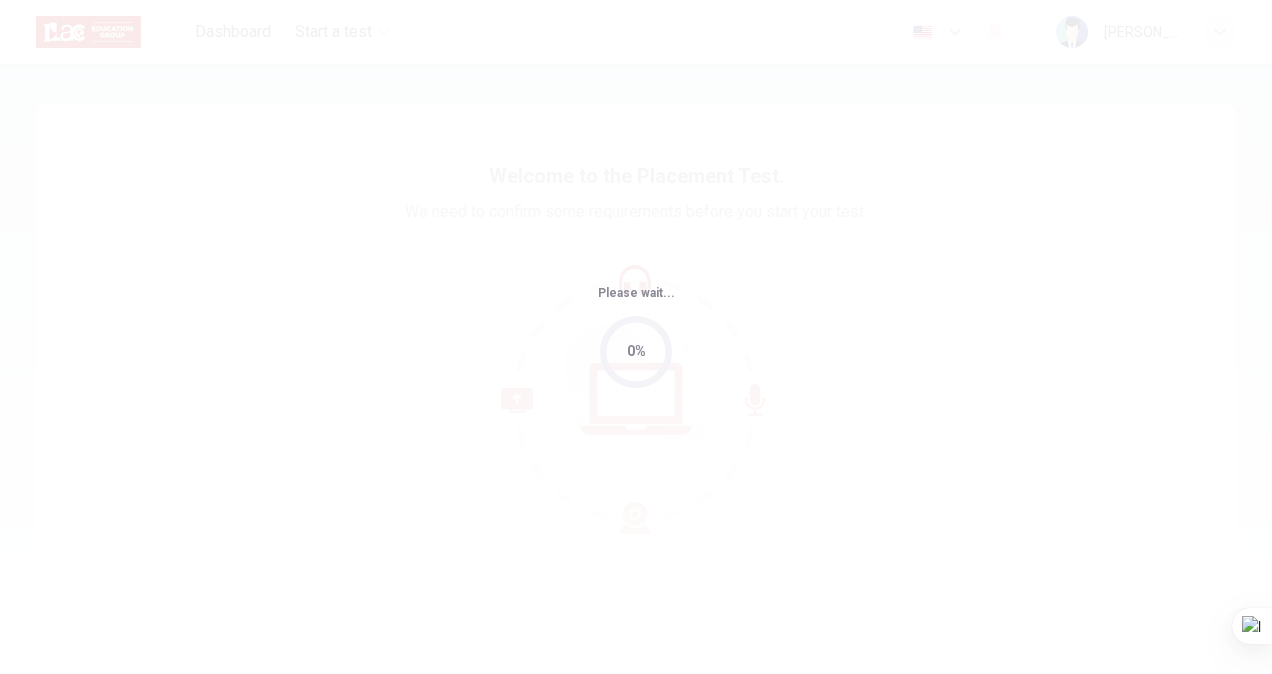 scroll, scrollTop: 0, scrollLeft: 0, axis: both 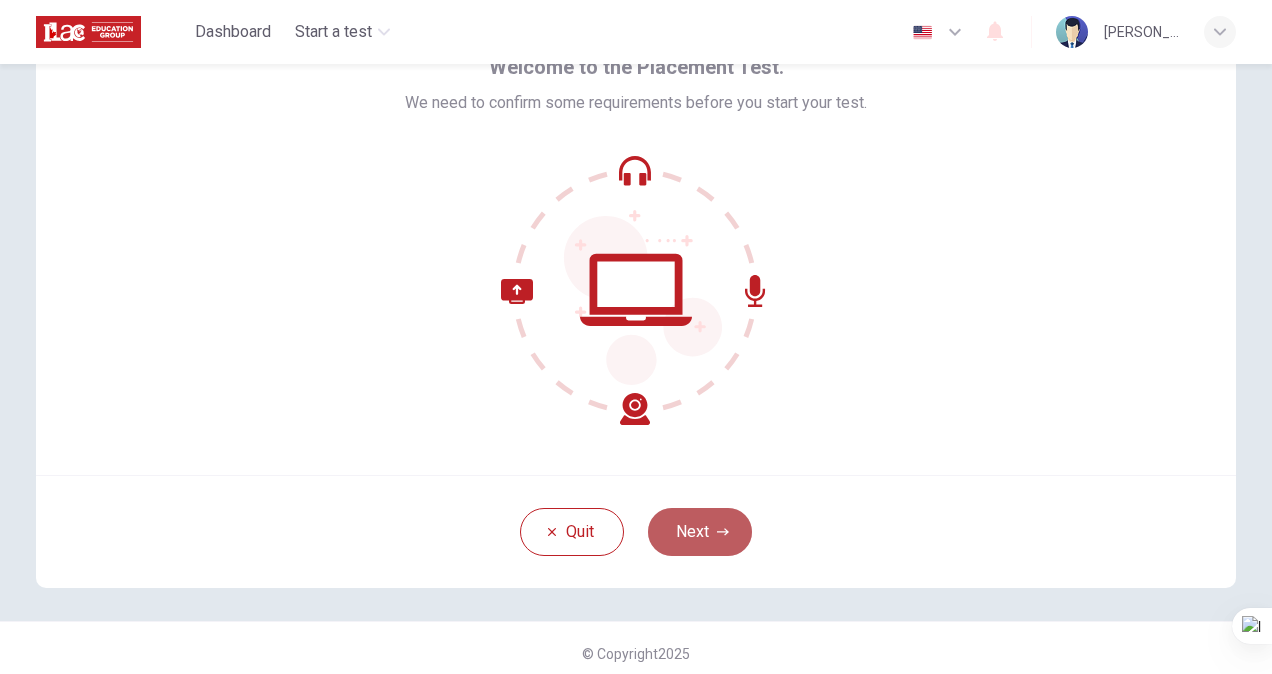 click on "Next" at bounding box center (700, 532) 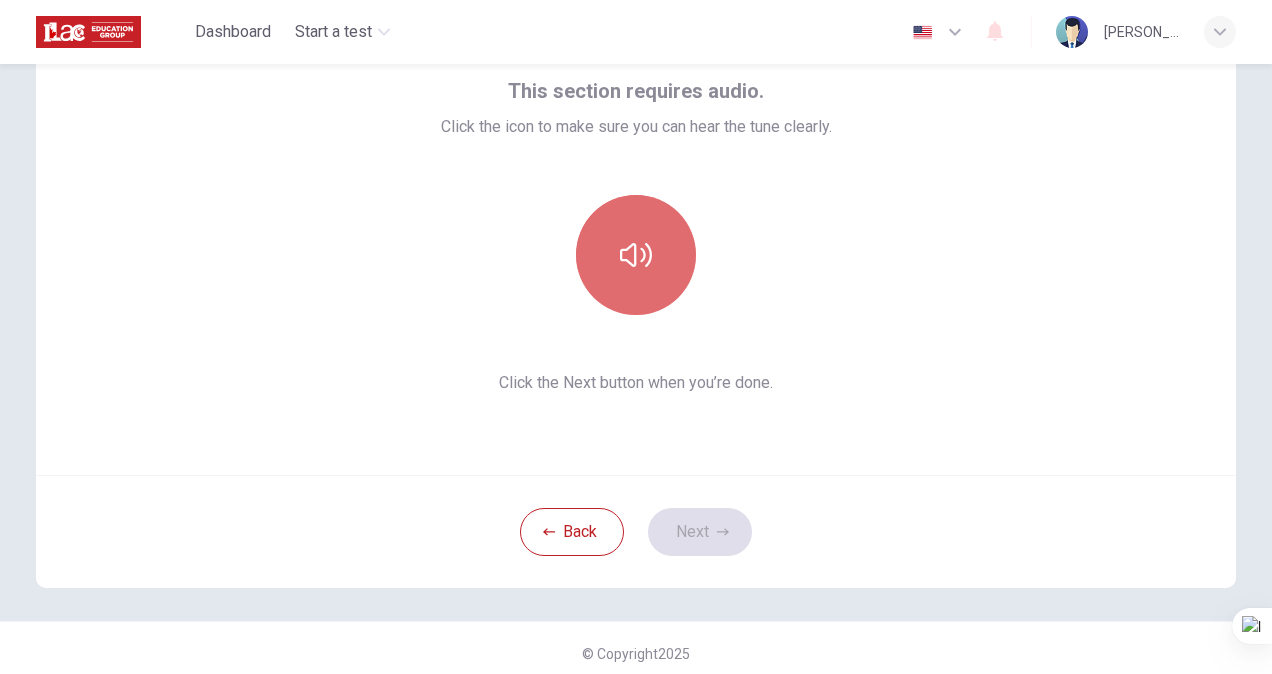 click at bounding box center (636, 255) 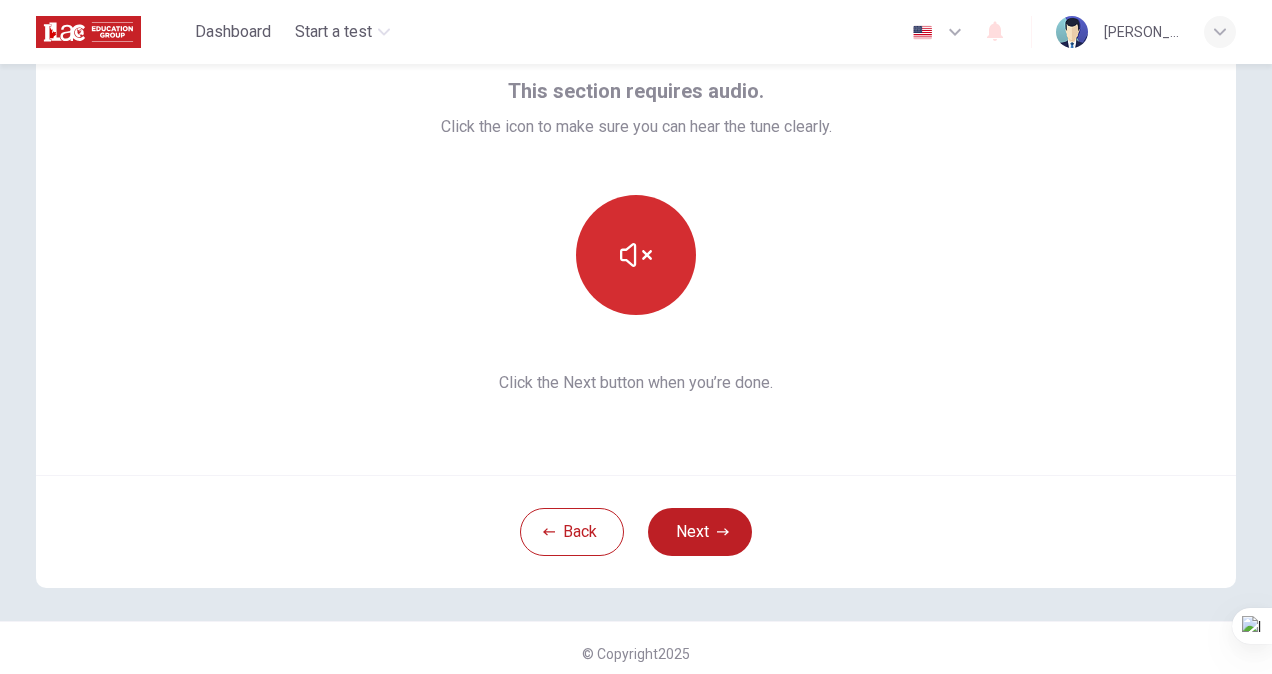 type 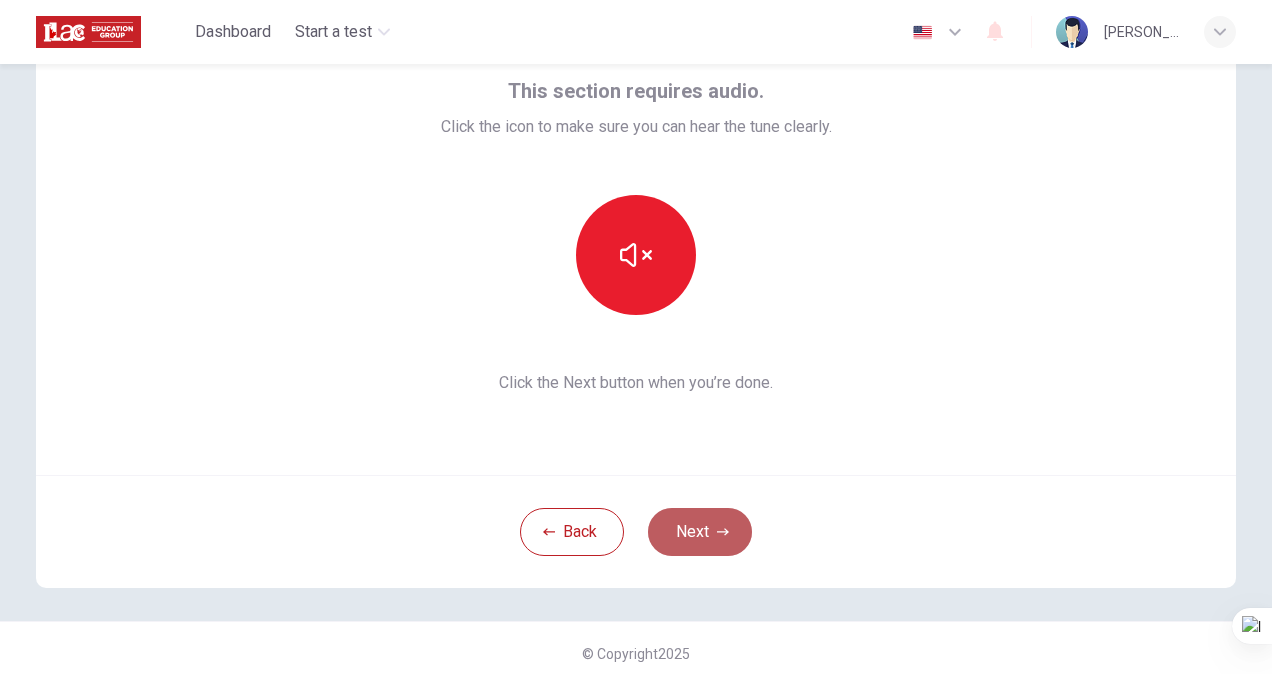 click on "Next" at bounding box center [700, 532] 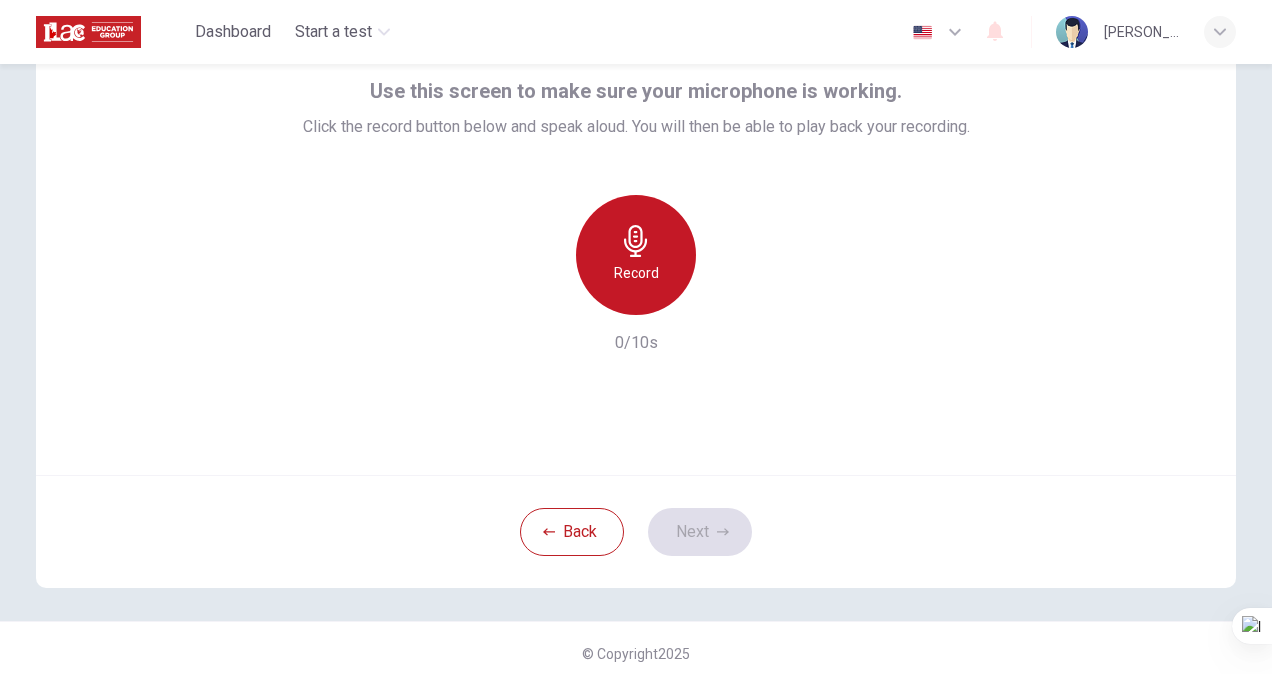 click on "Record" at bounding box center (636, 273) 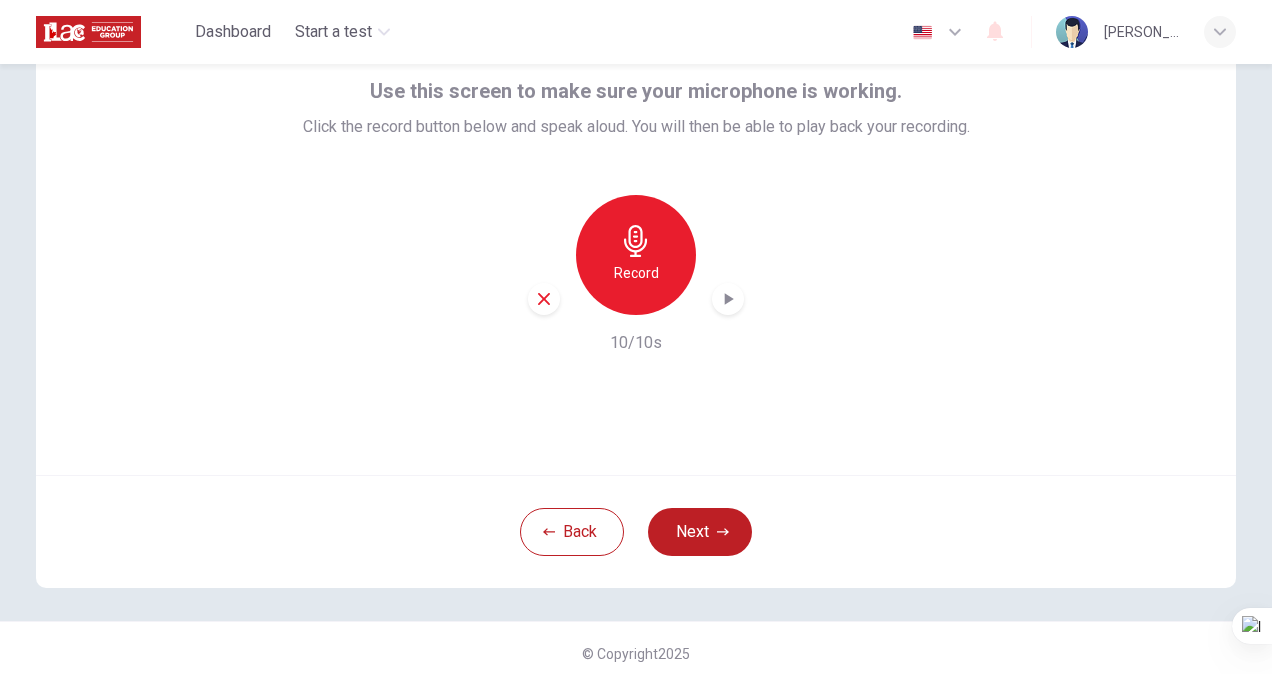 click on "Record" at bounding box center (636, 255) 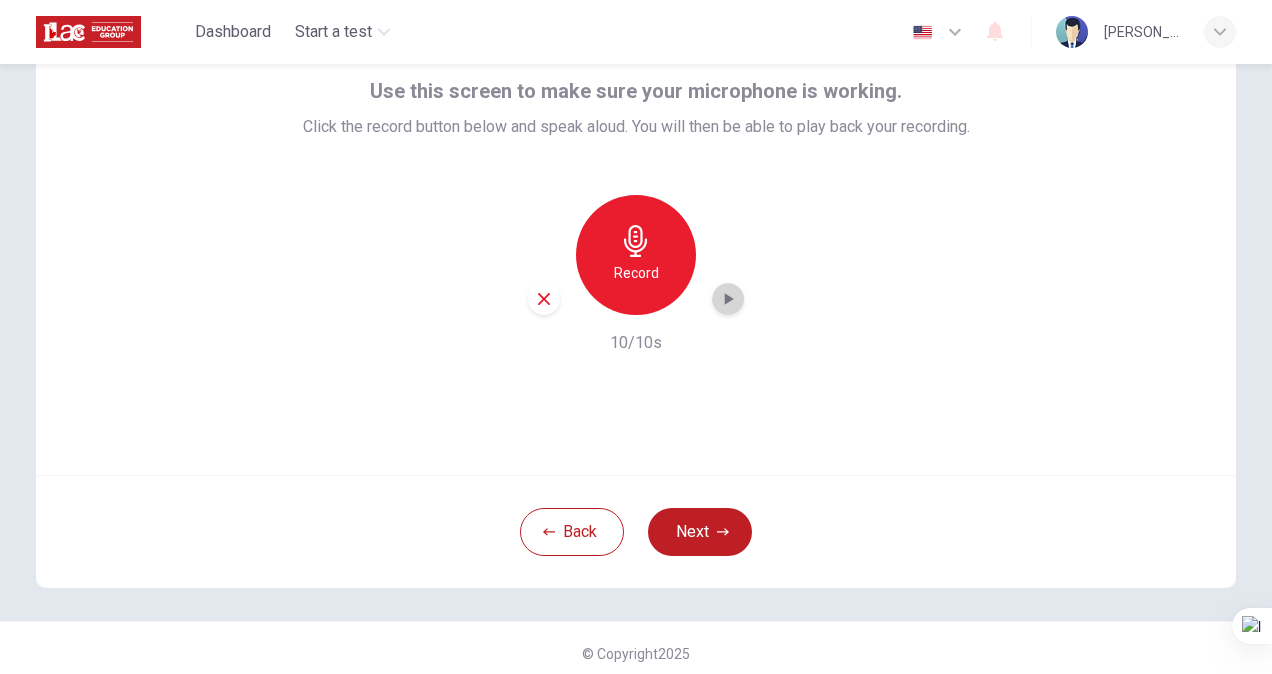 click 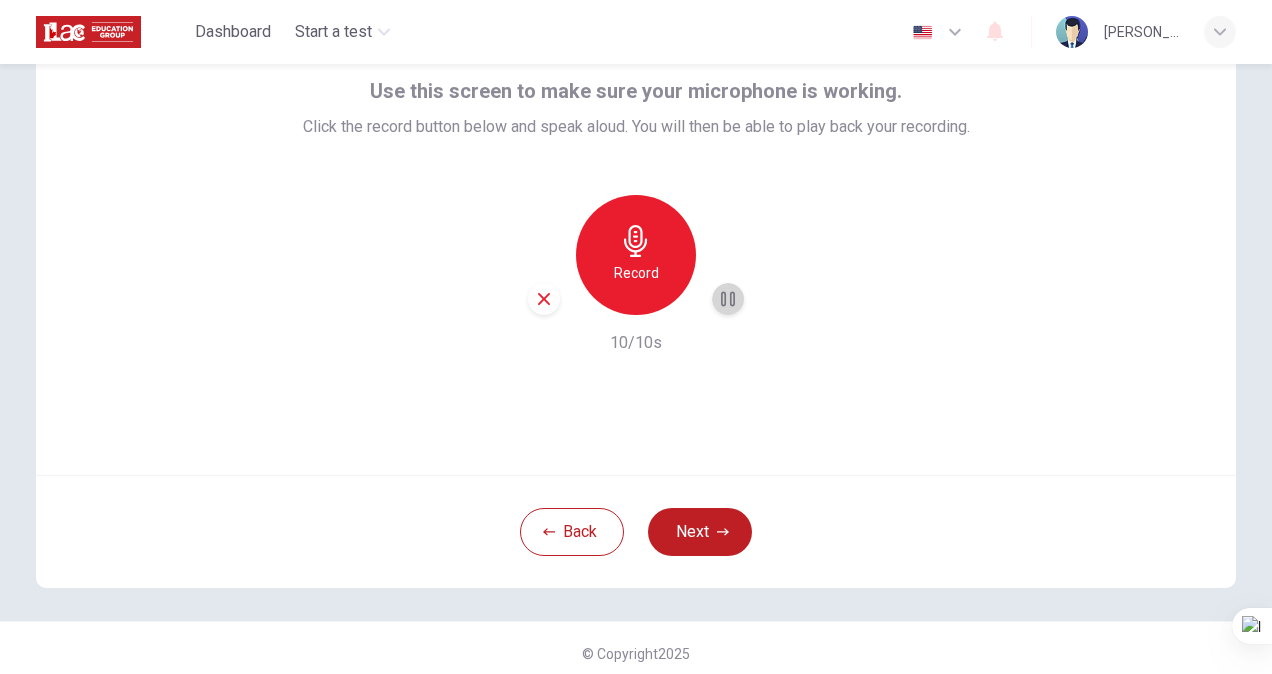 click 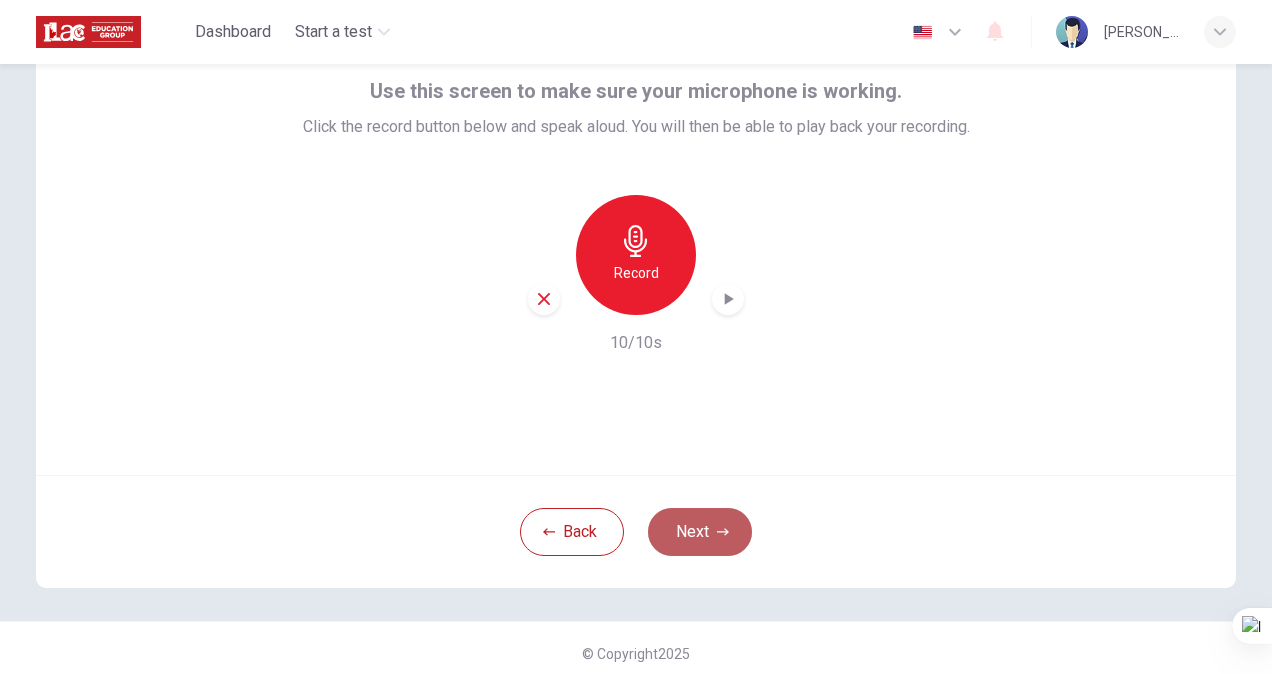 click on "Next" at bounding box center (700, 532) 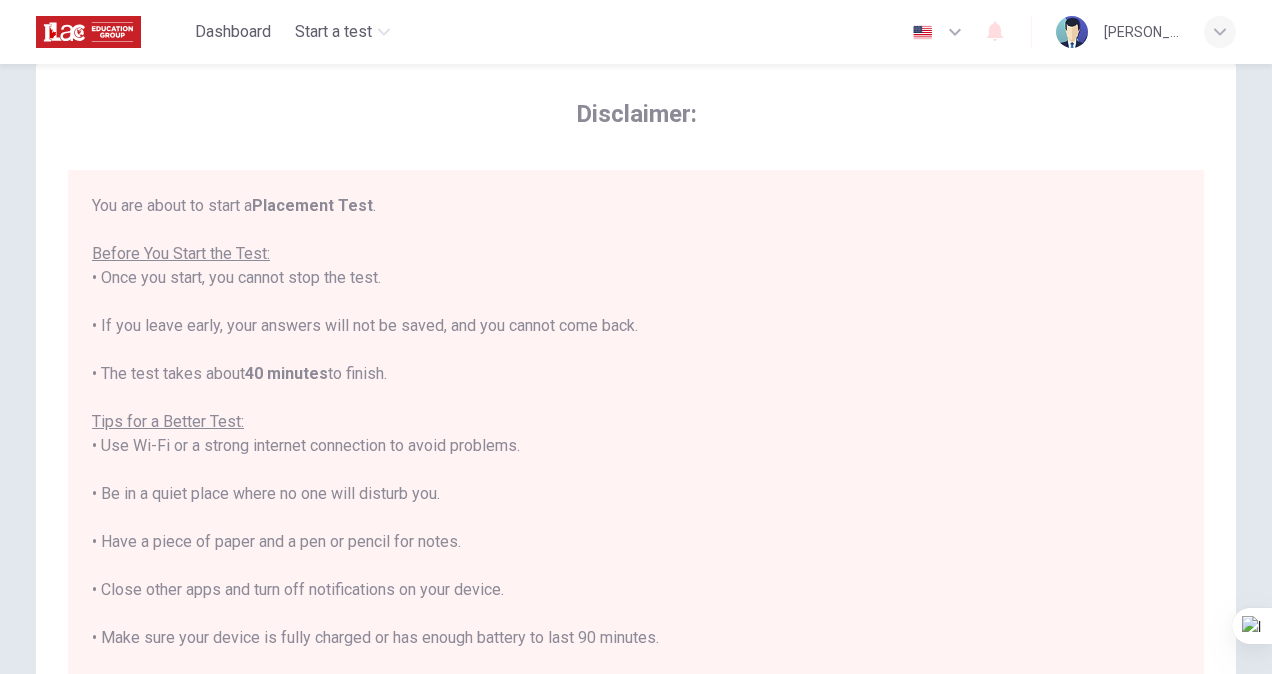 scroll, scrollTop: 45, scrollLeft: 0, axis: vertical 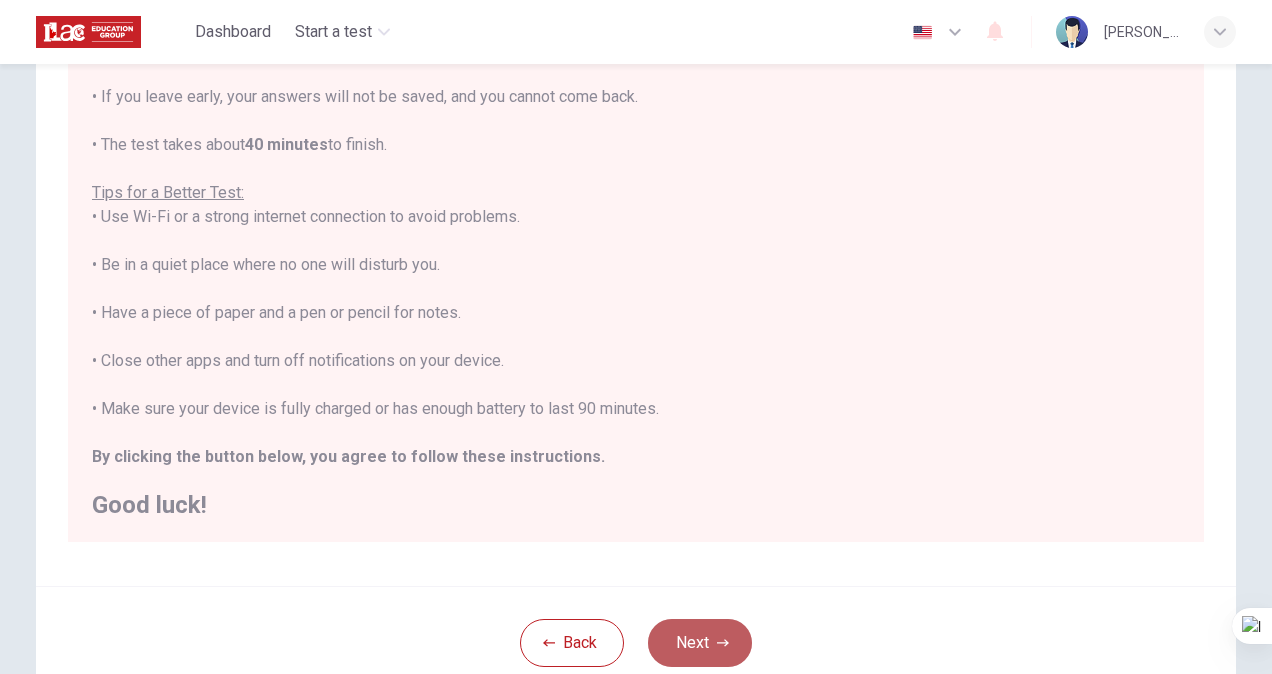 click on "Next" at bounding box center [700, 643] 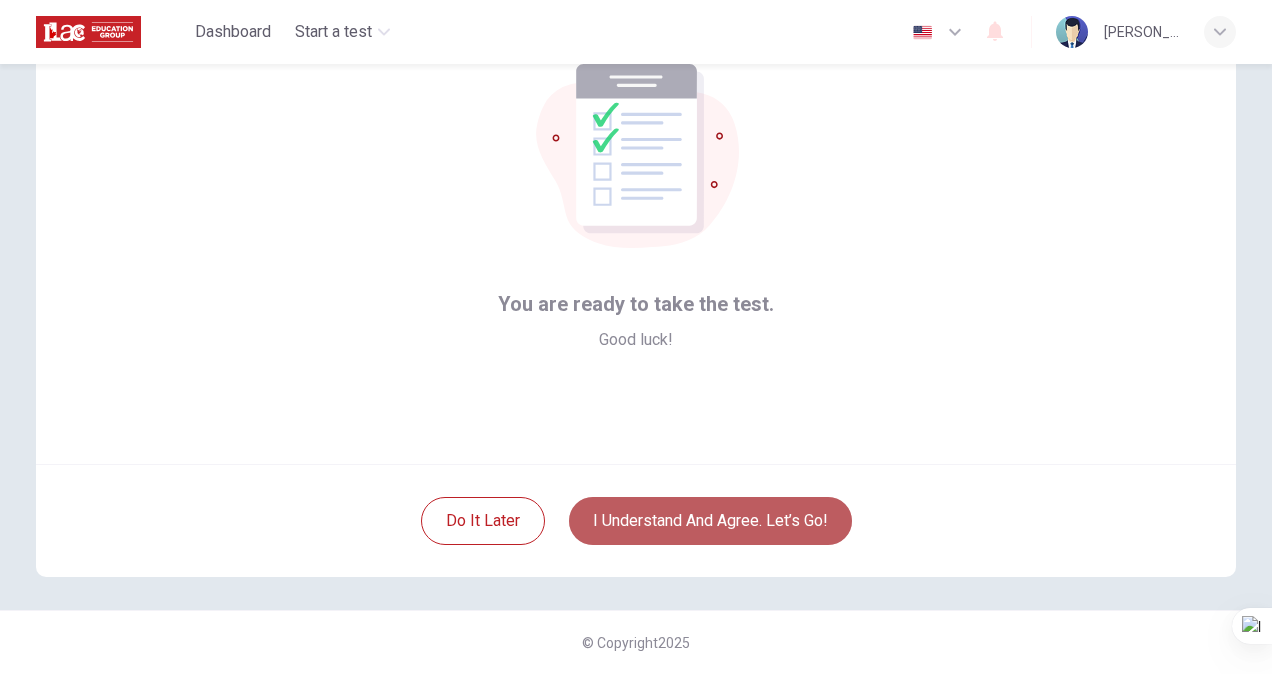 click on "I understand and agree. Let’s go!" at bounding box center (710, 521) 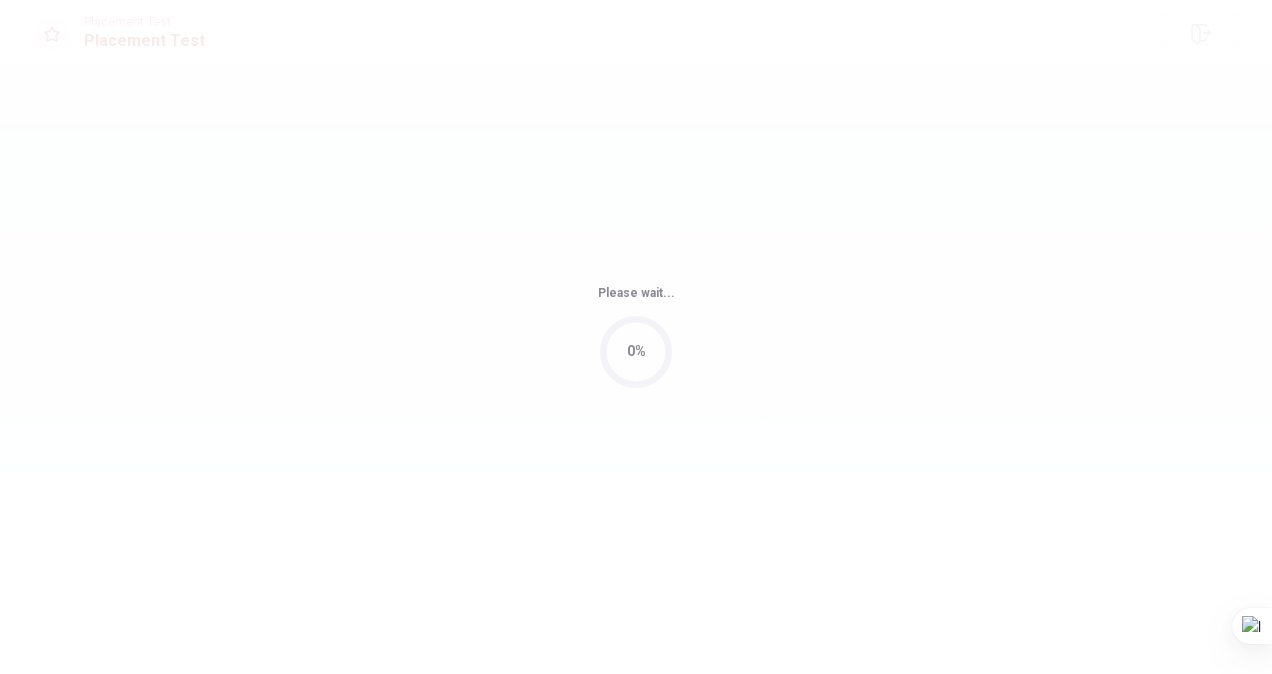 drag, startPoint x: 686, startPoint y: 532, endPoint x: 590, endPoint y: 458, distance: 121.21056 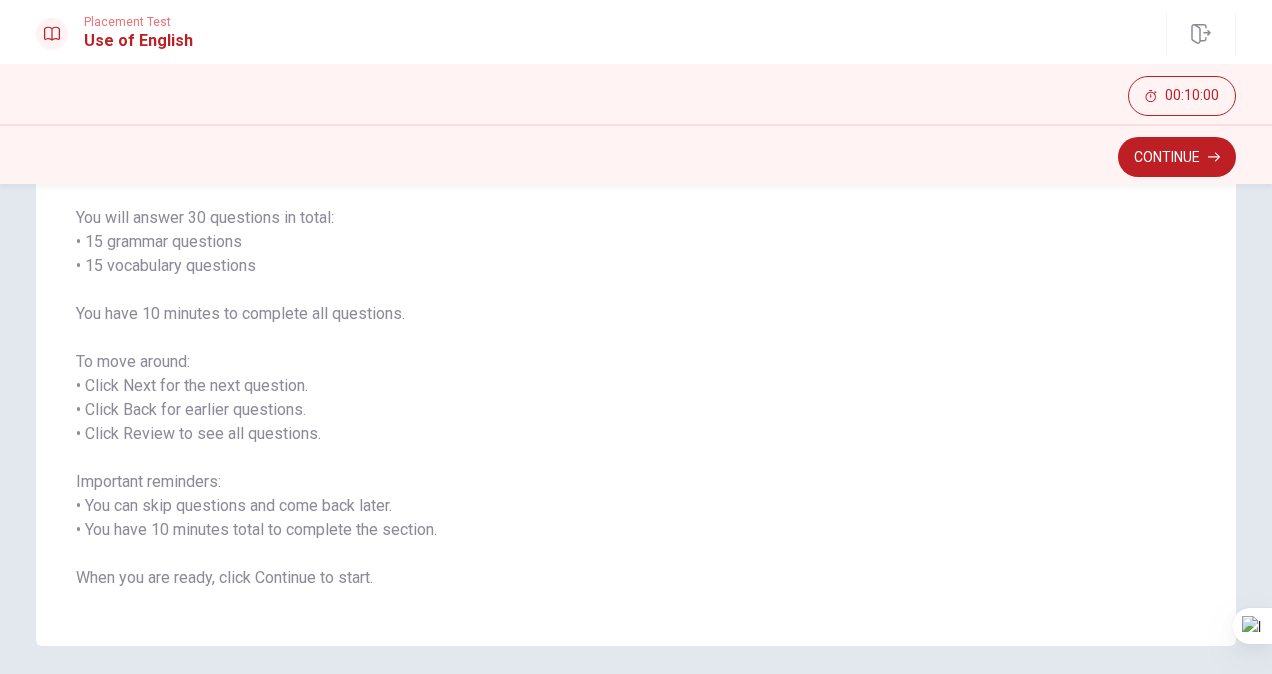 scroll, scrollTop: 222, scrollLeft: 0, axis: vertical 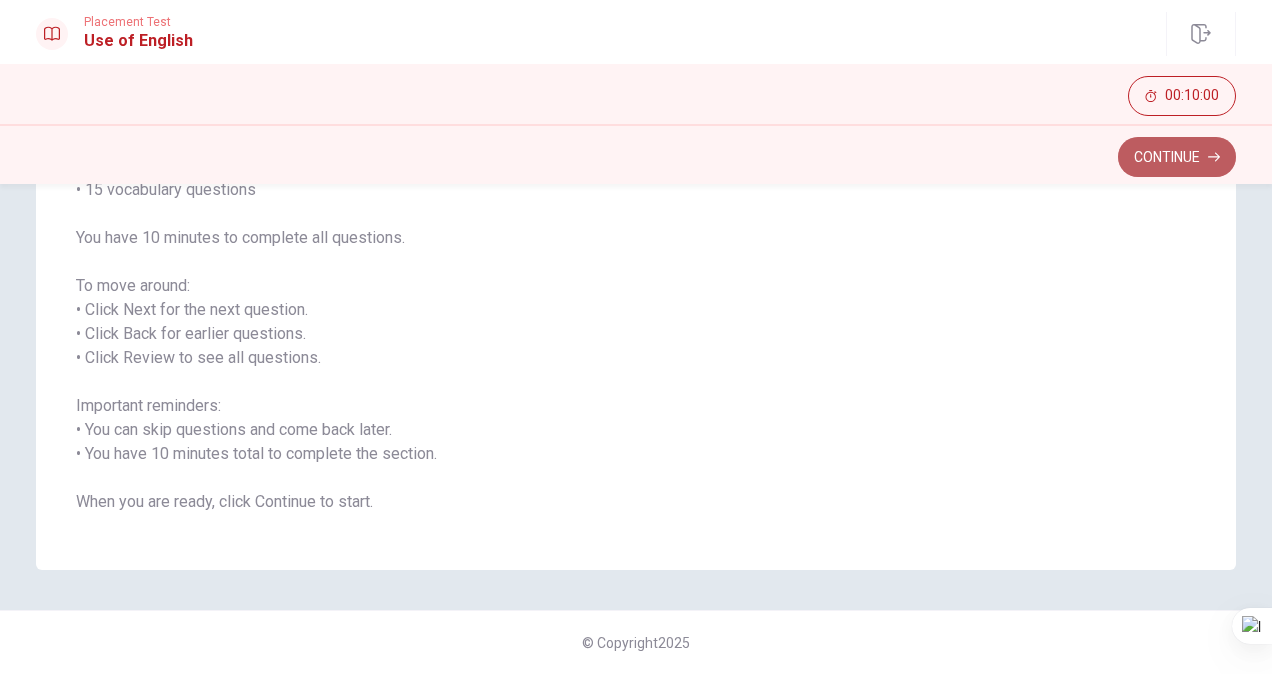 click on "Continue" at bounding box center [1177, 157] 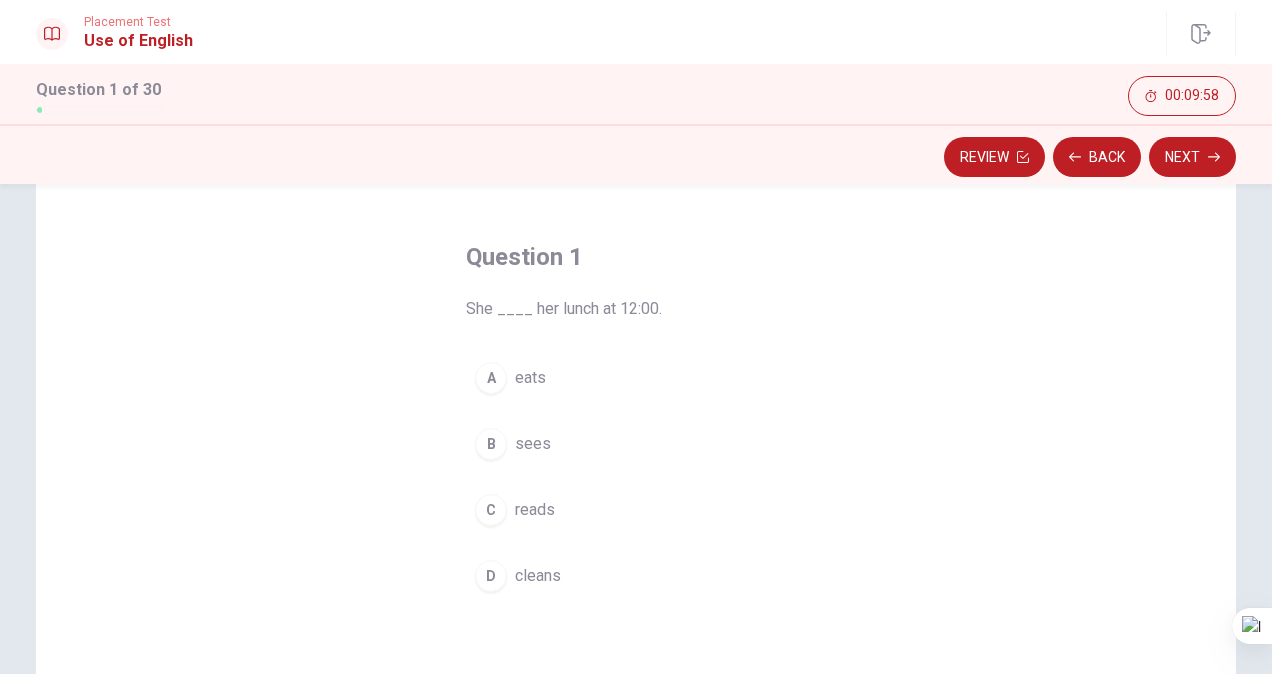 scroll, scrollTop: 66, scrollLeft: 0, axis: vertical 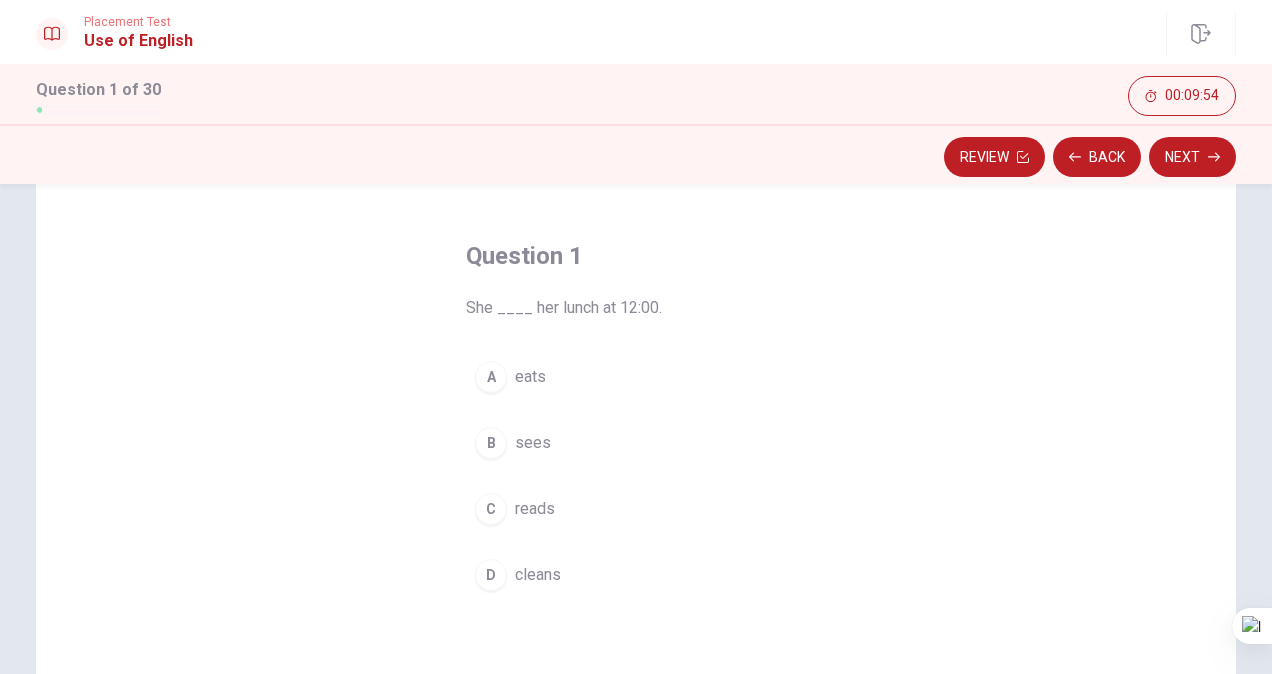 click on "A" at bounding box center [491, 377] 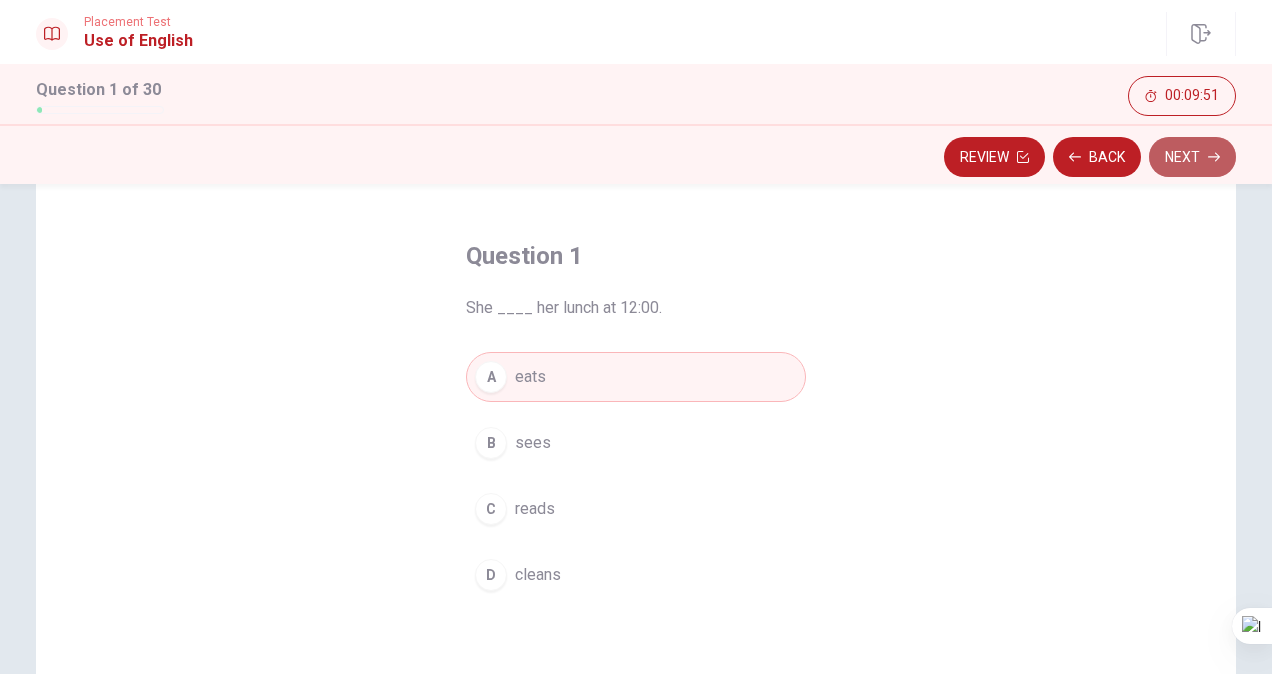 click on "Next" at bounding box center (1192, 157) 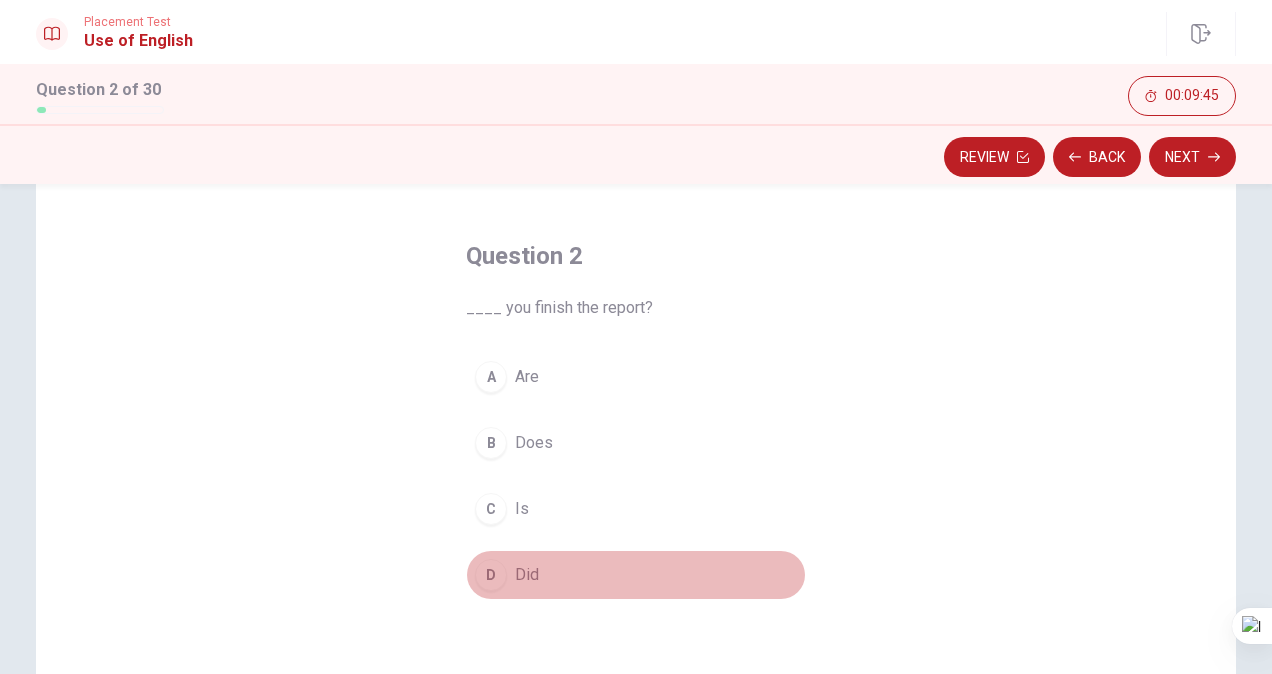 click on "D Did" at bounding box center (636, 575) 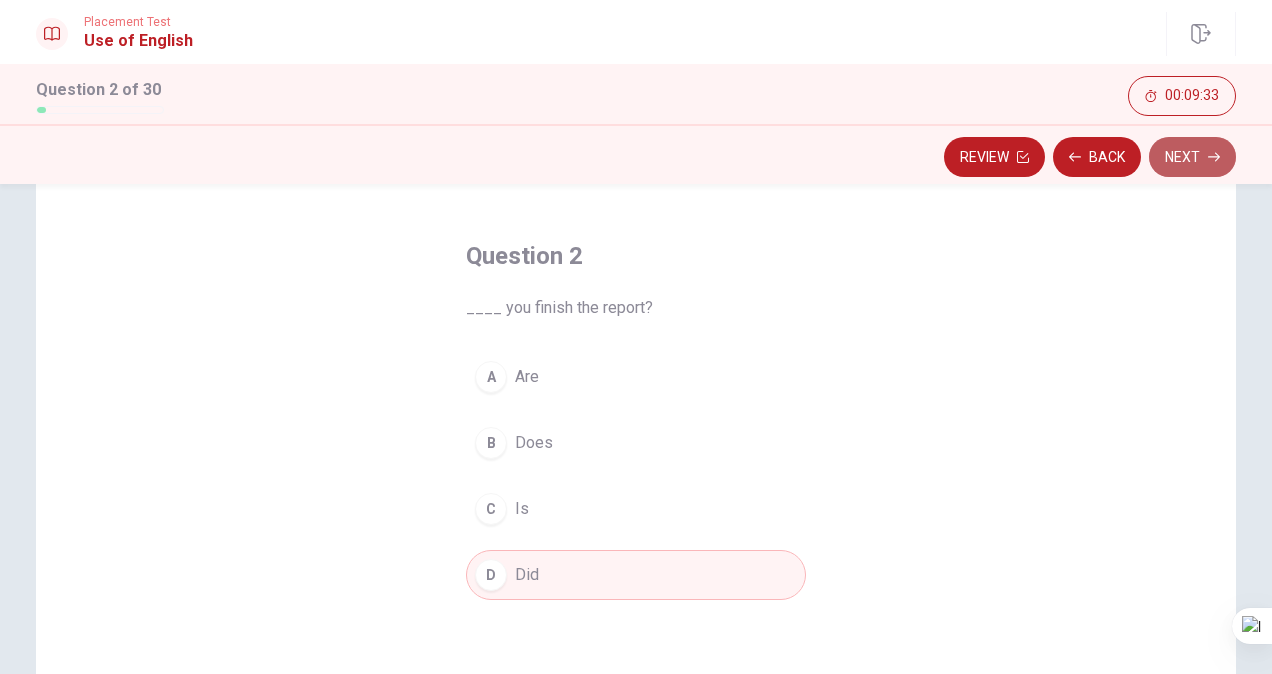 click on "Next" at bounding box center (1192, 157) 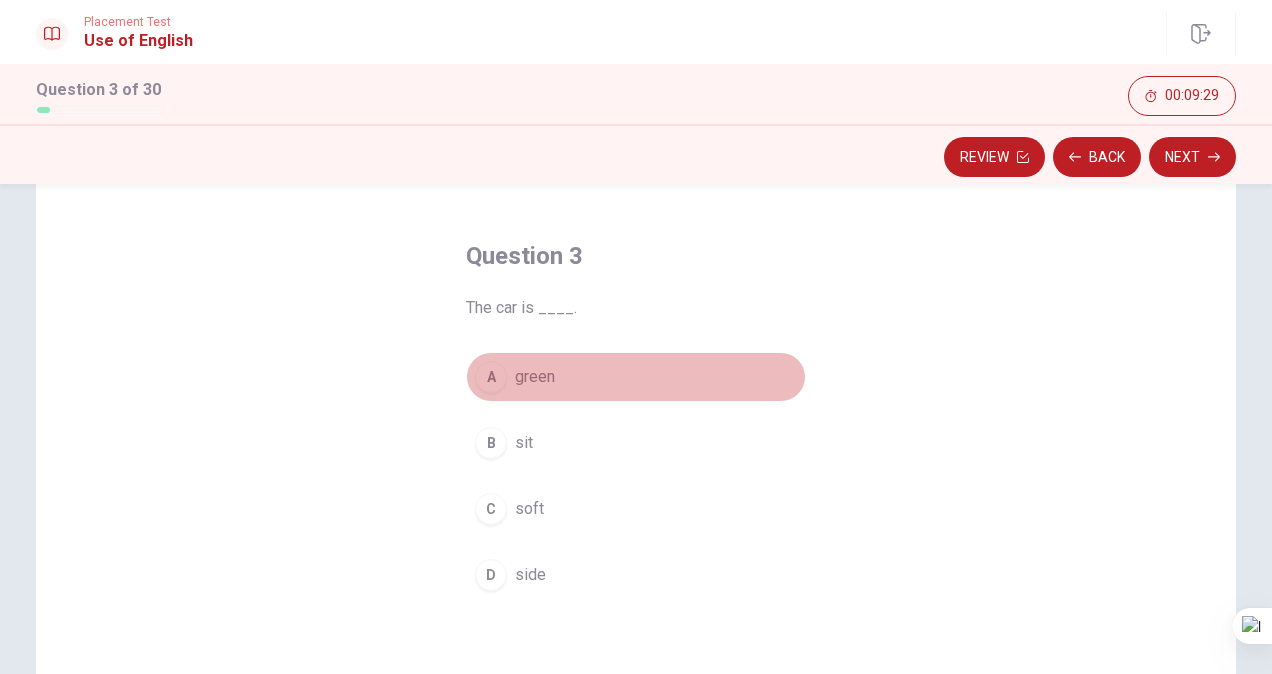 click on "A" at bounding box center [491, 377] 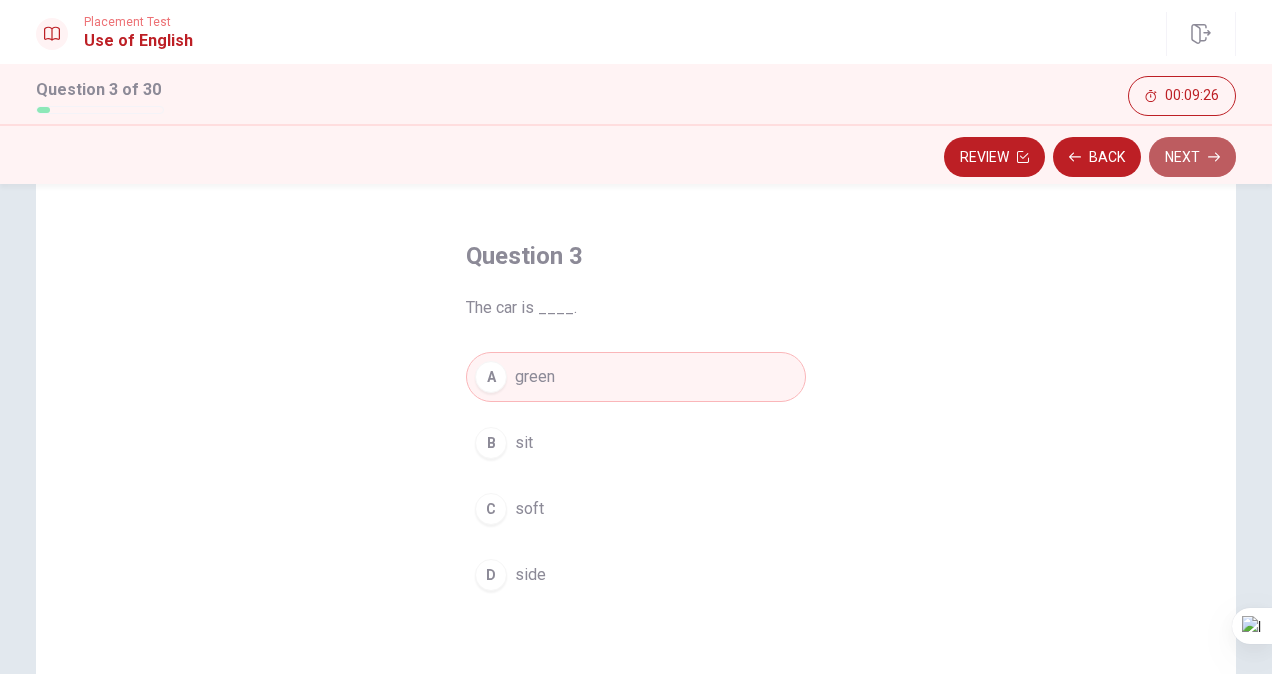 click on "Next" at bounding box center (1192, 157) 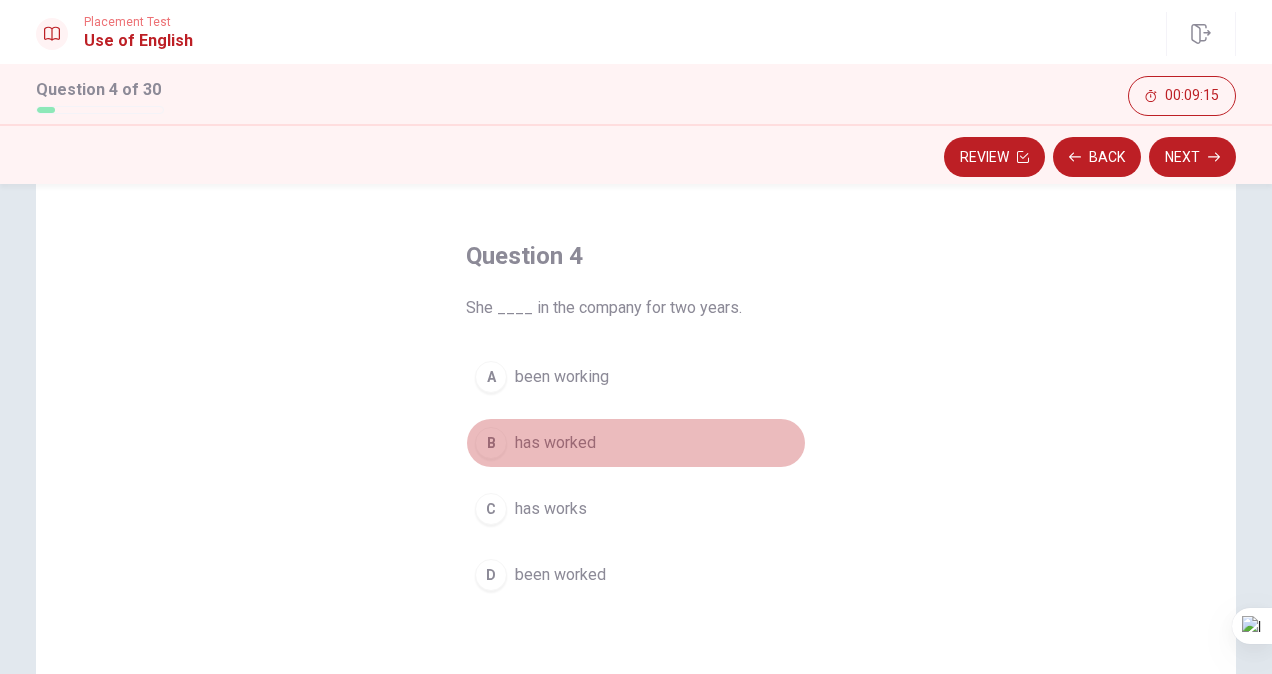 click on "B" at bounding box center [491, 443] 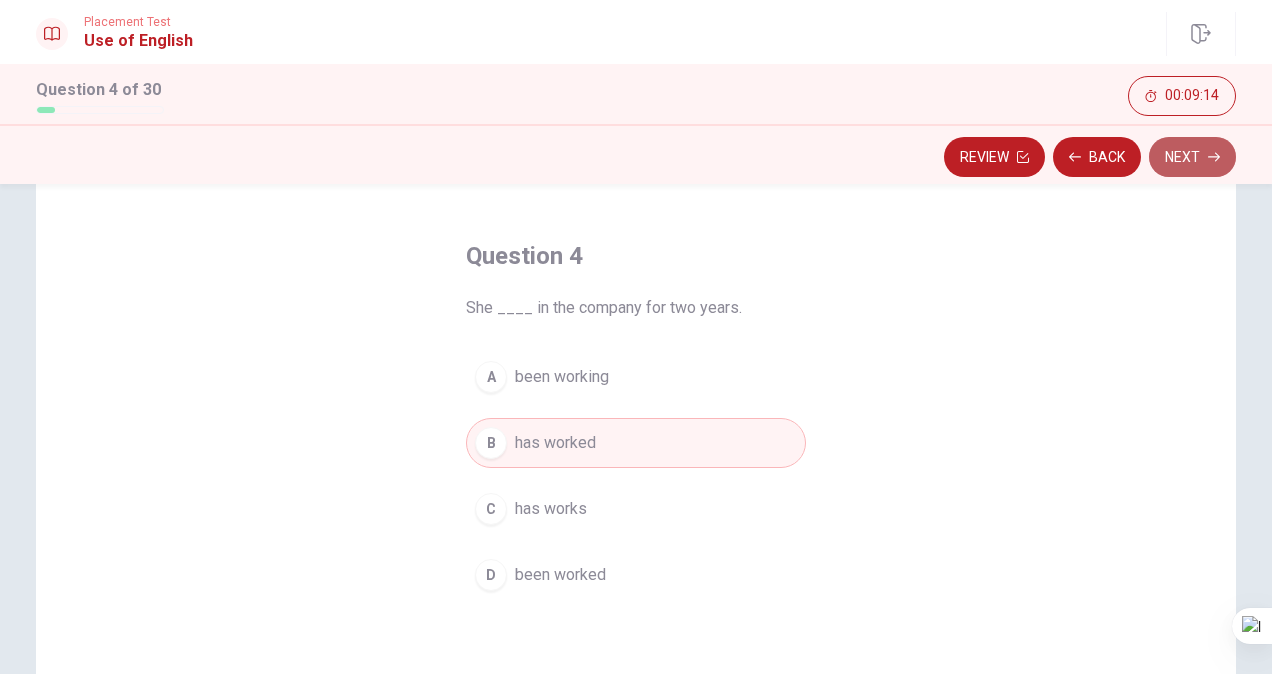click 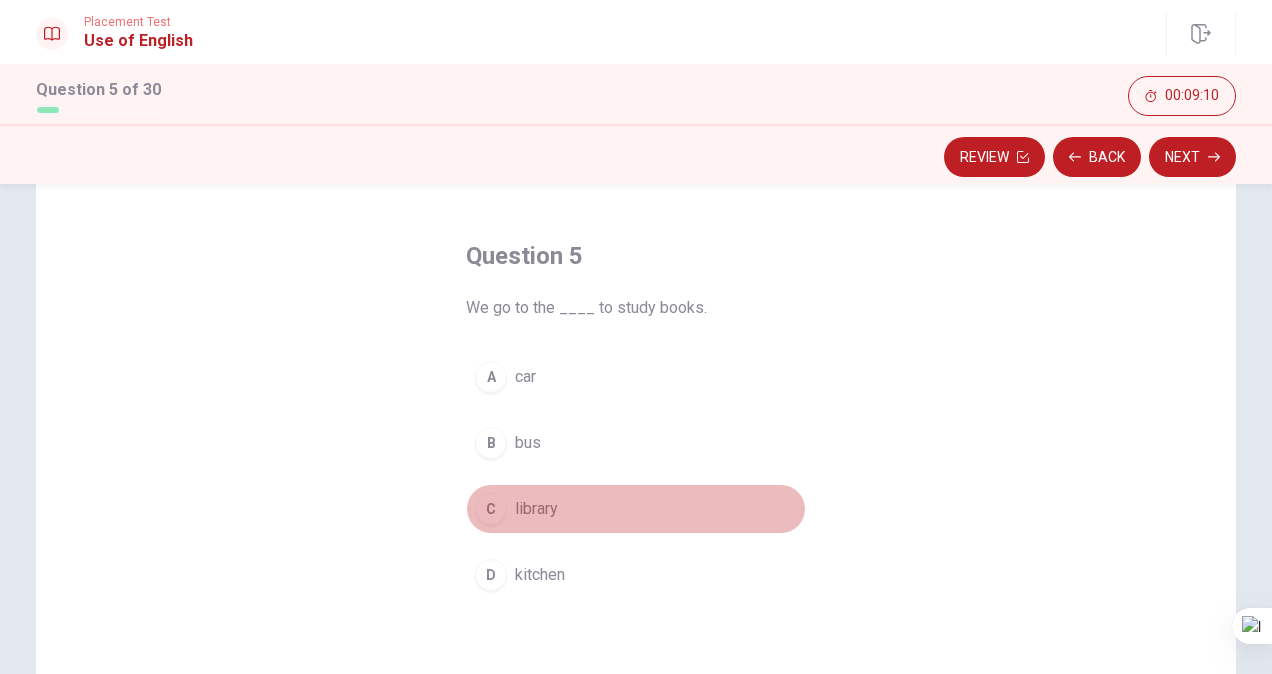 click on "C" at bounding box center [491, 509] 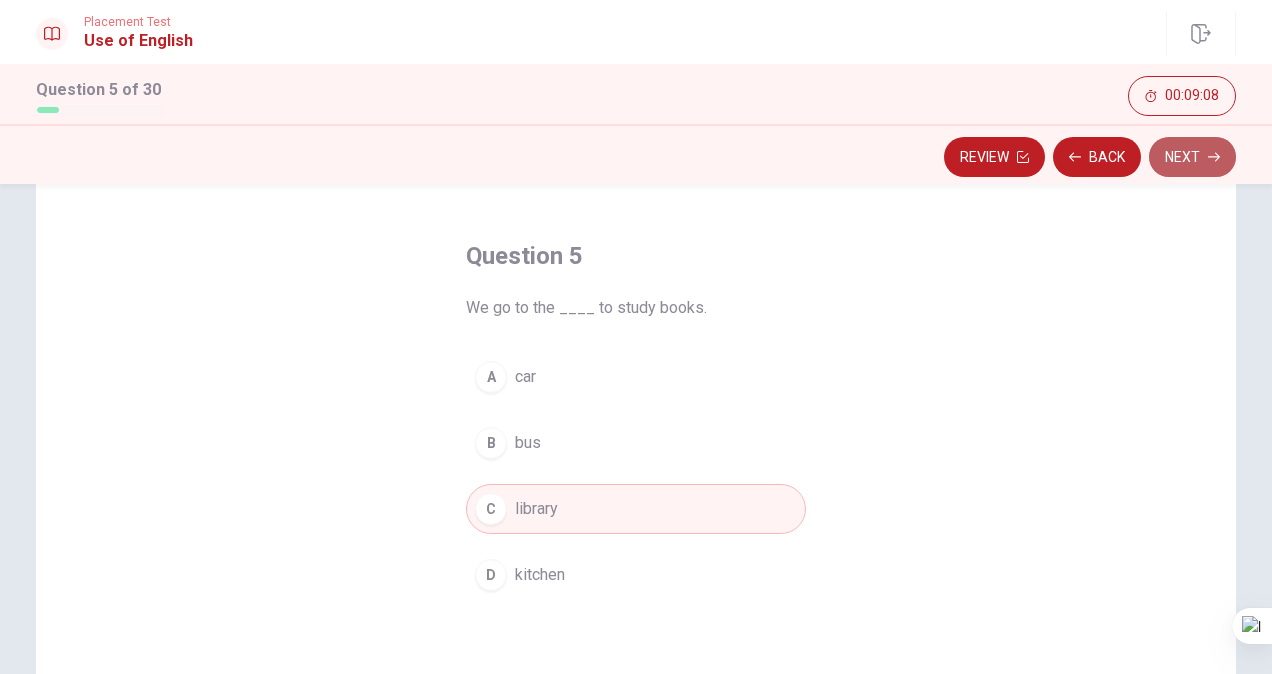 click on "Next" at bounding box center [1192, 157] 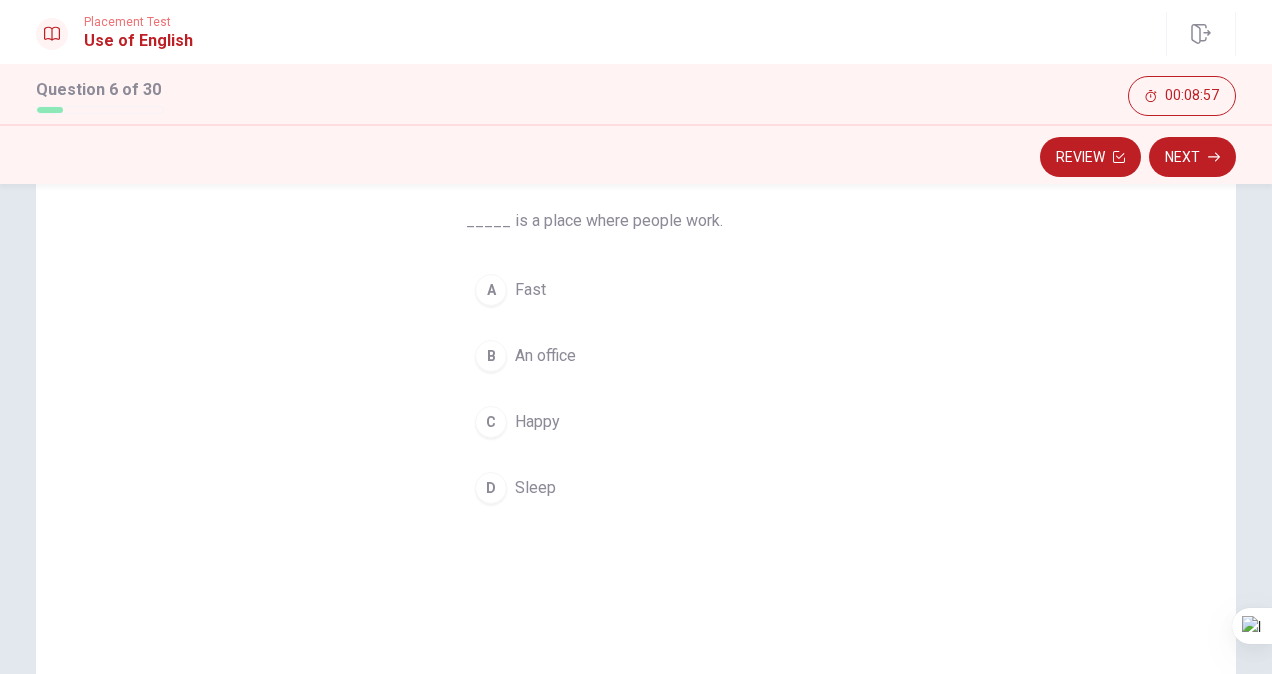 scroll, scrollTop: 154, scrollLeft: 0, axis: vertical 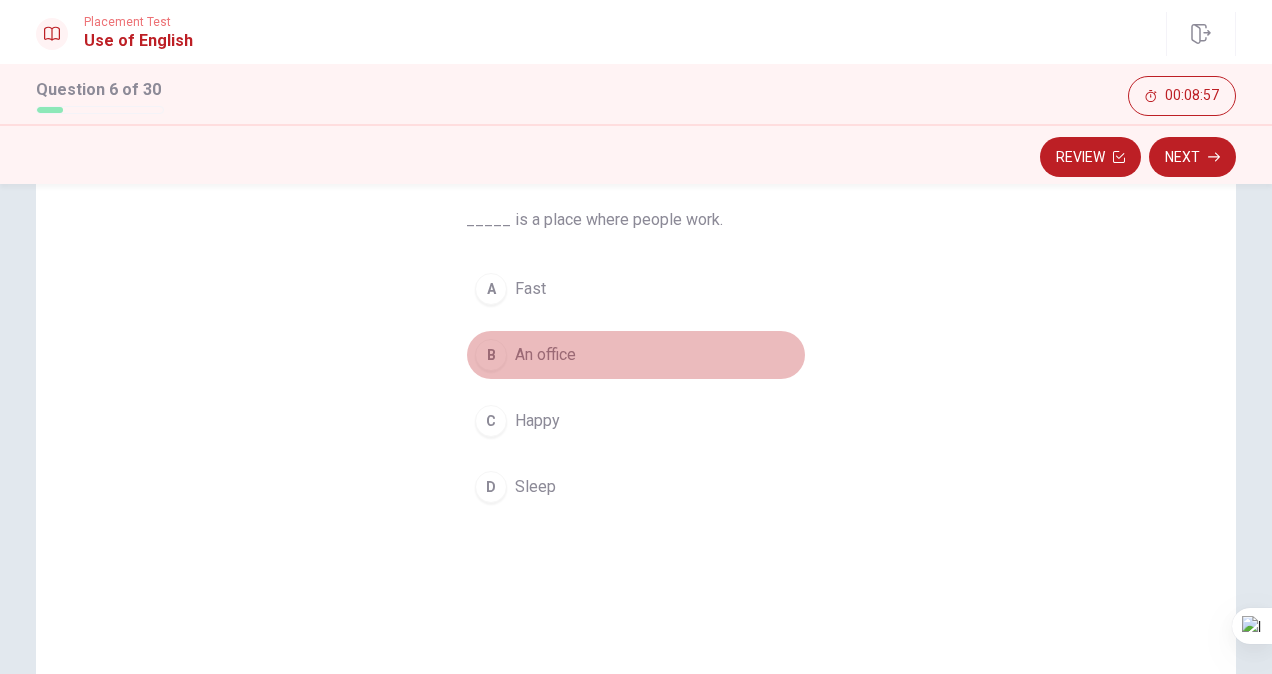 click on "B" at bounding box center (491, 355) 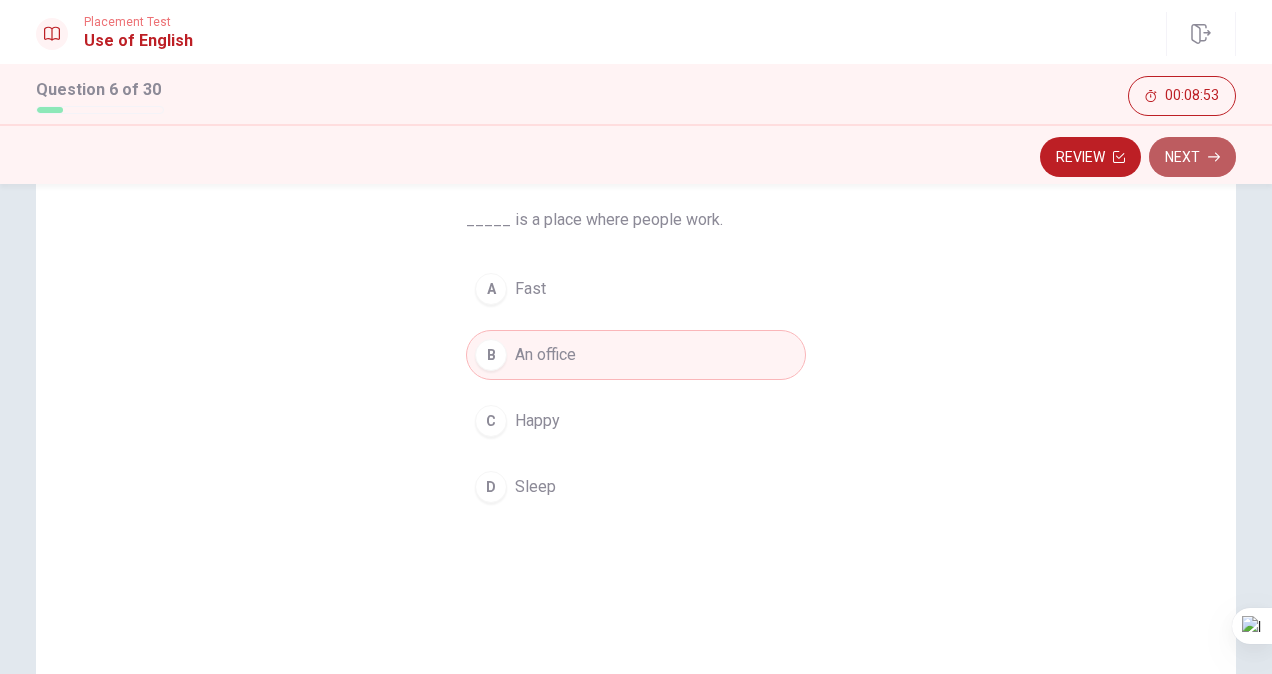 click on "Next" at bounding box center [1192, 157] 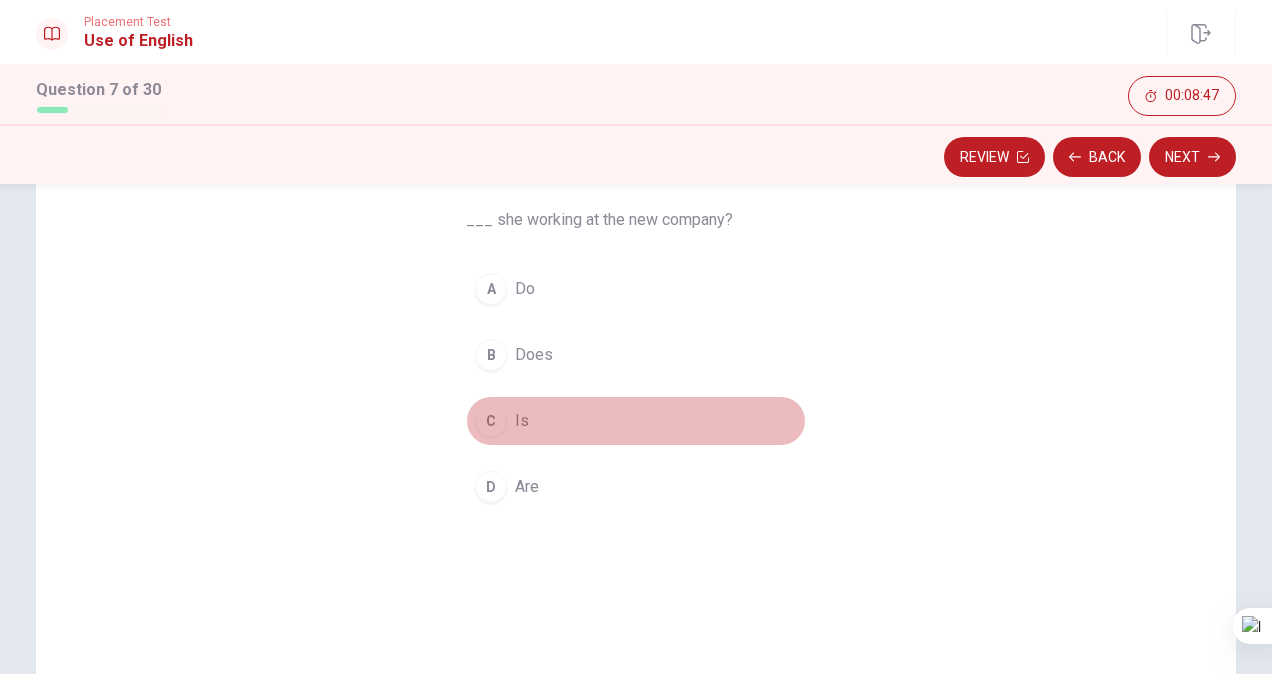 click on "C" at bounding box center (491, 421) 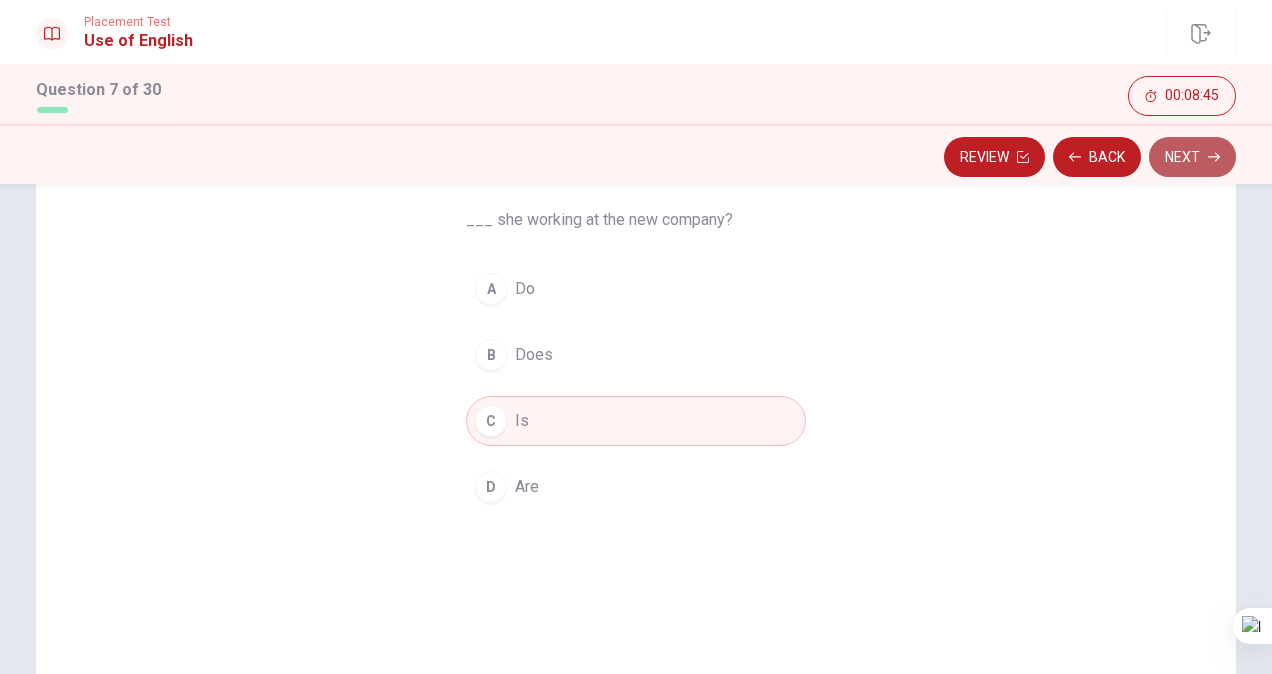 click on "Next" at bounding box center [1192, 157] 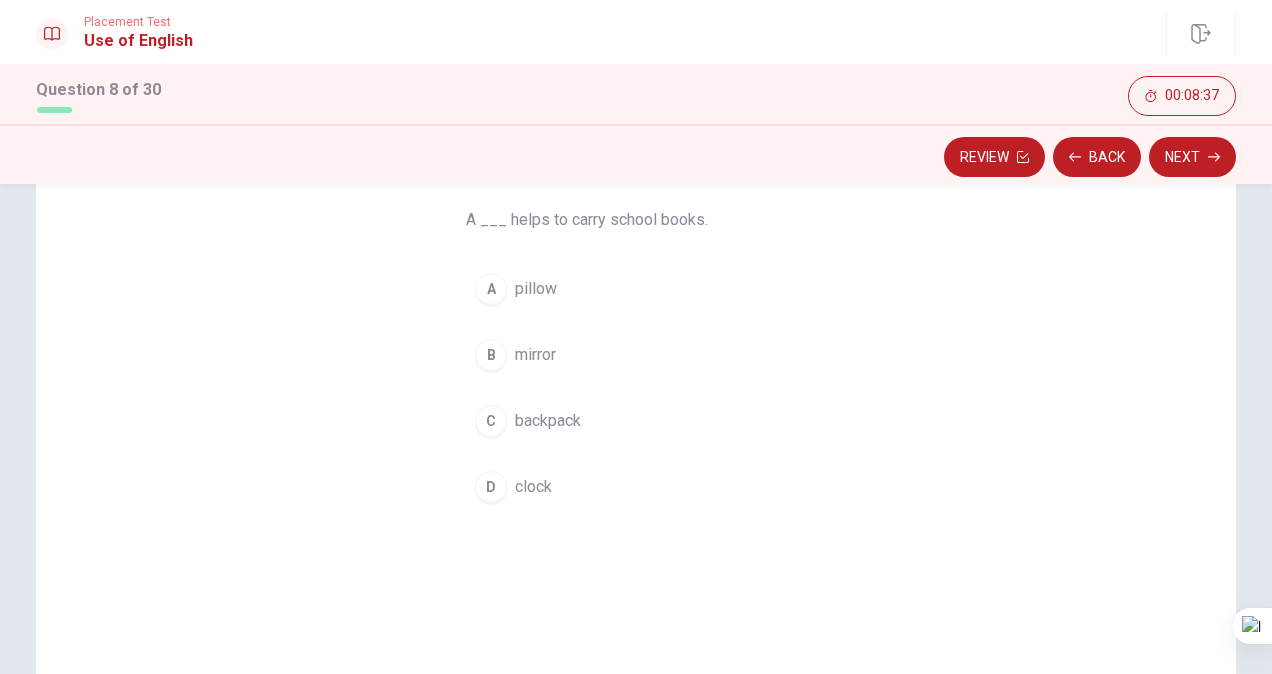click on "C" at bounding box center [491, 421] 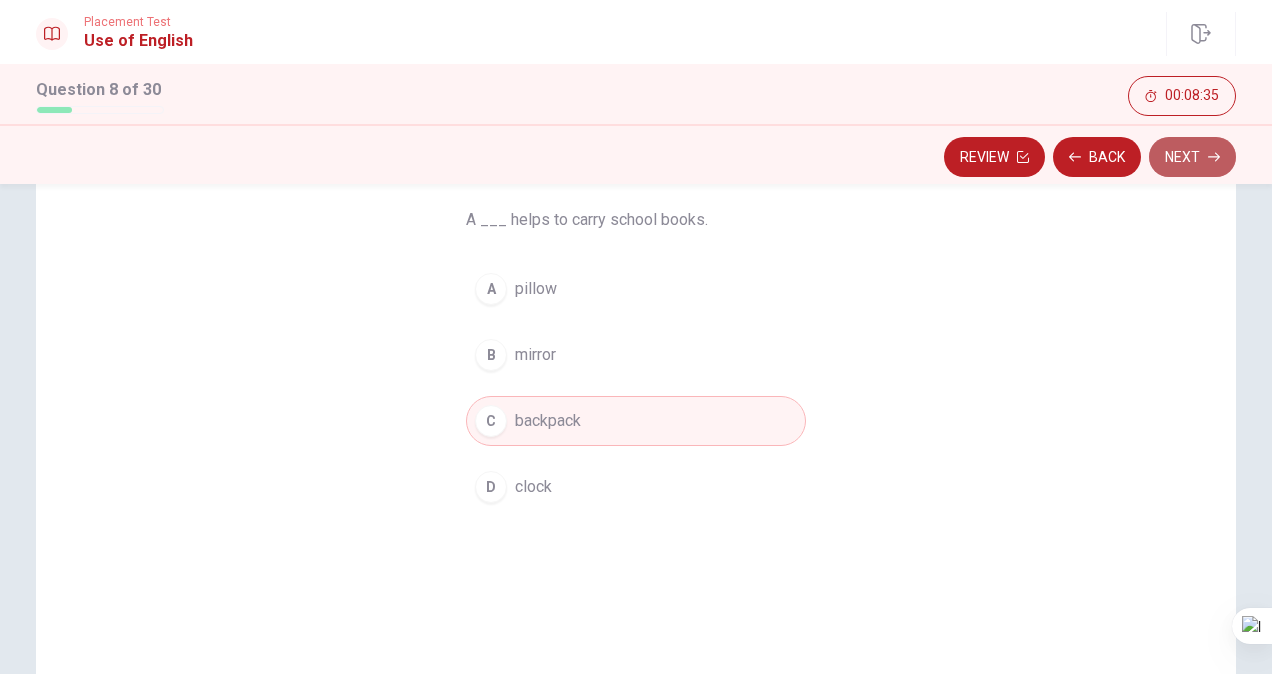 click on "Next" at bounding box center [1192, 157] 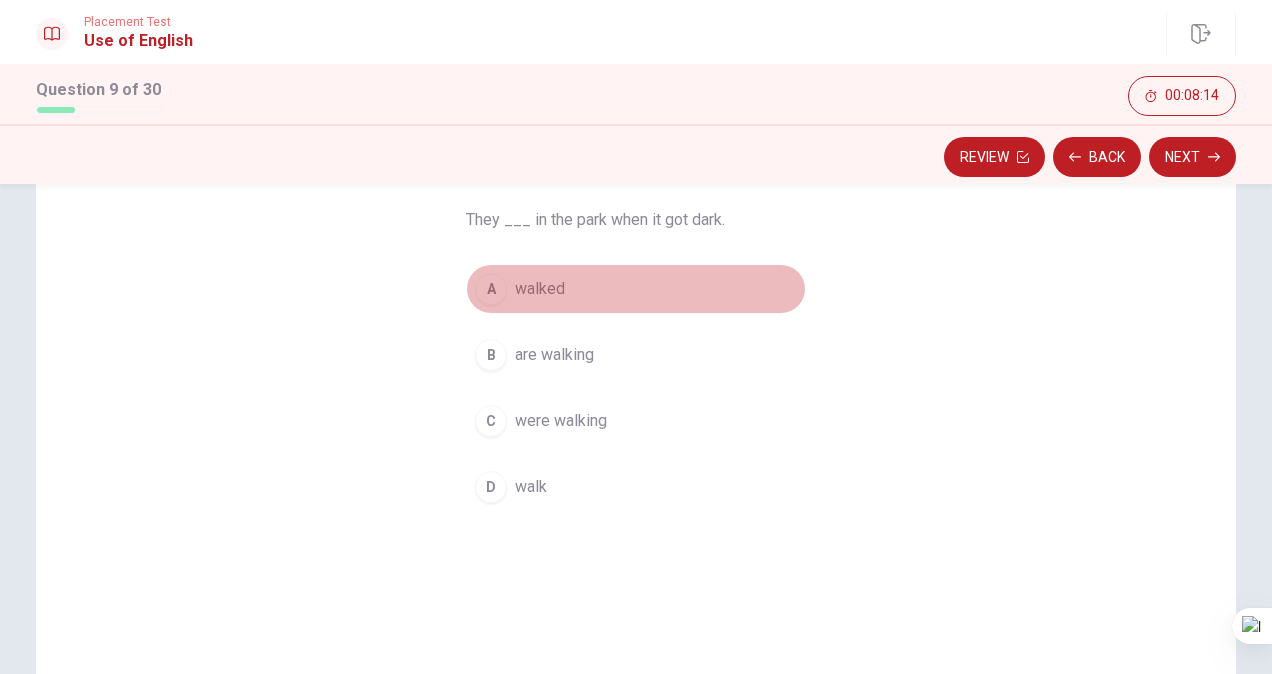 click on "A" at bounding box center [491, 289] 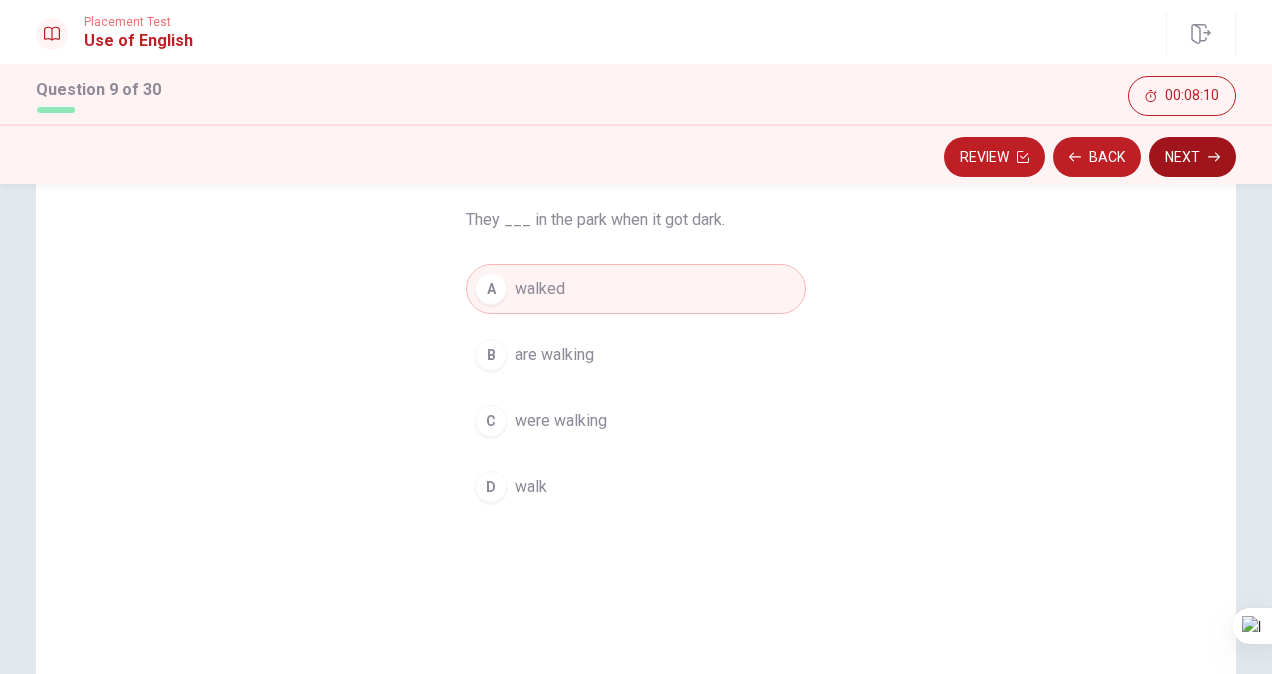 click on "Next" at bounding box center (1192, 157) 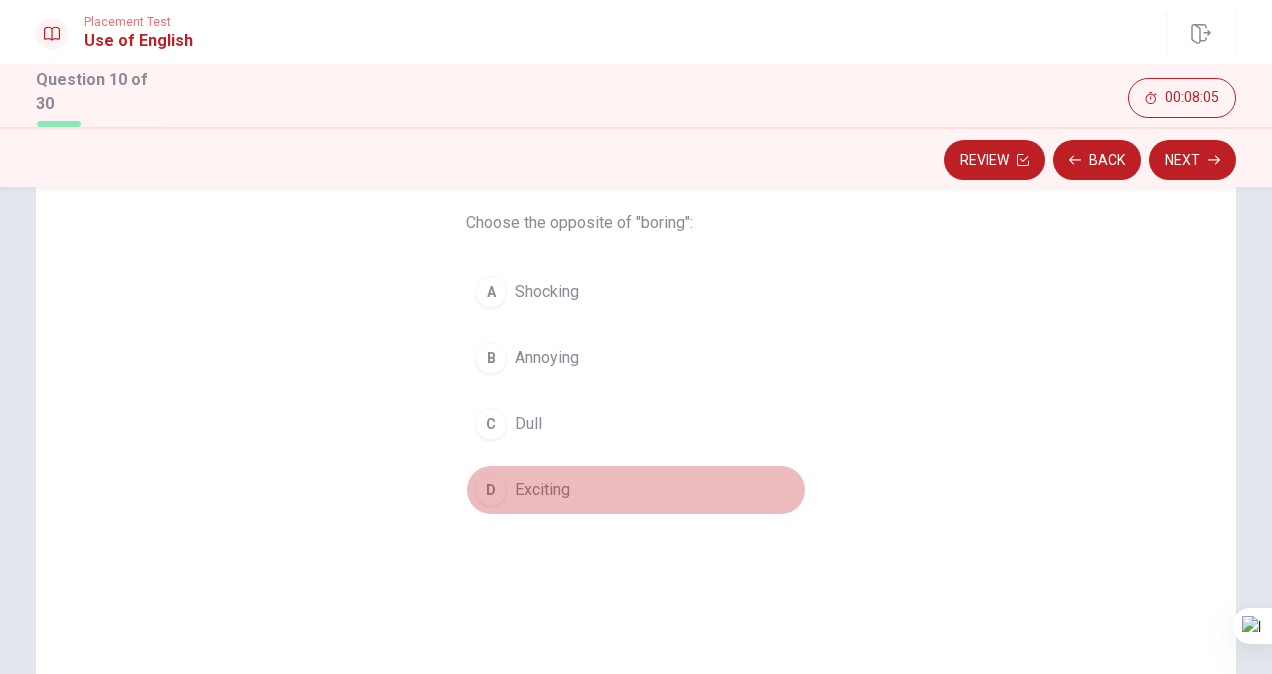 click on "D" at bounding box center [491, 490] 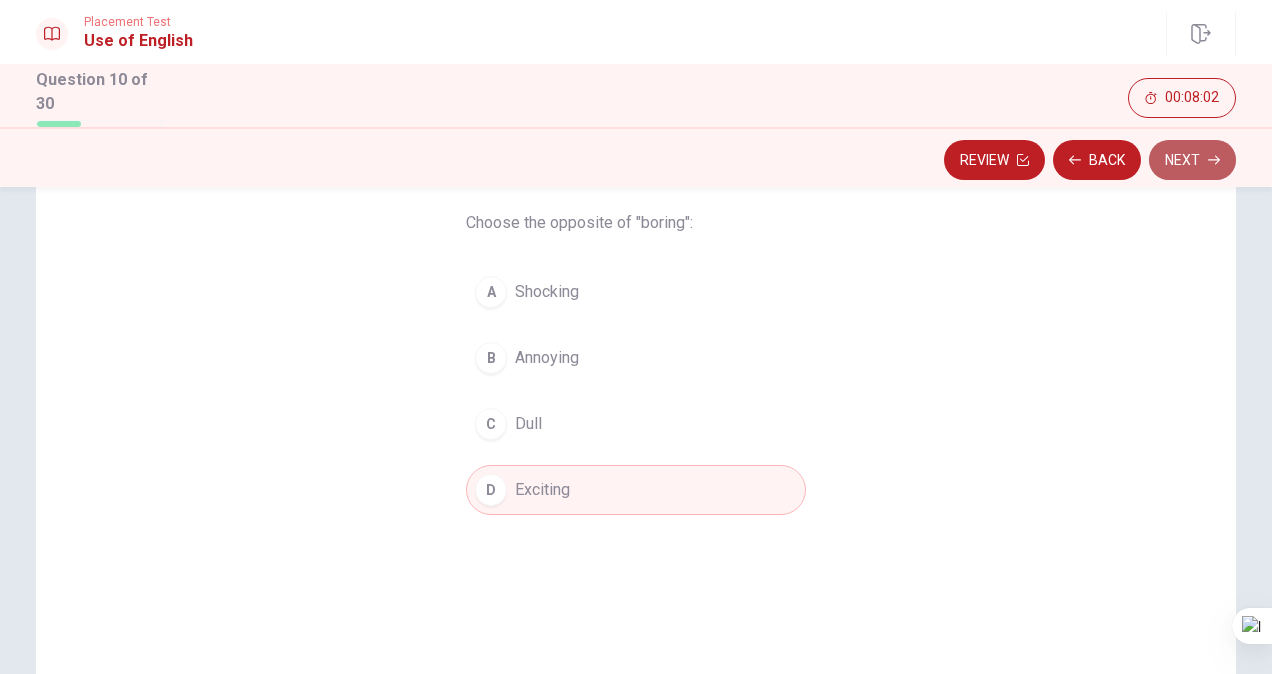 click on "Next" at bounding box center [1192, 160] 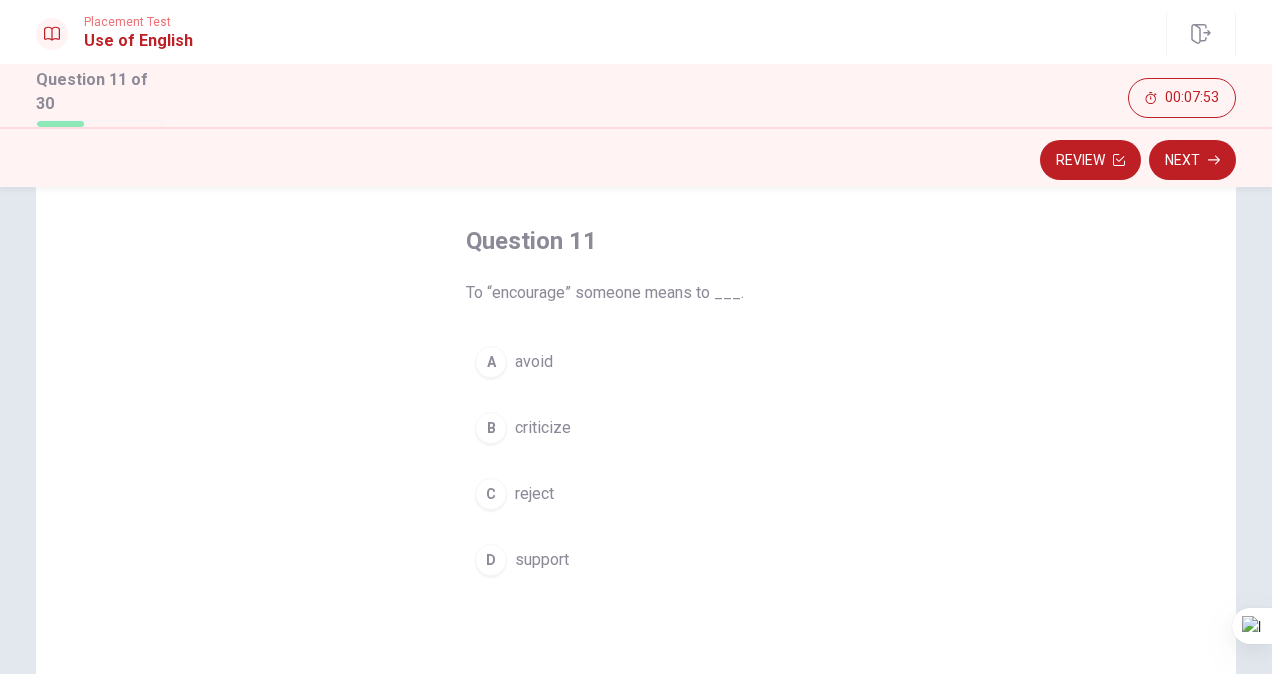 scroll, scrollTop: 85, scrollLeft: 0, axis: vertical 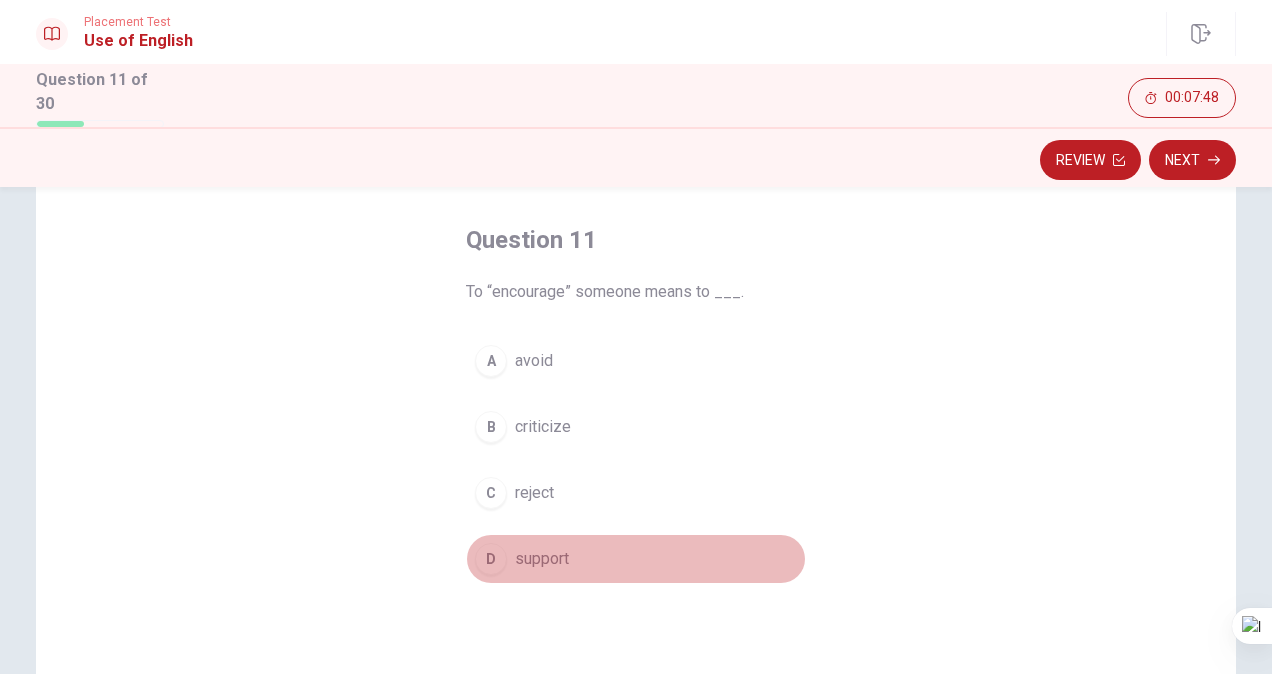 click on "D" at bounding box center [491, 559] 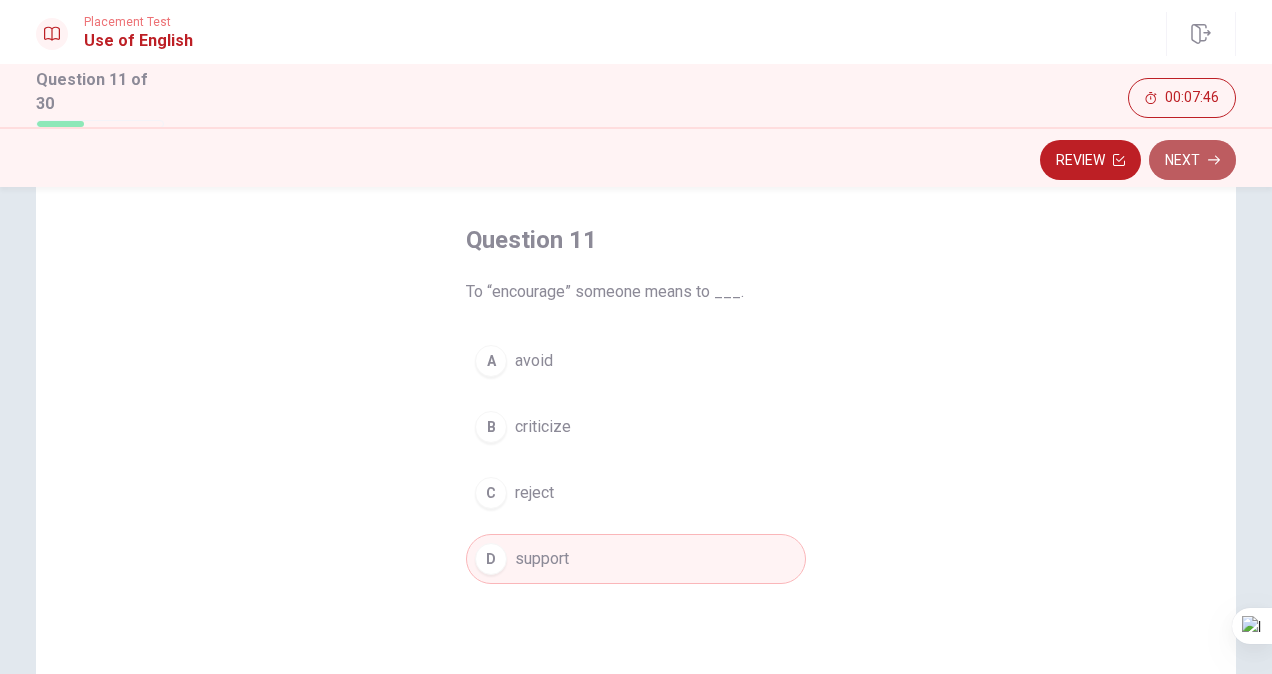 click on "Next" at bounding box center (1192, 160) 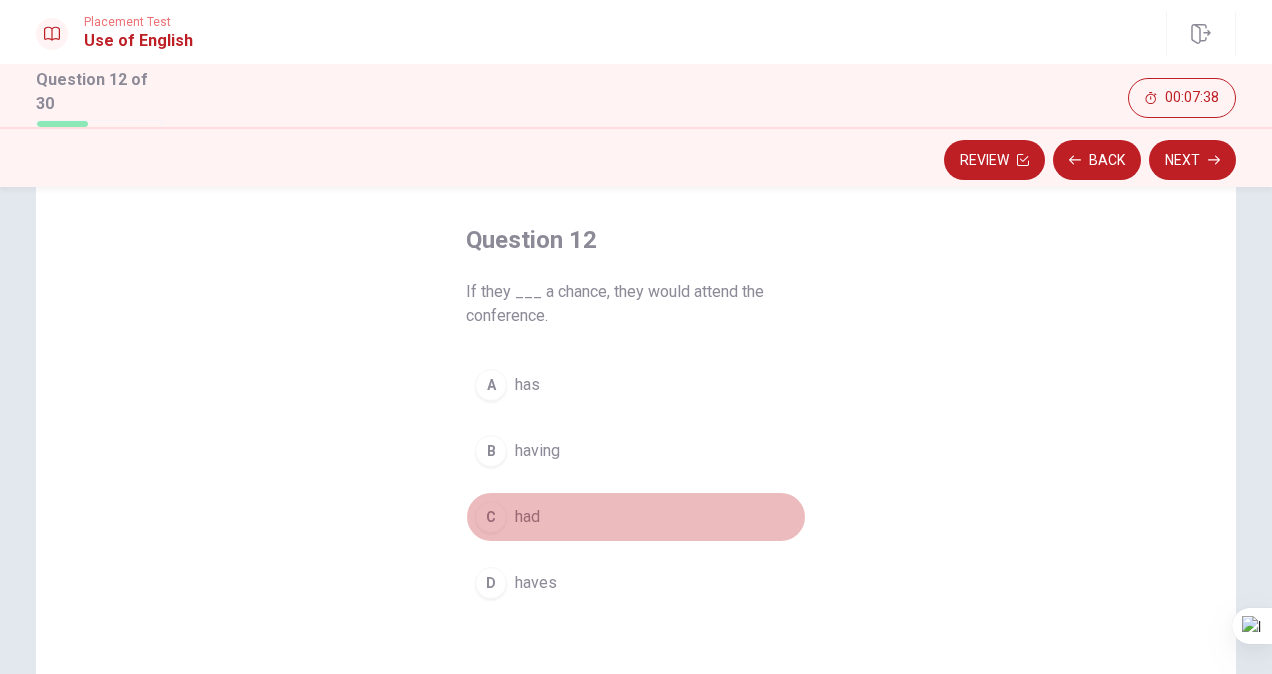 click on "C" at bounding box center [491, 517] 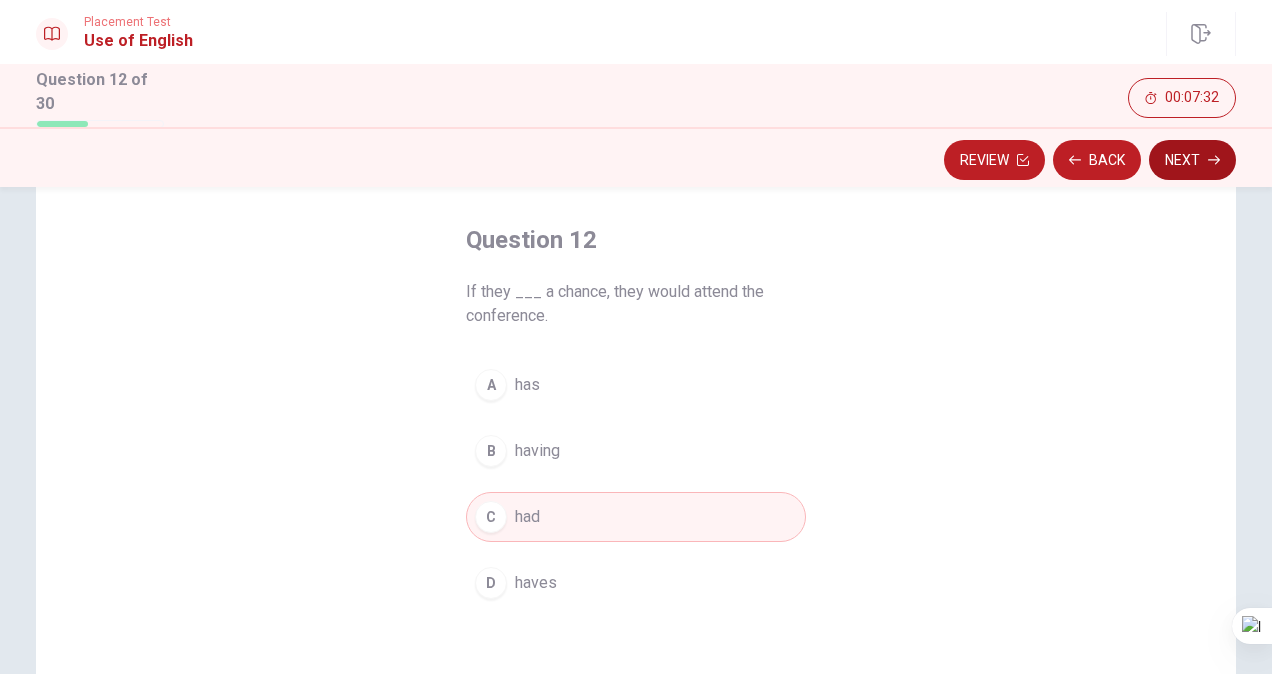 click on "Next" at bounding box center [1192, 160] 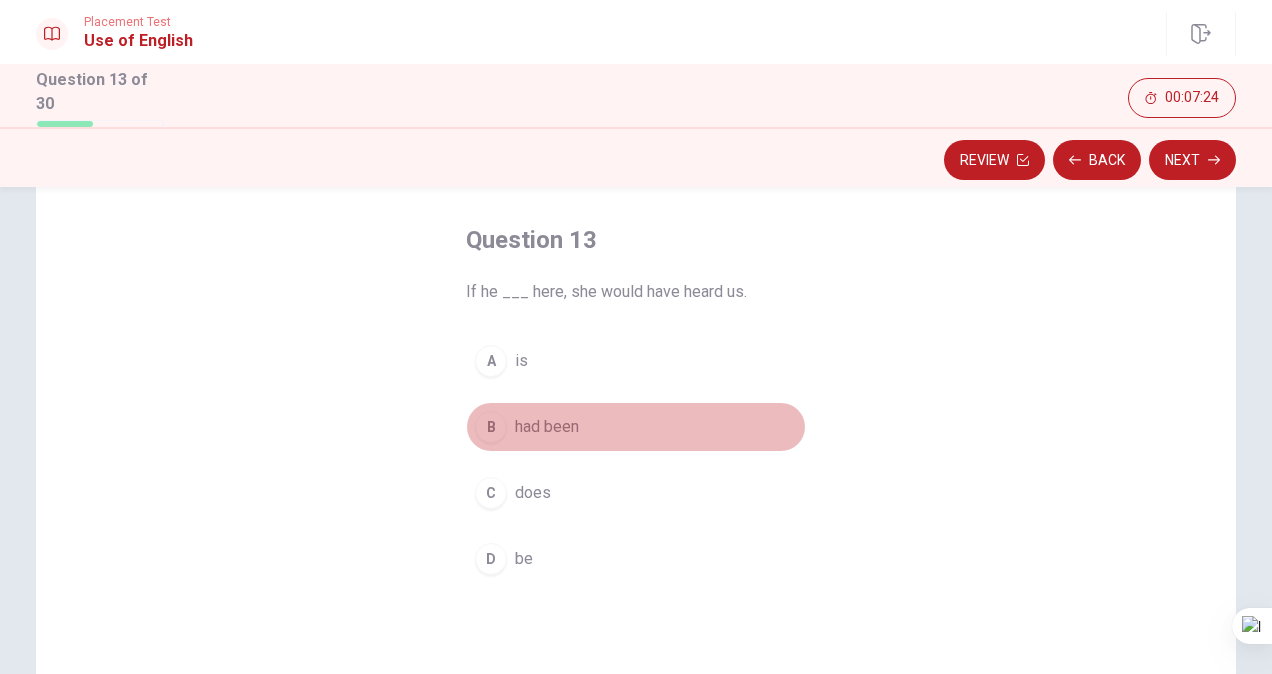 click on "had been" at bounding box center (547, 427) 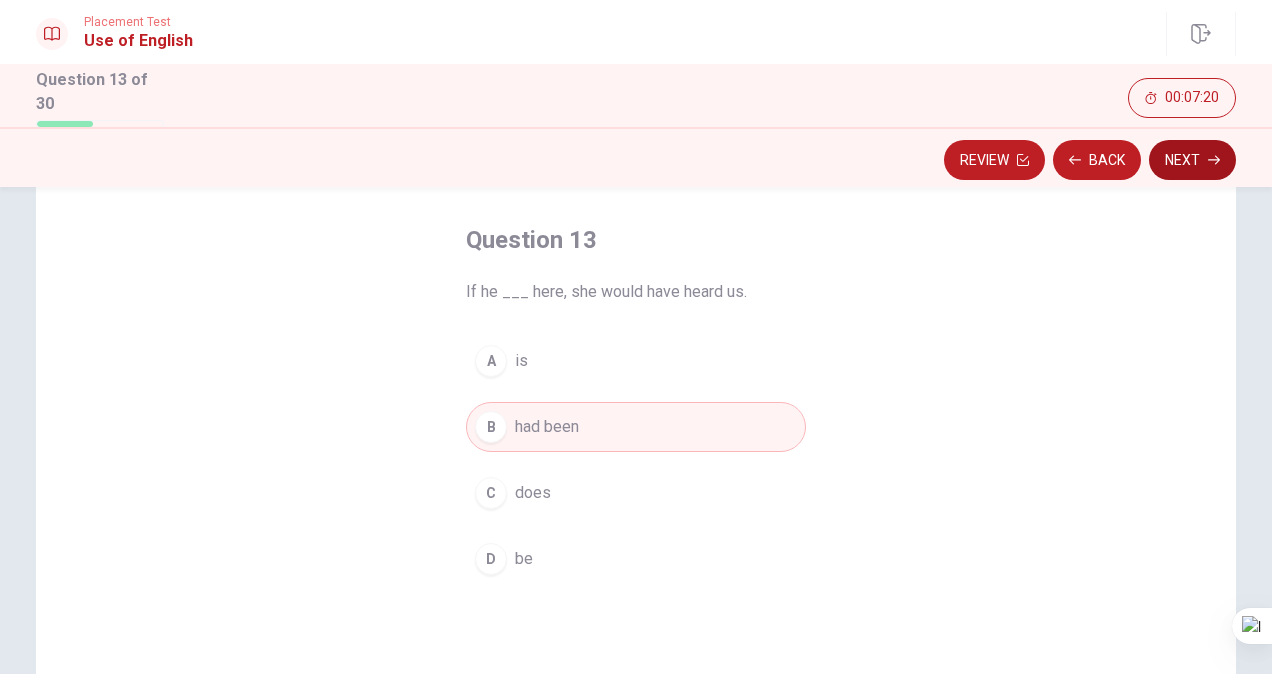 click on "Next" at bounding box center [1192, 160] 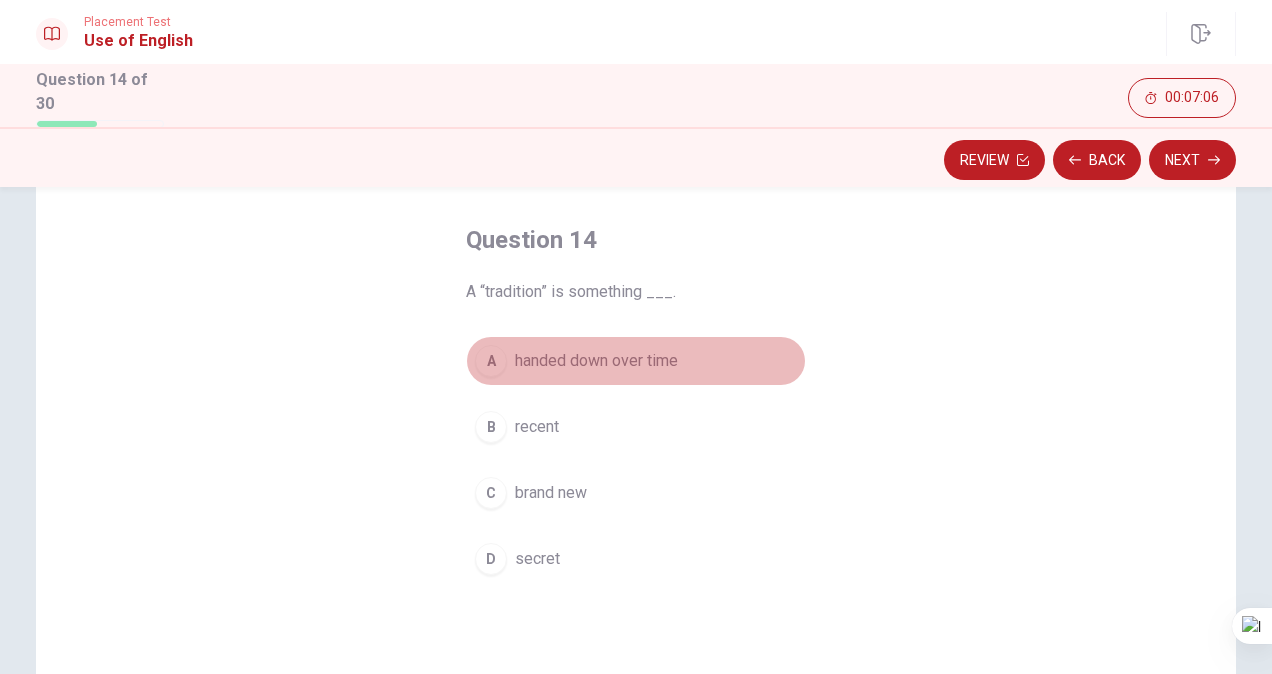 click on "A handed down over time" at bounding box center (636, 361) 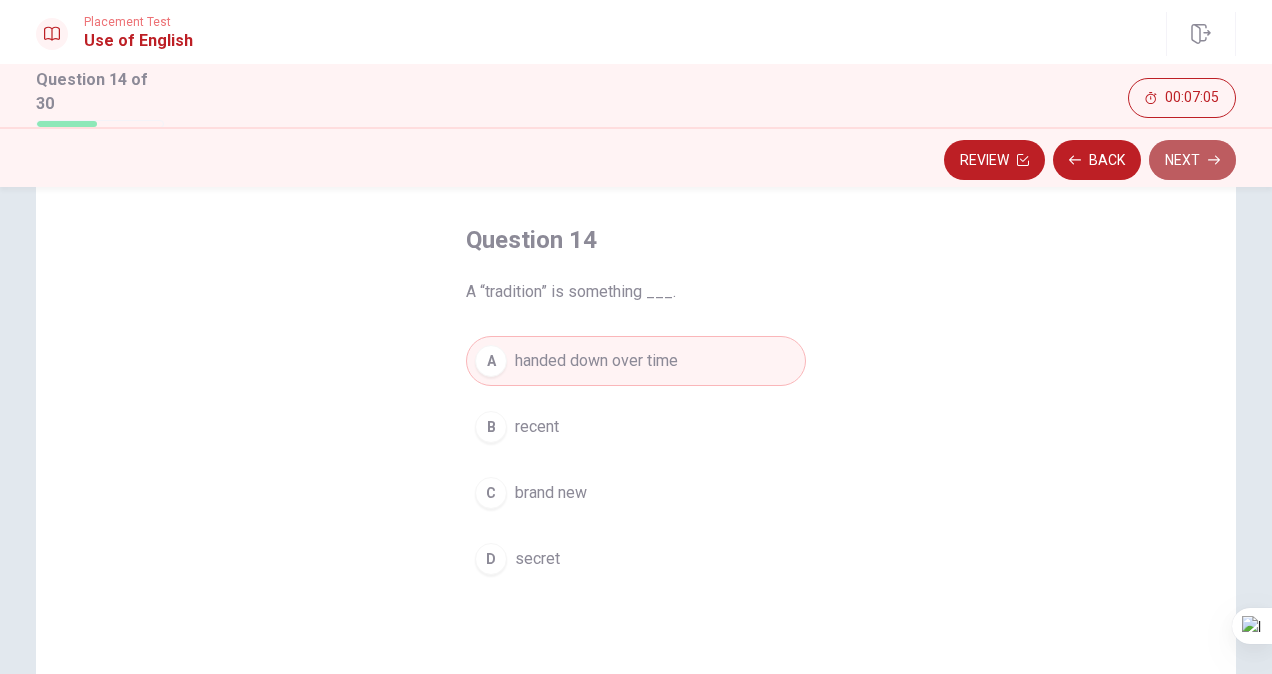 click on "Next" at bounding box center (1192, 160) 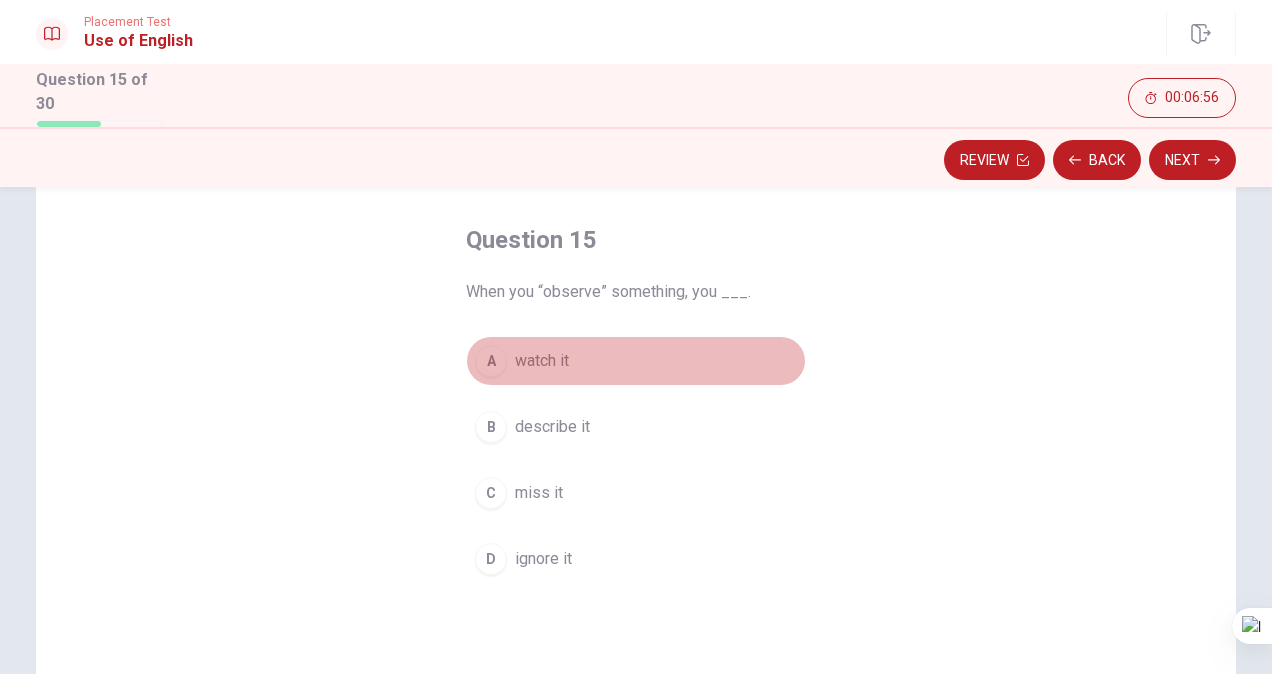 click on "A" at bounding box center [491, 361] 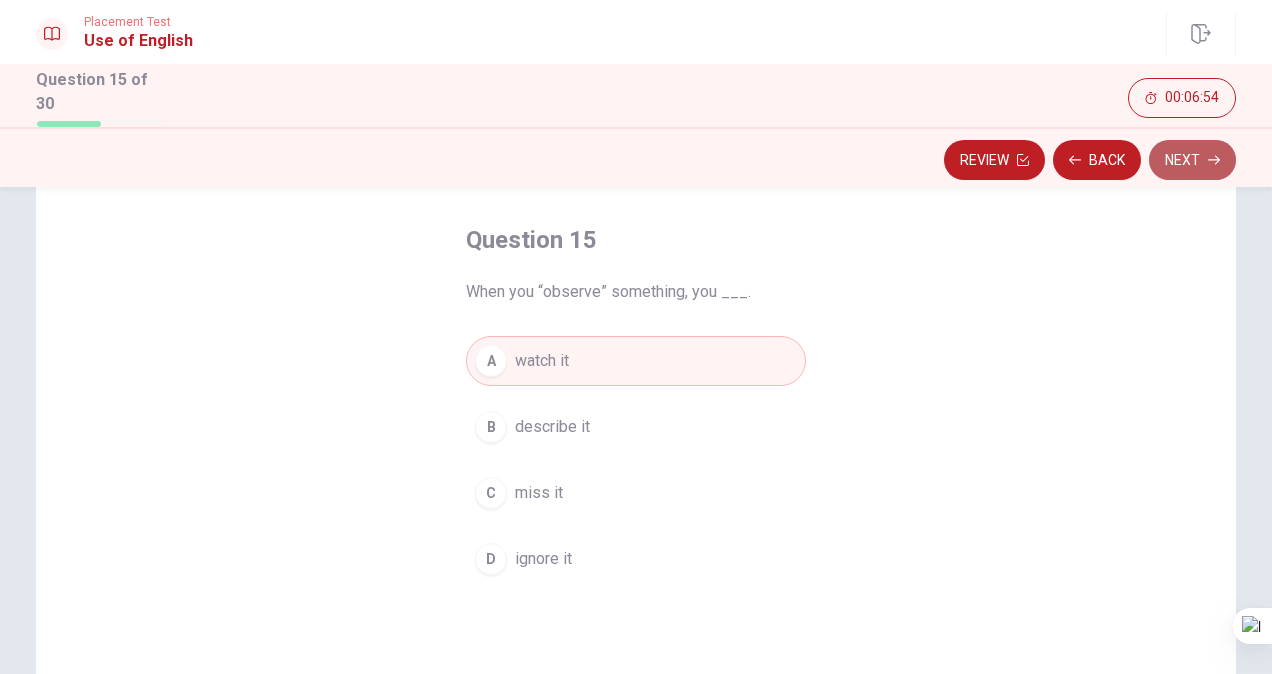 click on "Next" at bounding box center [1192, 160] 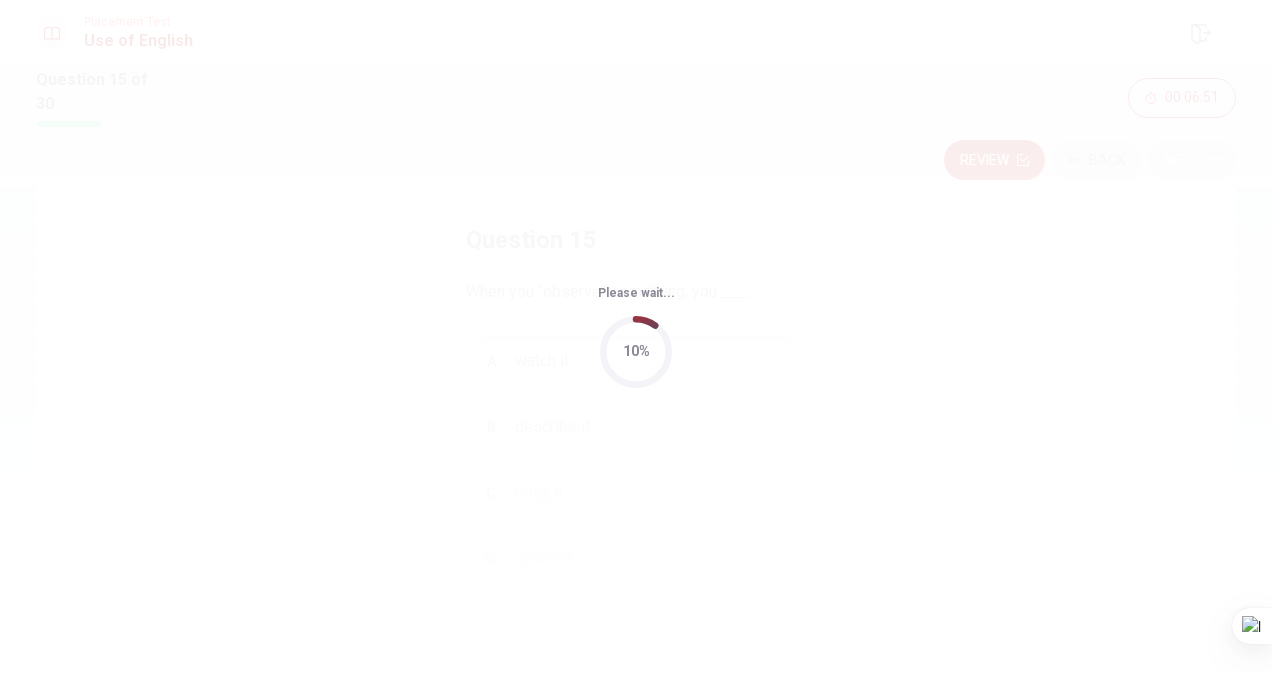scroll, scrollTop: 0, scrollLeft: 0, axis: both 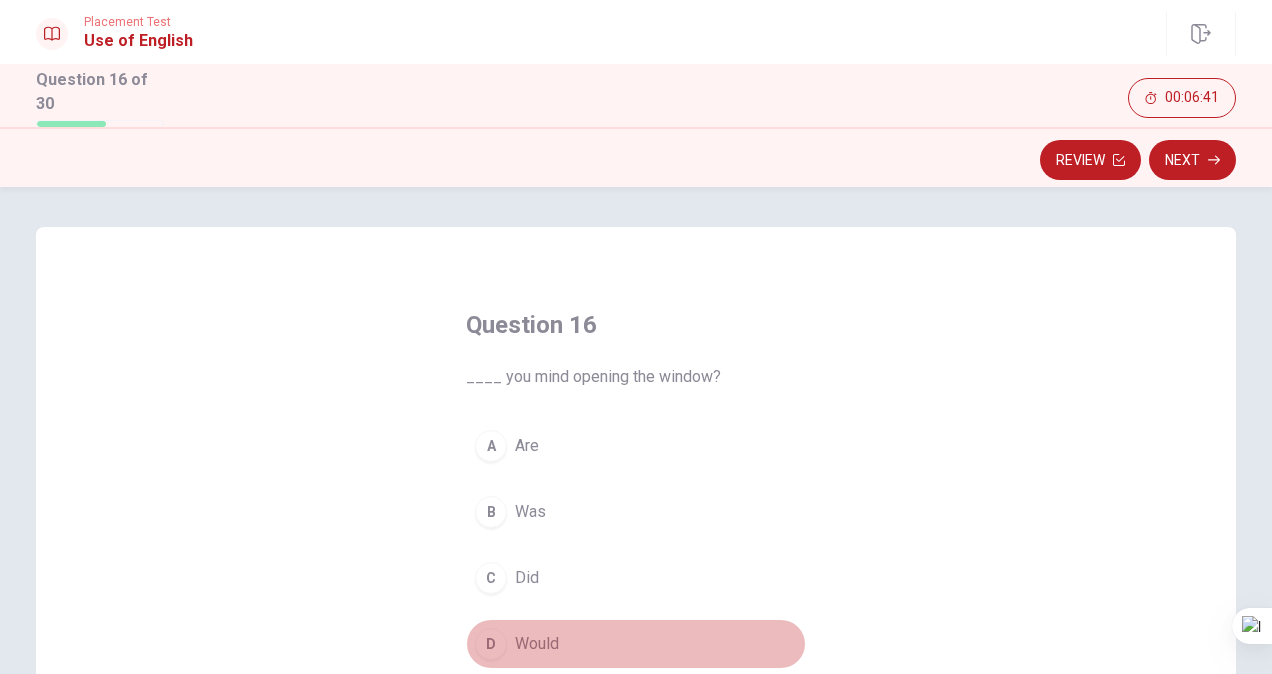 click on "D Would" at bounding box center [636, 644] 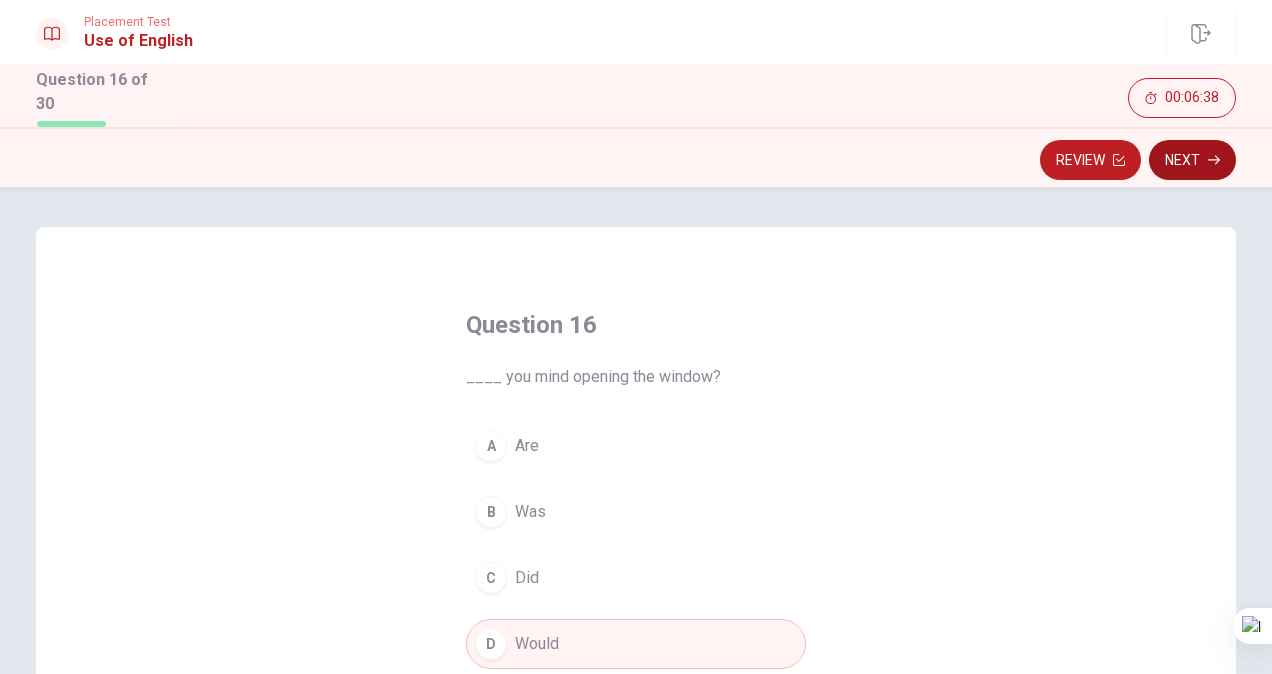 click on "Next" at bounding box center (1192, 160) 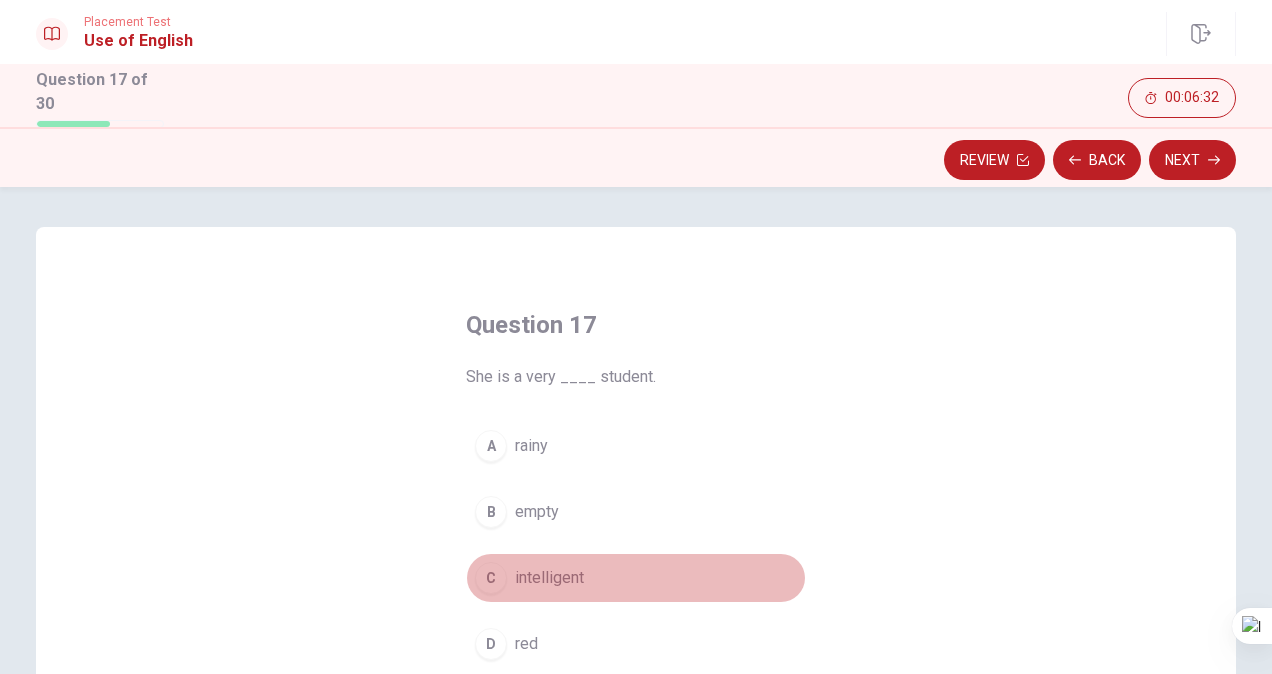 click on "C" at bounding box center [491, 578] 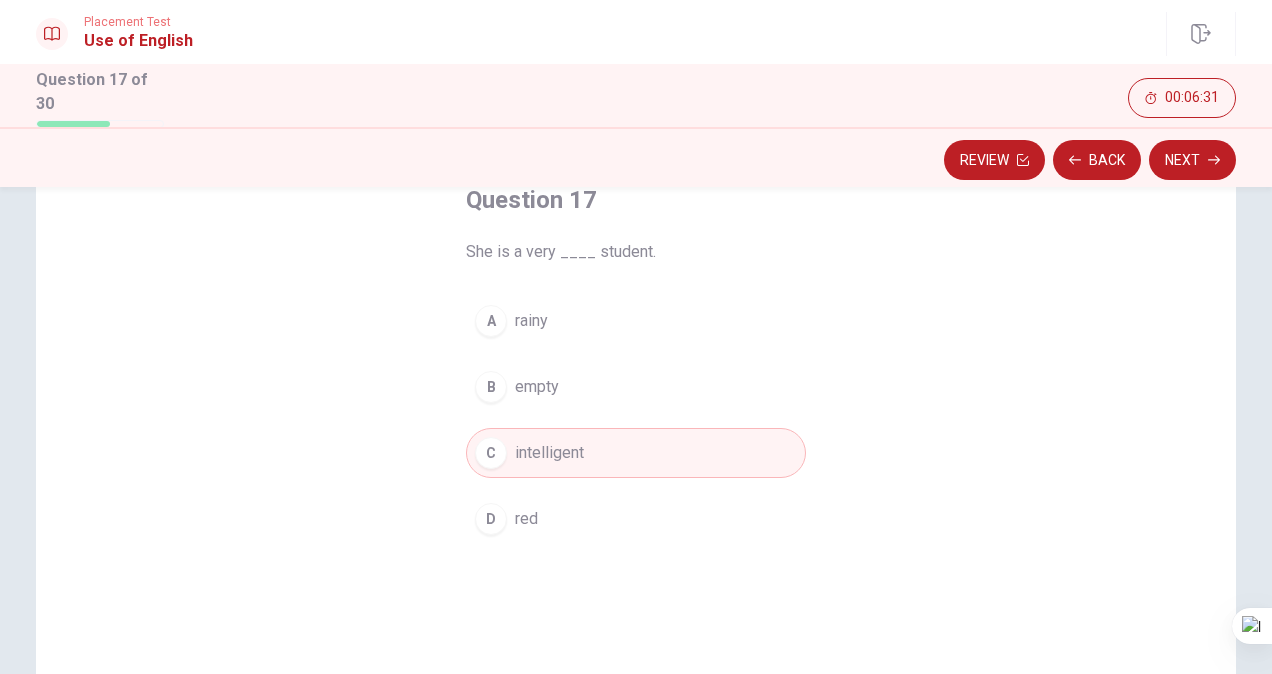 scroll, scrollTop: 126, scrollLeft: 0, axis: vertical 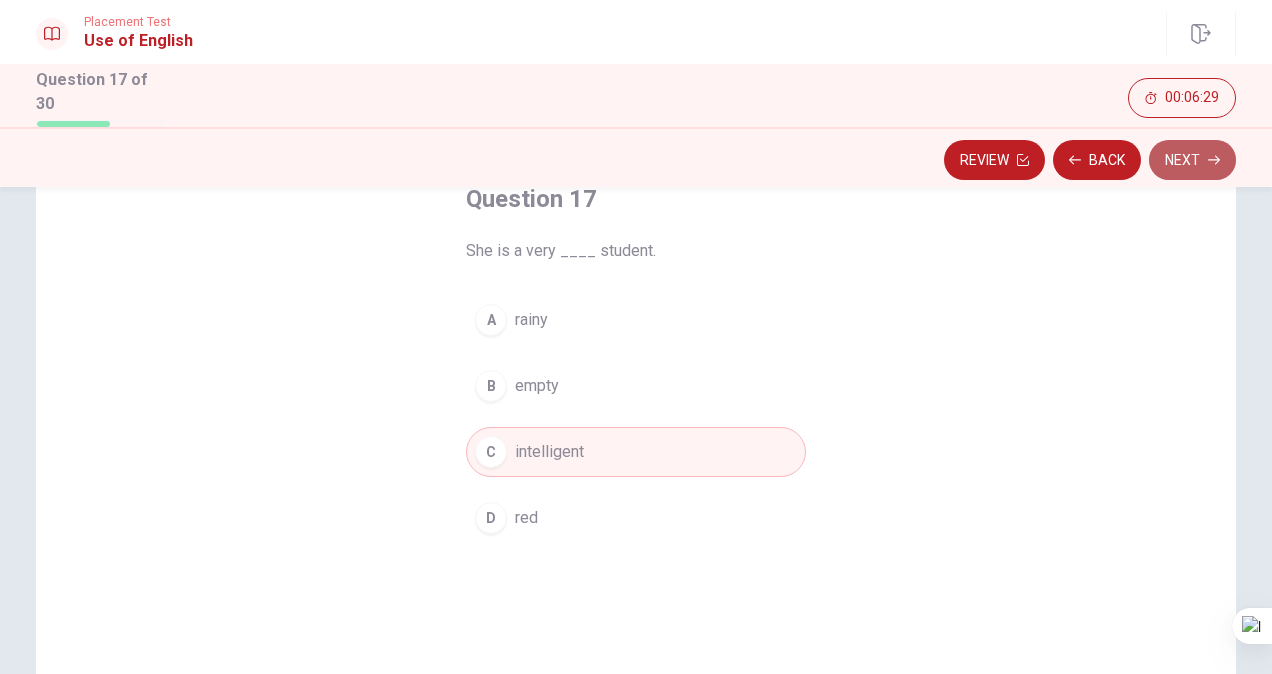 click on "Next" at bounding box center [1192, 160] 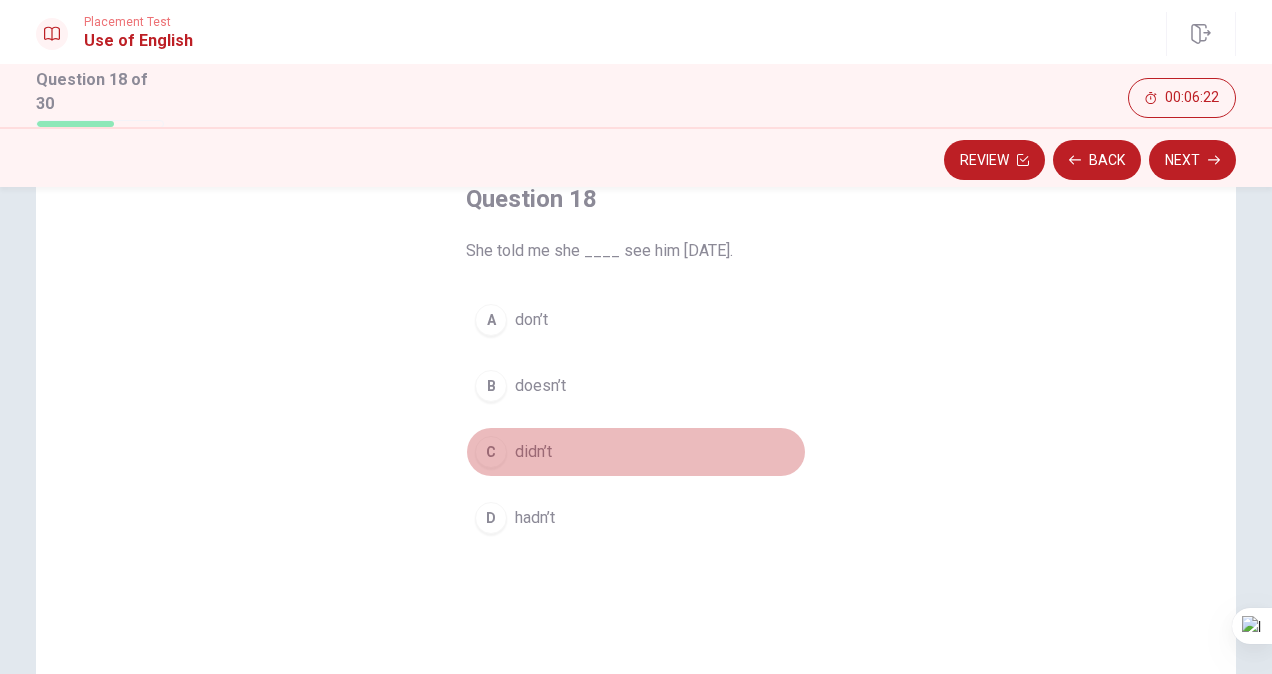 click on "C didn’t" at bounding box center [636, 452] 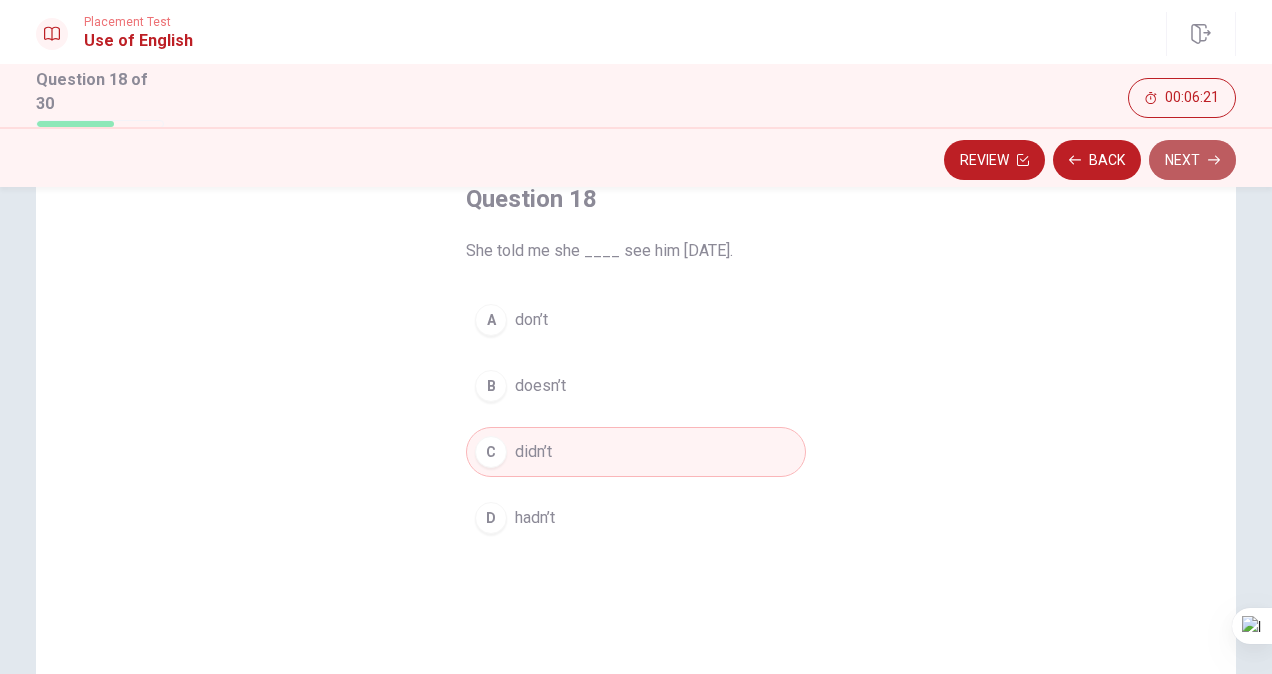 click on "Next" at bounding box center [1192, 160] 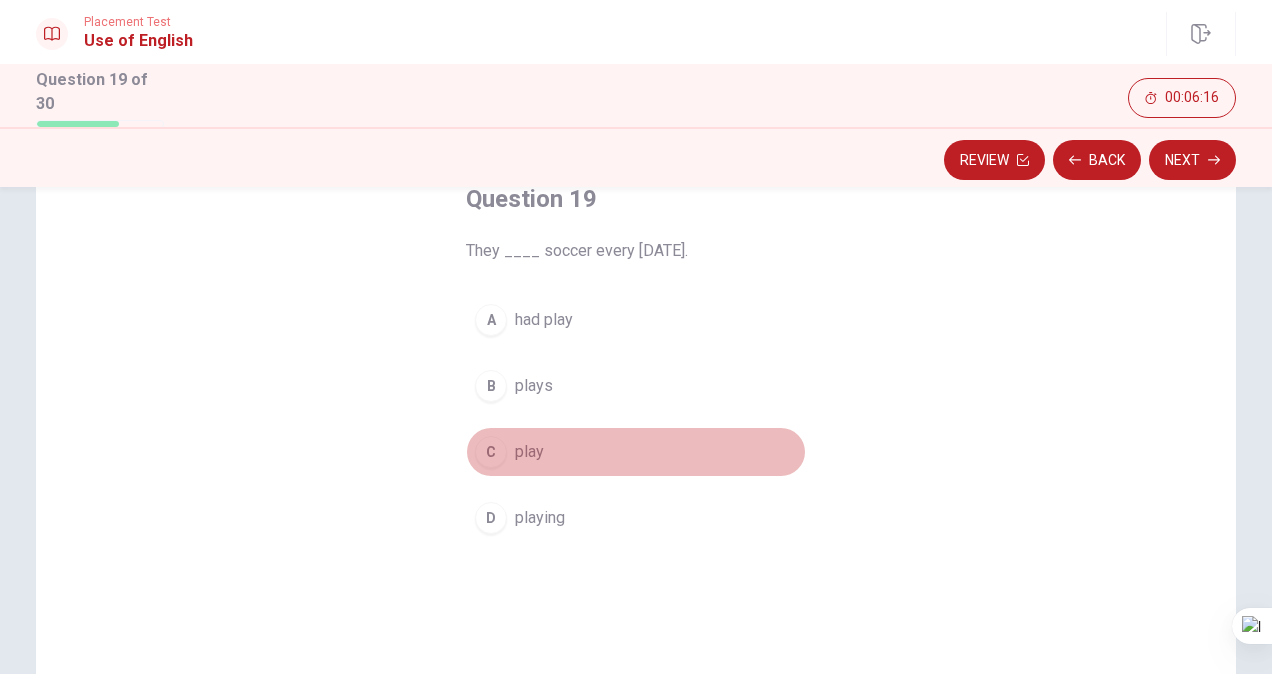 click on "C" at bounding box center (491, 452) 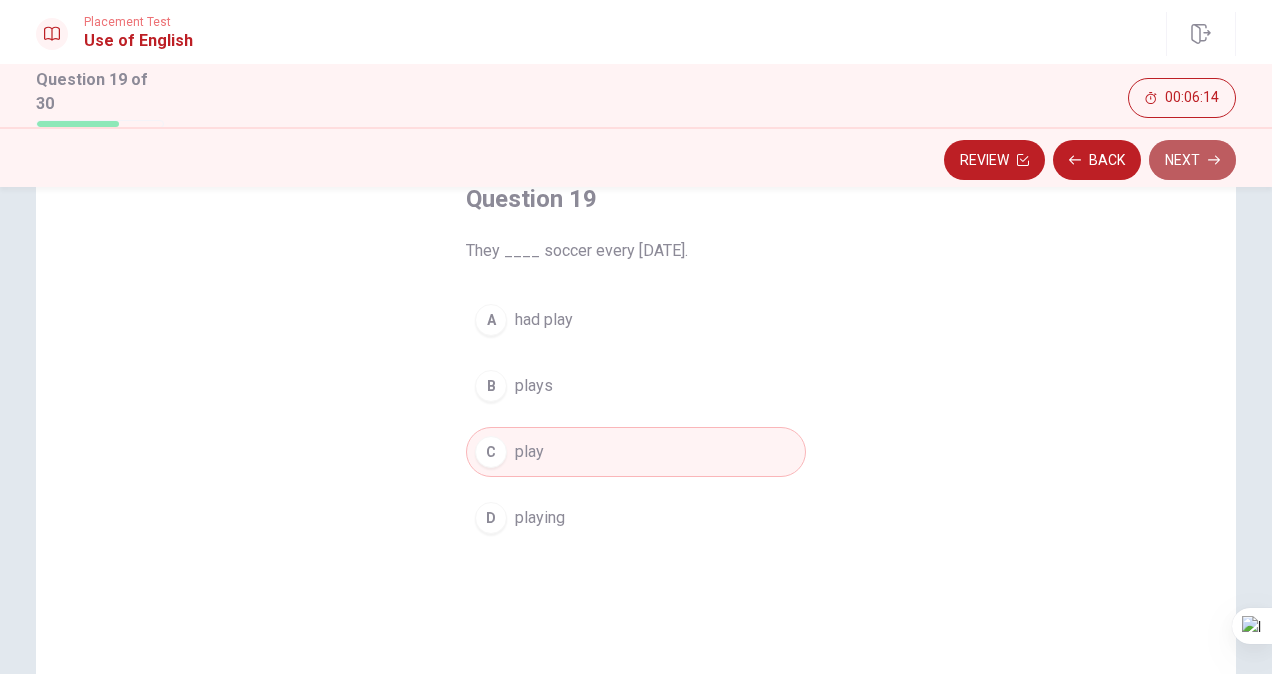click 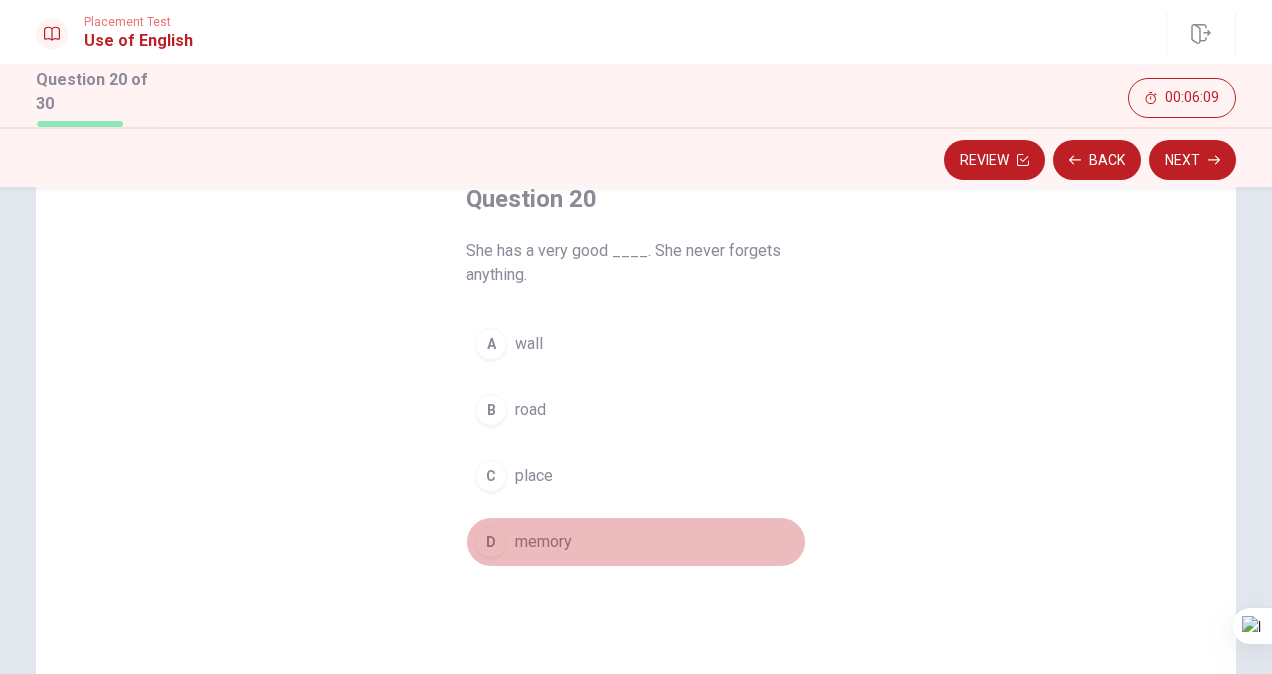 click on "D" at bounding box center [491, 542] 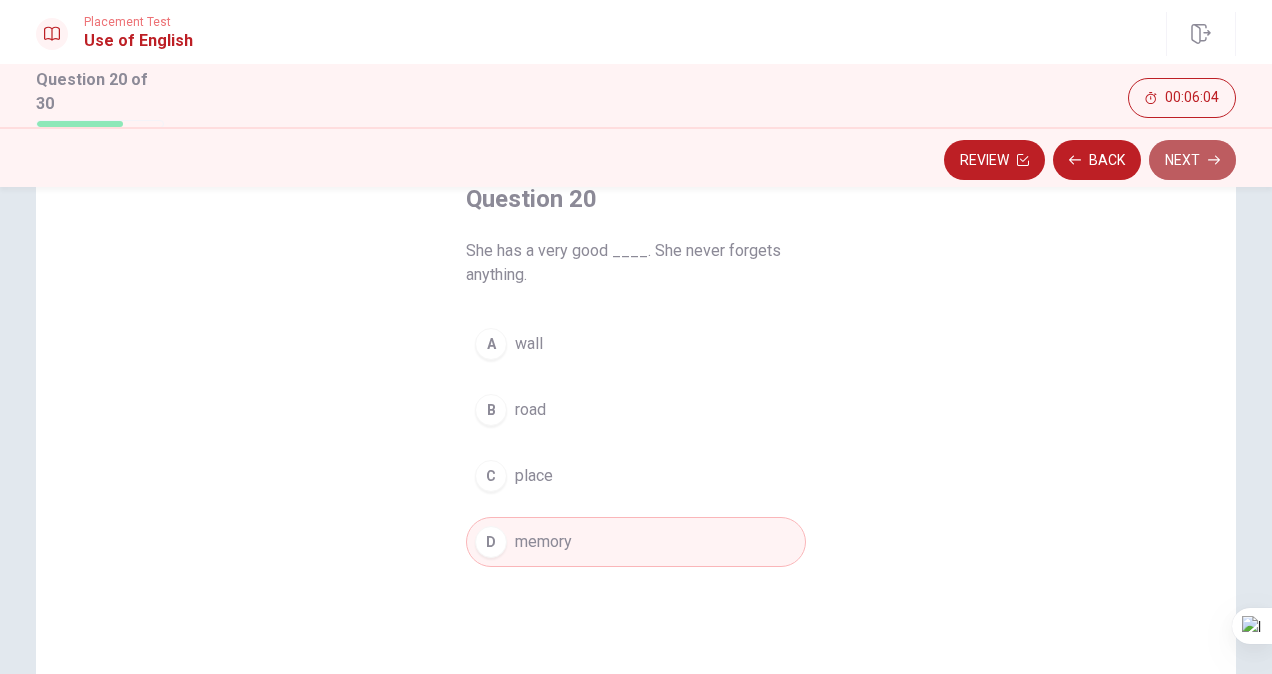 click on "Next" at bounding box center (1192, 160) 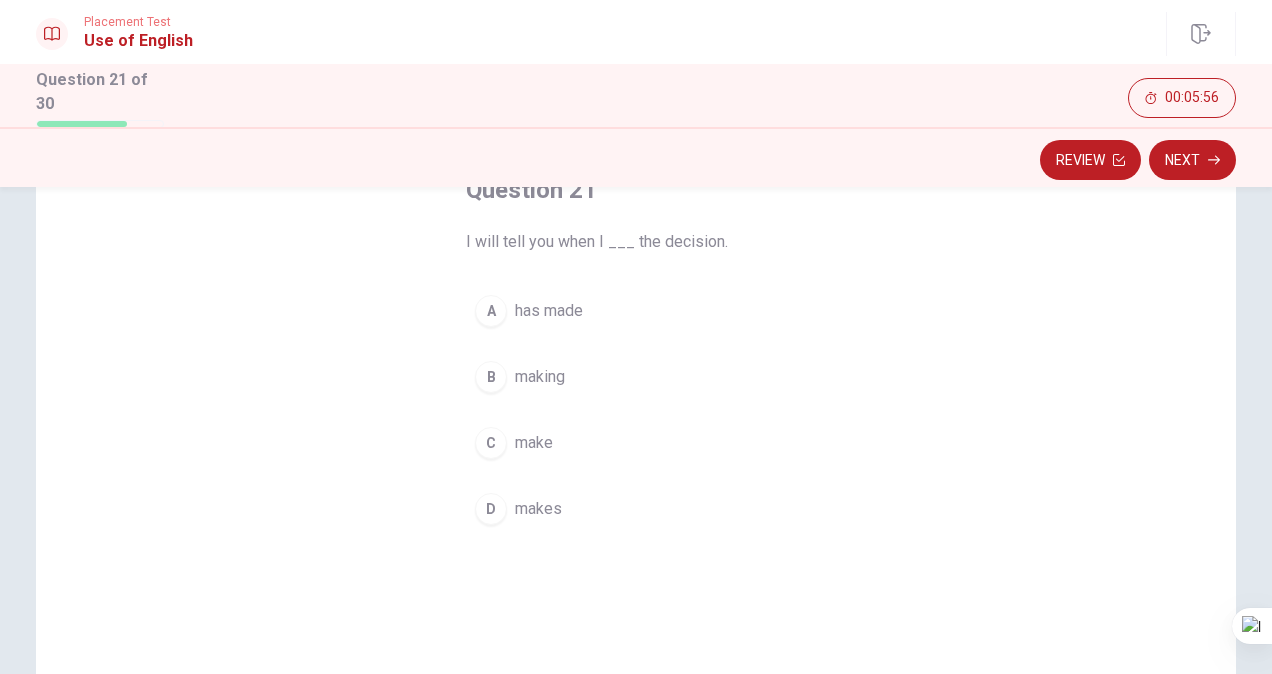scroll, scrollTop: 141, scrollLeft: 0, axis: vertical 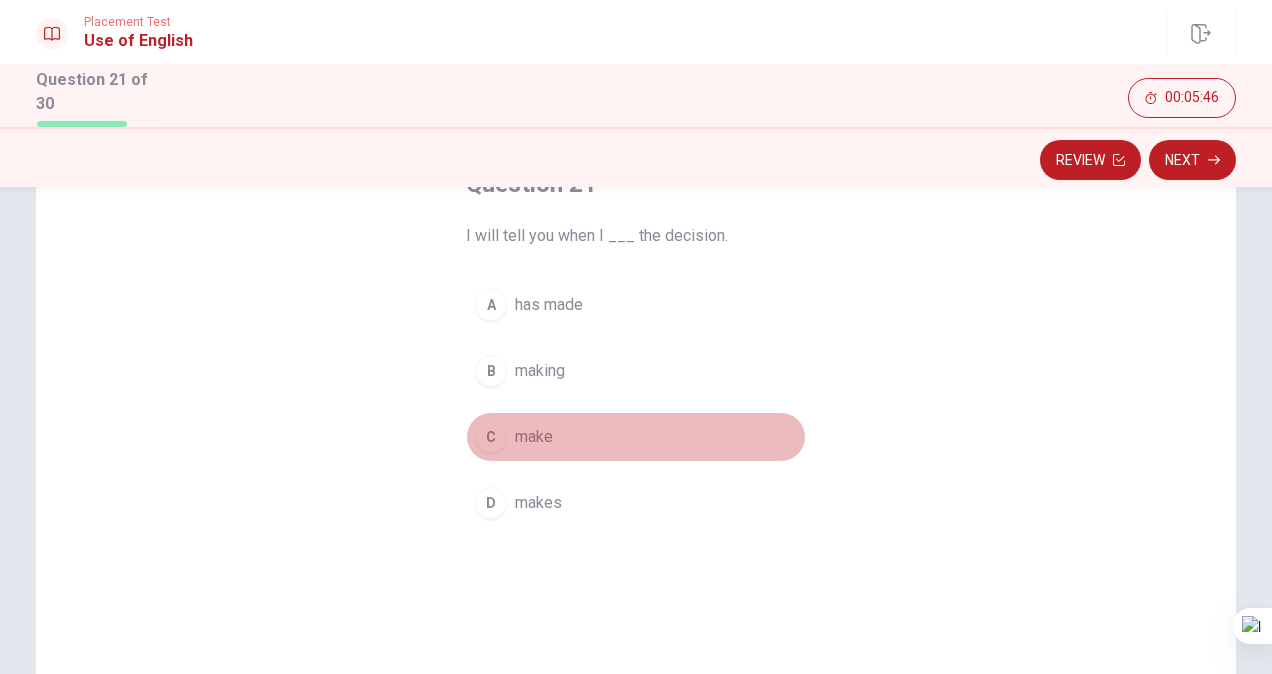 click on "make" at bounding box center [534, 437] 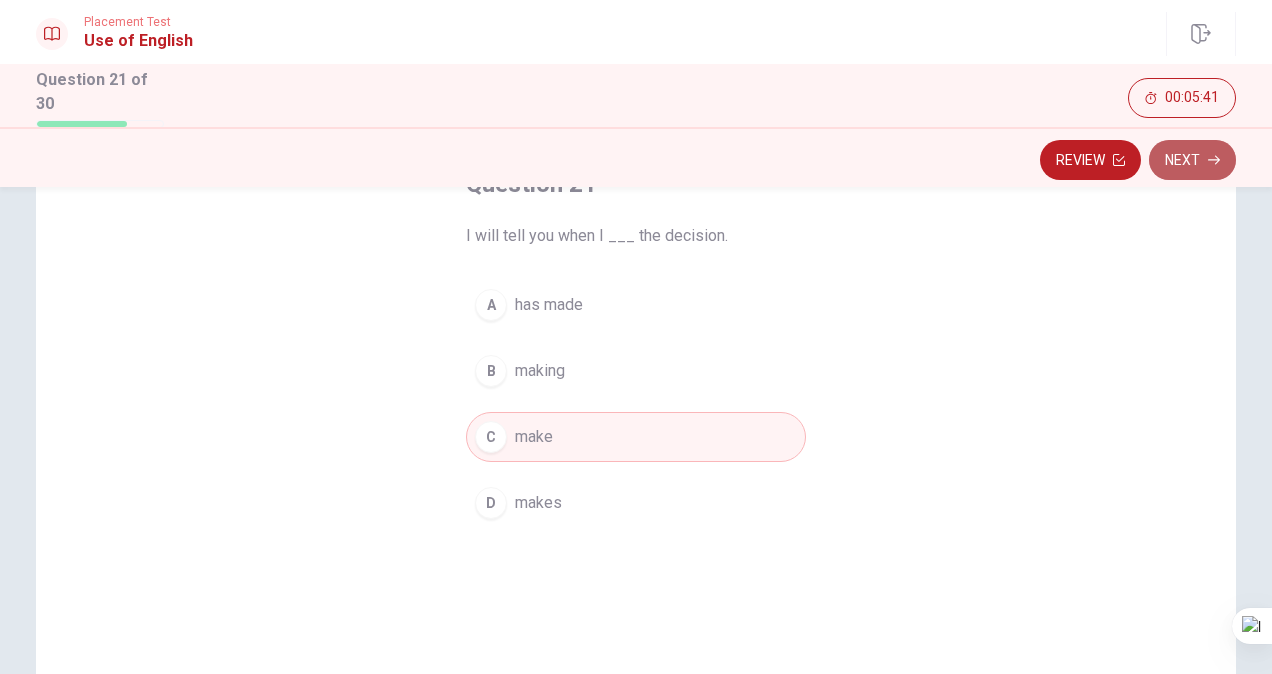 click on "Next" at bounding box center [1192, 160] 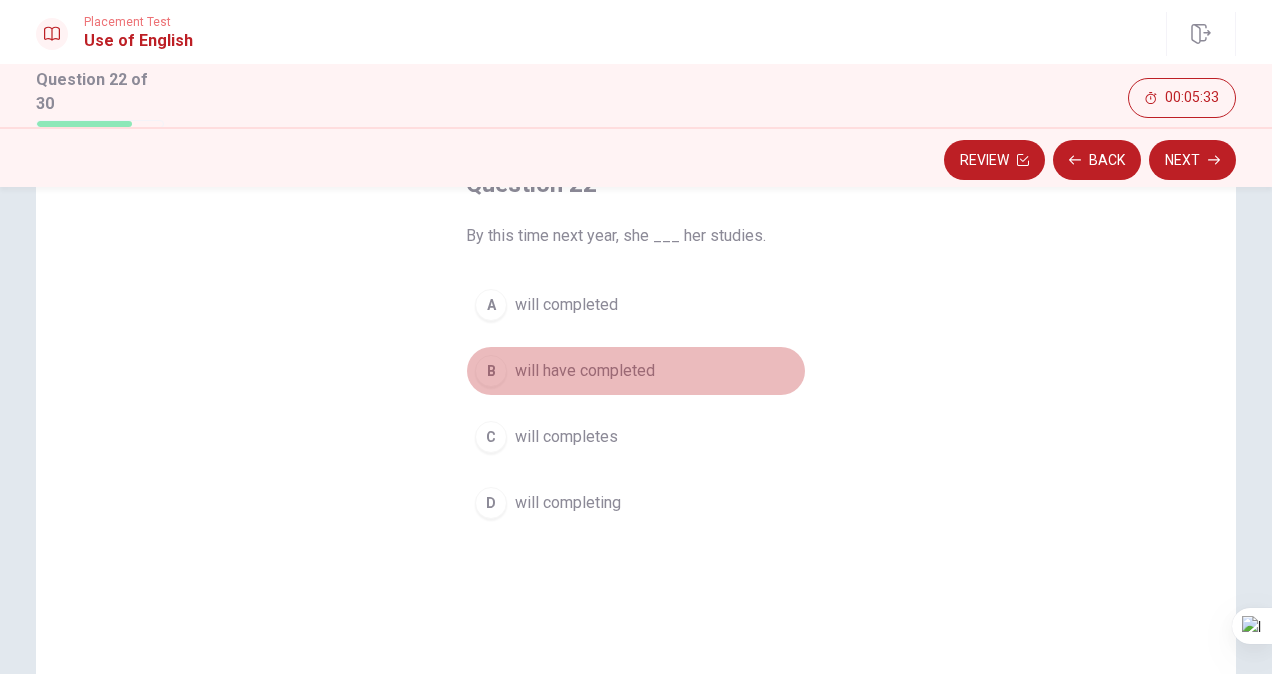 click on "will have completed" at bounding box center (585, 371) 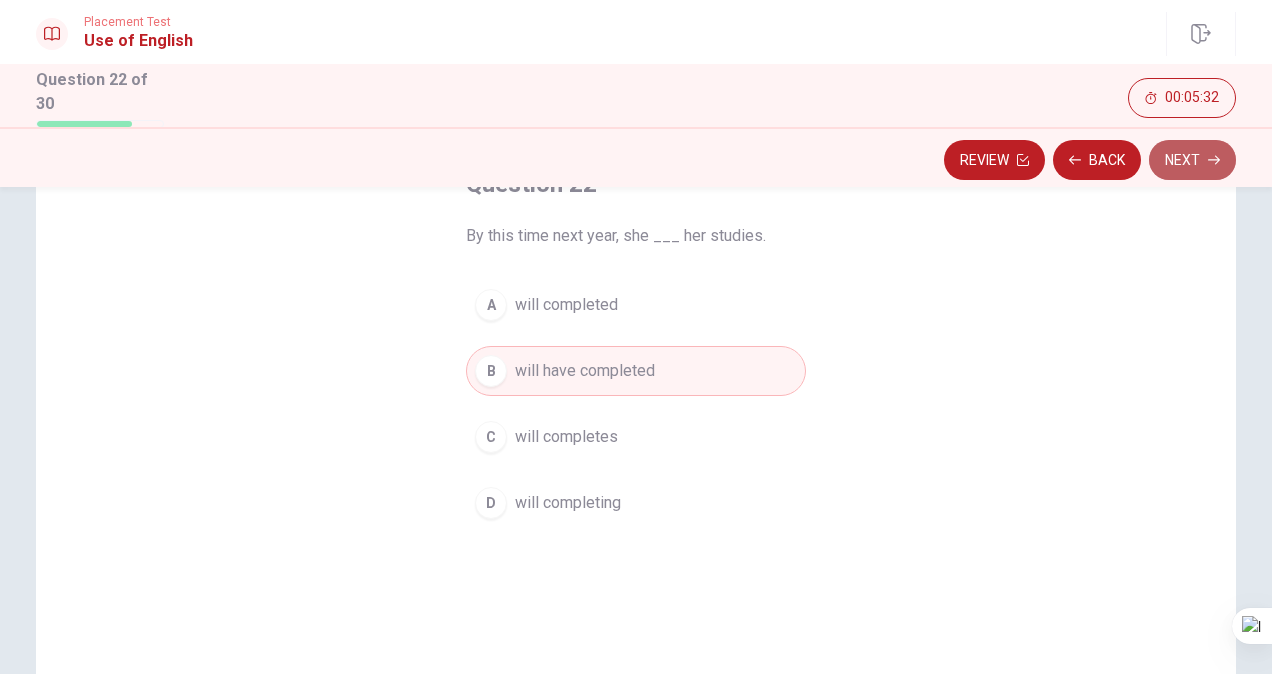 click on "Next" at bounding box center (1192, 160) 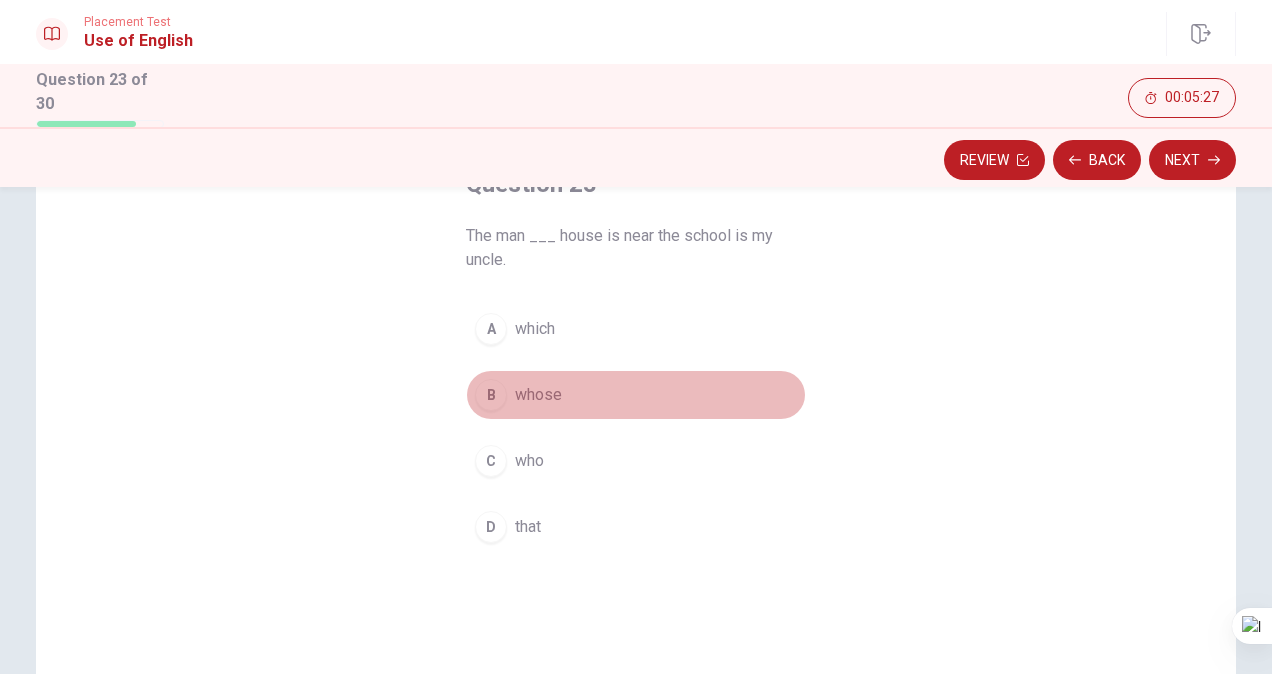 click on "whose" at bounding box center (538, 395) 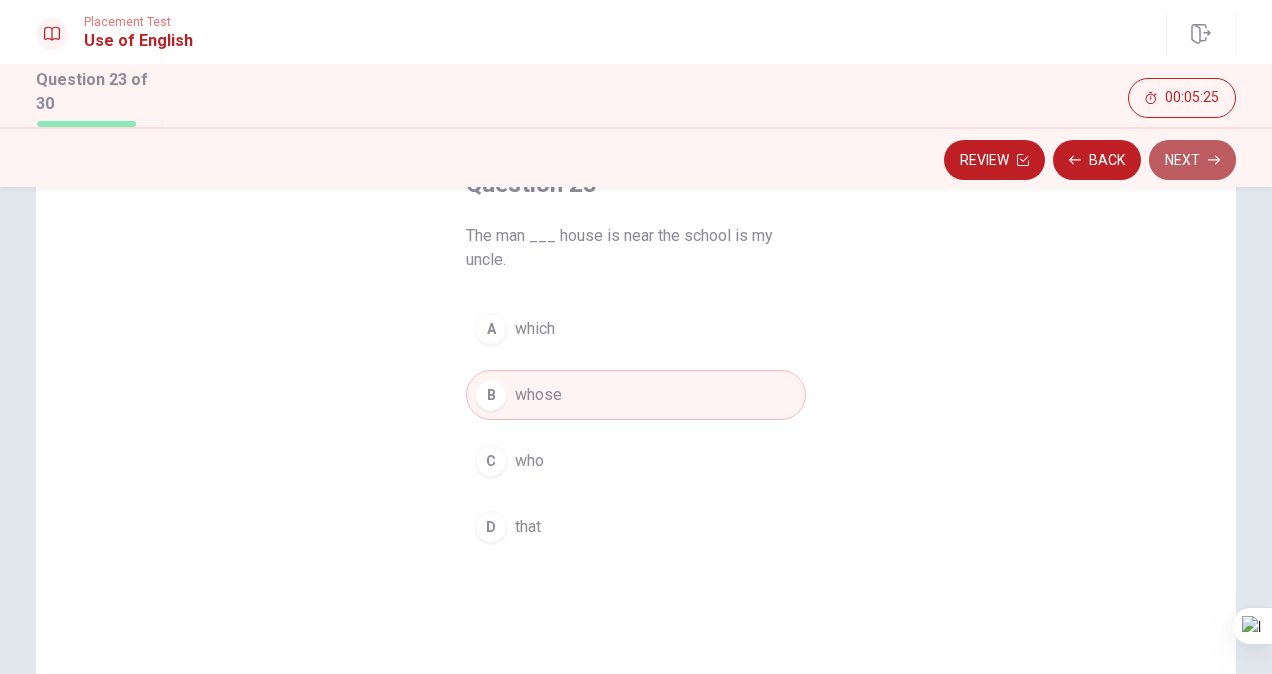 click on "Next" at bounding box center [1192, 160] 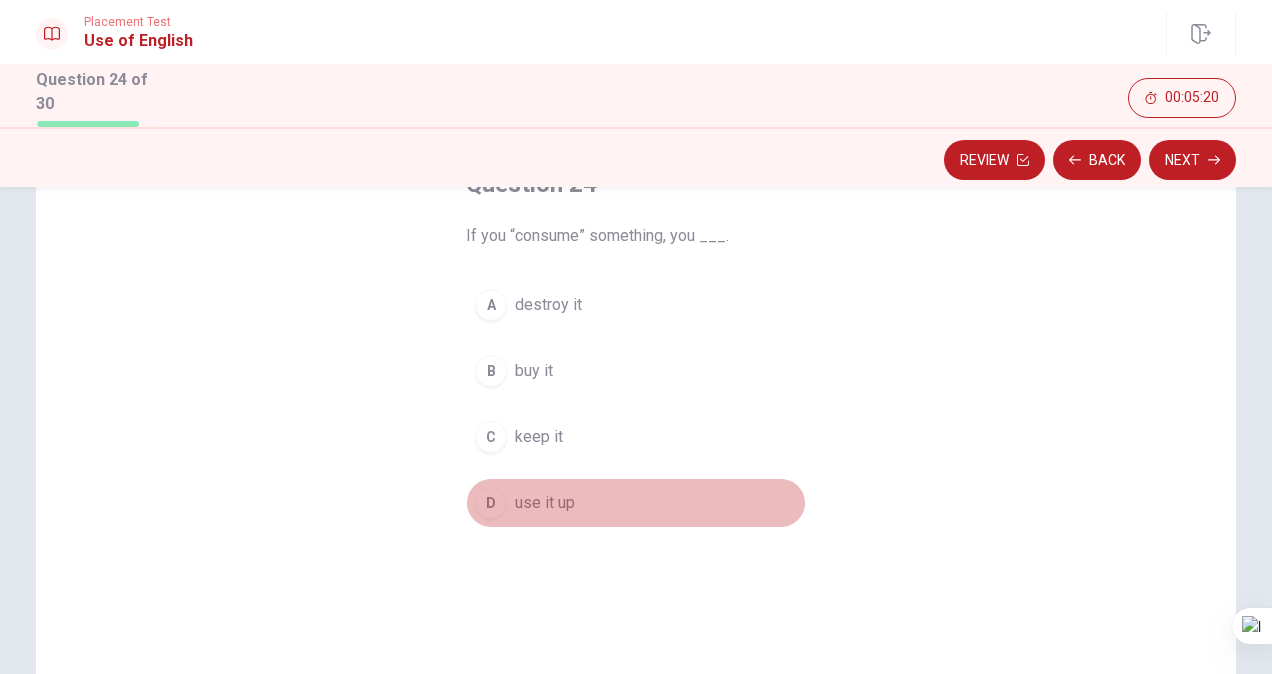 click on "use it up" at bounding box center [545, 503] 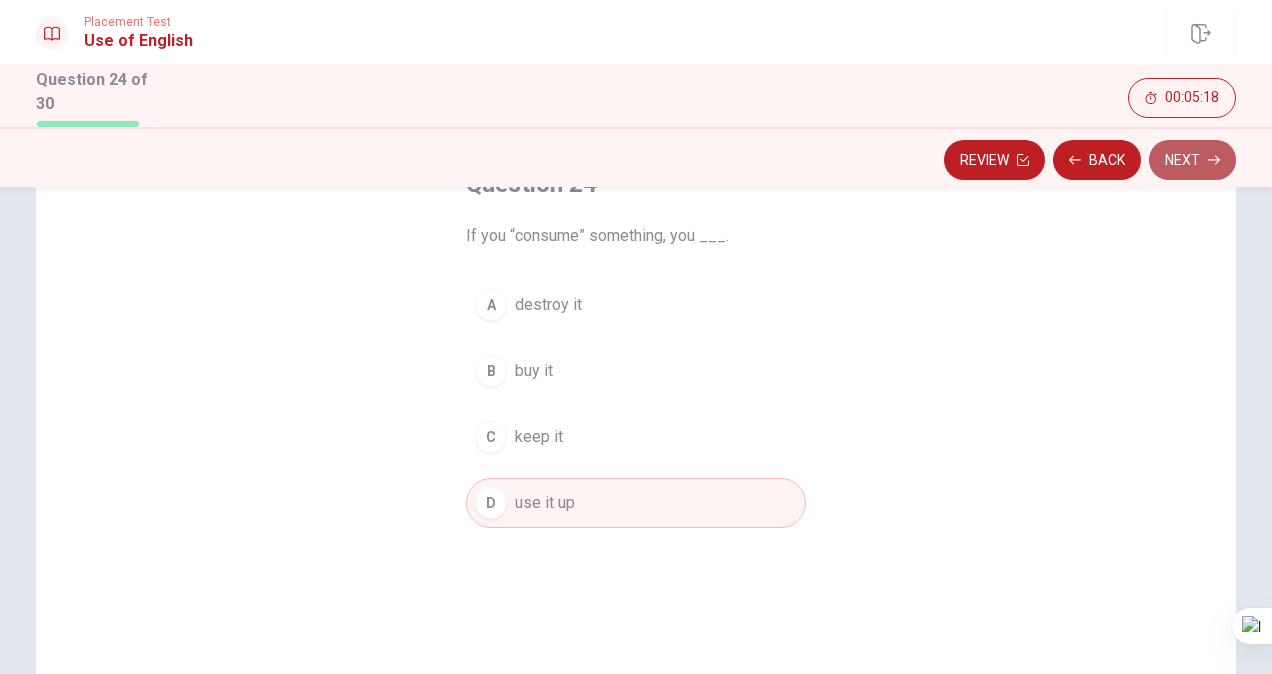 click on "Next" at bounding box center [1192, 160] 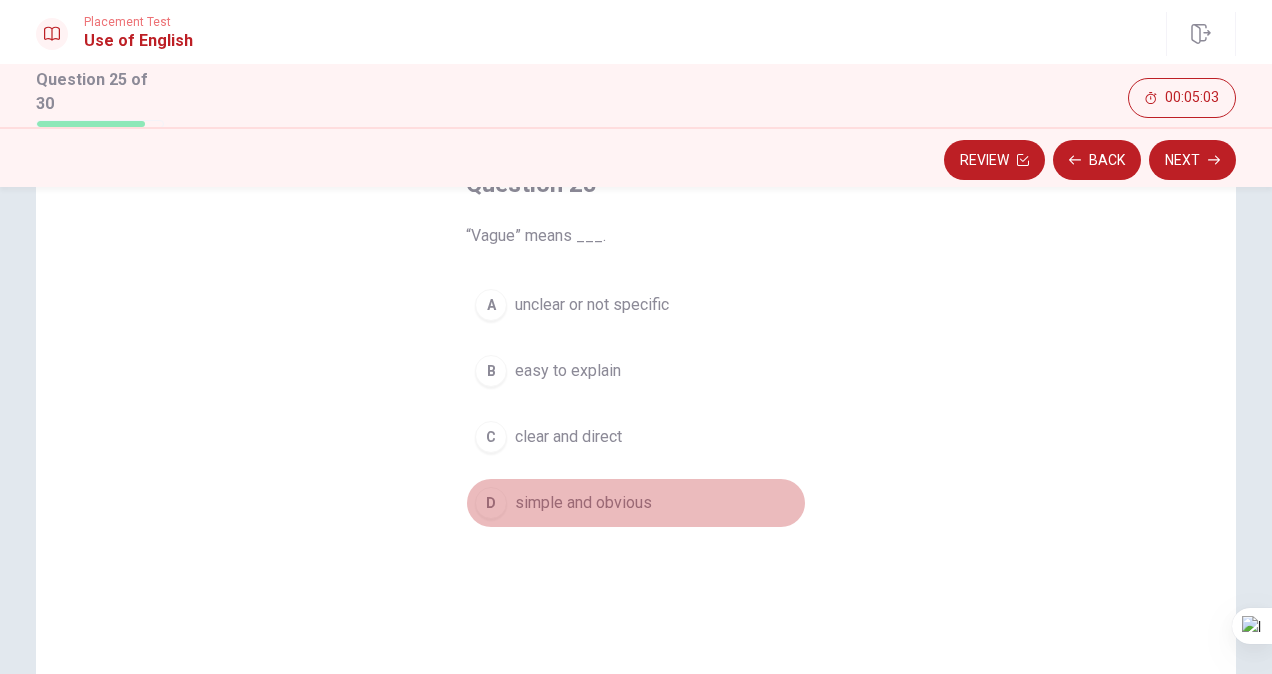 click on "D" at bounding box center [491, 503] 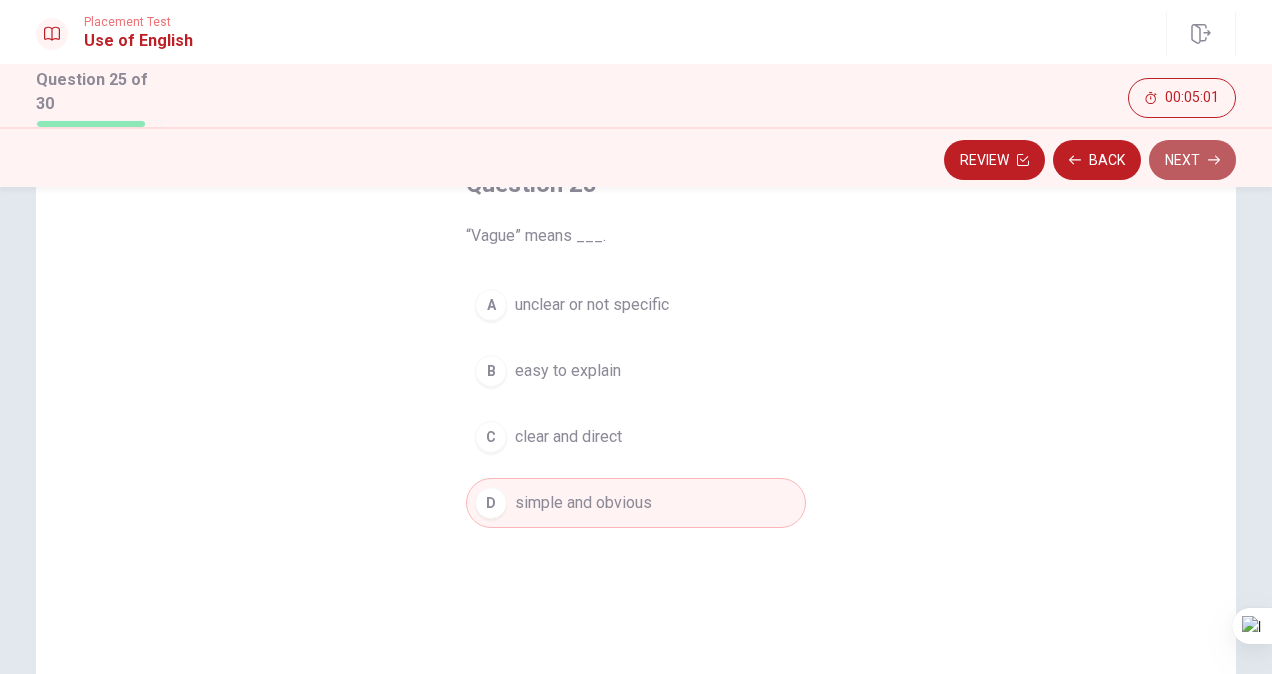 click on "Next" at bounding box center [1192, 160] 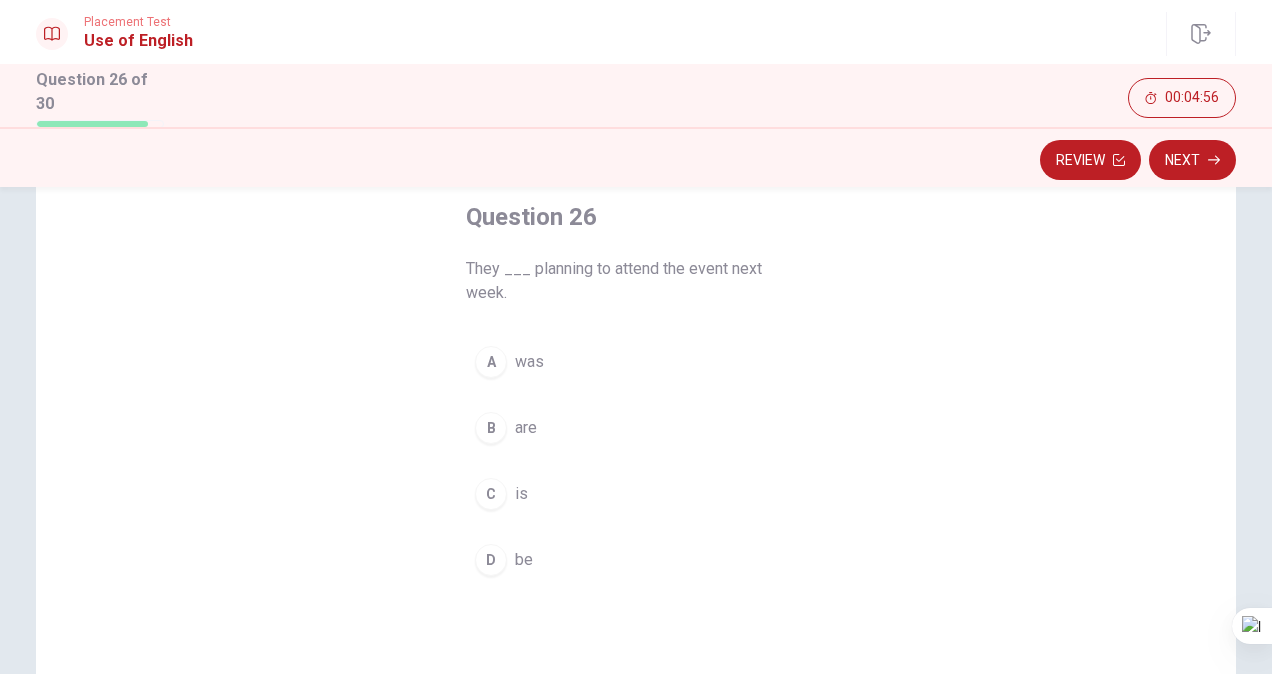 scroll, scrollTop: 109, scrollLeft: 0, axis: vertical 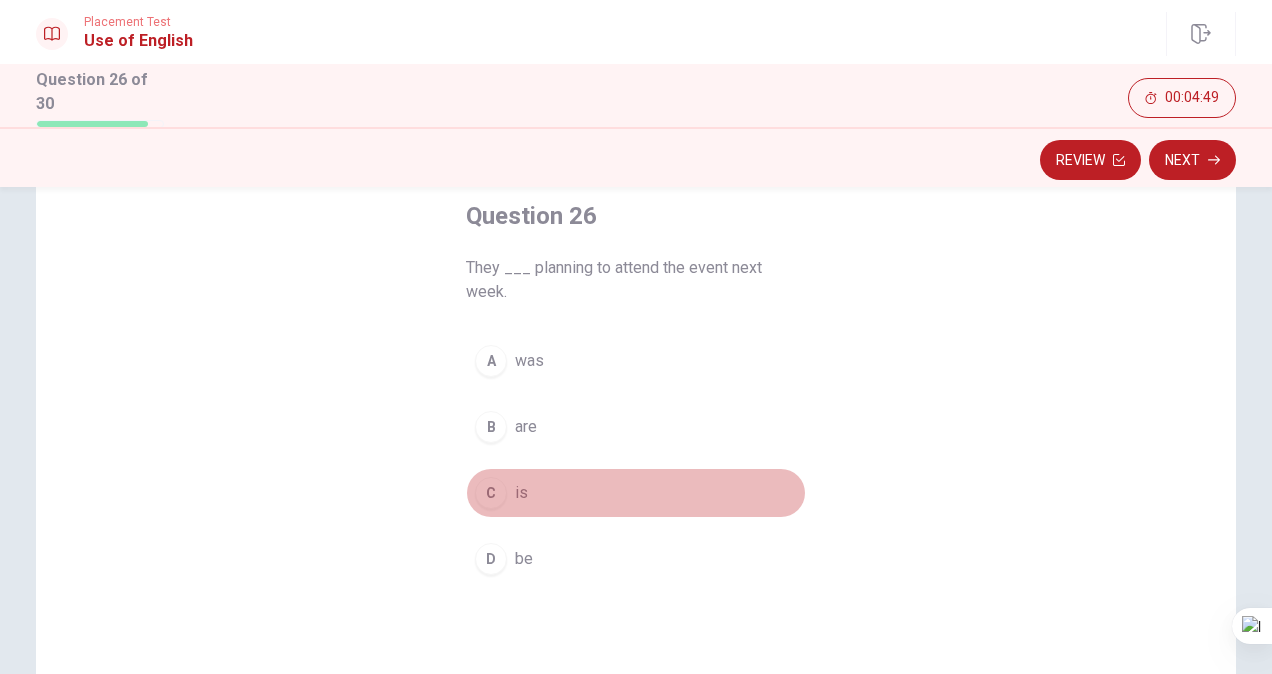 click on "C is" at bounding box center [636, 493] 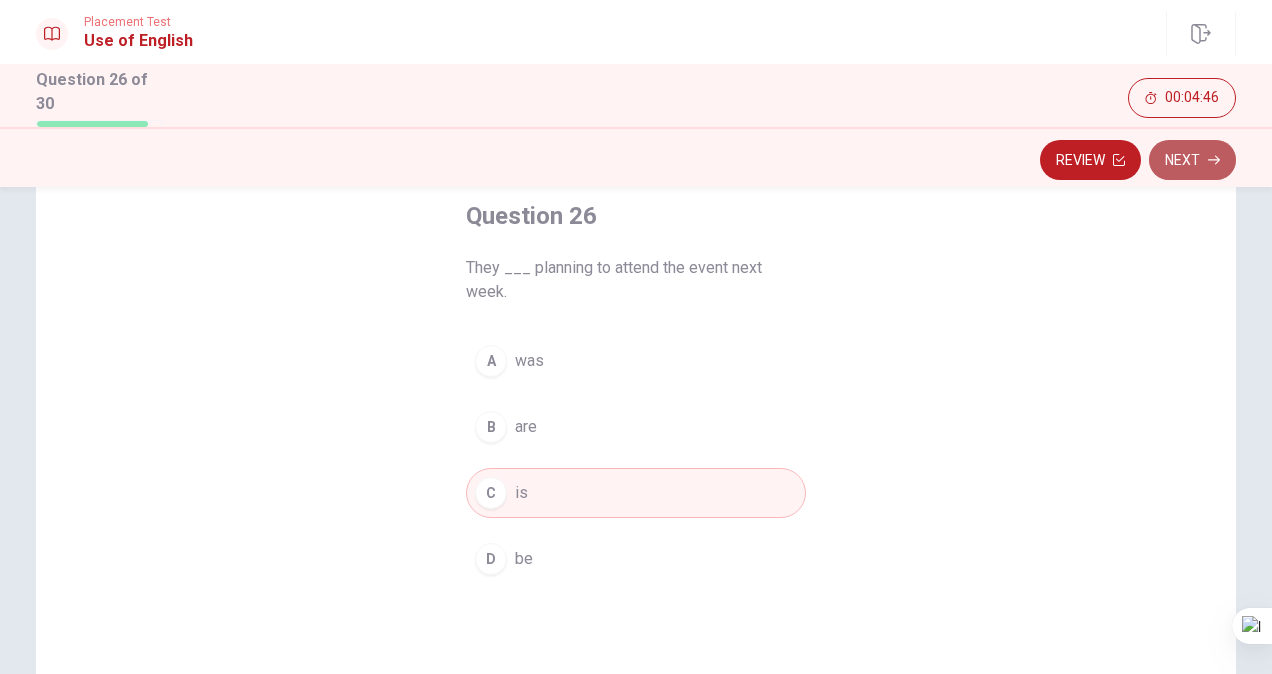 click on "Next" at bounding box center (1192, 160) 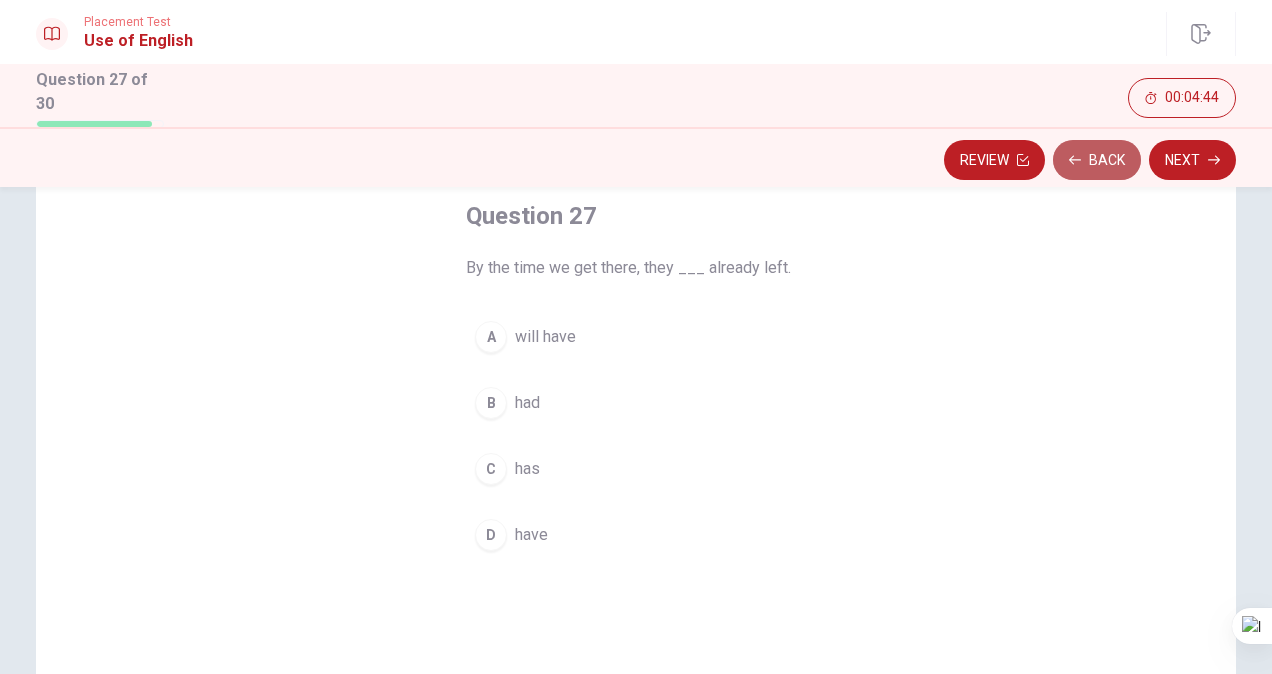 click 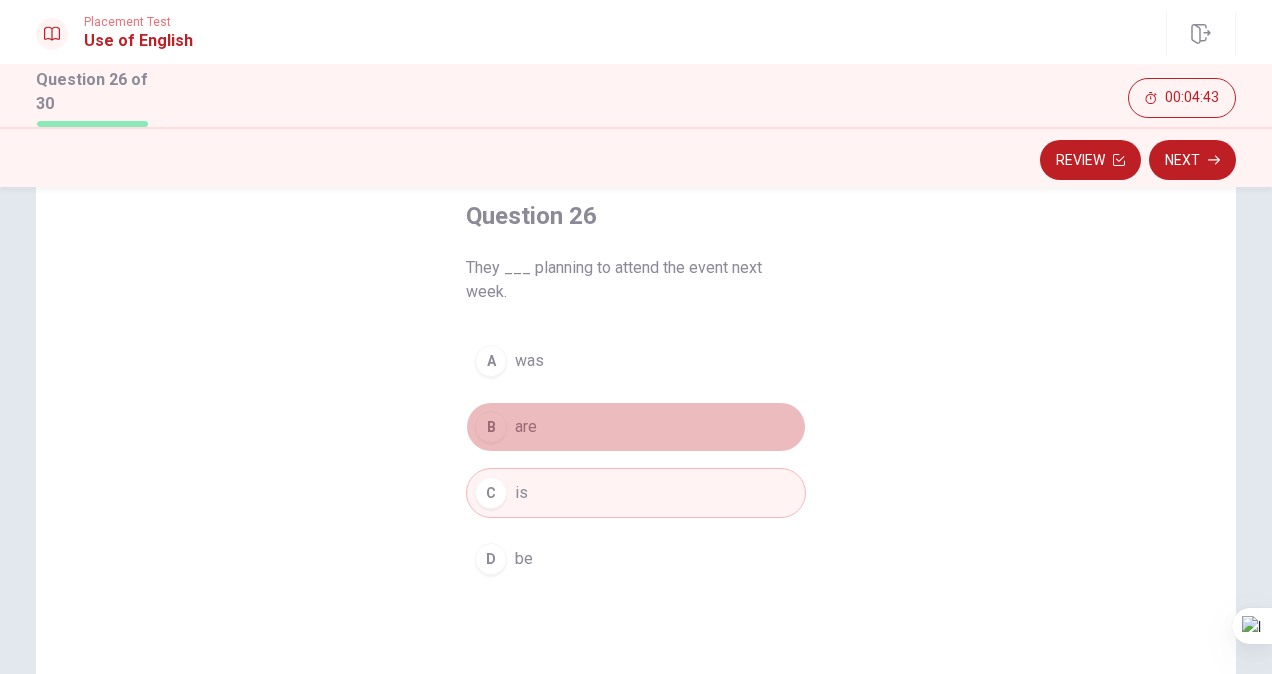 click on "B are" at bounding box center [636, 427] 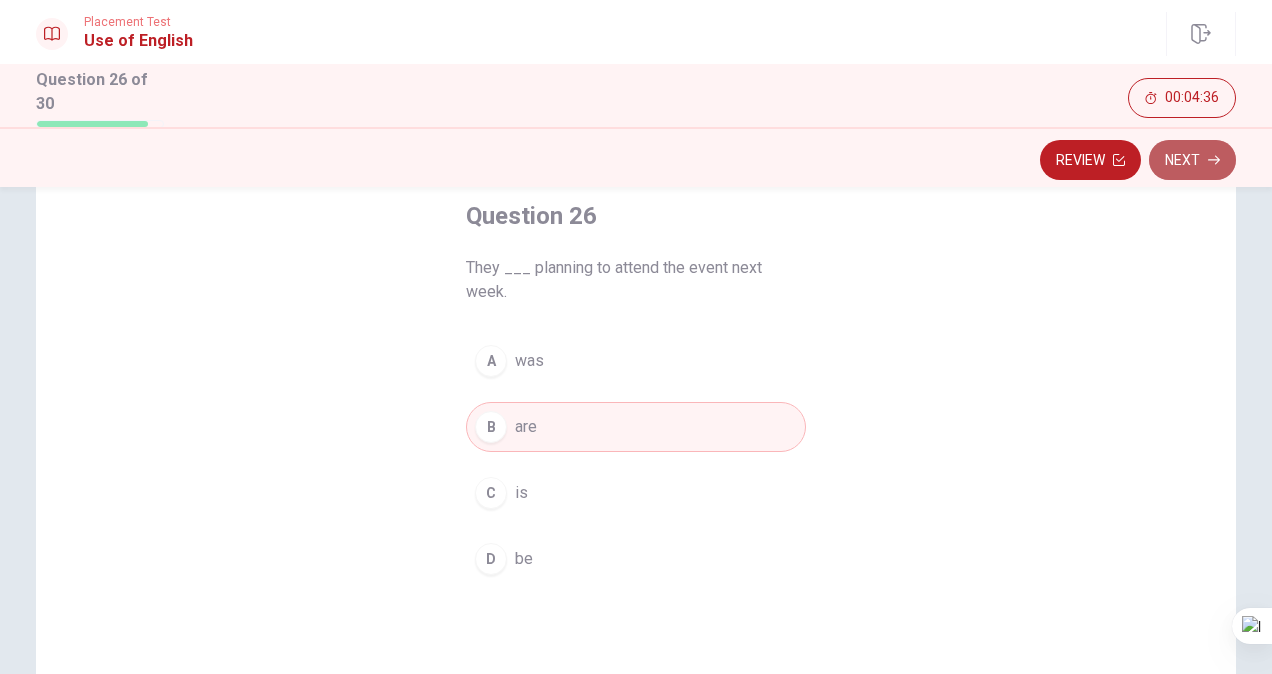 click on "Next" at bounding box center (1192, 160) 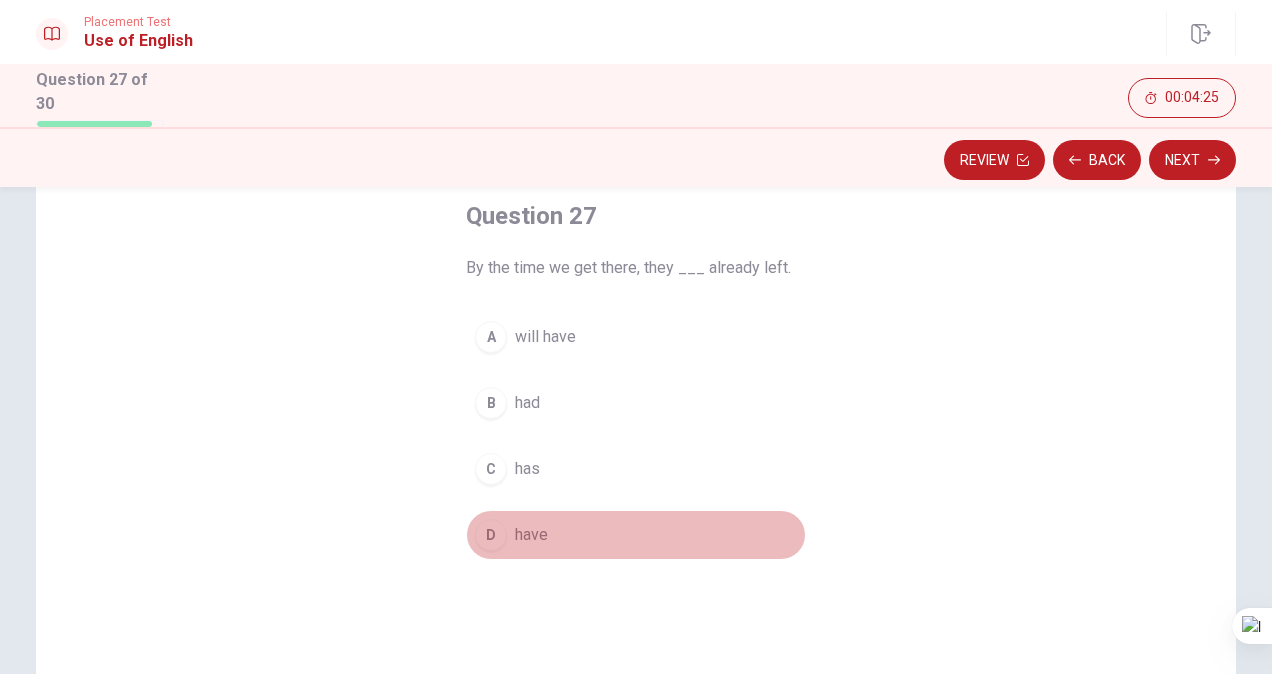 click on "D have" at bounding box center [636, 535] 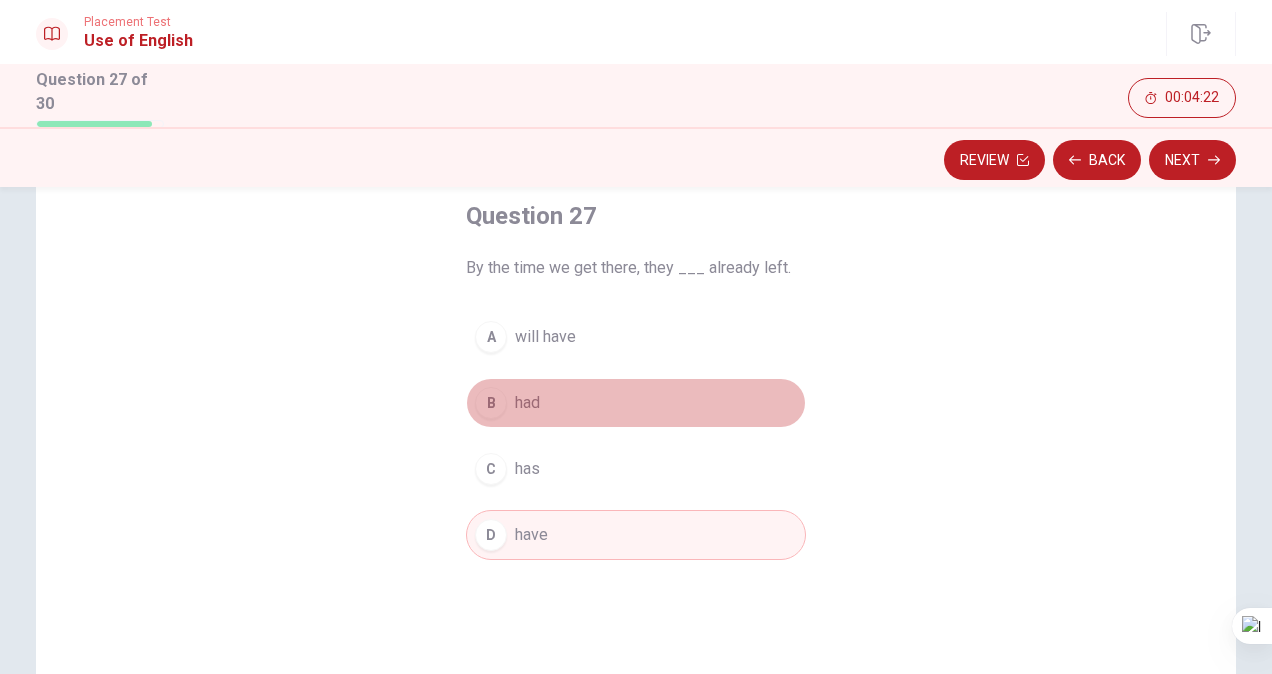 click on "B had" at bounding box center (636, 403) 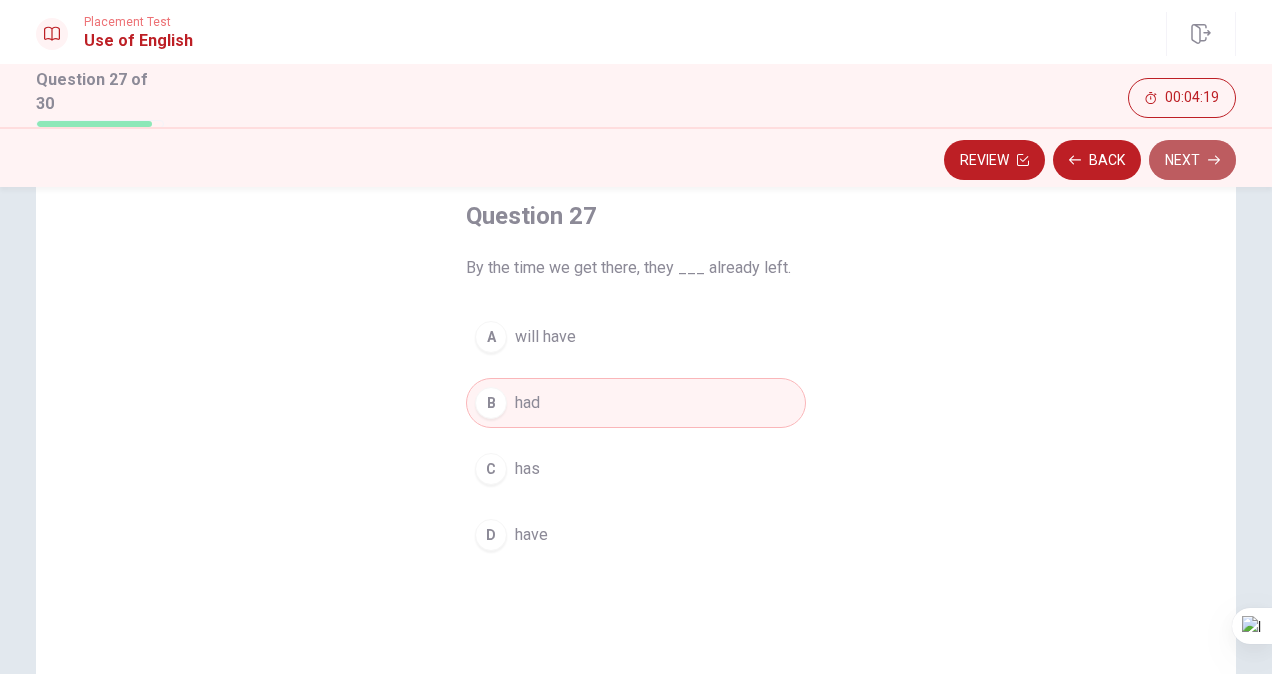 click on "Next" at bounding box center [1192, 160] 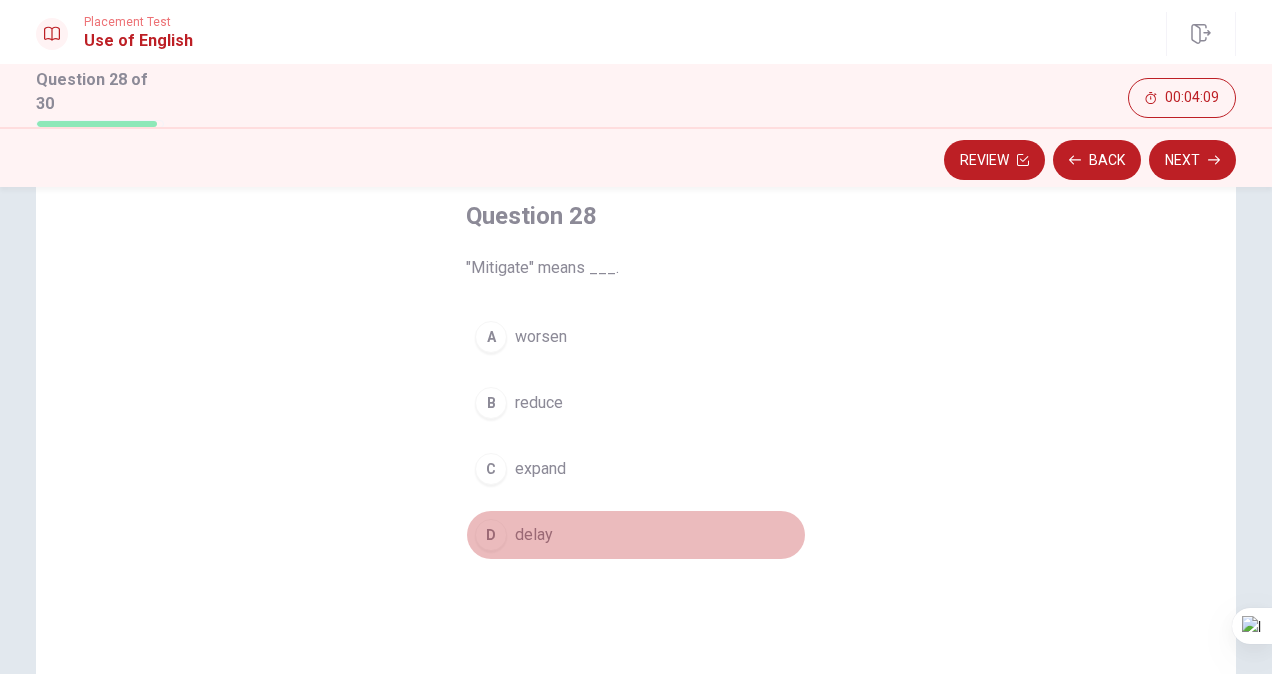 click on "D" at bounding box center [491, 535] 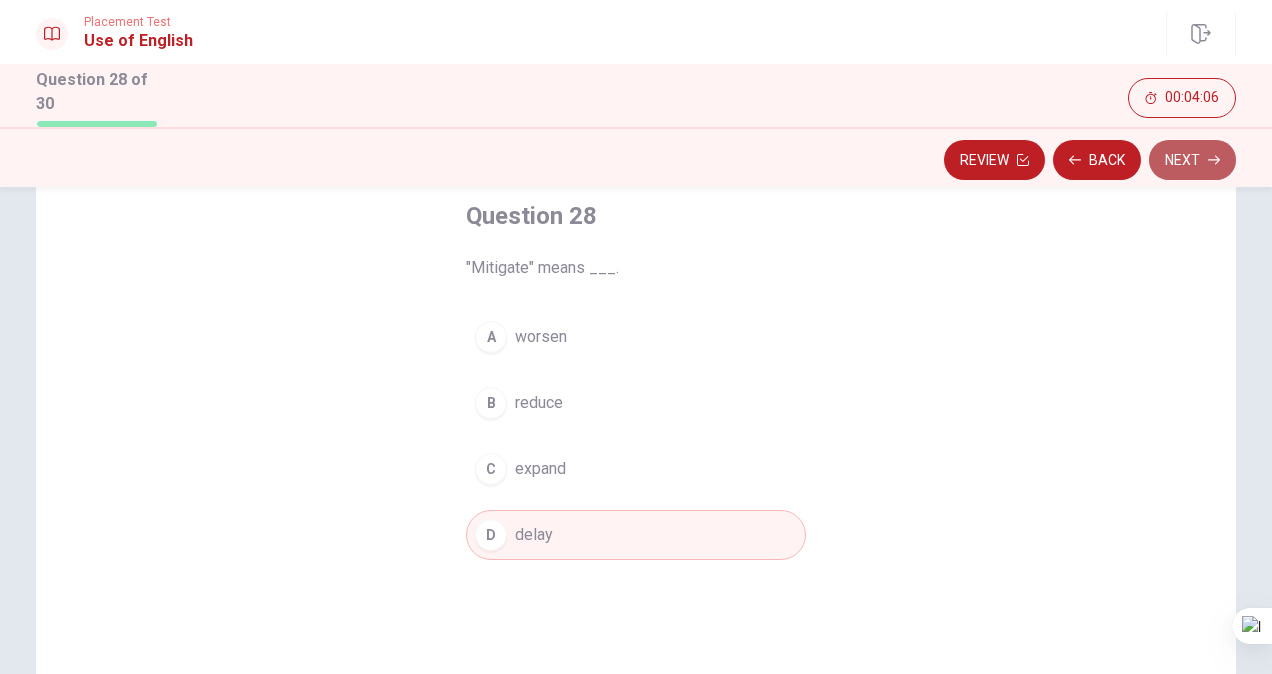click on "Next" at bounding box center (1192, 160) 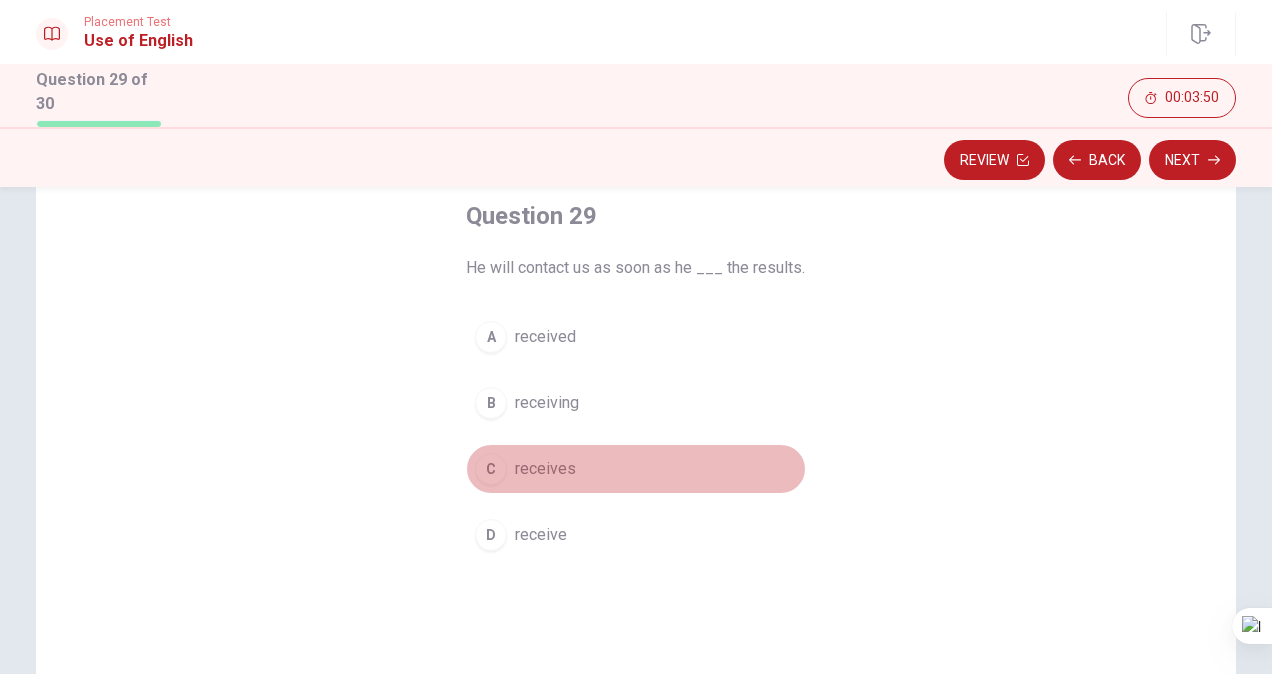 click on "C" at bounding box center [491, 469] 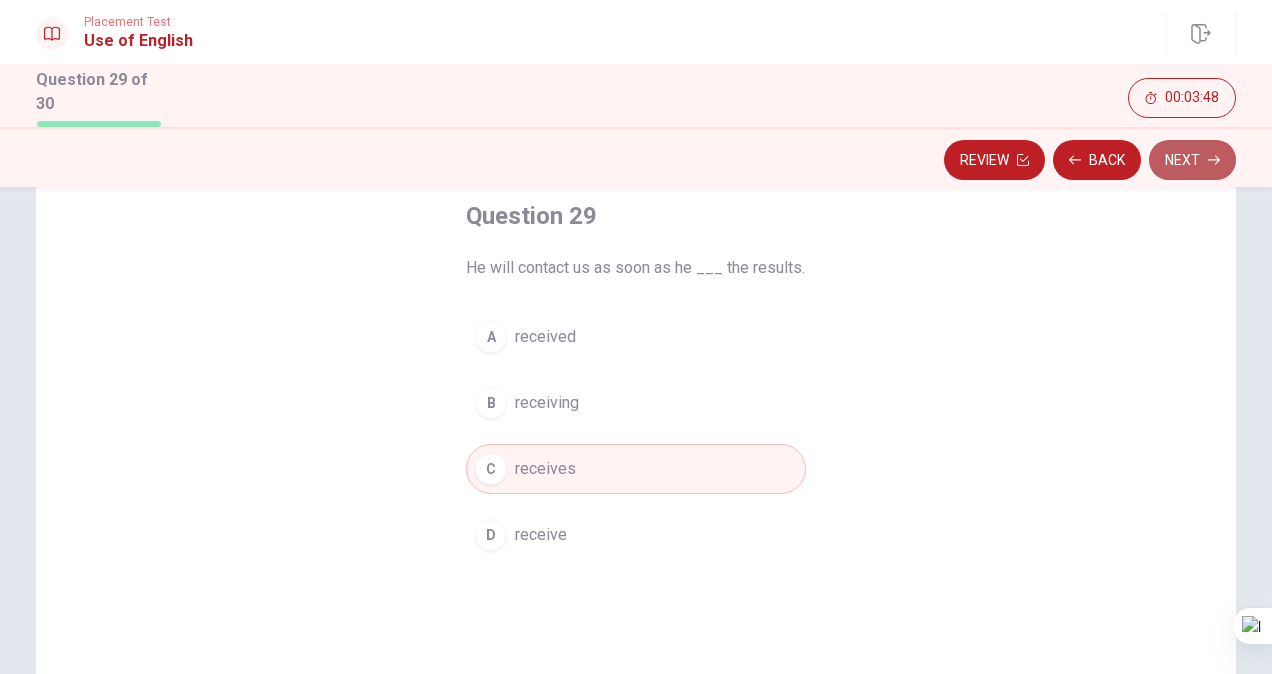 click on "Next" at bounding box center (1192, 160) 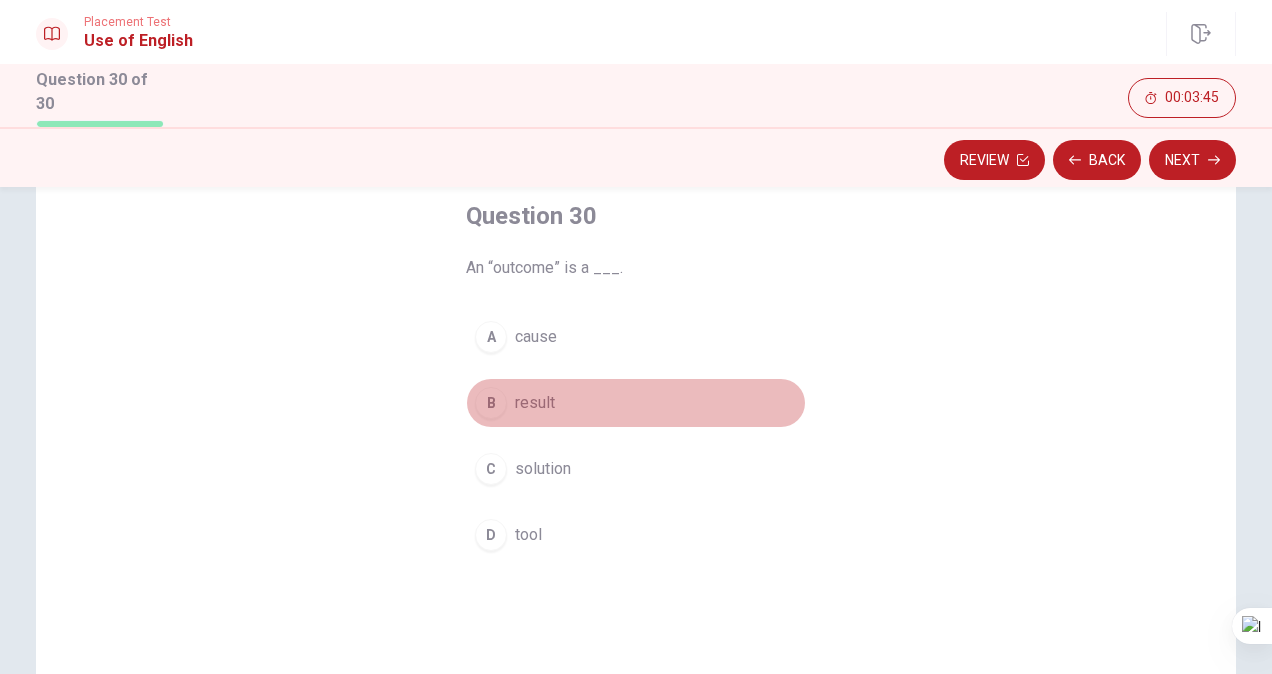 click on "B result" at bounding box center (636, 403) 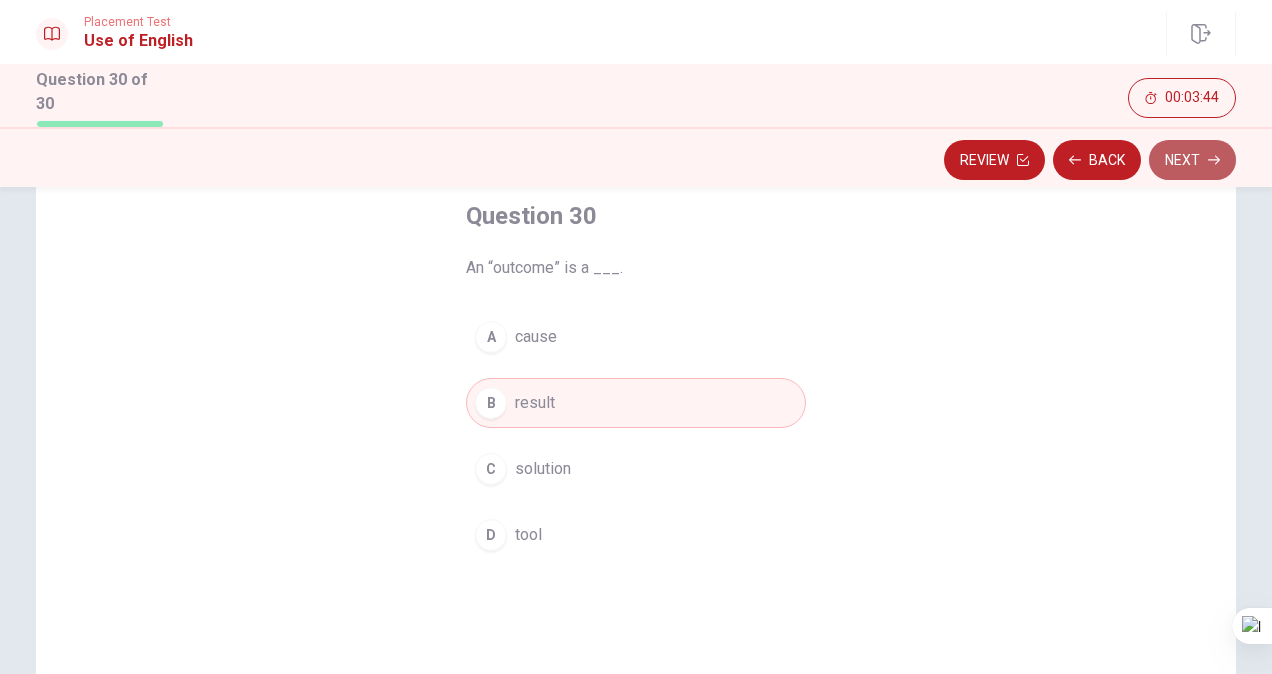 click on "Next" at bounding box center [1192, 160] 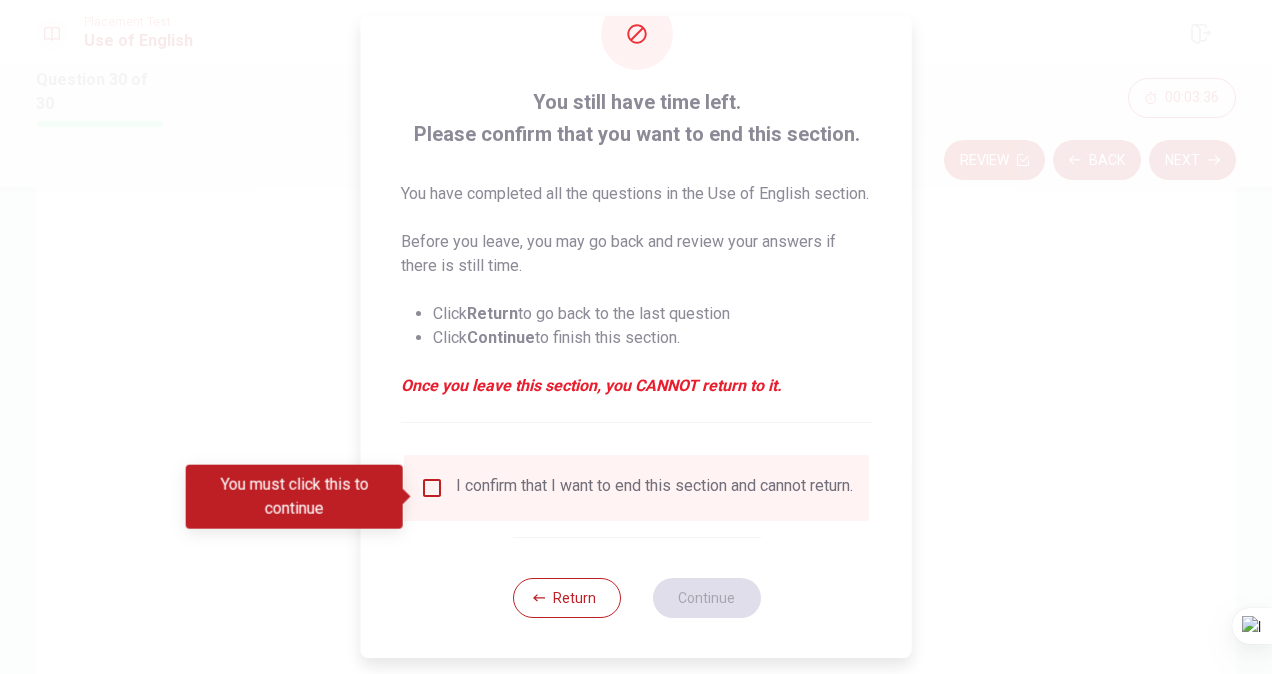 scroll, scrollTop: 96, scrollLeft: 0, axis: vertical 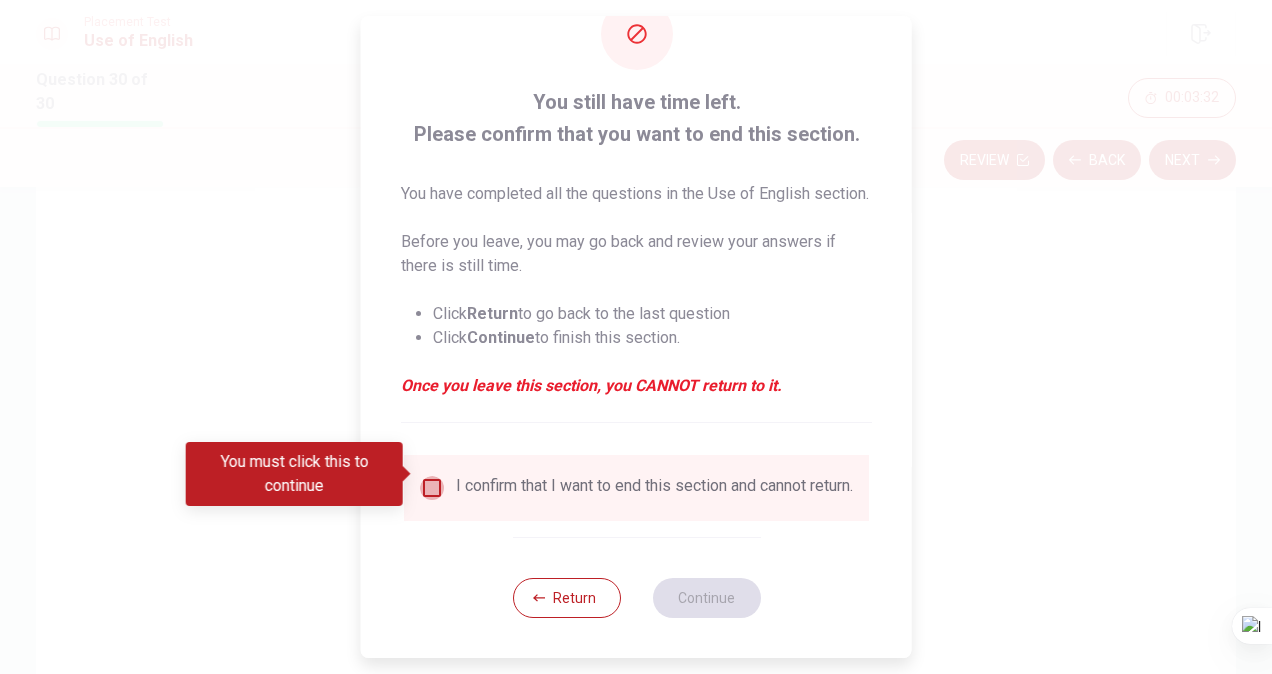 click at bounding box center (432, 488) 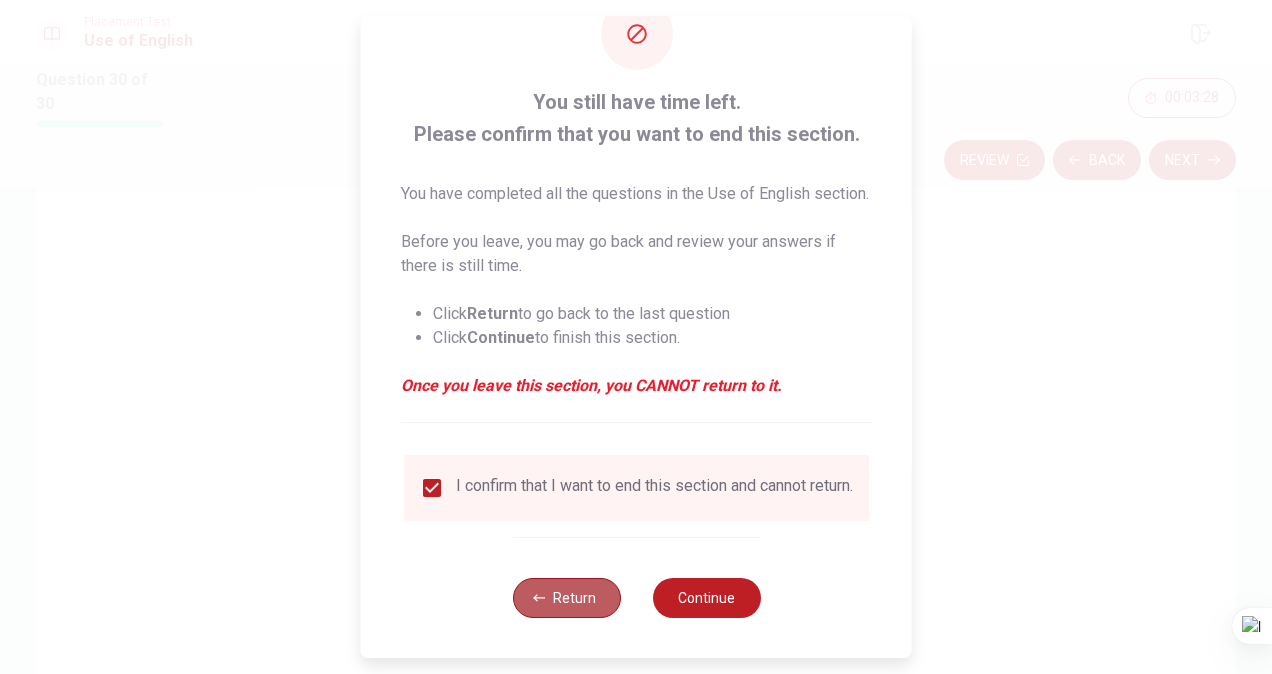 click on "Return" at bounding box center (566, 598) 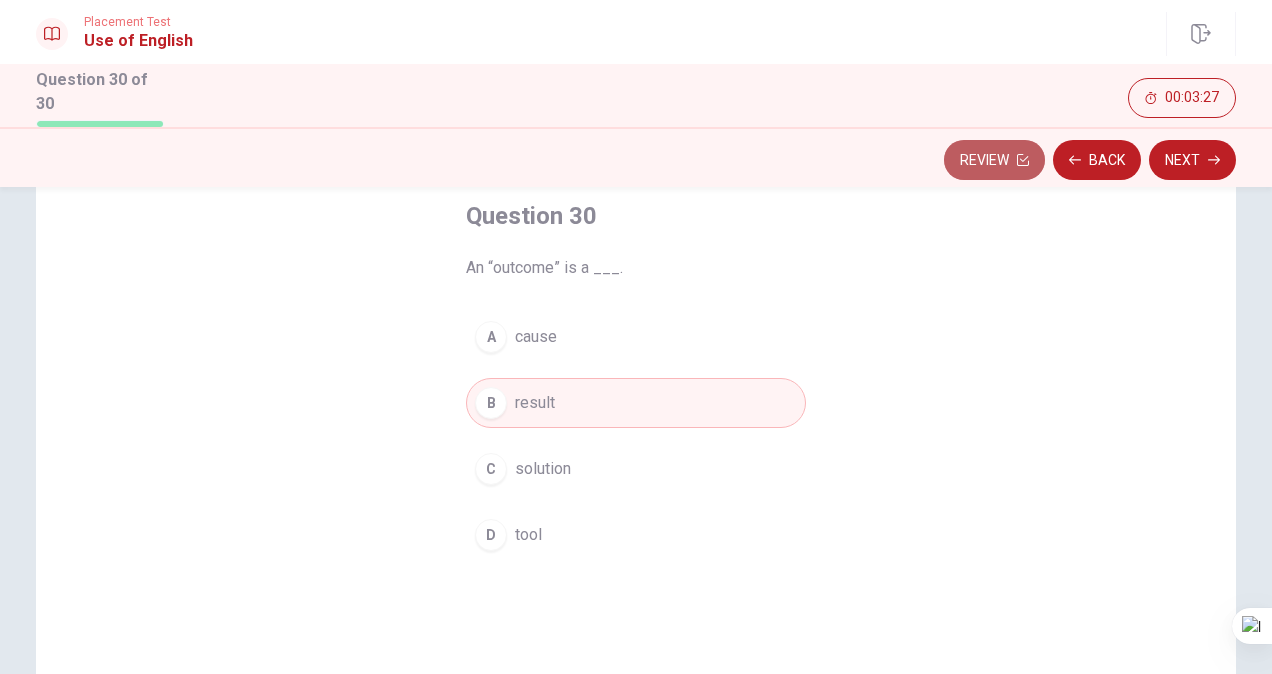 click on "Review" at bounding box center (994, 160) 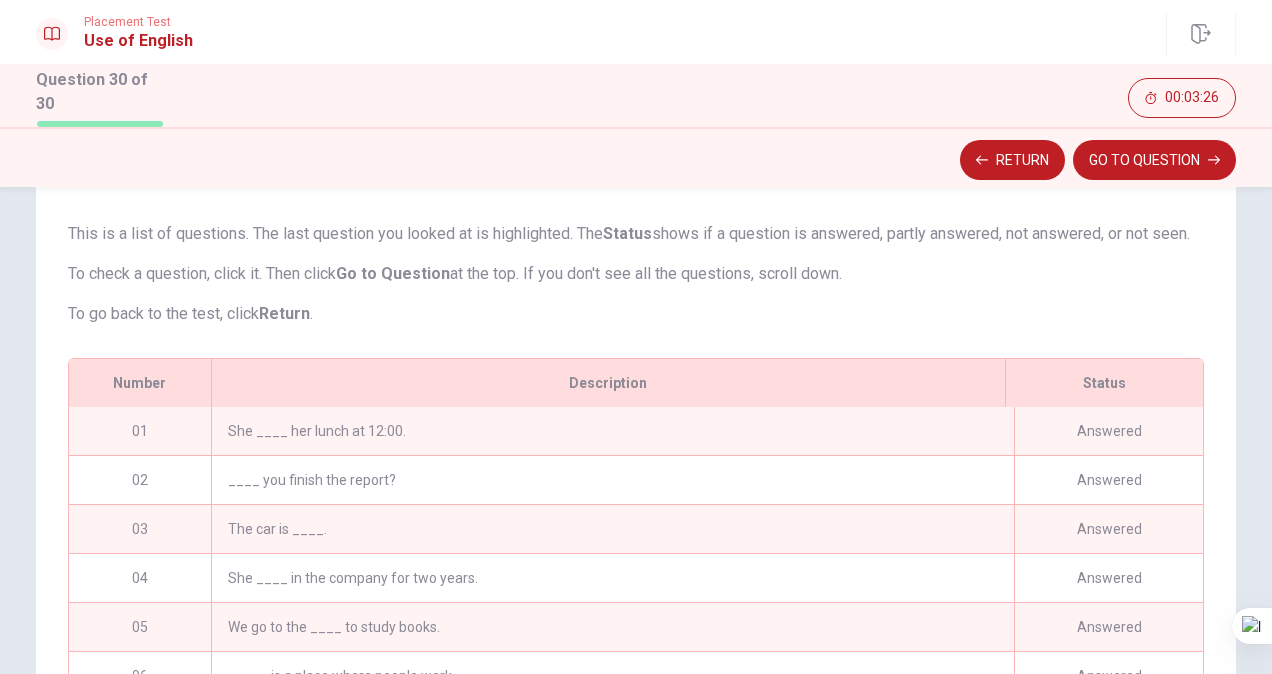 scroll, scrollTop: 451, scrollLeft: 0, axis: vertical 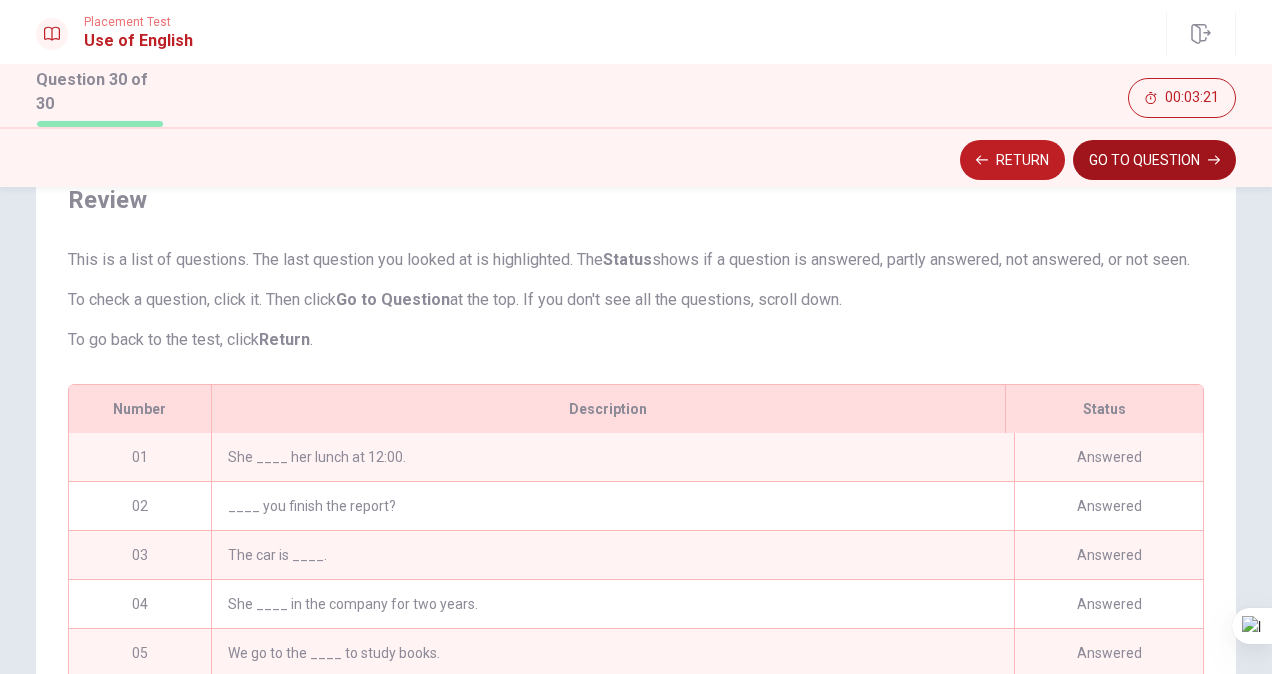 click on "GO TO QUESTION" at bounding box center [1154, 160] 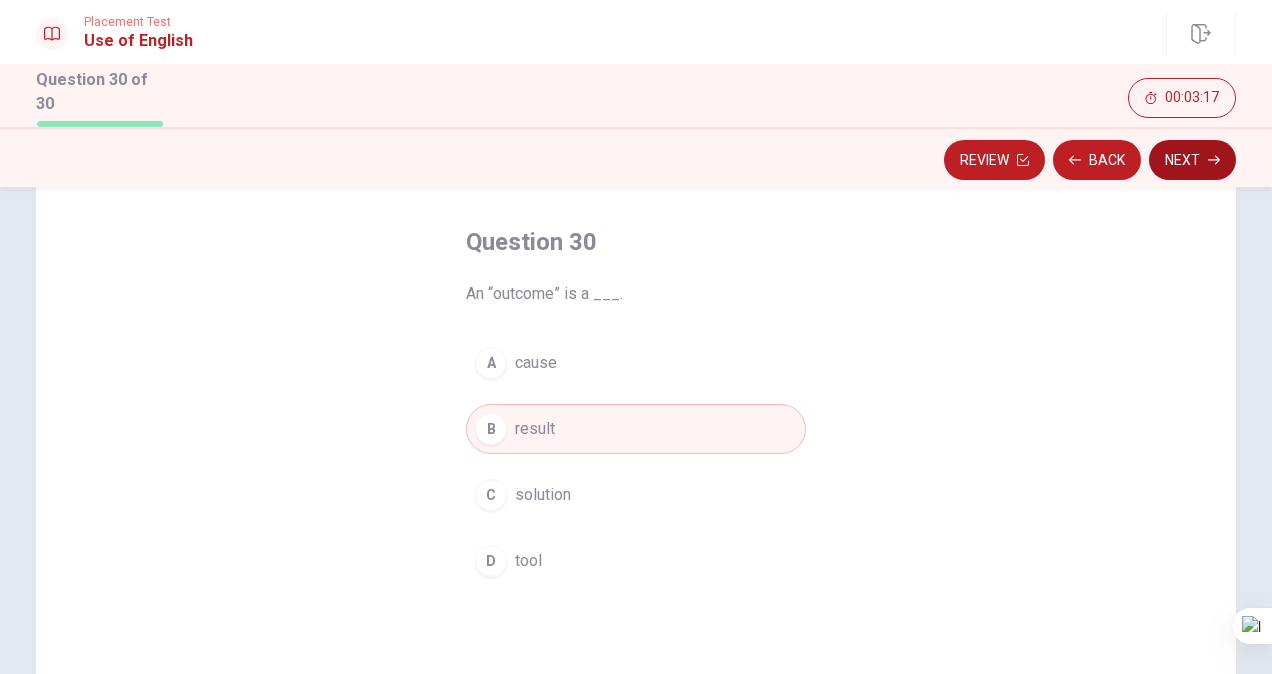 click 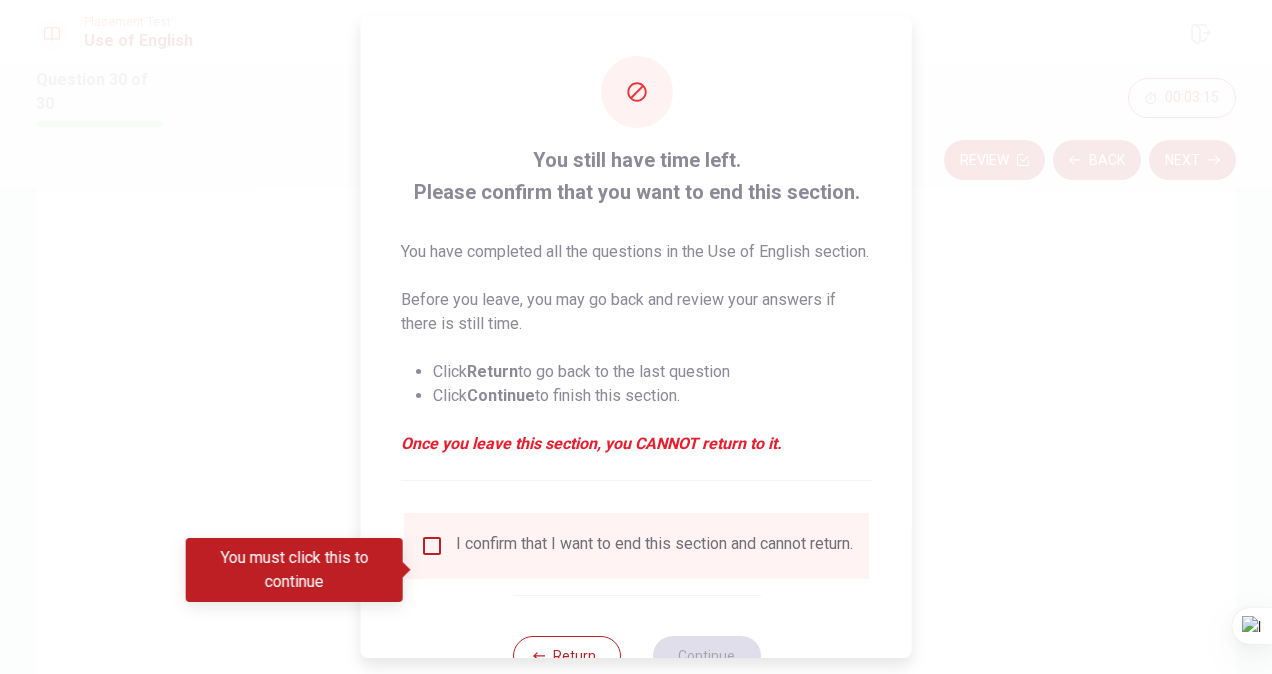 click on "I confirm that I want to end this section and cannot return." at bounding box center (654, 546) 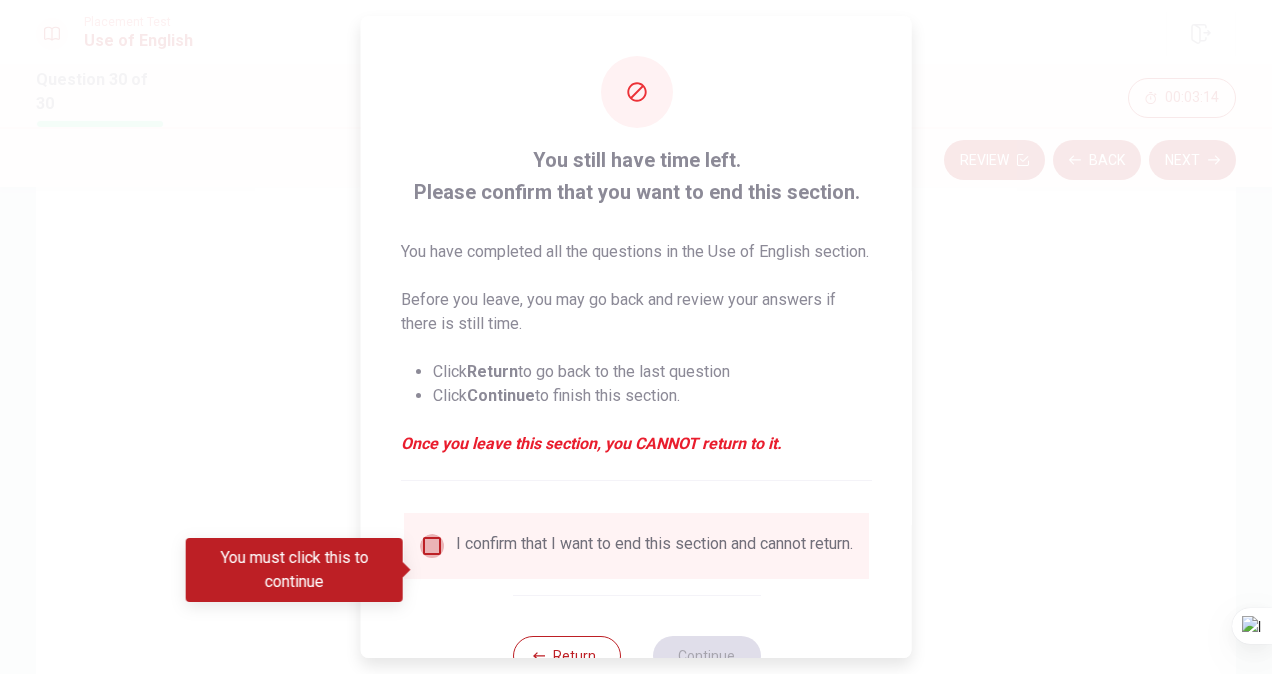 click at bounding box center [432, 546] 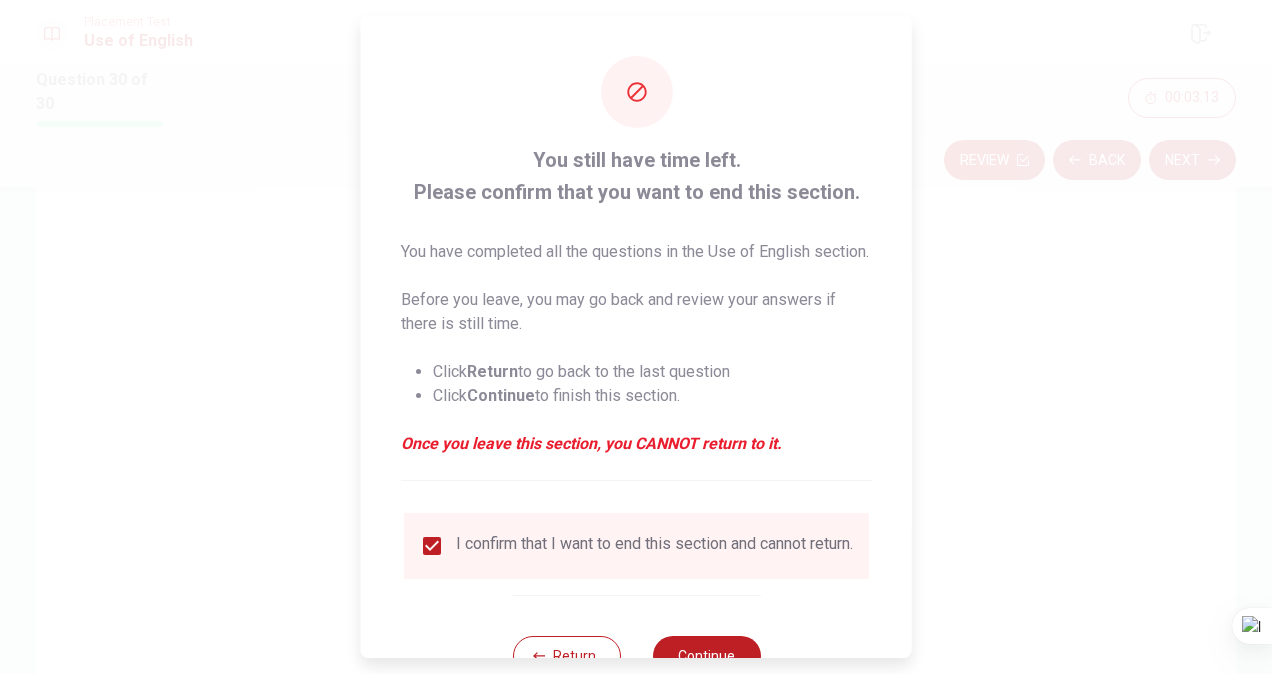 scroll, scrollTop: 96, scrollLeft: 0, axis: vertical 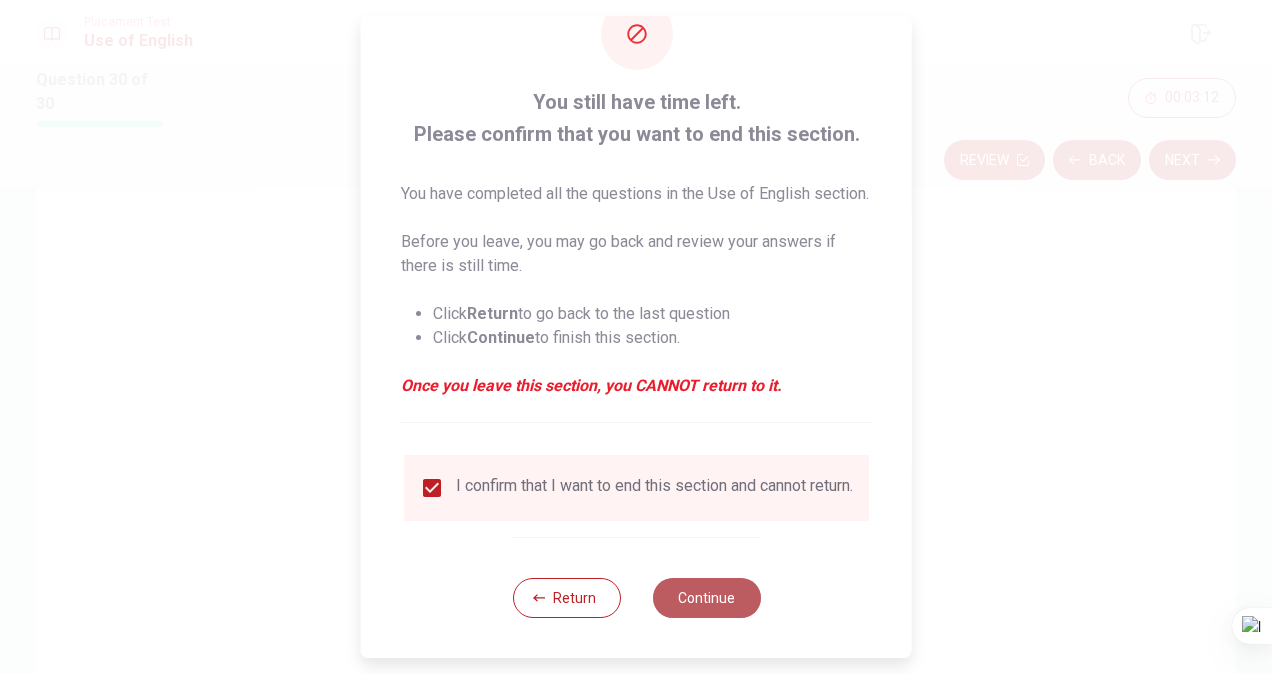 click on "Continue" at bounding box center [706, 598] 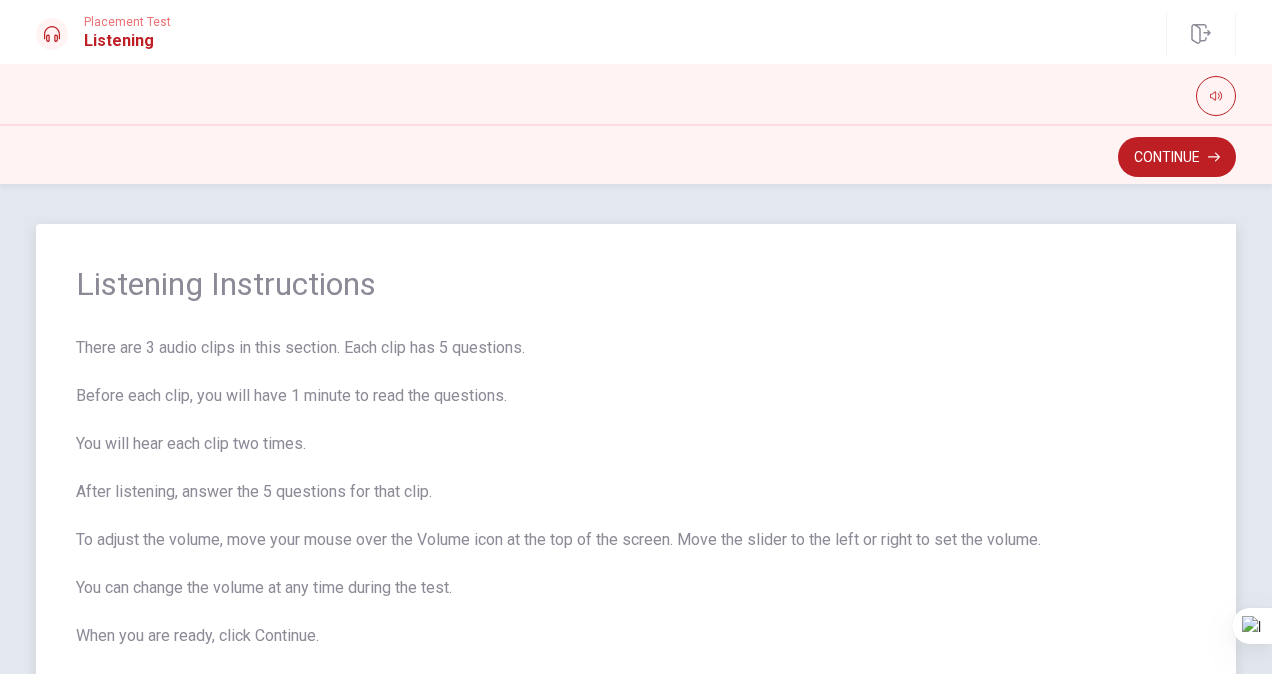 scroll, scrollTop: 48, scrollLeft: 0, axis: vertical 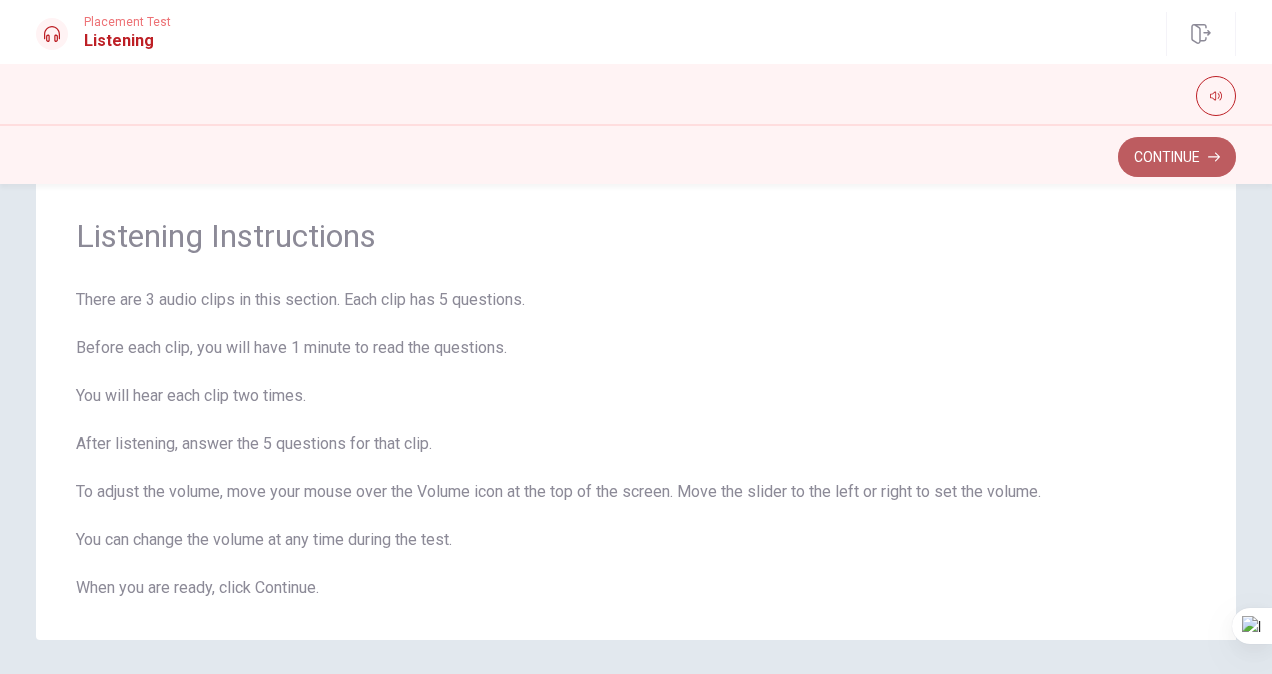 click on "Continue" at bounding box center (1177, 157) 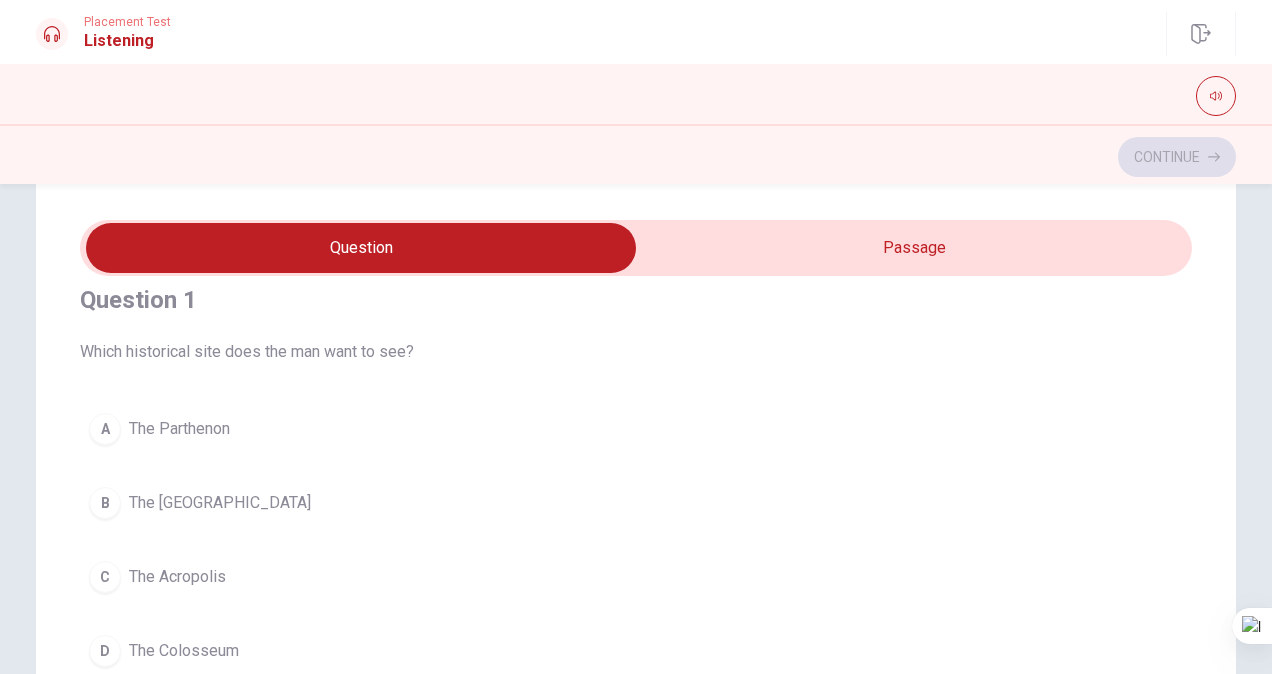 scroll, scrollTop: 23, scrollLeft: 0, axis: vertical 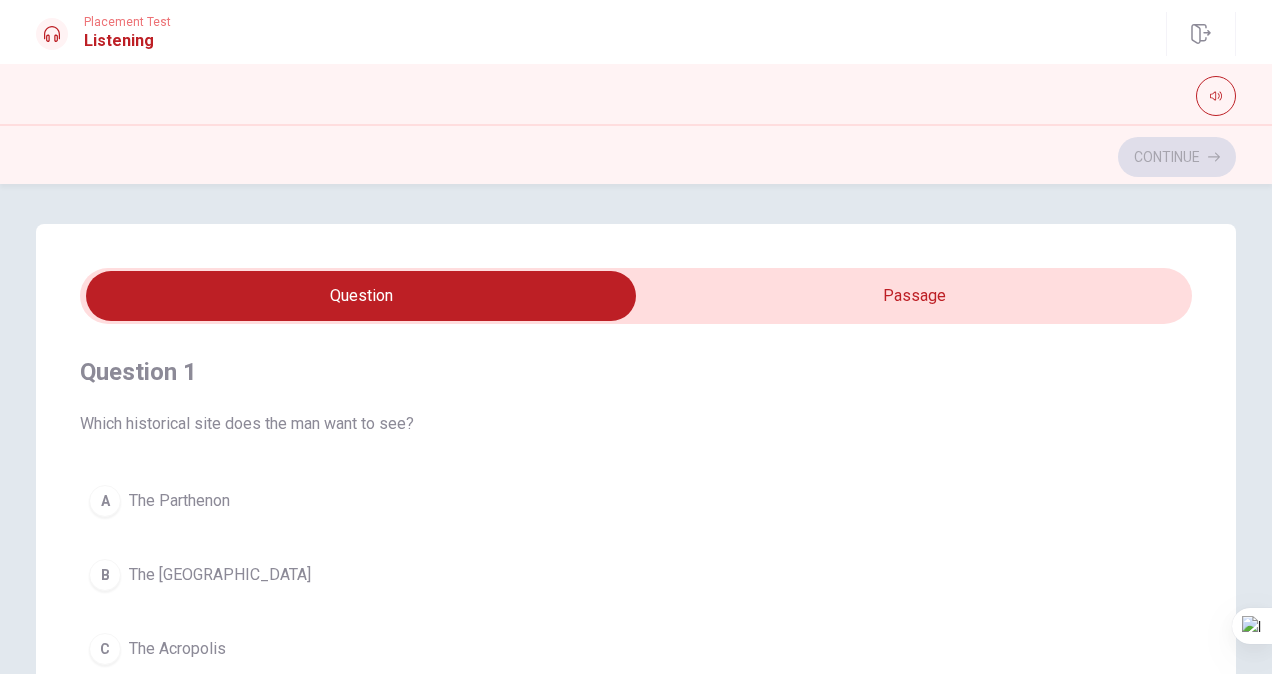 type on "6" 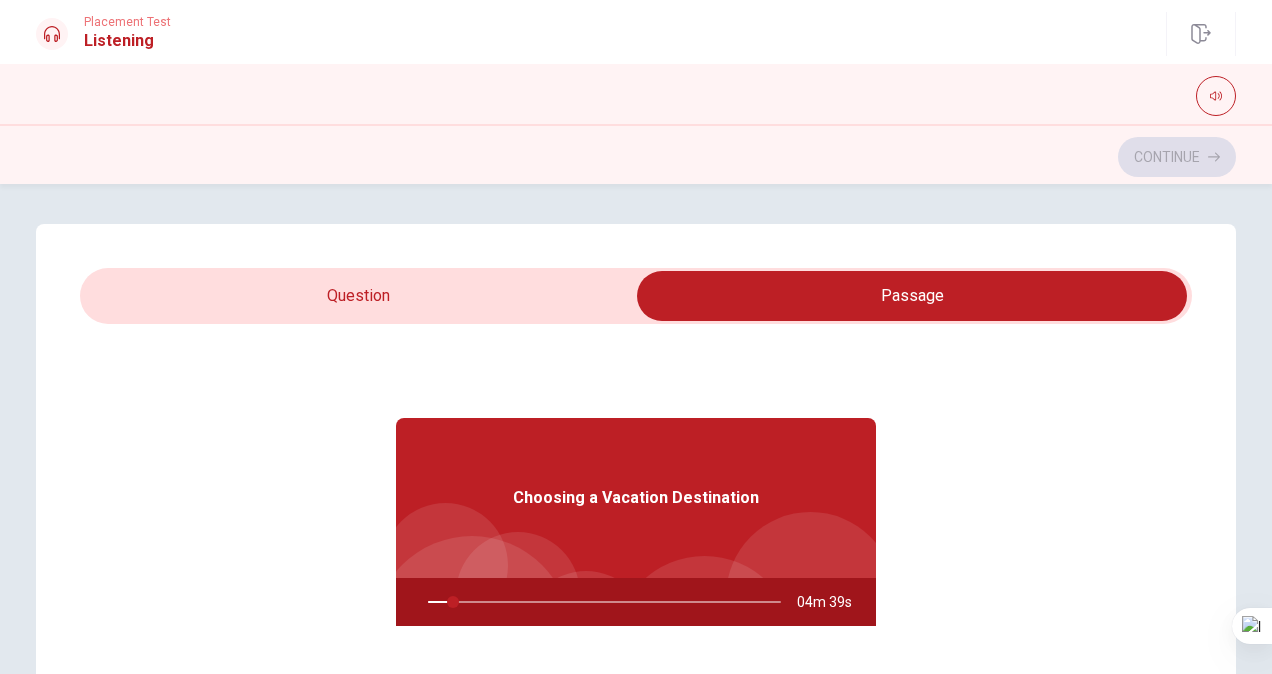 scroll, scrollTop: 112, scrollLeft: 0, axis: vertical 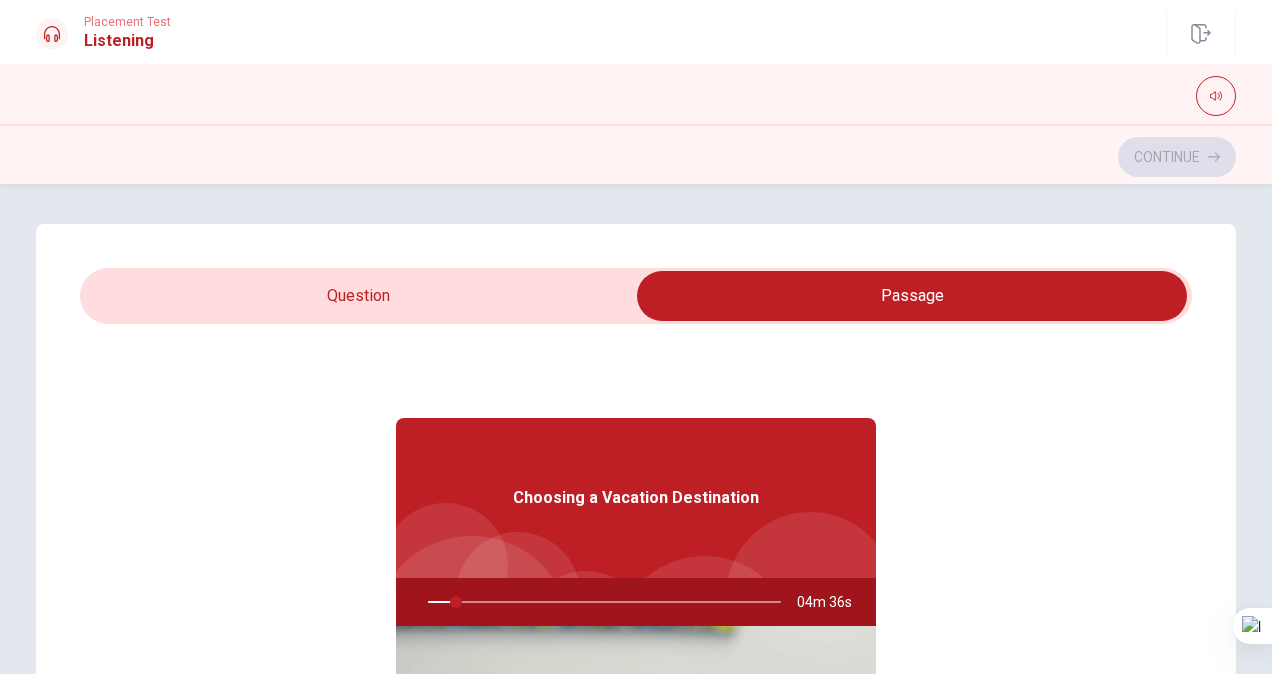 type on "8" 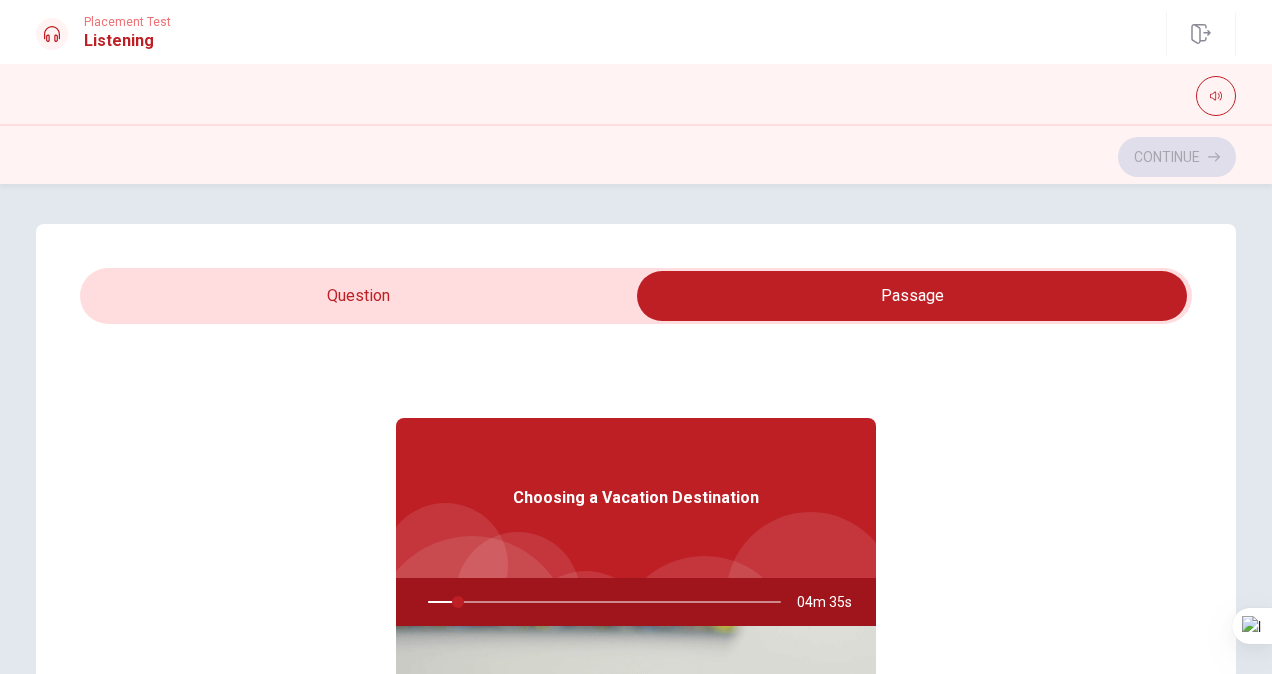 click at bounding box center (912, 296) 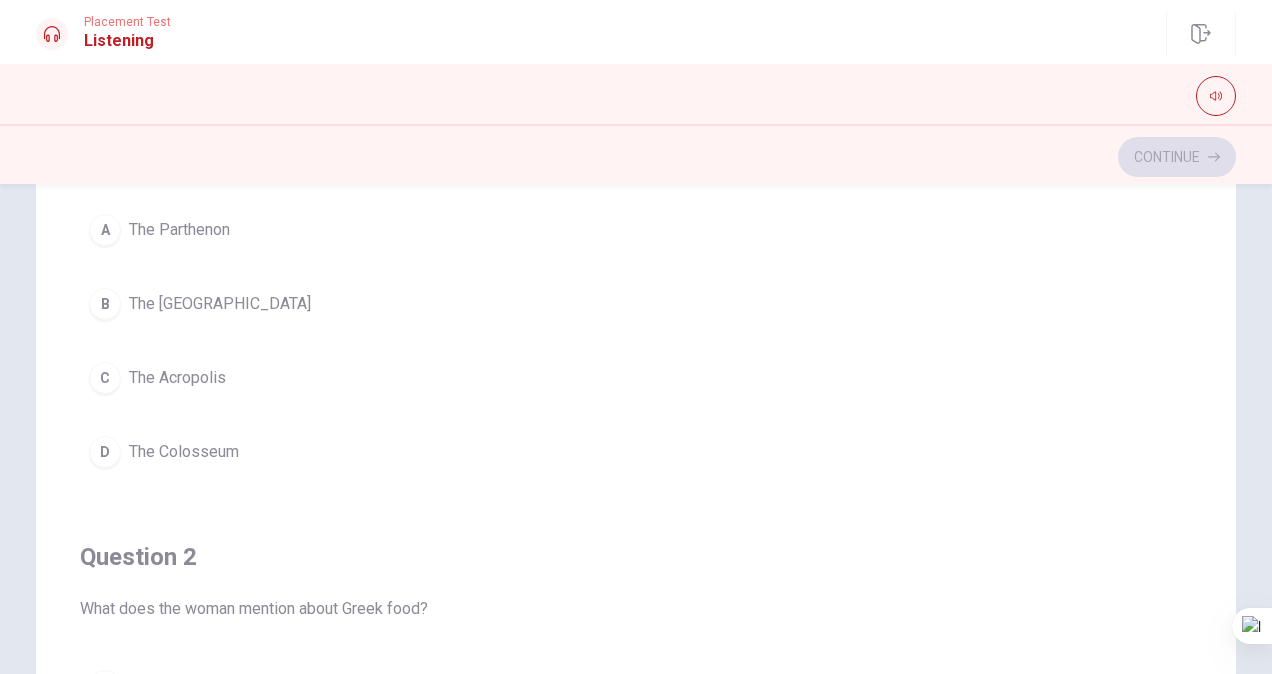 scroll, scrollTop: 284, scrollLeft: 0, axis: vertical 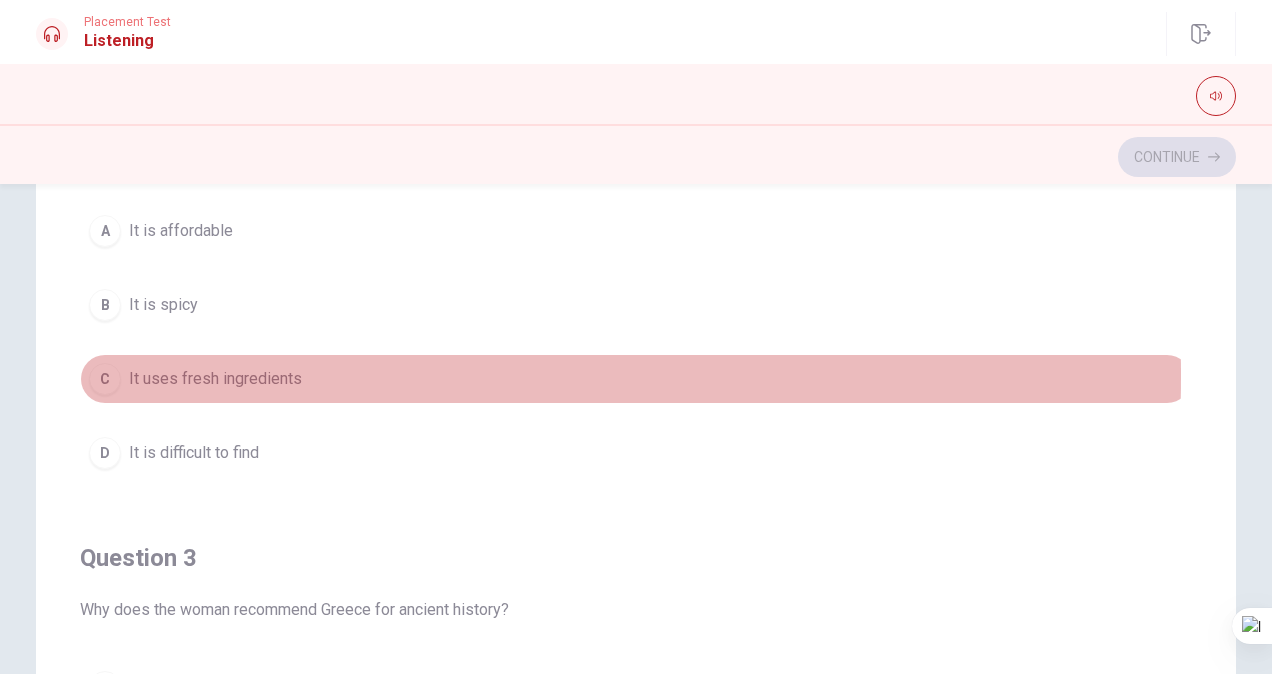 click on "C" at bounding box center [105, 379] 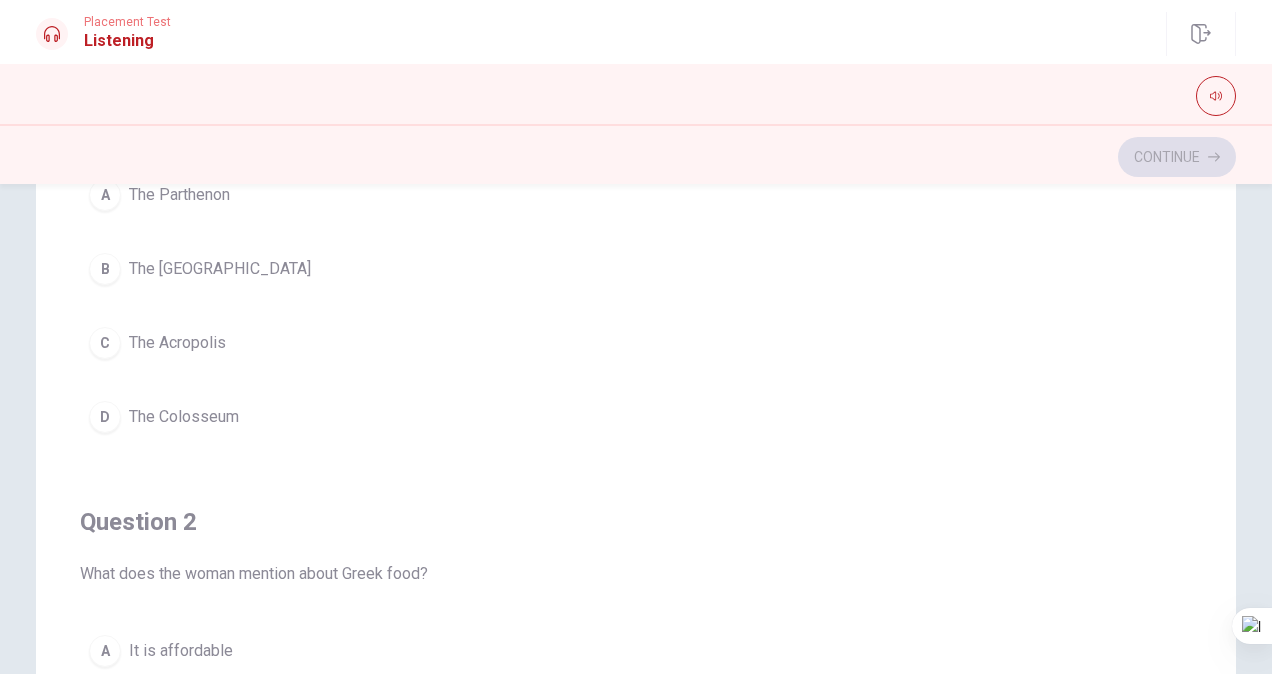scroll, scrollTop: 0, scrollLeft: 0, axis: both 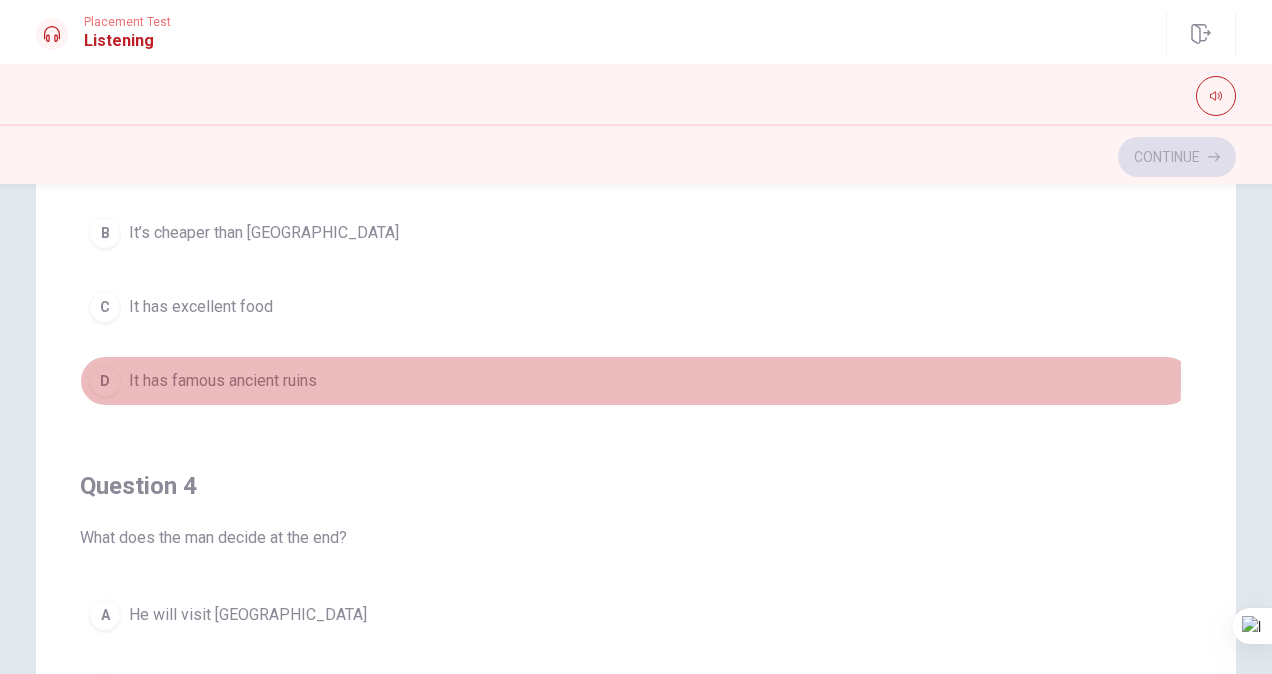 click on "D" at bounding box center (105, 381) 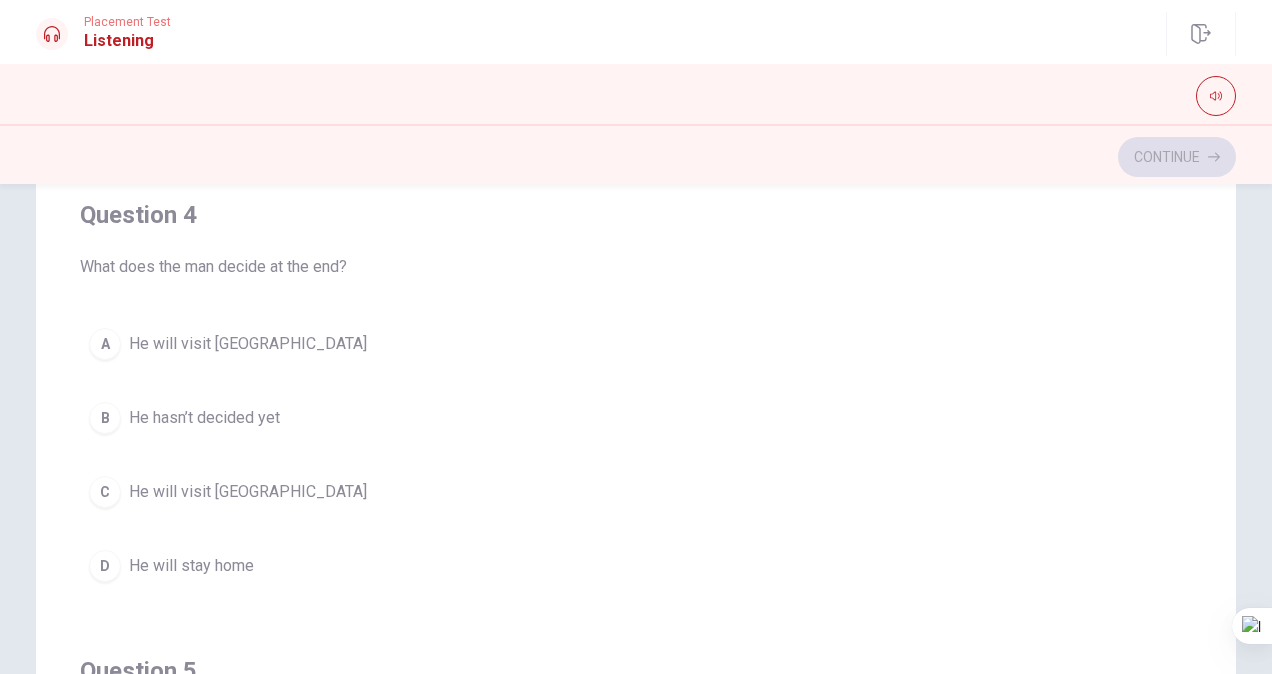 scroll, scrollTop: 1373, scrollLeft: 0, axis: vertical 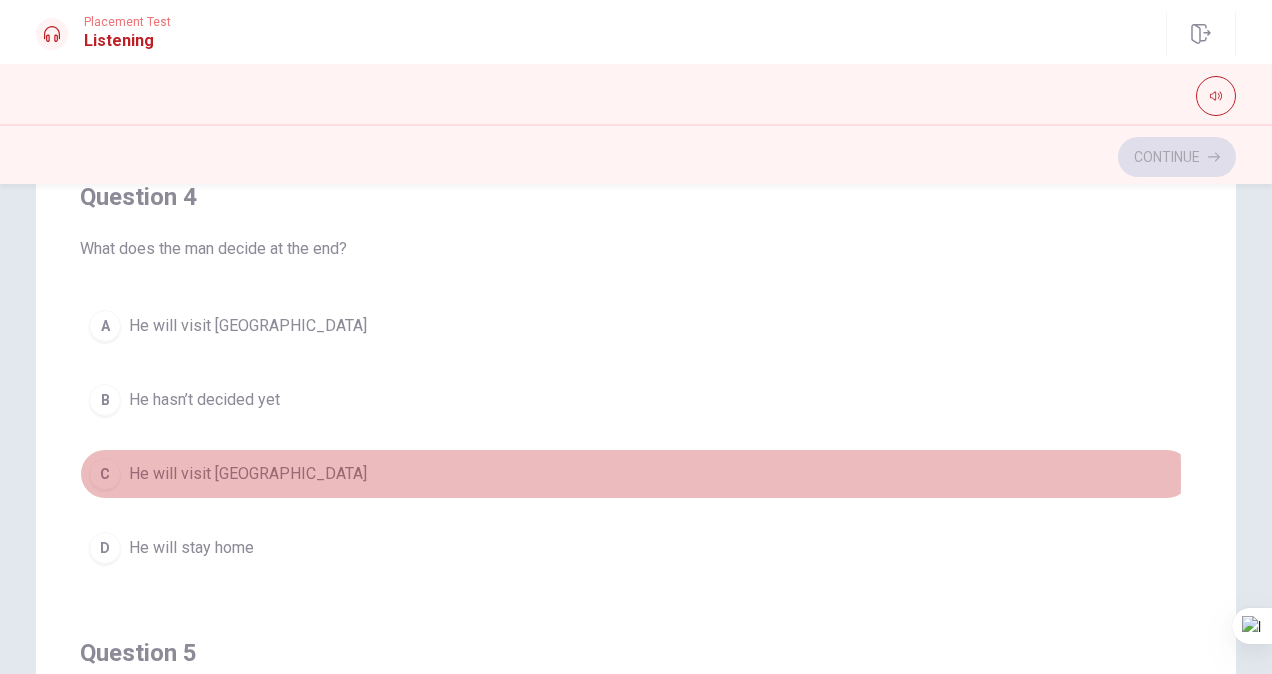 click on "C He will visit [GEOGRAPHIC_DATA]" at bounding box center [636, 474] 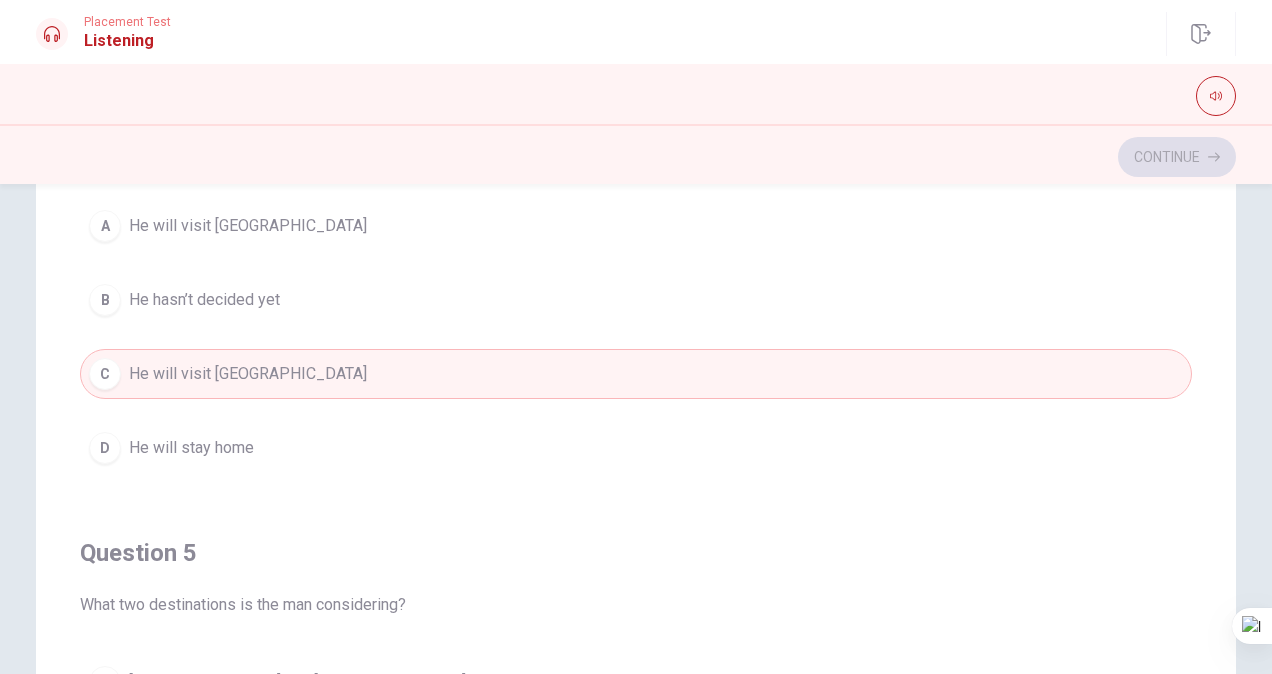 scroll, scrollTop: 1606, scrollLeft: 0, axis: vertical 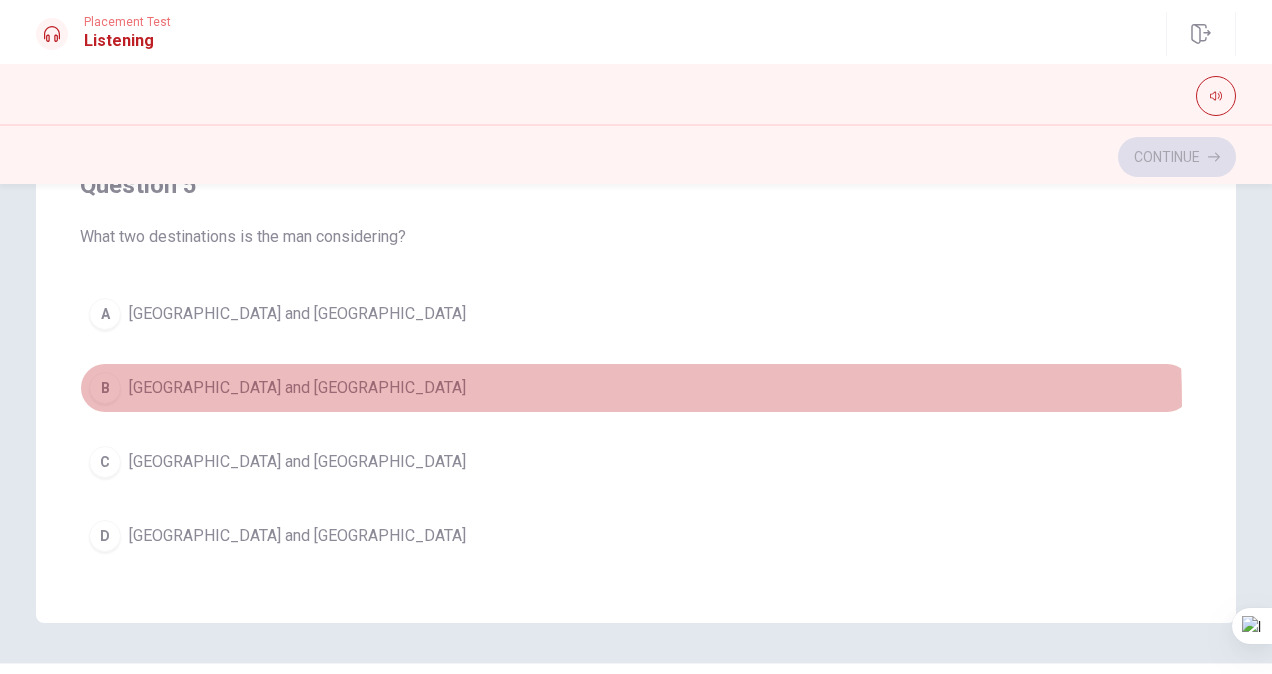 click on "B [GEOGRAPHIC_DATA] and [GEOGRAPHIC_DATA]" at bounding box center (636, 388) 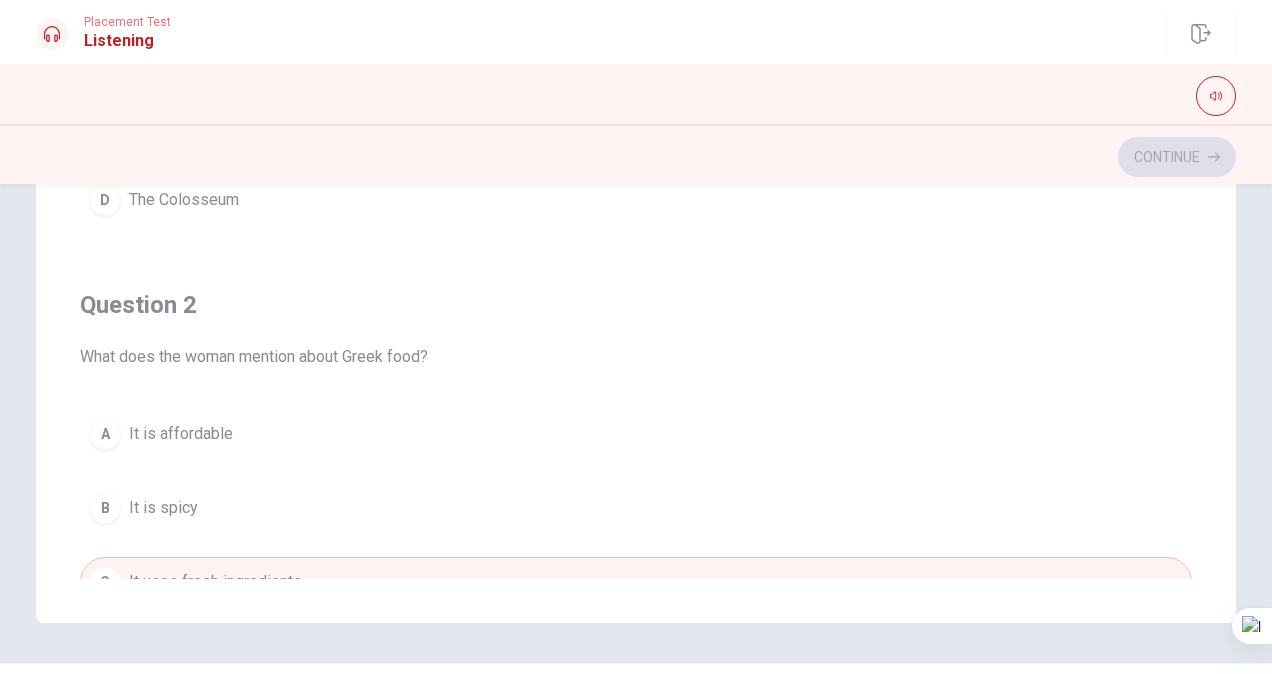 scroll, scrollTop: 0, scrollLeft: 0, axis: both 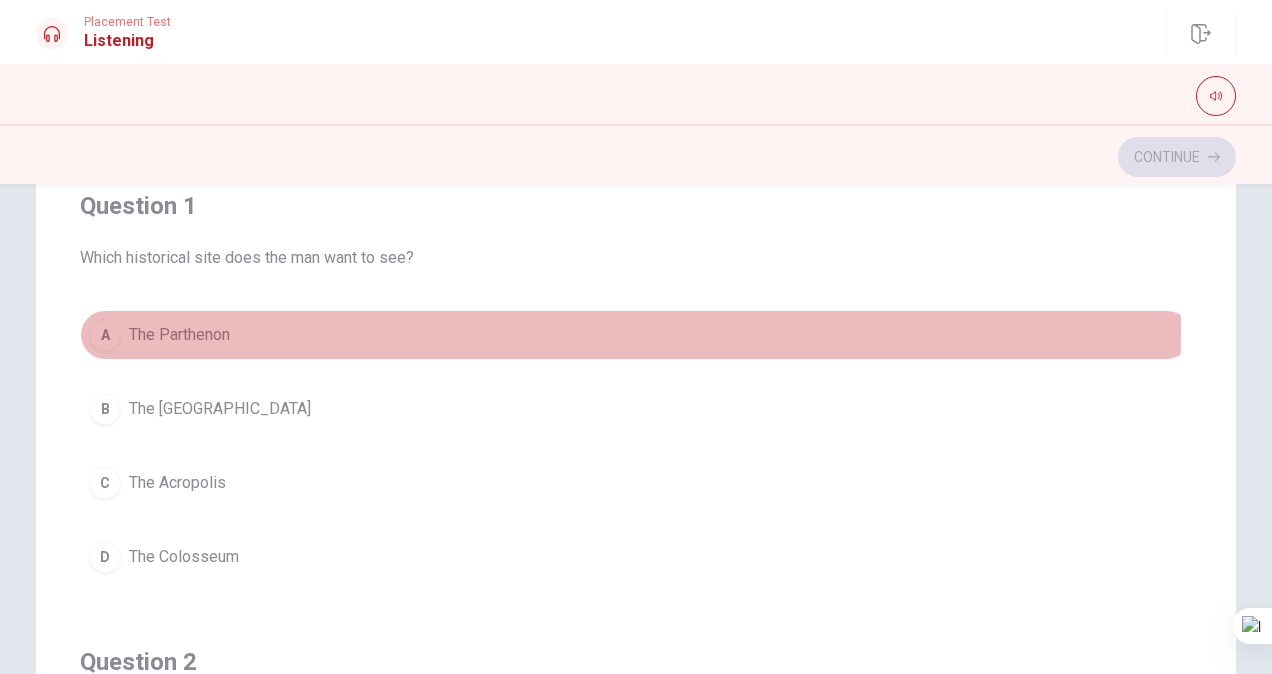 click on "A" at bounding box center [105, 335] 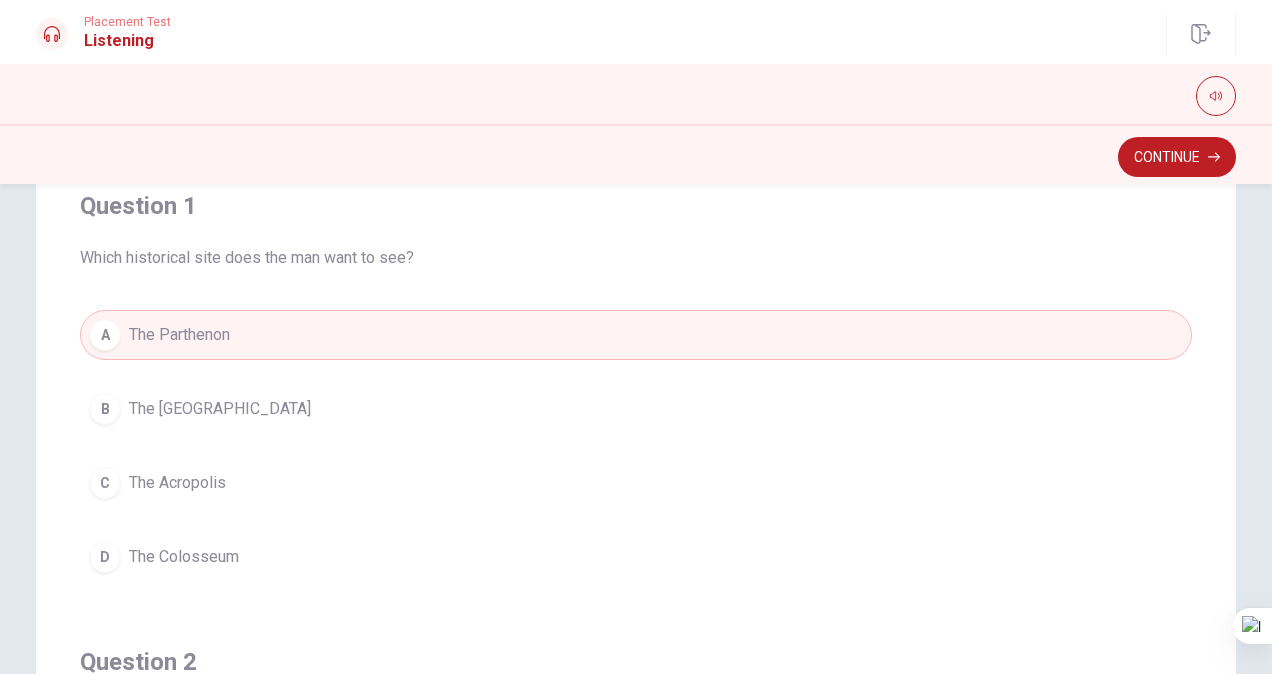scroll, scrollTop: 0, scrollLeft: 0, axis: both 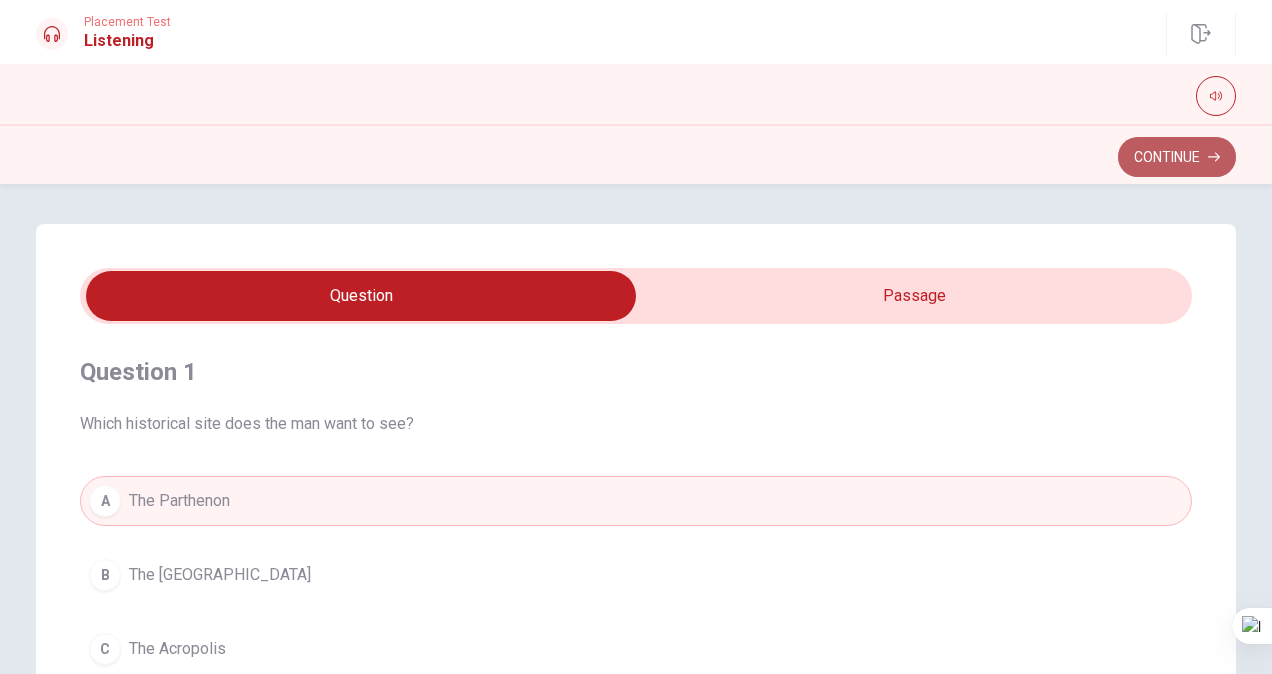 click on "Continue" at bounding box center [1177, 157] 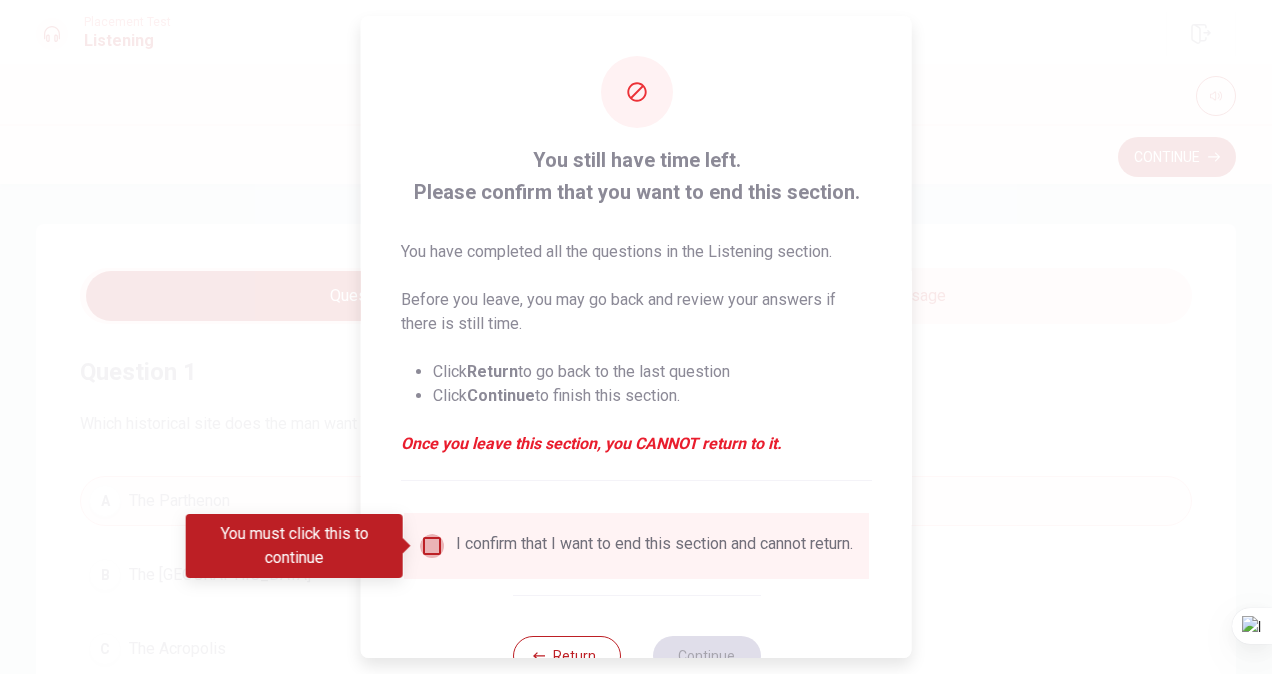 click at bounding box center [432, 546] 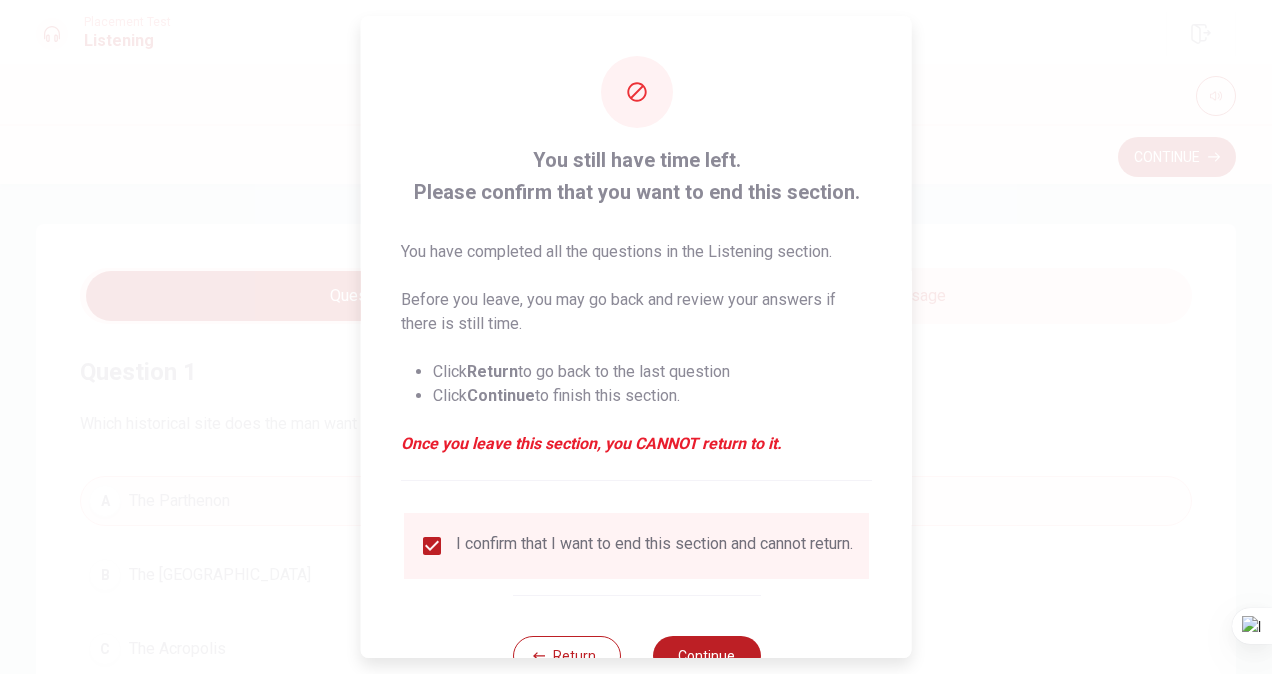 scroll, scrollTop: 68, scrollLeft: 0, axis: vertical 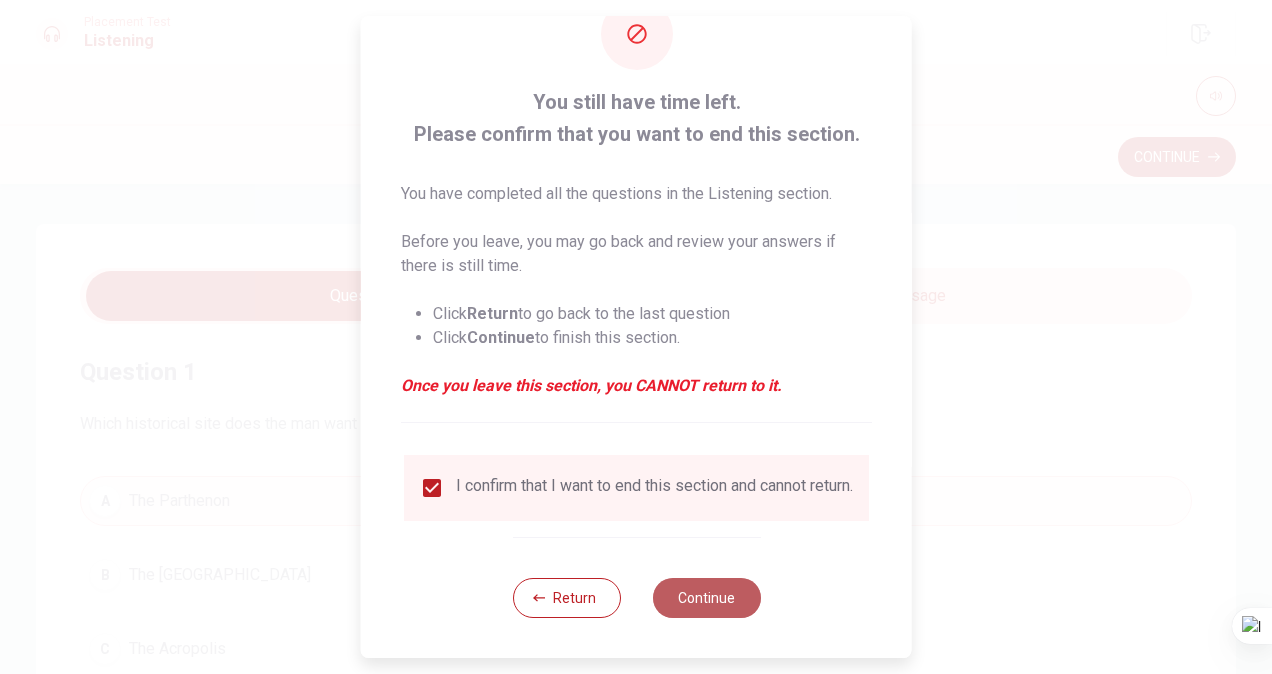 click on "Continue" at bounding box center (706, 598) 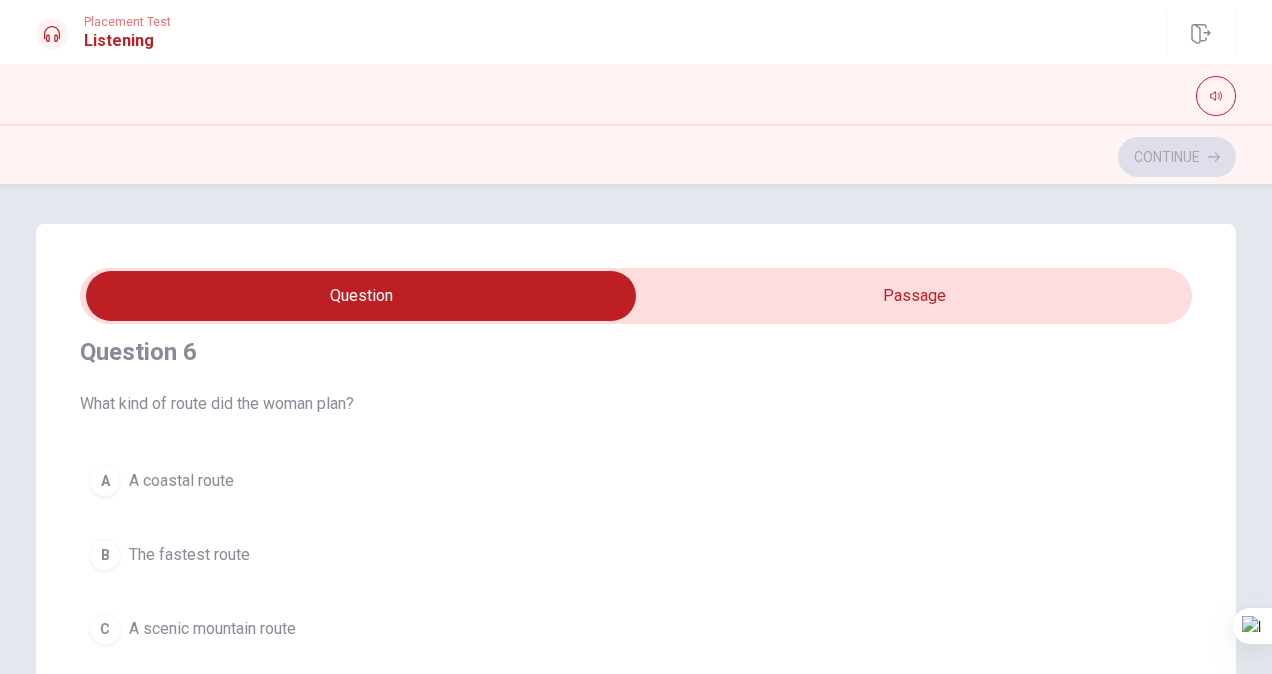 scroll, scrollTop: 0, scrollLeft: 0, axis: both 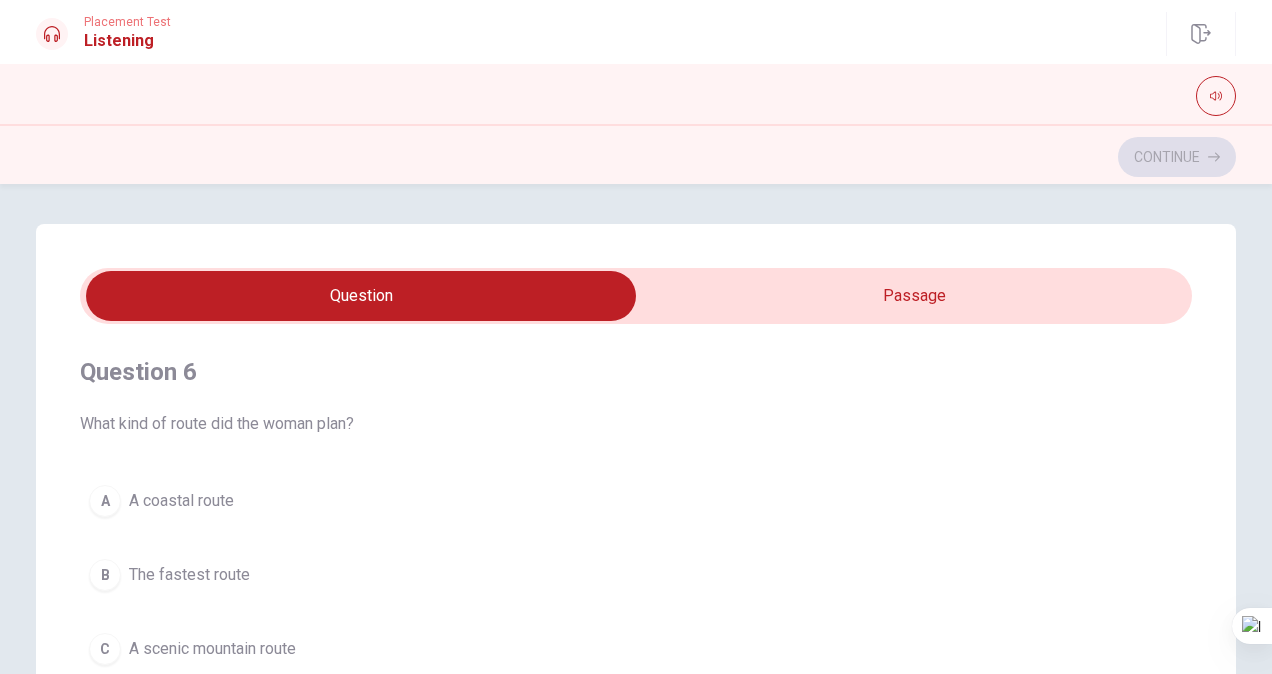 type on "2" 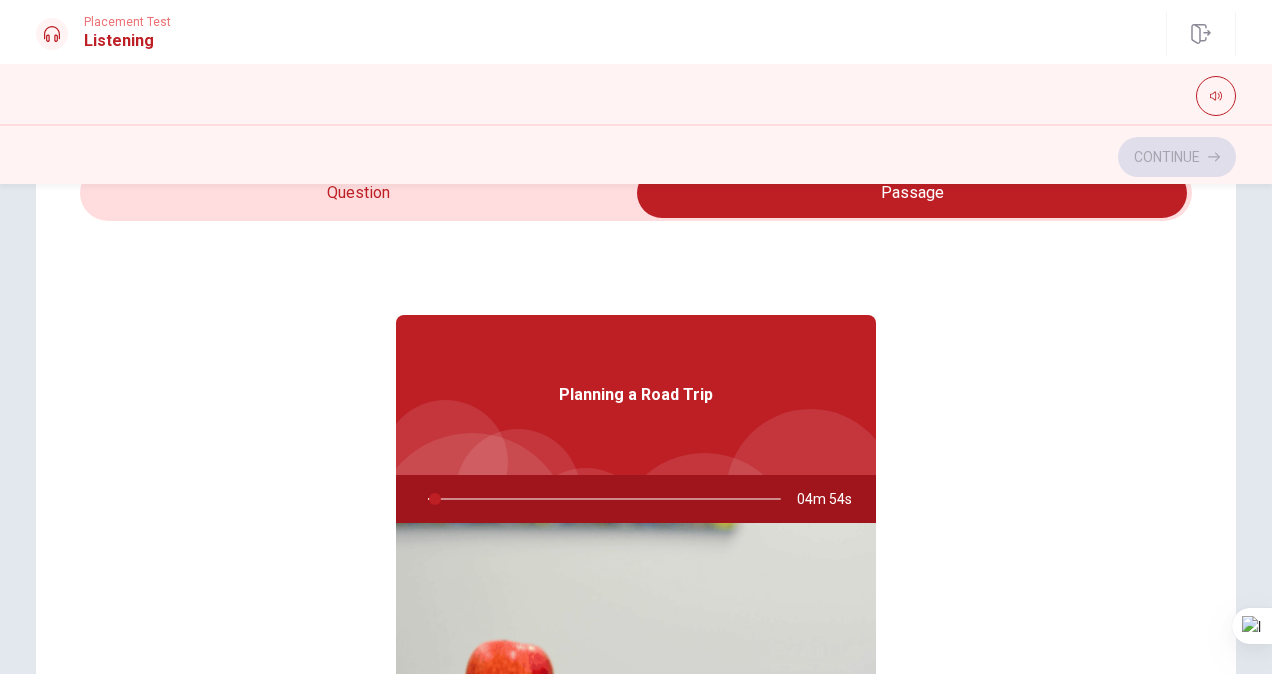 scroll, scrollTop: 104, scrollLeft: 0, axis: vertical 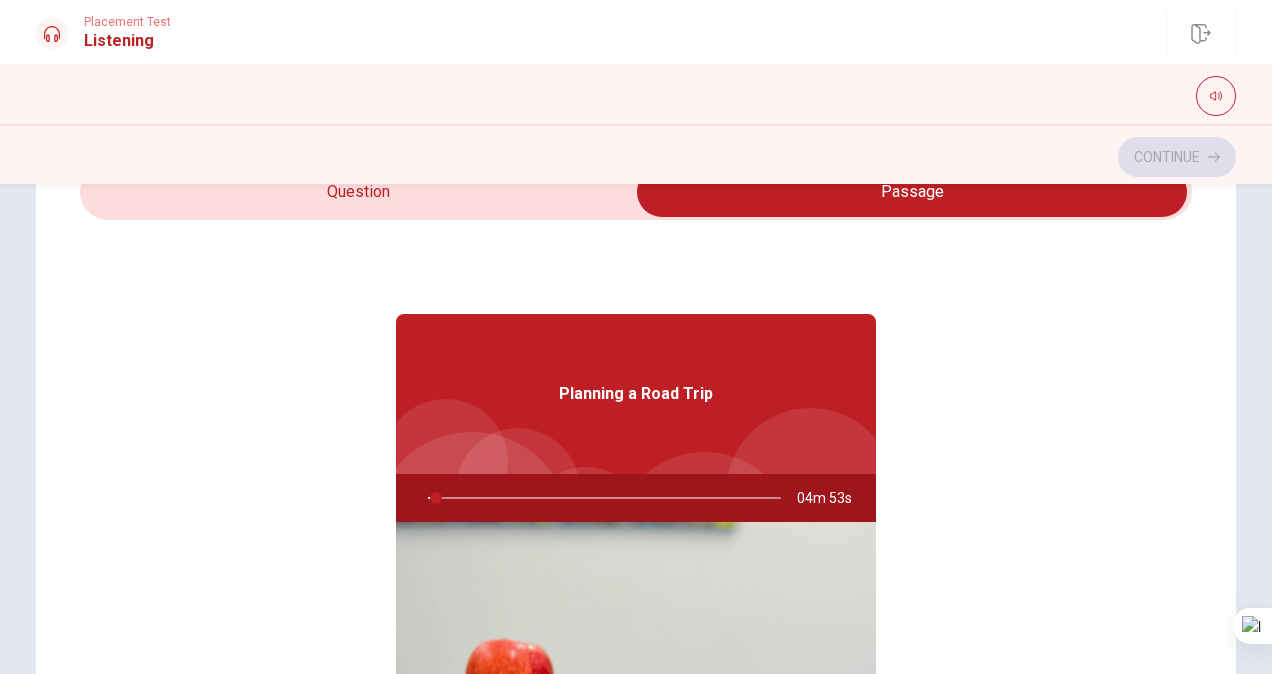 type on "3" 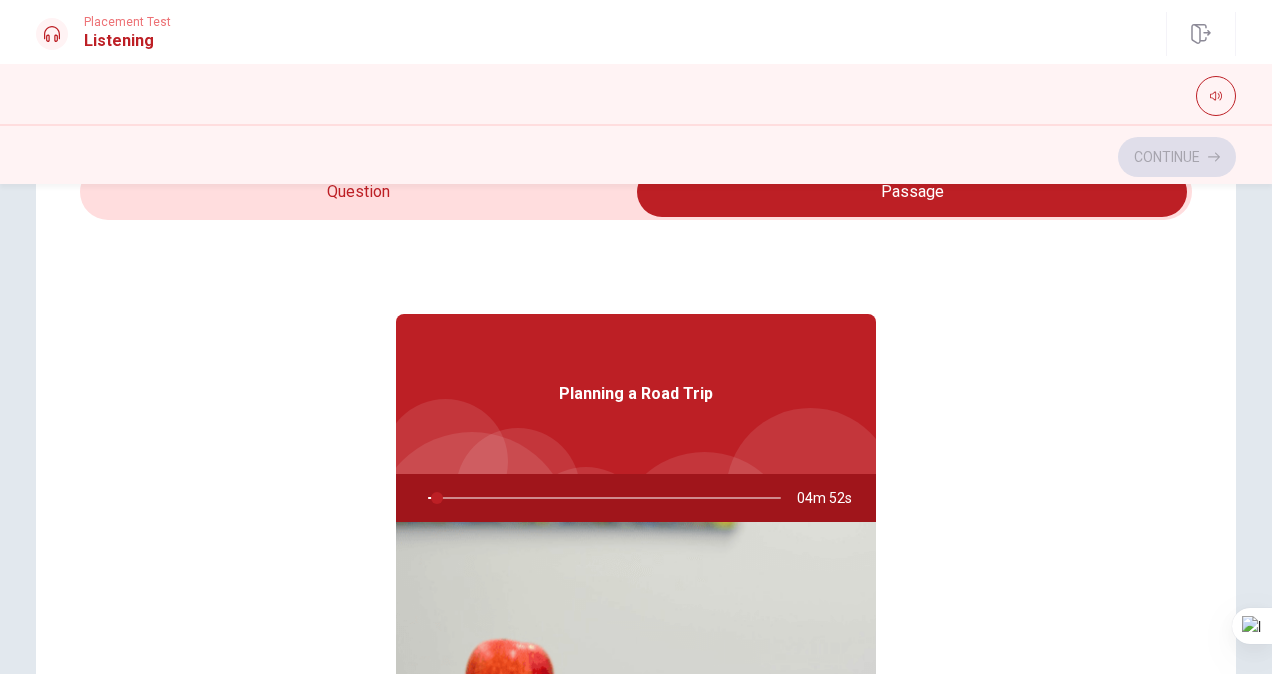 click at bounding box center [912, 192] 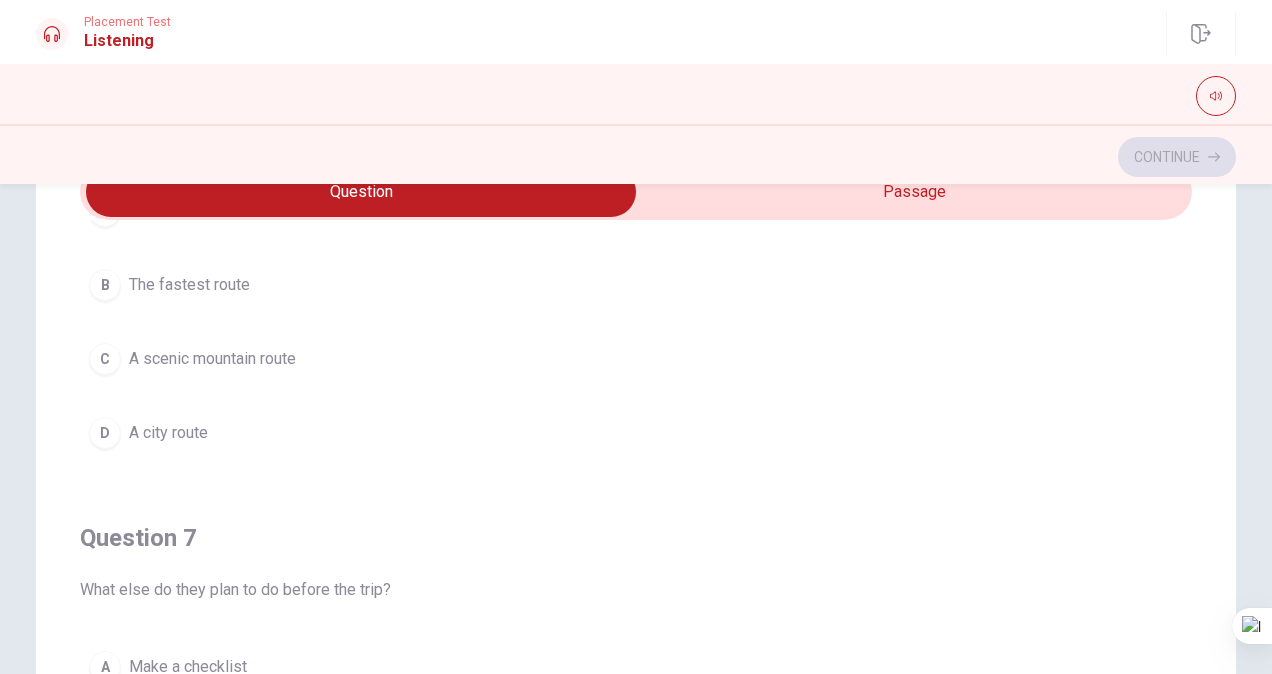 scroll, scrollTop: 0, scrollLeft: 0, axis: both 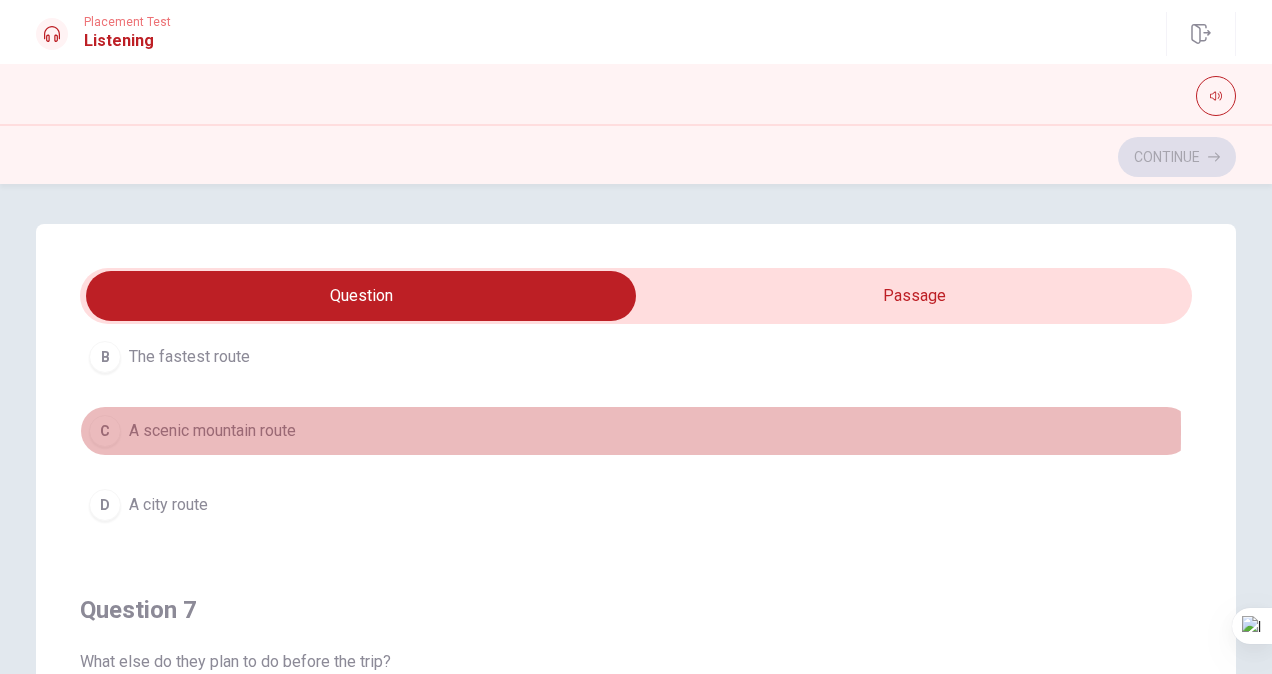 click on "C" at bounding box center [105, 431] 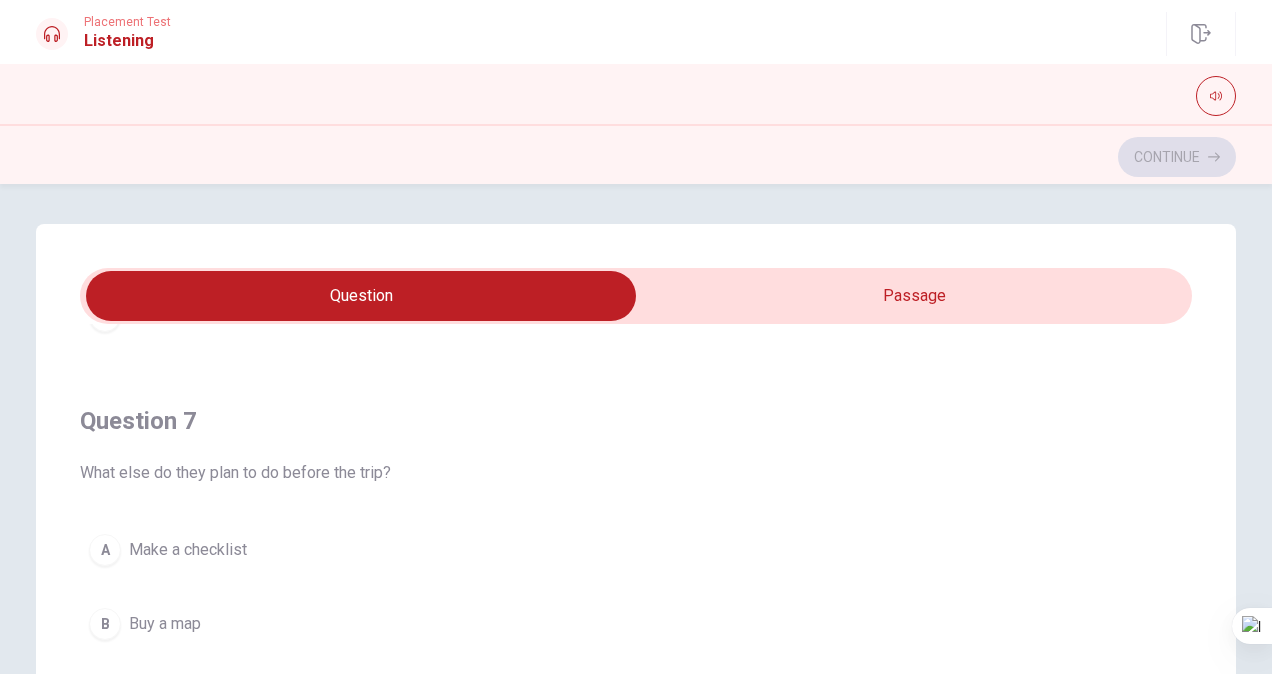 scroll, scrollTop: 416, scrollLeft: 0, axis: vertical 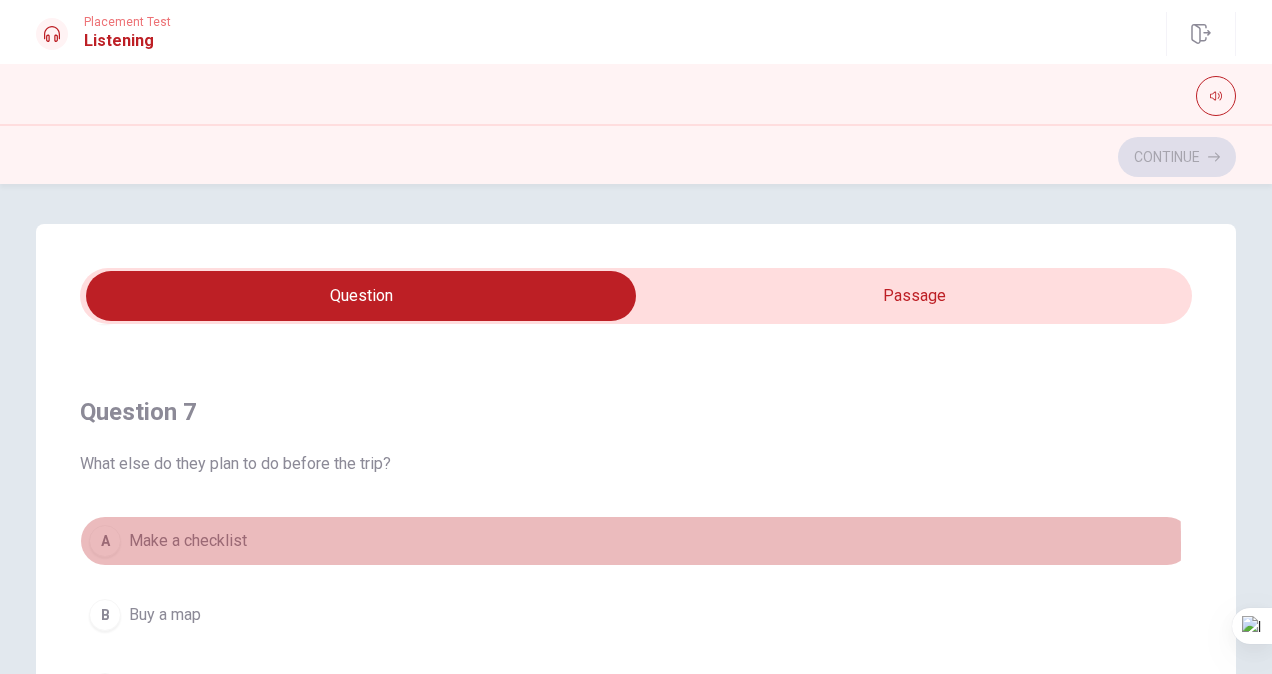 click on "A" at bounding box center [105, 541] 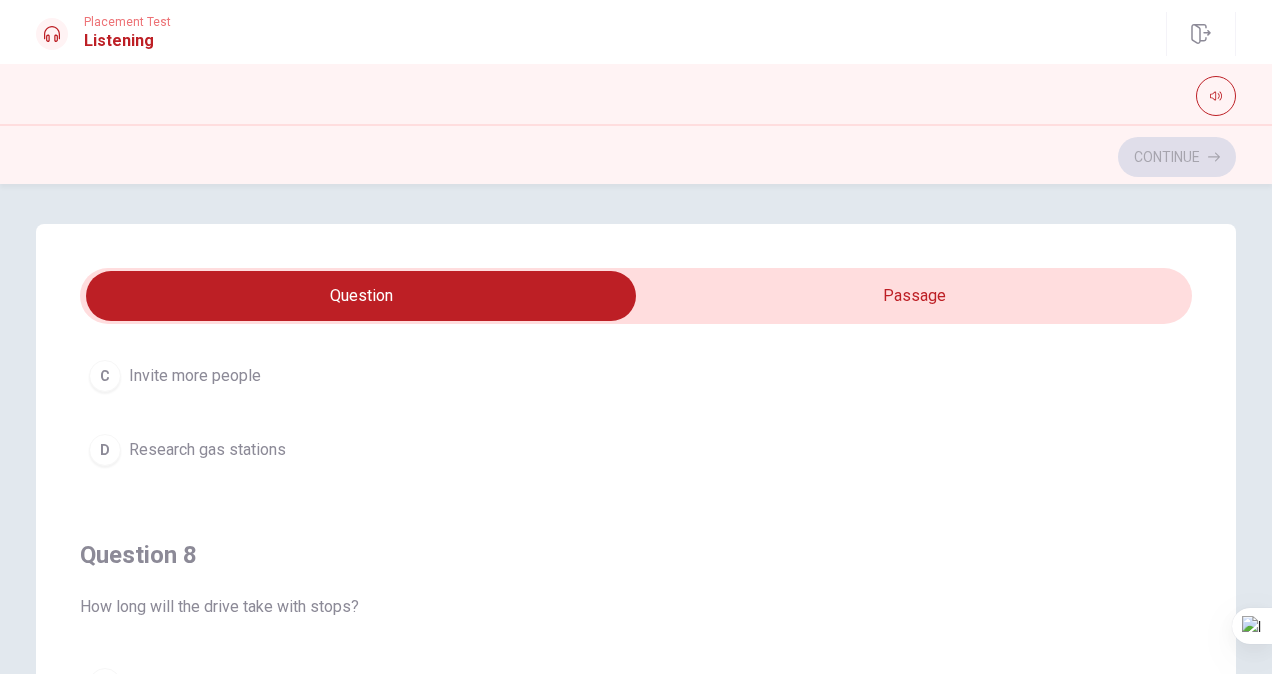 scroll, scrollTop: 794, scrollLeft: 0, axis: vertical 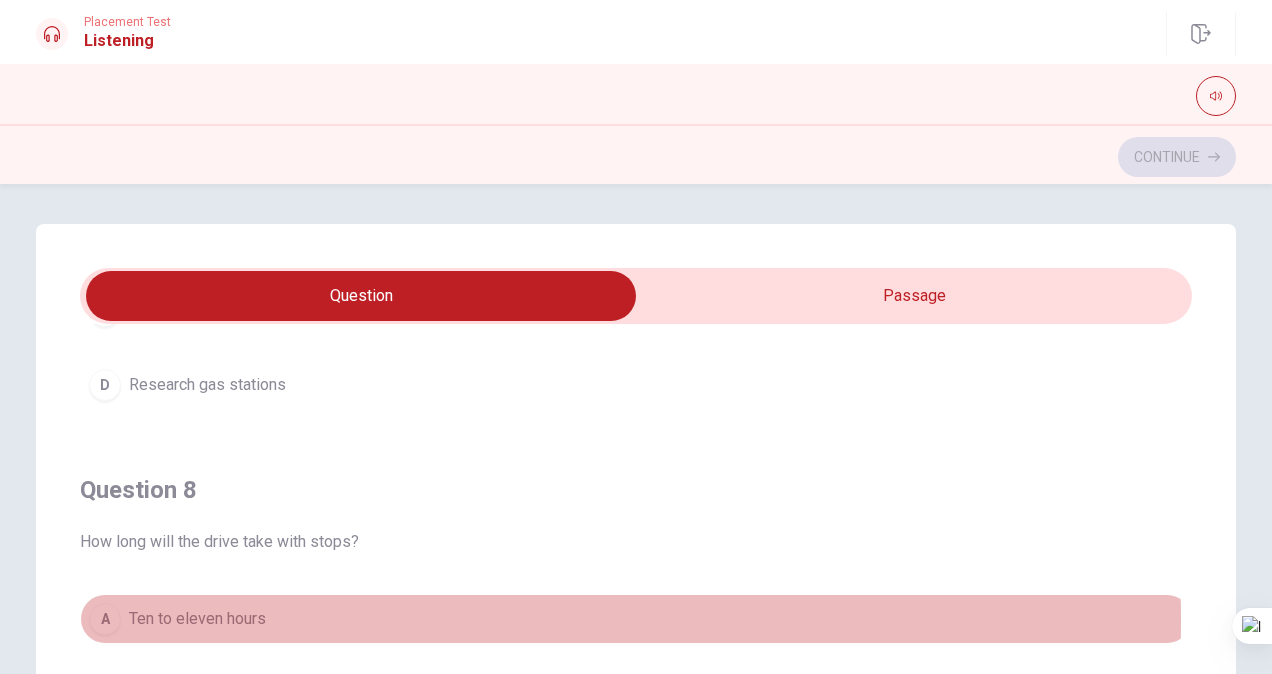 click on "A" at bounding box center [105, 619] 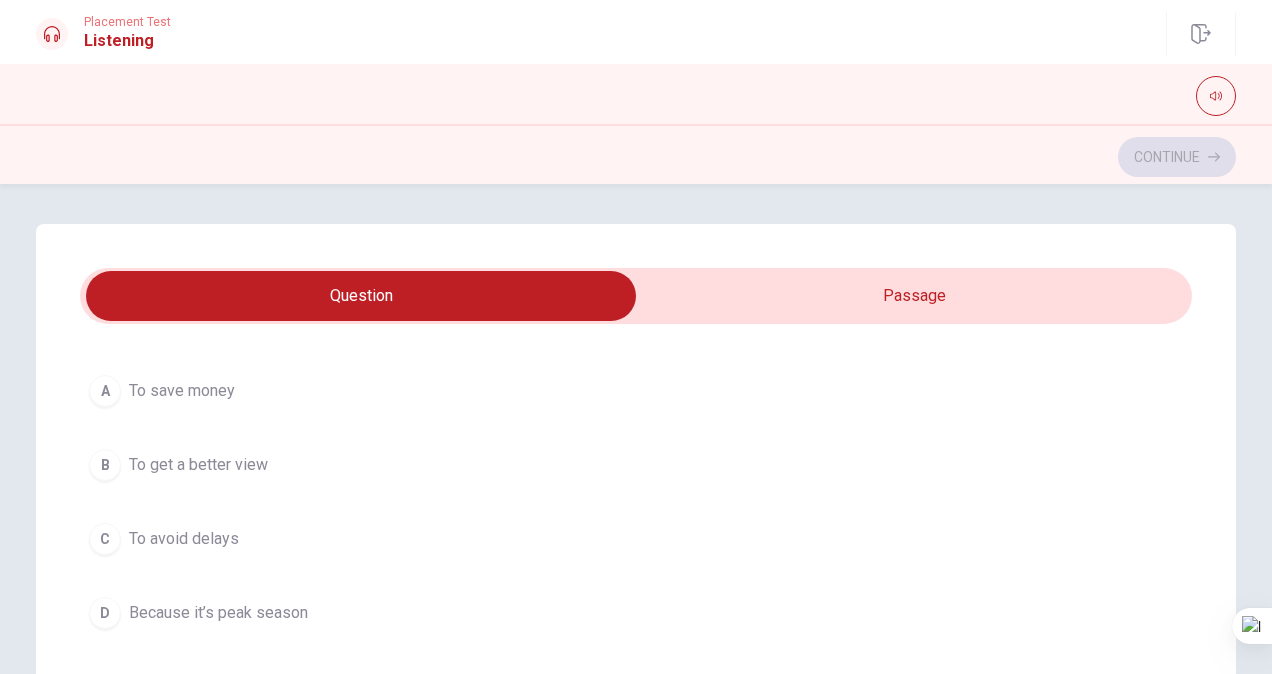 scroll, scrollTop: 1492, scrollLeft: 0, axis: vertical 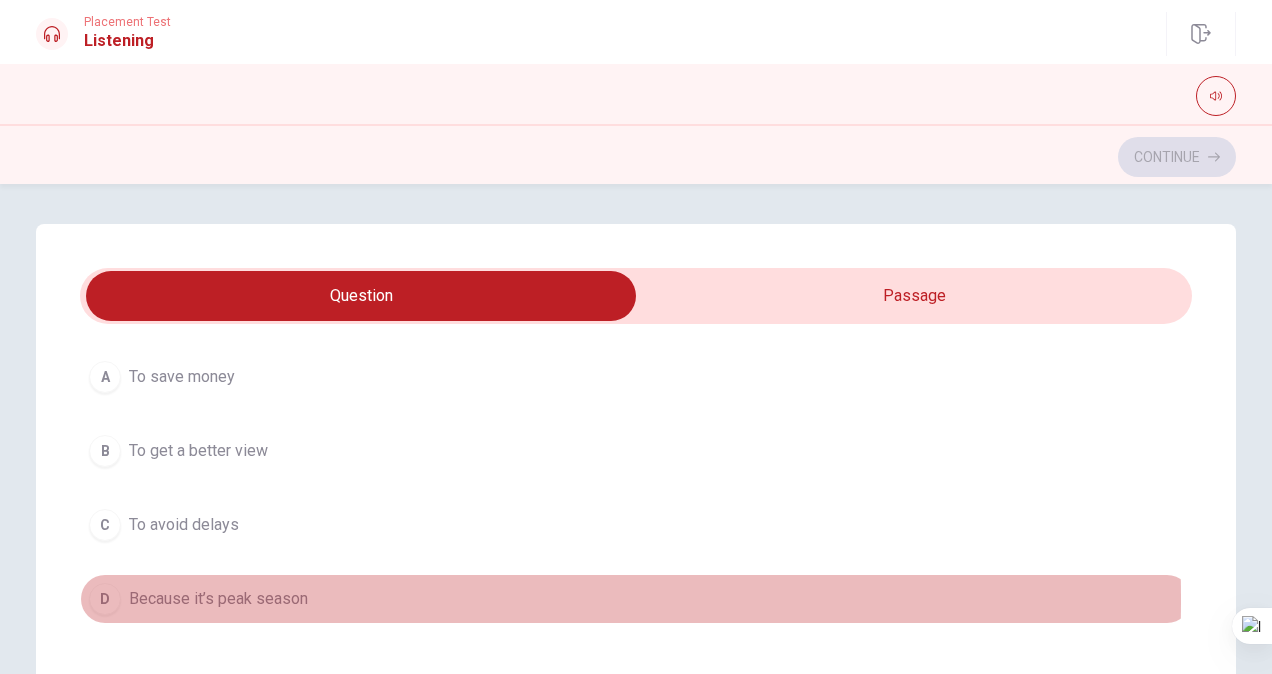 click on "D" at bounding box center (105, 599) 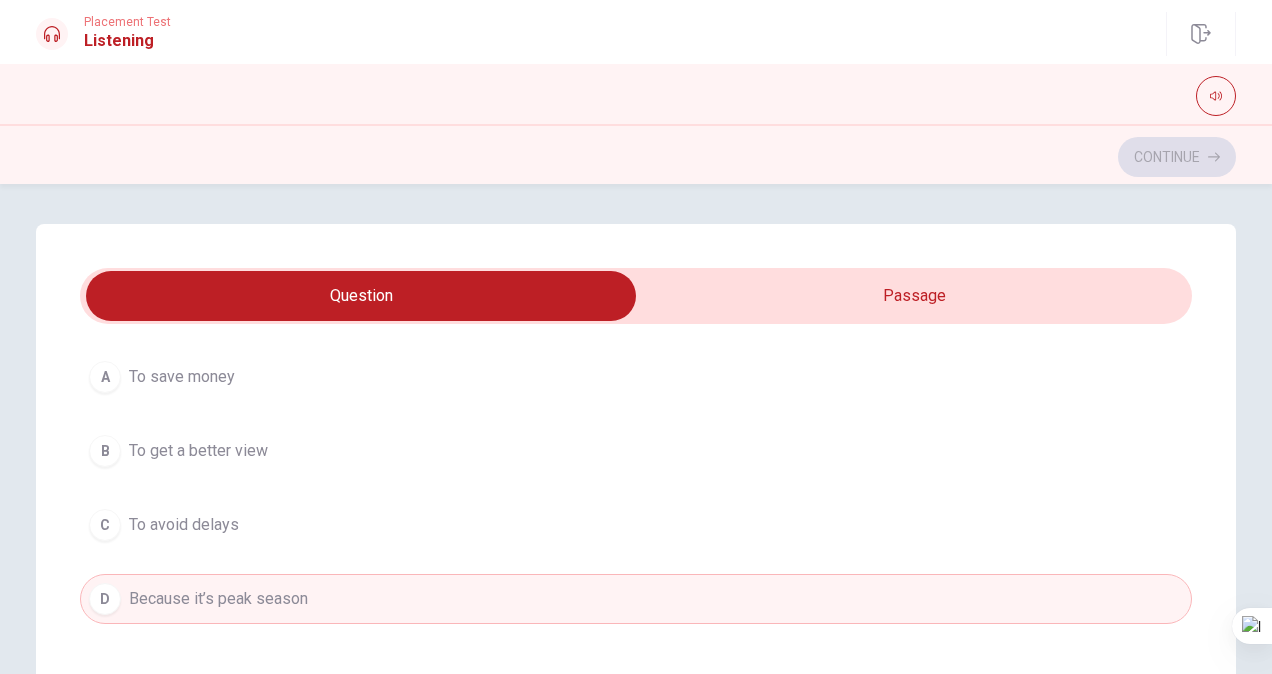 scroll, scrollTop: 1606, scrollLeft: 0, axis: vertical 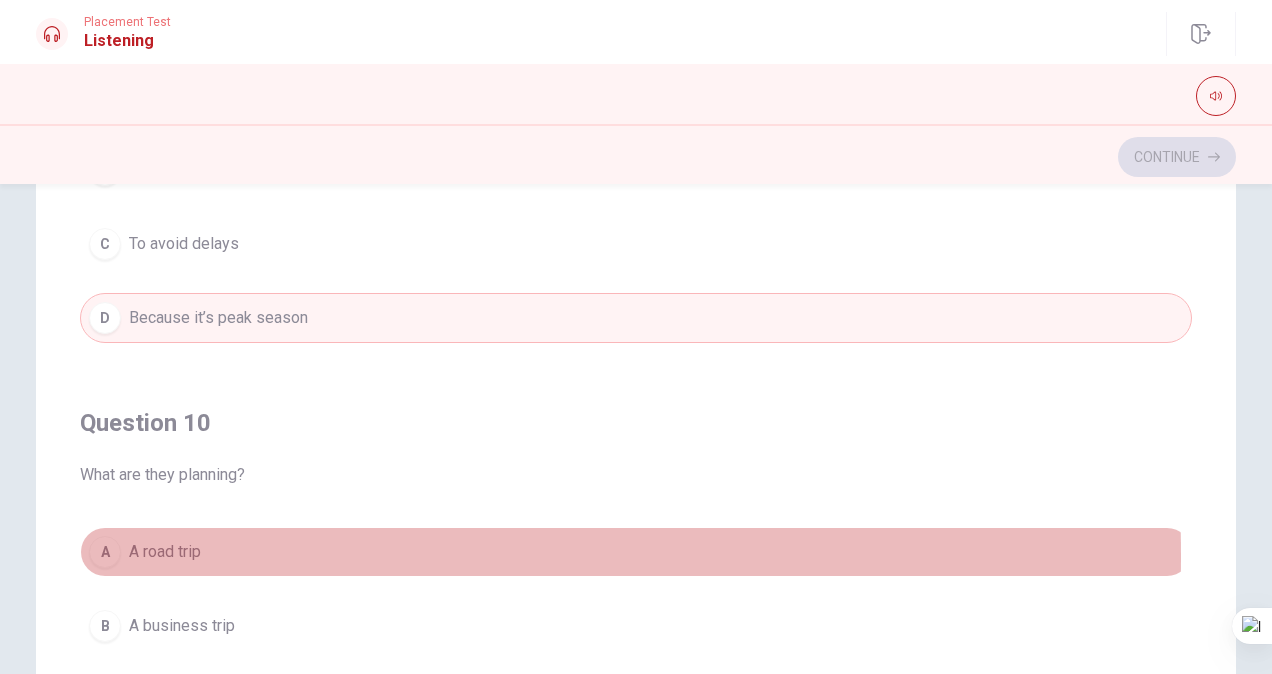 click on "A" at bounding box center [105, 552] 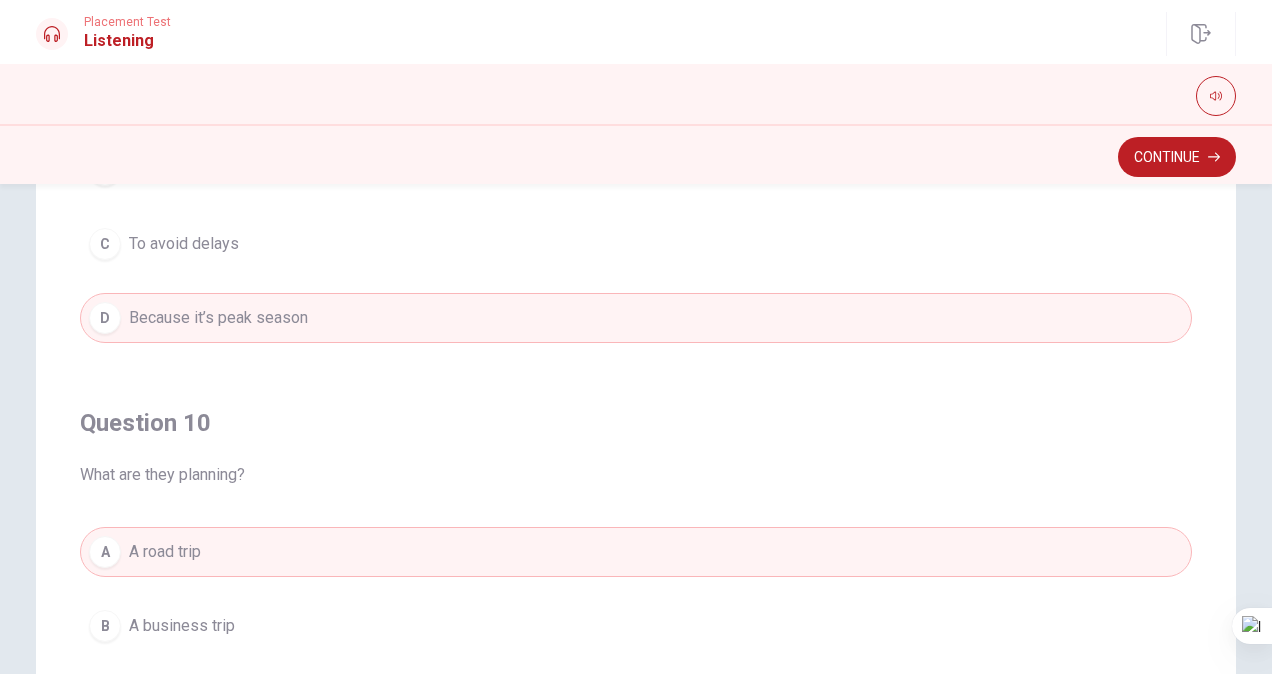 scroll, scrollTop: 458, scrollLeft: 0, axis: vertical 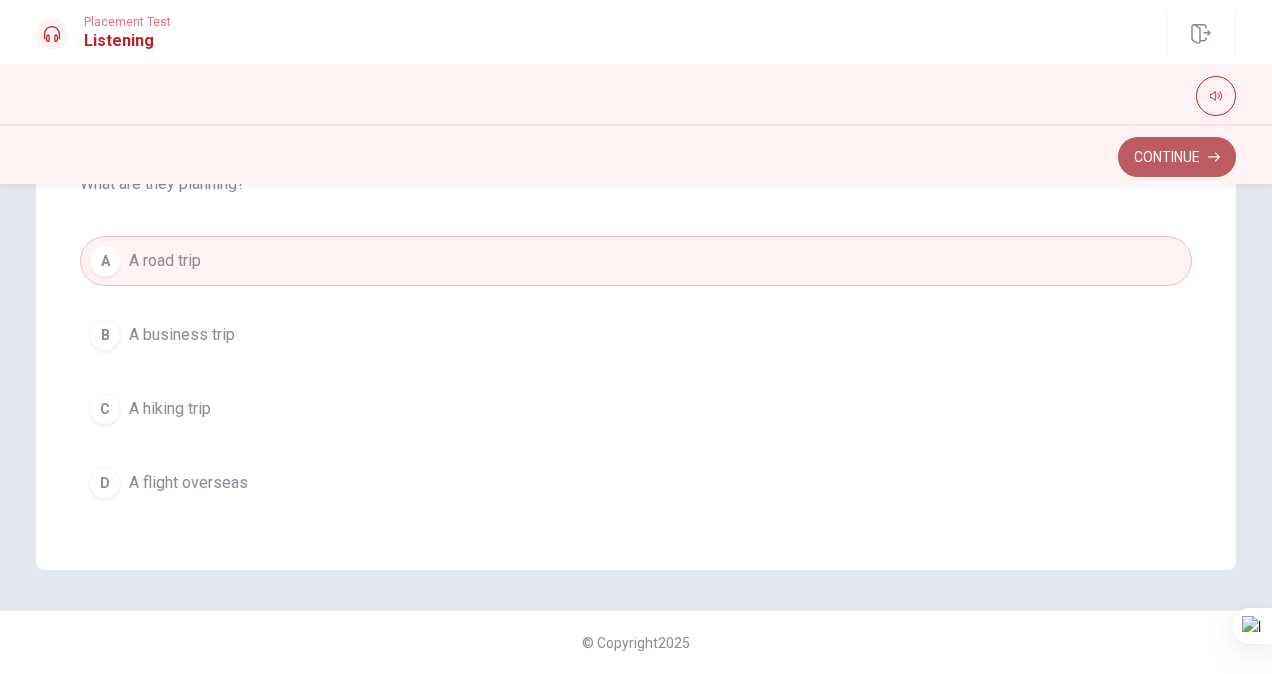 click on "Continue" at bounding box center [1177, 157] 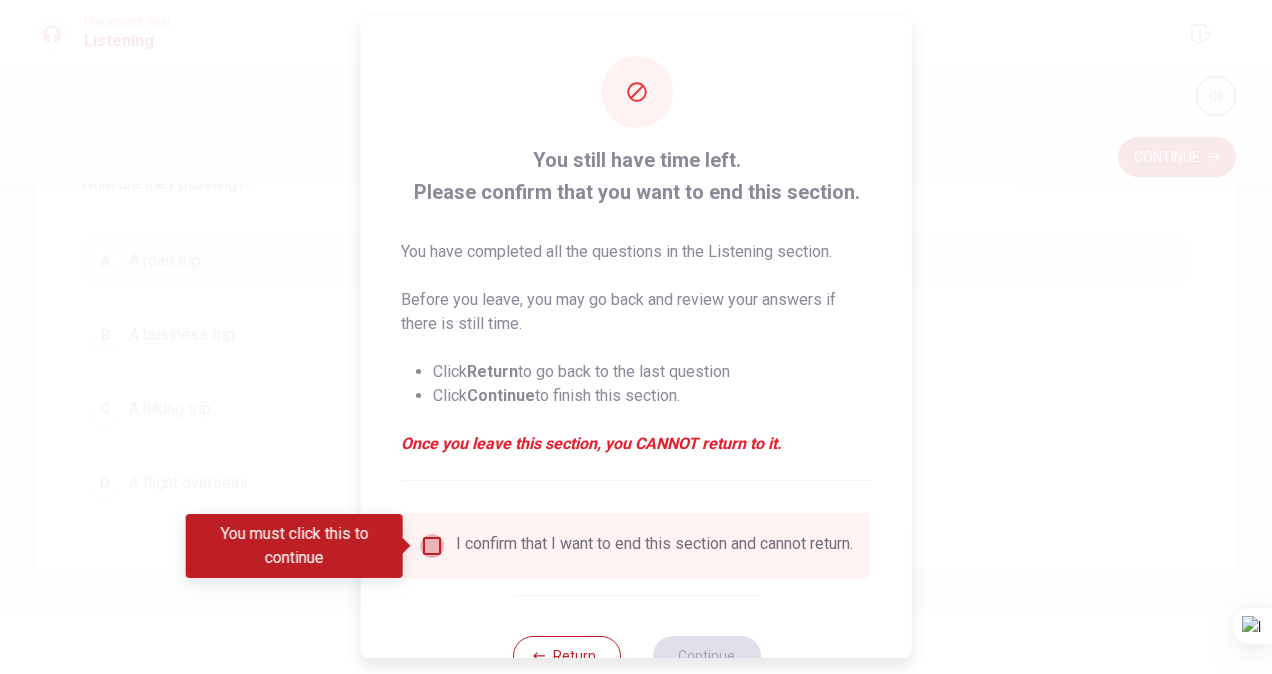 click at bounding box center (432, 546) 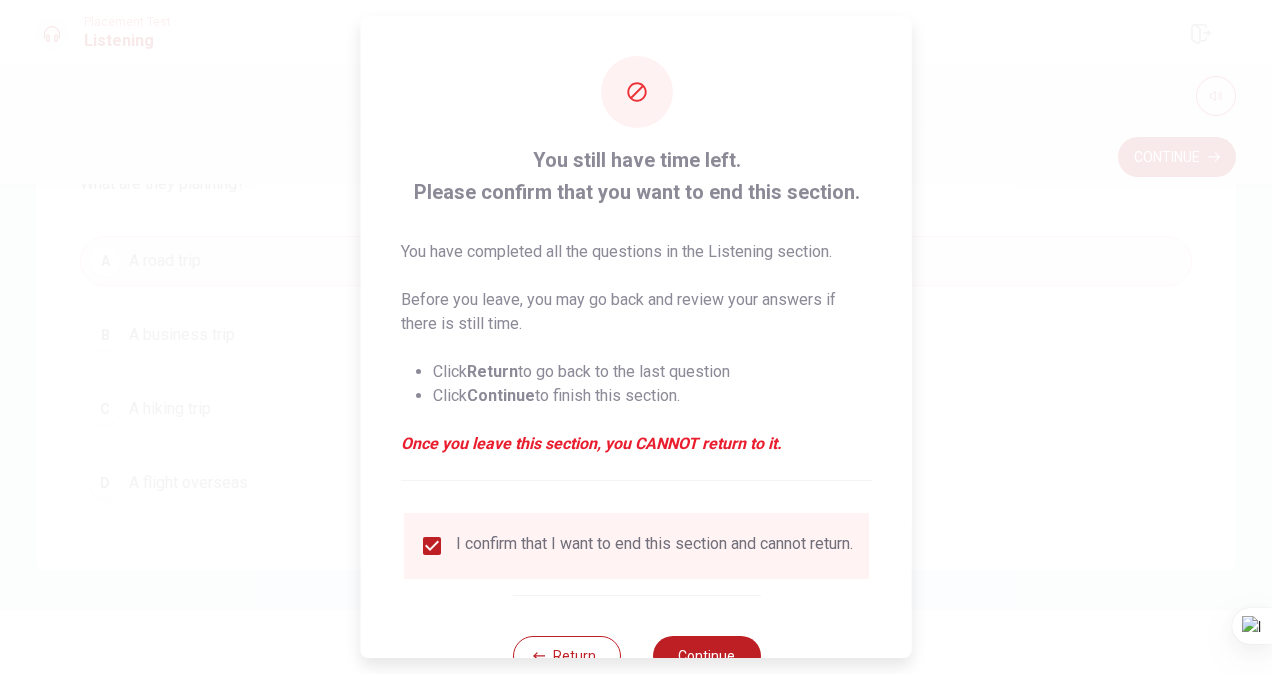 scroll, scrollTop: 72, scrollLeft: 0, axis: vertical 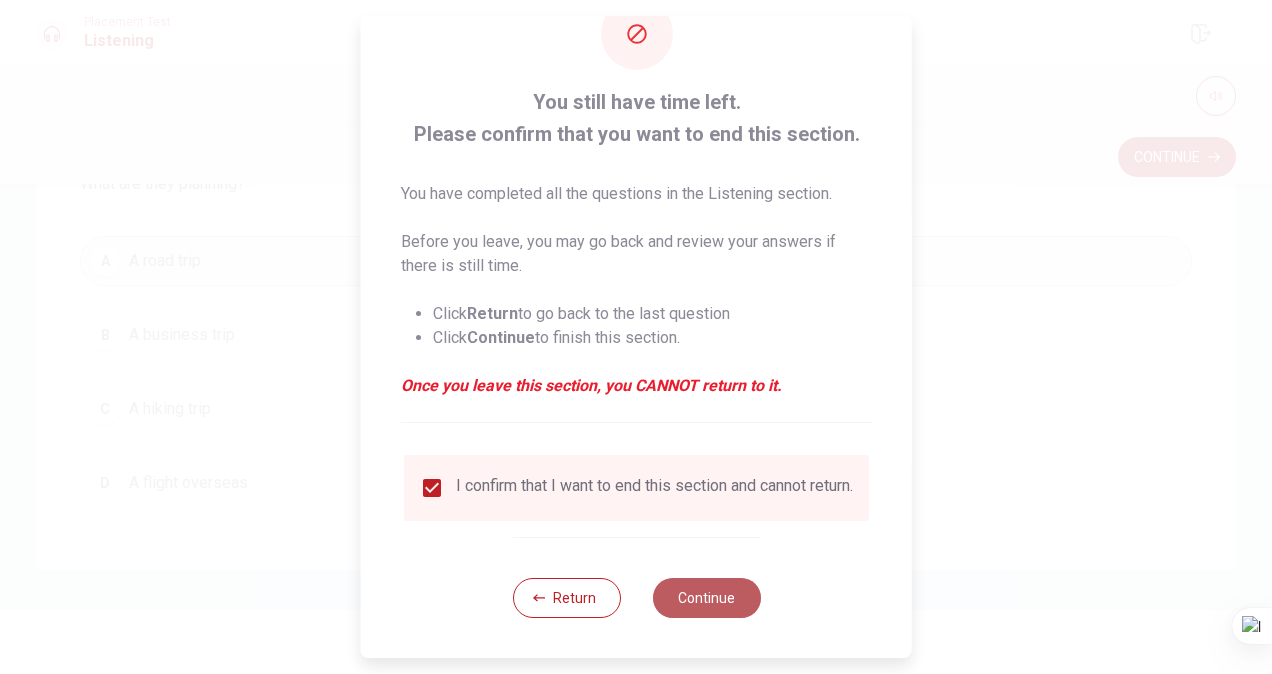 click on "Continue" at bounding box center [706, 598] 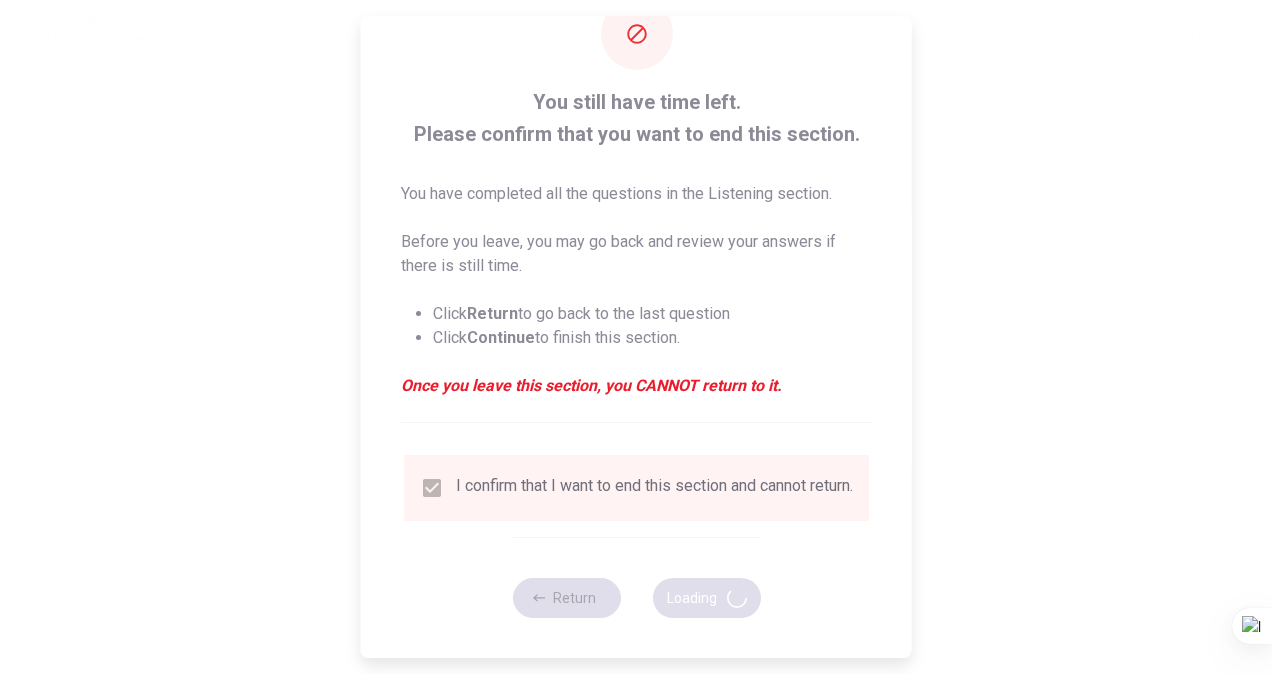 scroll, scrollTop: 0, scrollLeft: 0, axis: both 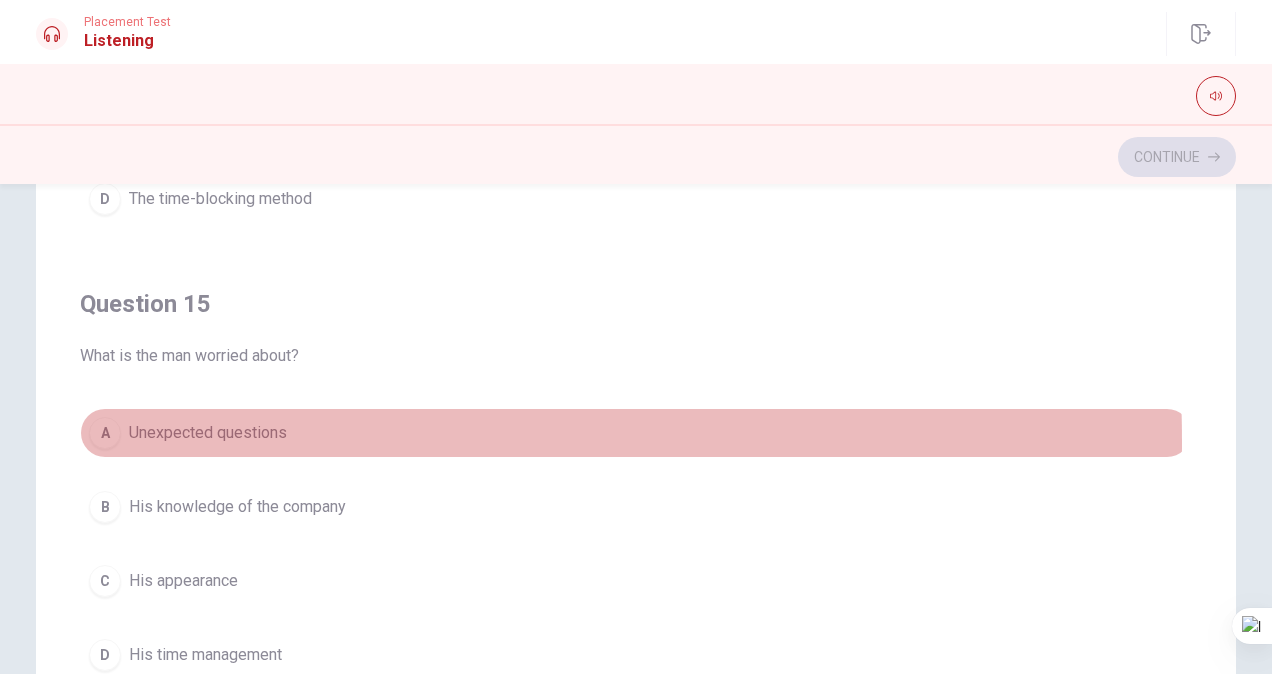 click on "A" at bounding box center [105, 433] 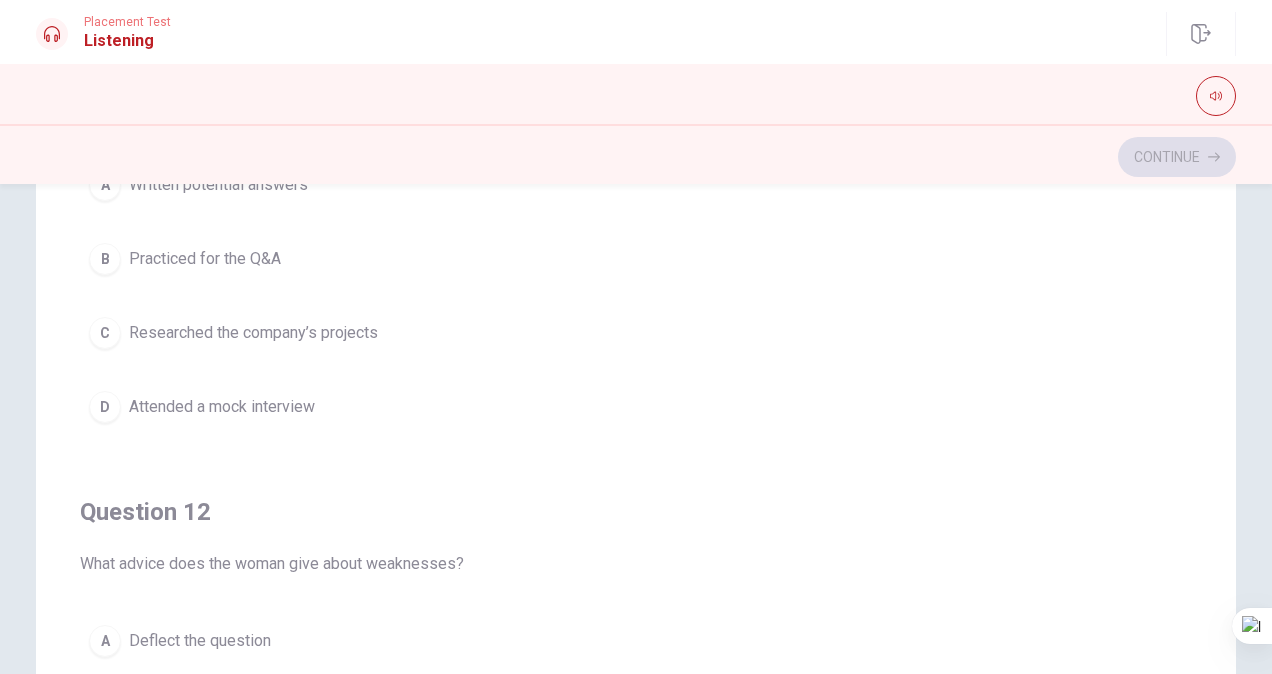 scroll, scrollTop: 0, scrollLeft: 0, axis: both 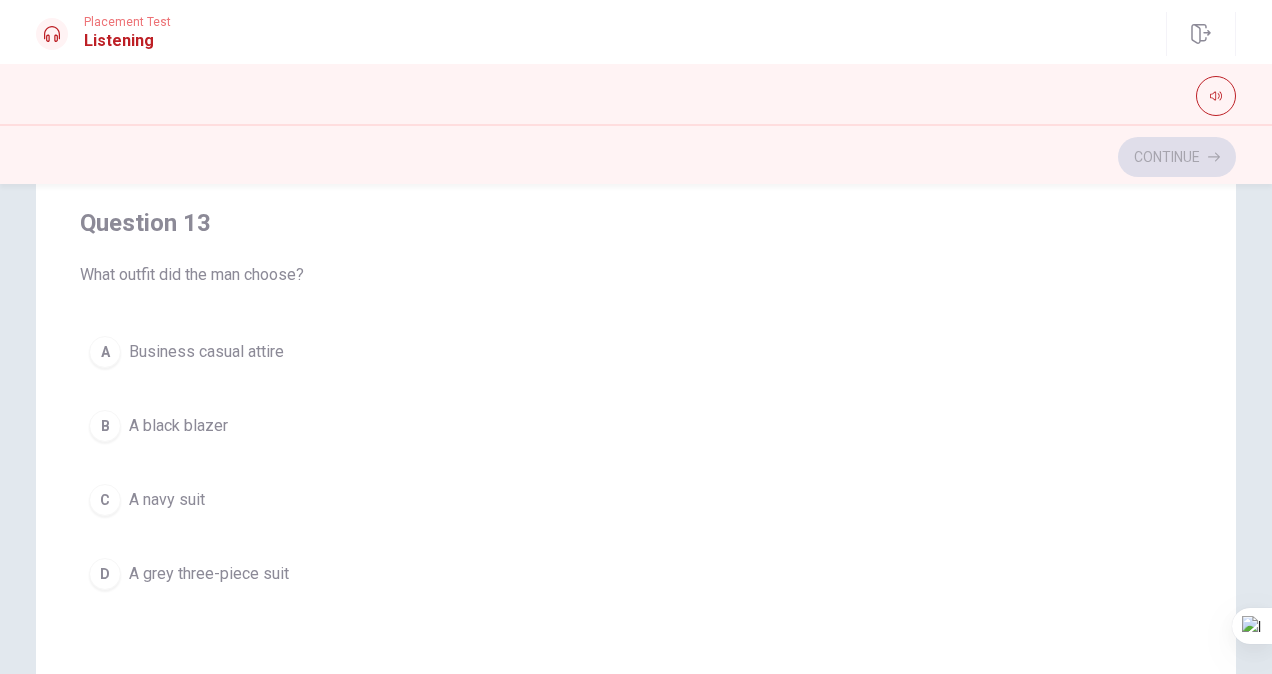 click on "C" at bounding box center [105, 500] 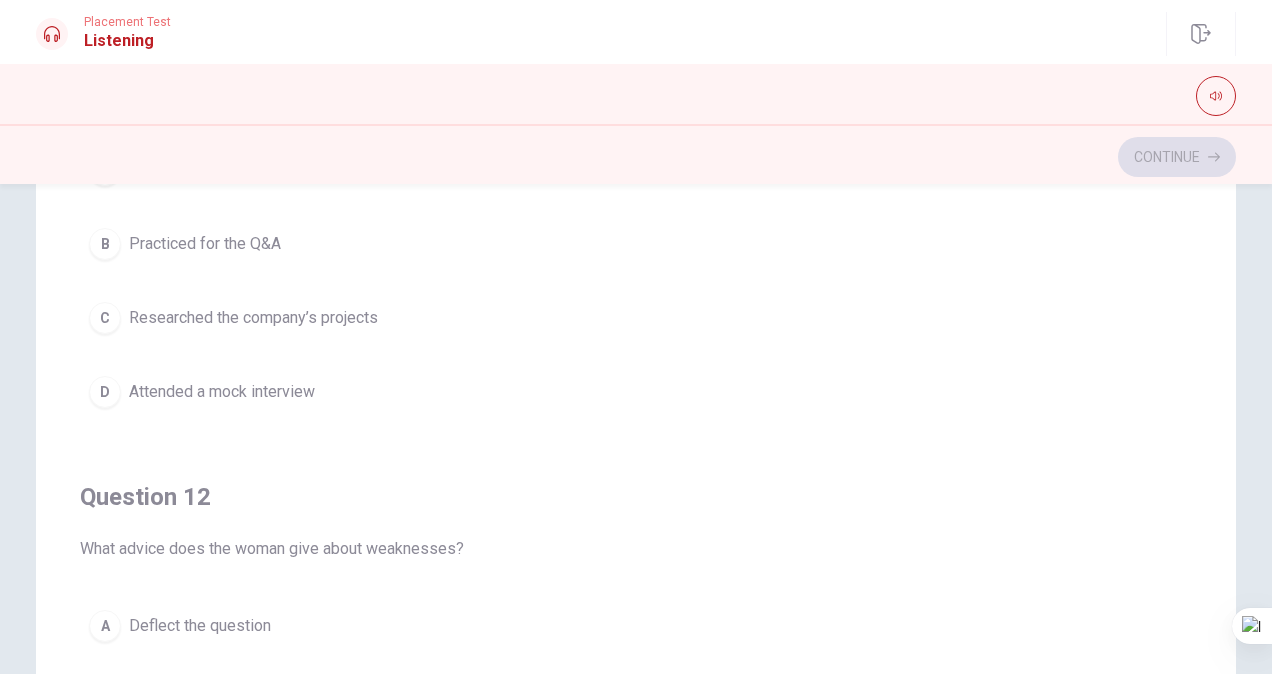 scroll, scrollTop: 0, scrollLeft: 0, axis: both 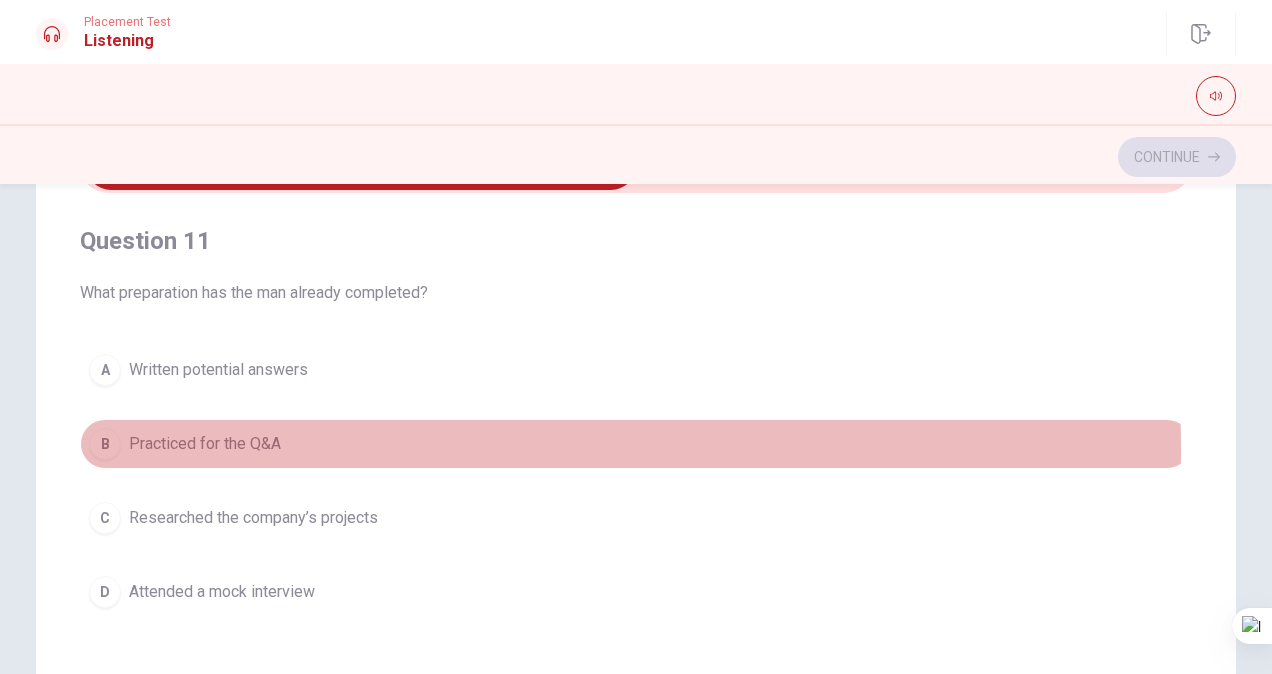 click on "B" at bounding box center (105, 444) 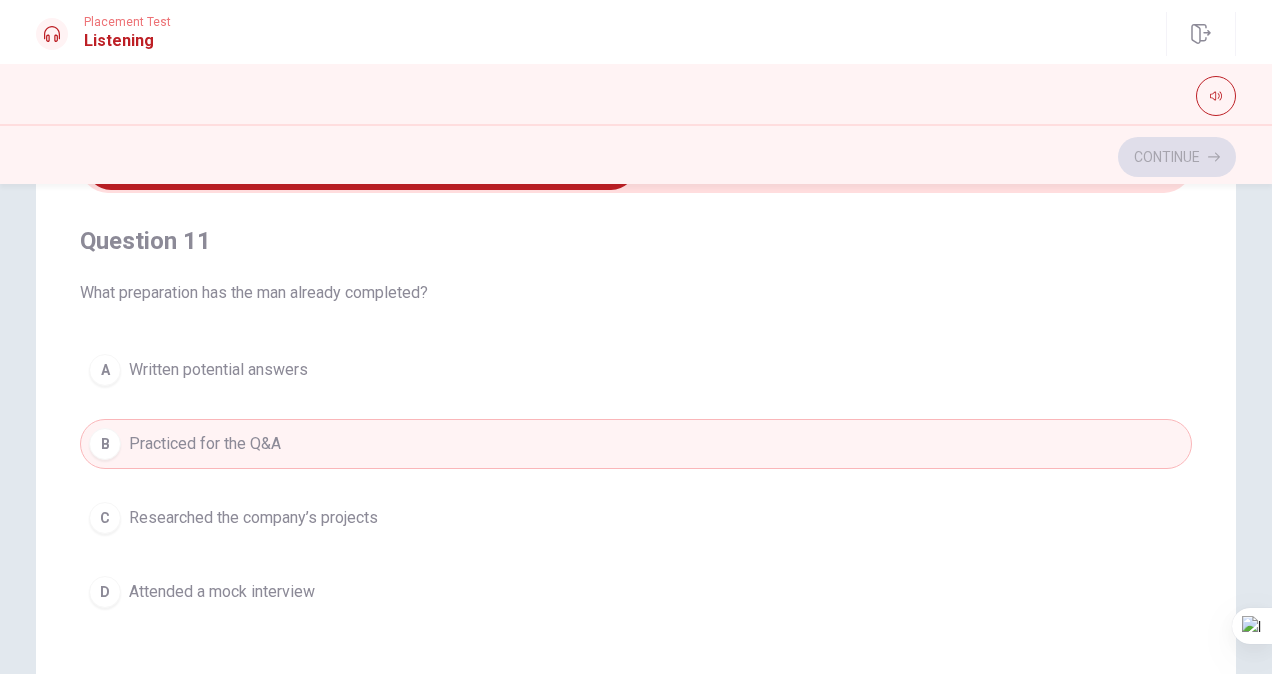 click on "C" at bounding box center [105, 518] 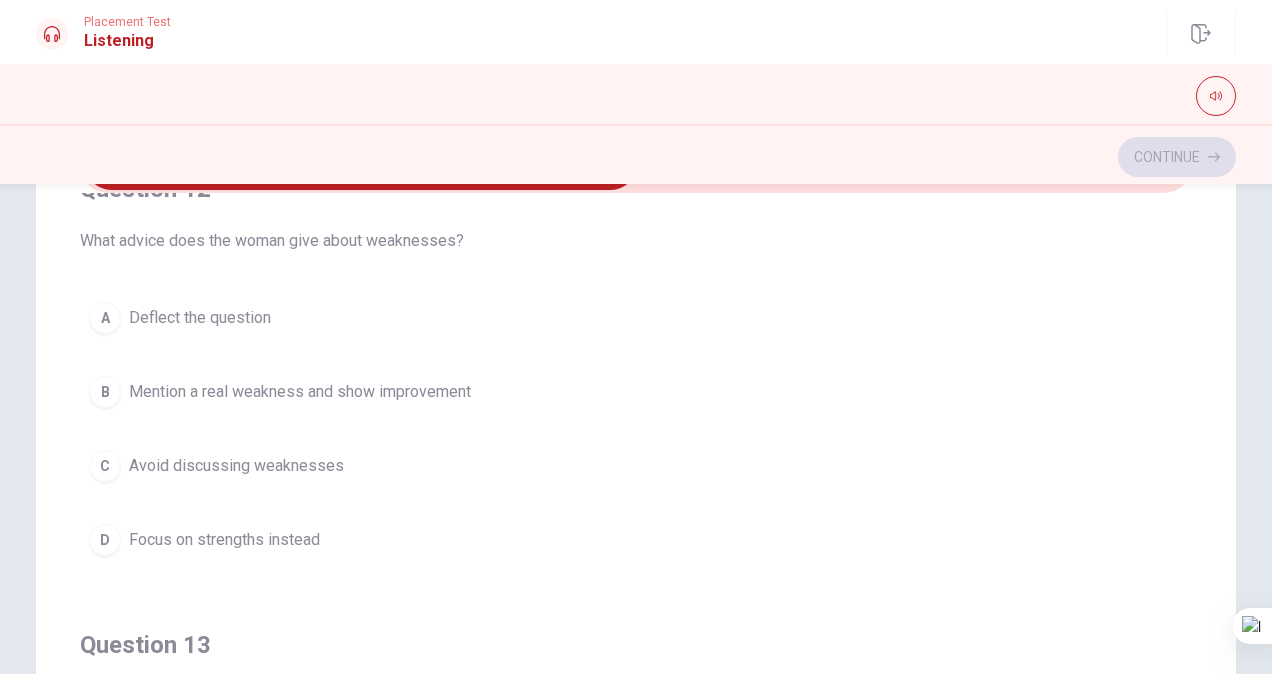 scroll, scrollTop: 509, scrollLeft: 0, axis: vertical 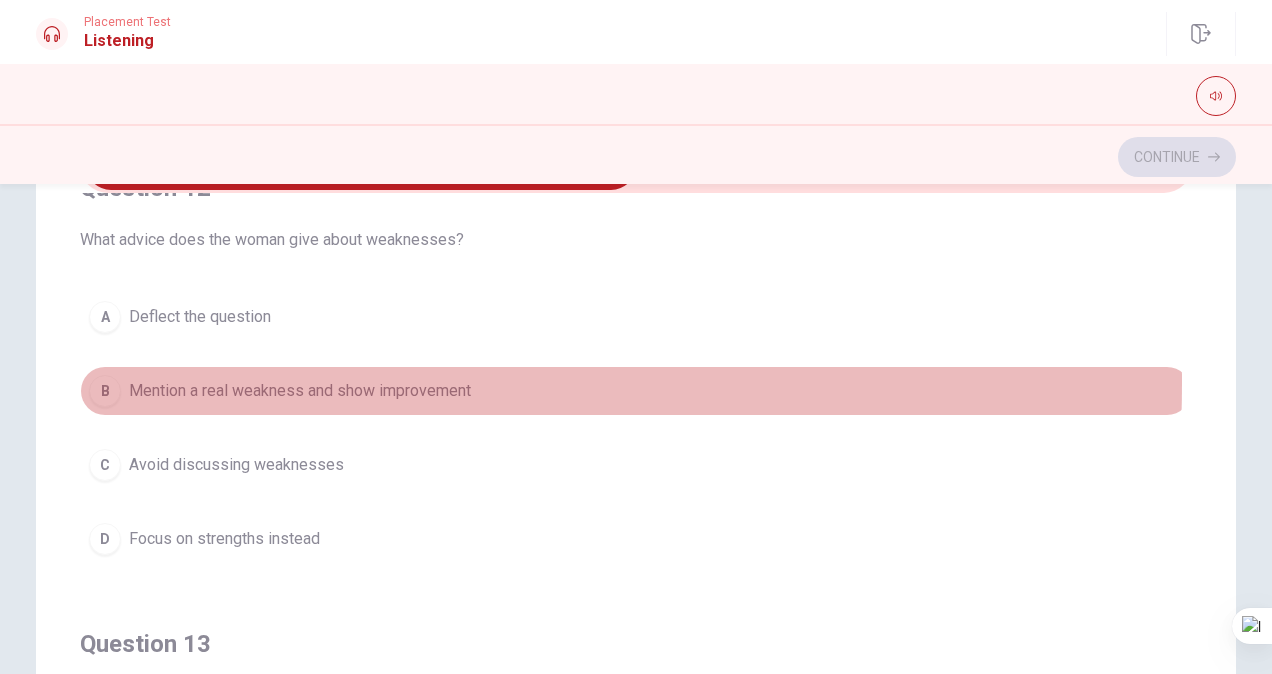 click on "B" at bounding box center (105, 391) 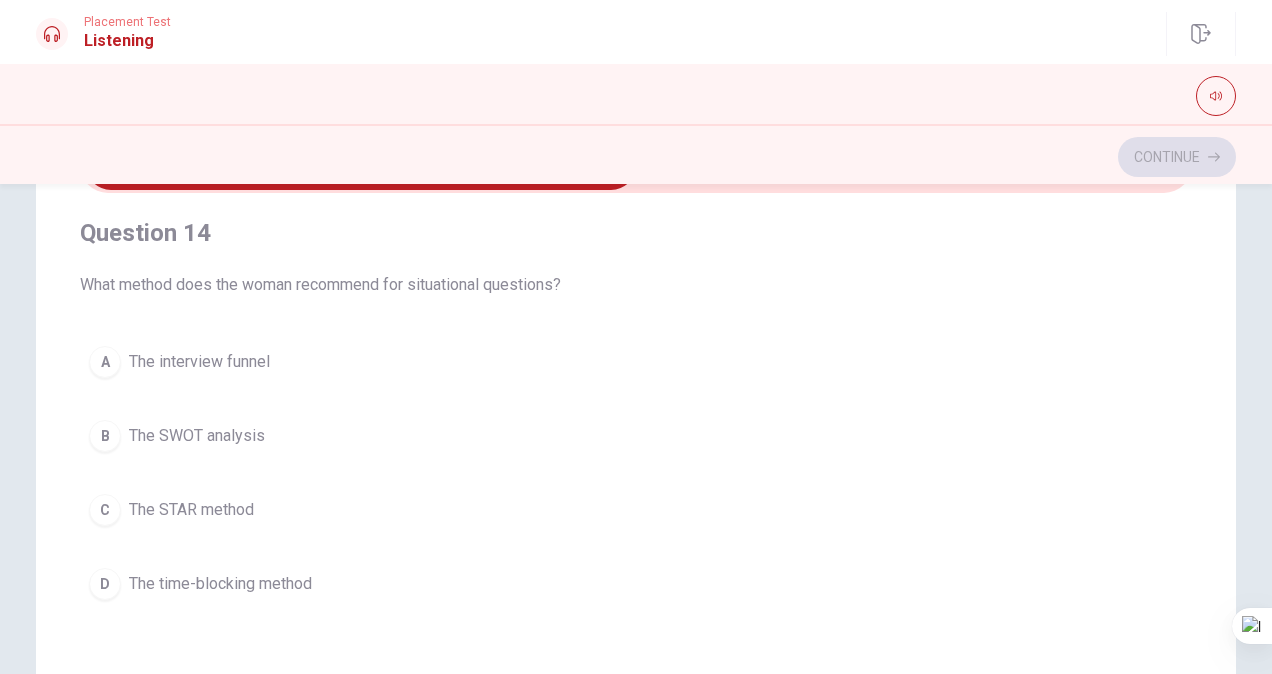scroll, scrollTop: 1378, scrollLeft: 0, axis: vertical 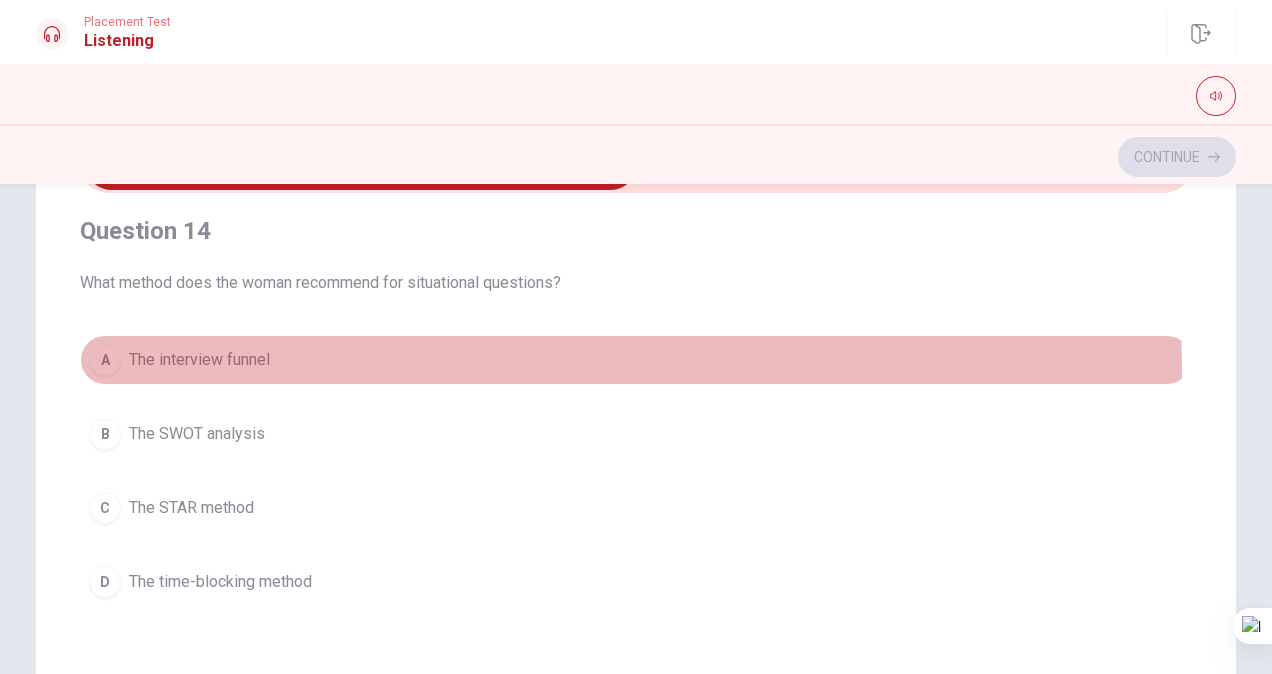 click on "A" at bounding box center (105, 360) 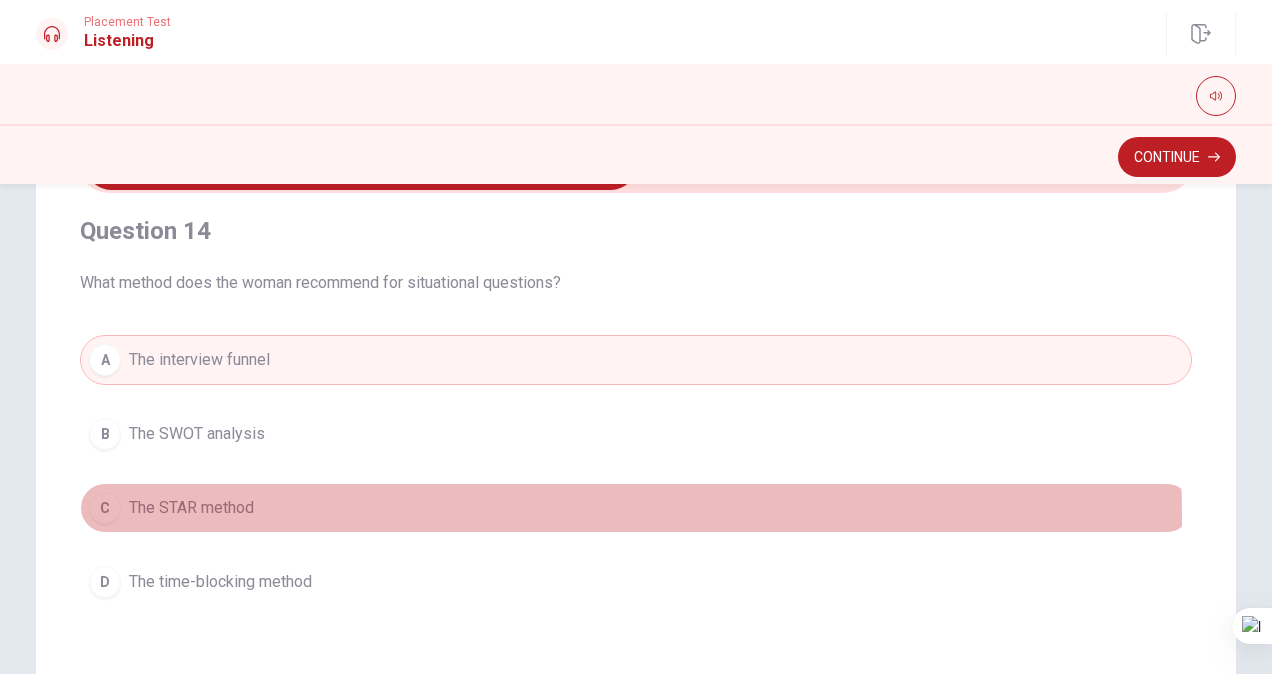 click on "C" at bounding box center [105, 508] 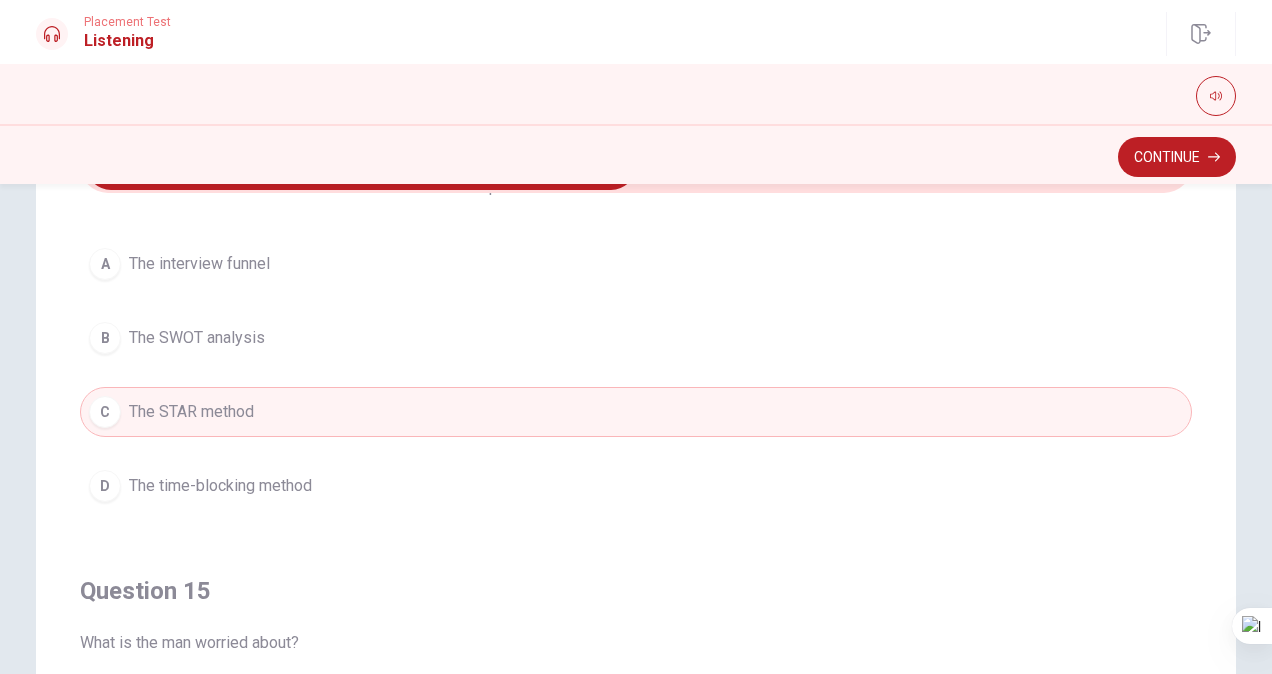 scroll, scrollTop: 1606, scrollLeft: 0, axis: vertical 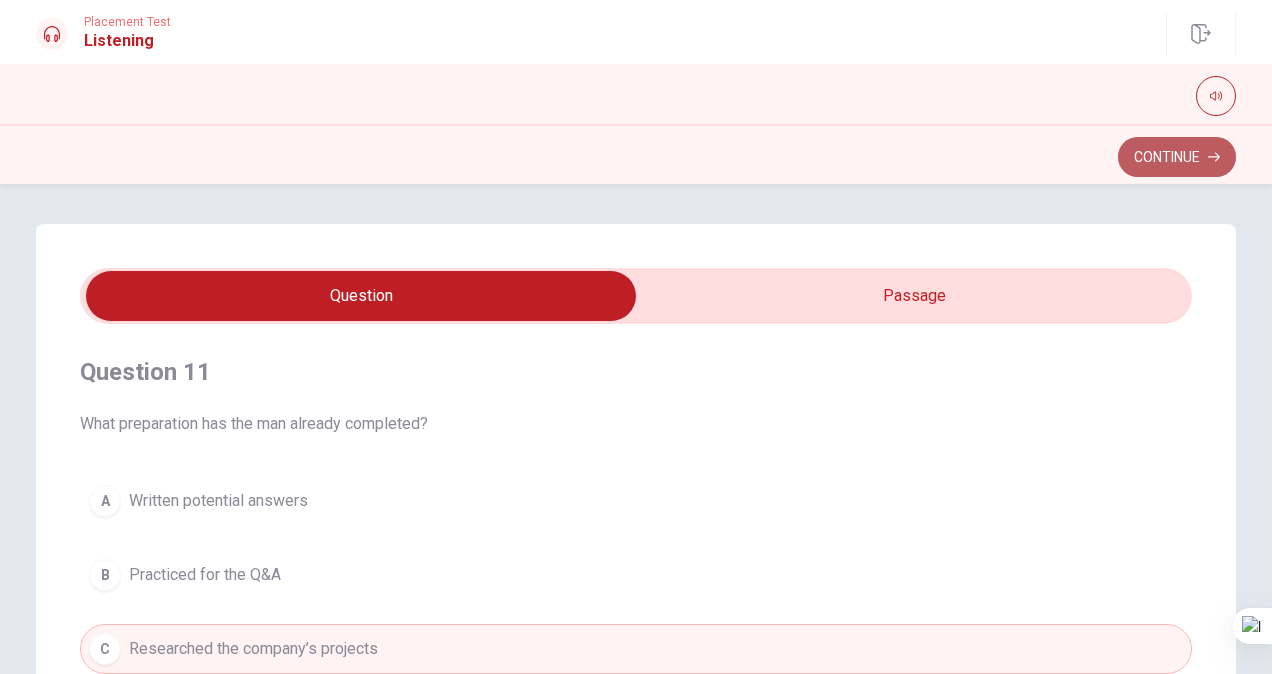 click on "Continue" at bounding box center (1177, 157) 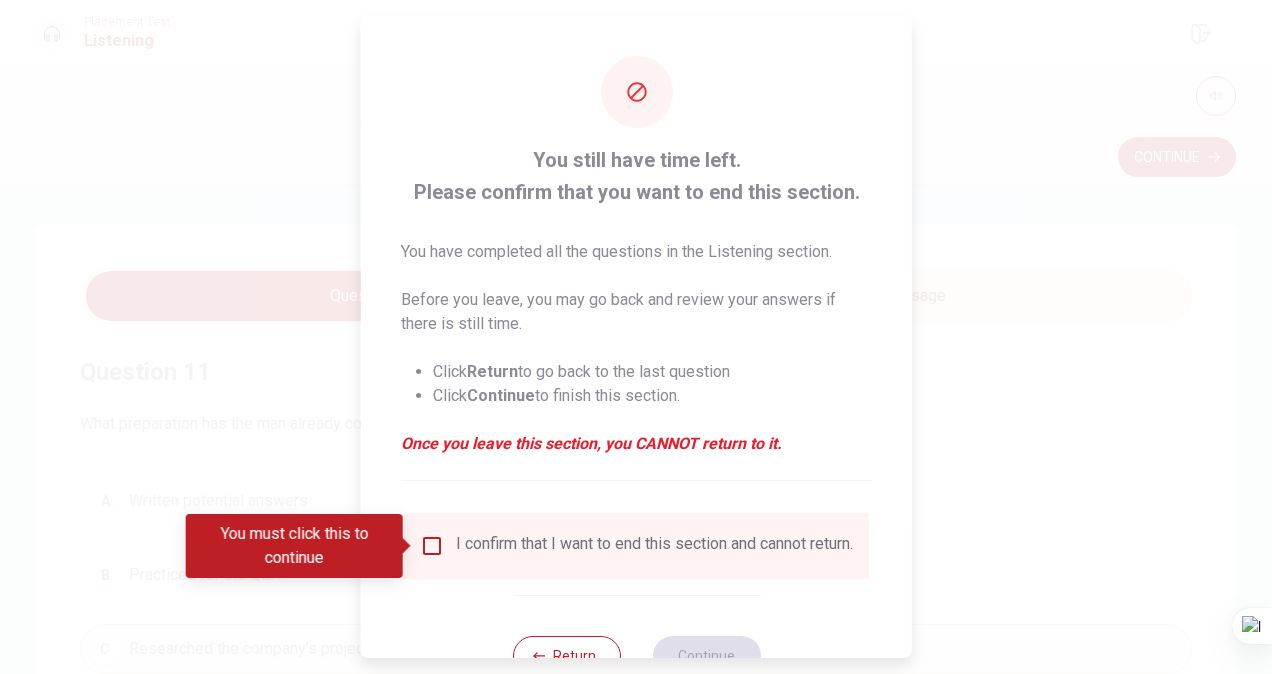 click on "I confirm that I want to end this section and cannot return." at bounding box center [636, 546] 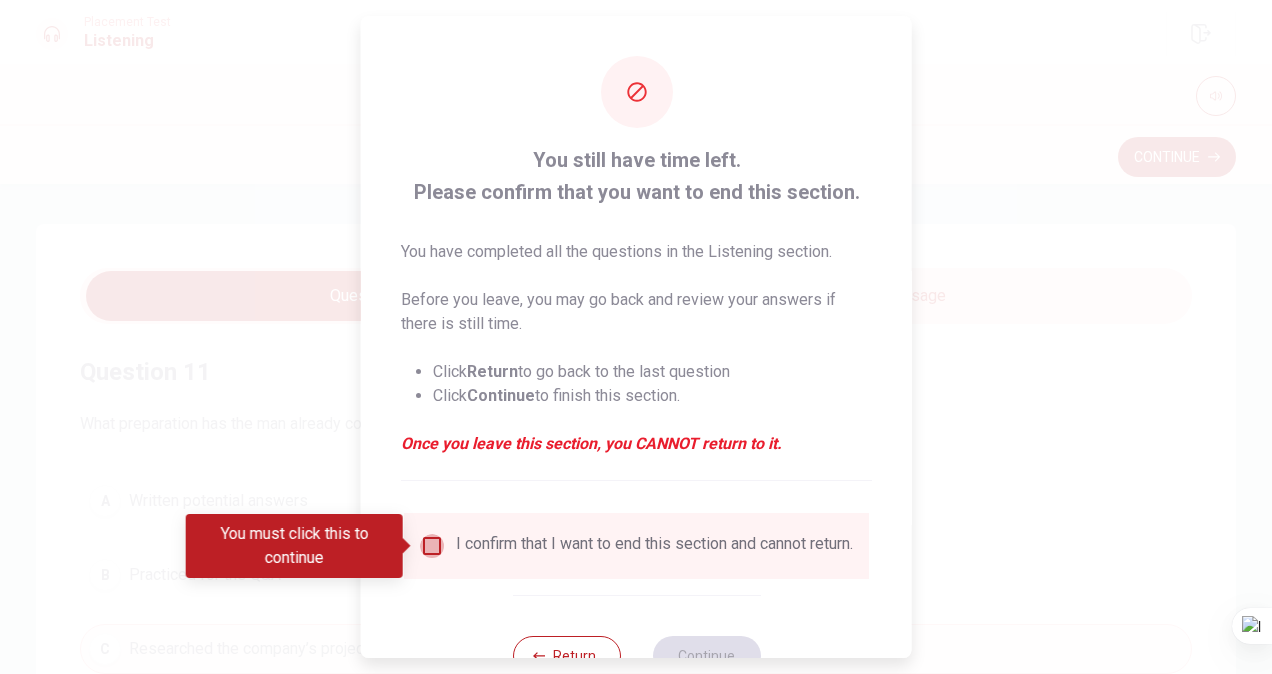 click at bounding box center [432, 546] 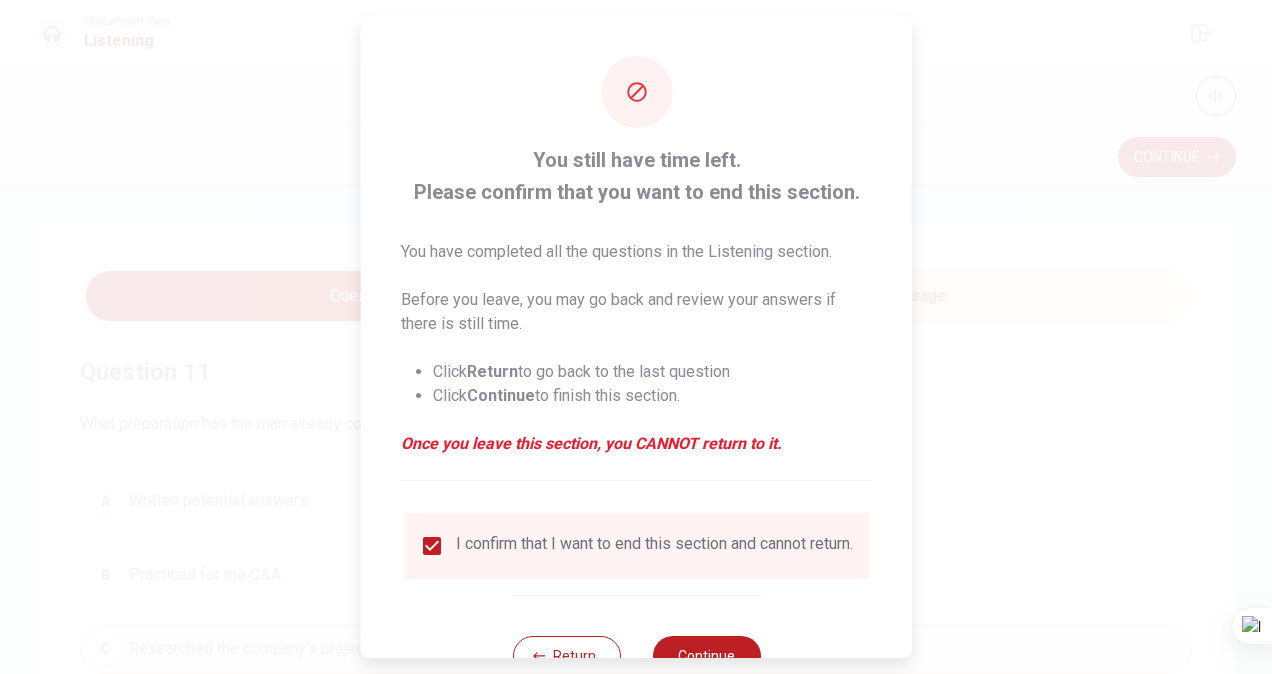 scroll, scrollTop: 72, scrollLeft: 0, axis: vertical 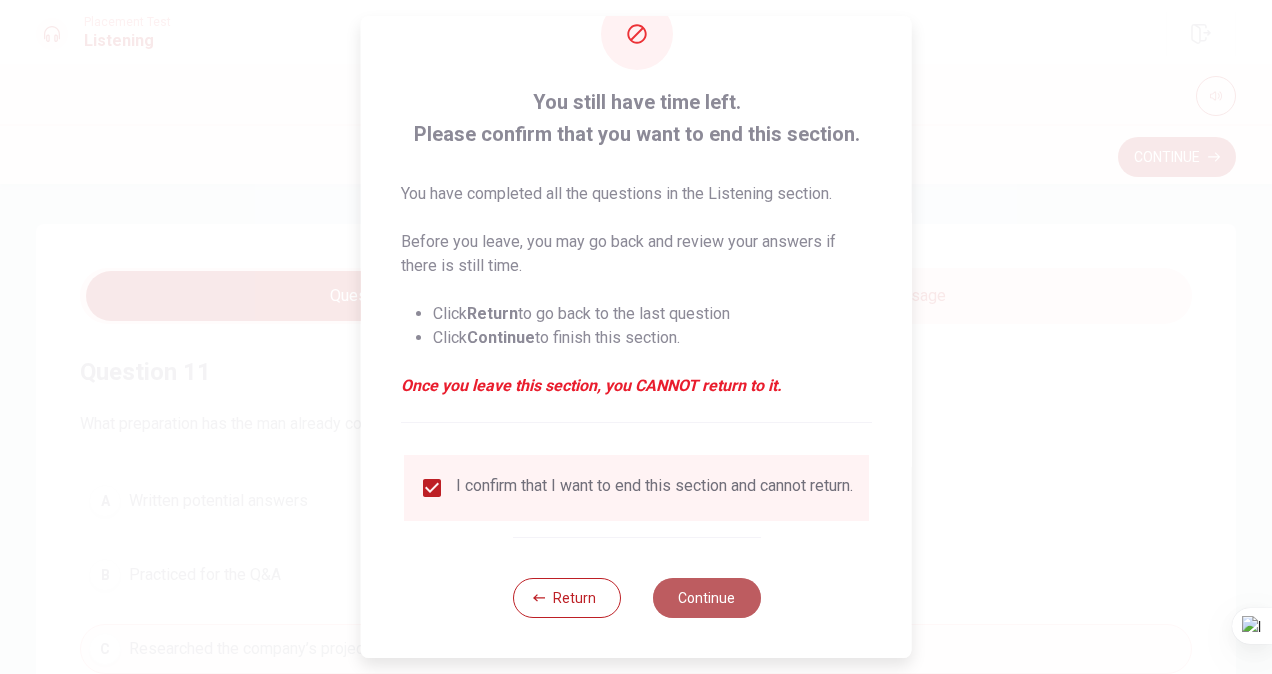 click on "Continue" at bounding box center (706, 598) 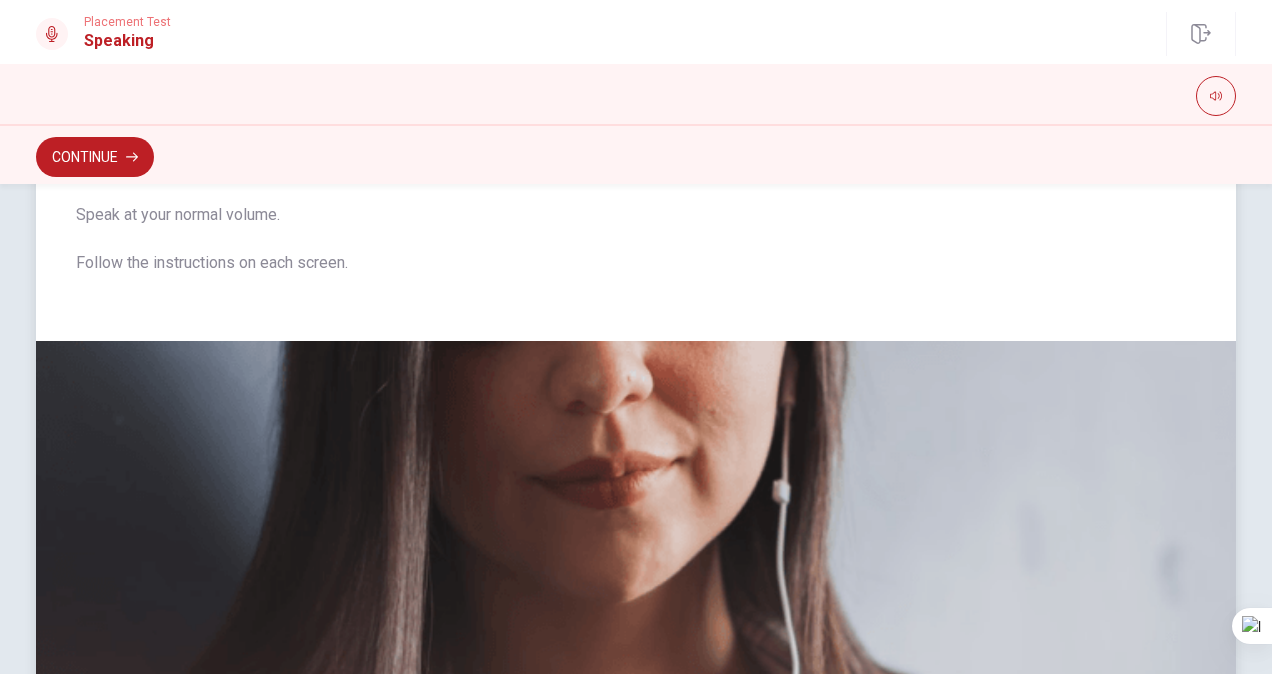 scroll, scrollTop: 0, scrollLeft: 0, axis: both 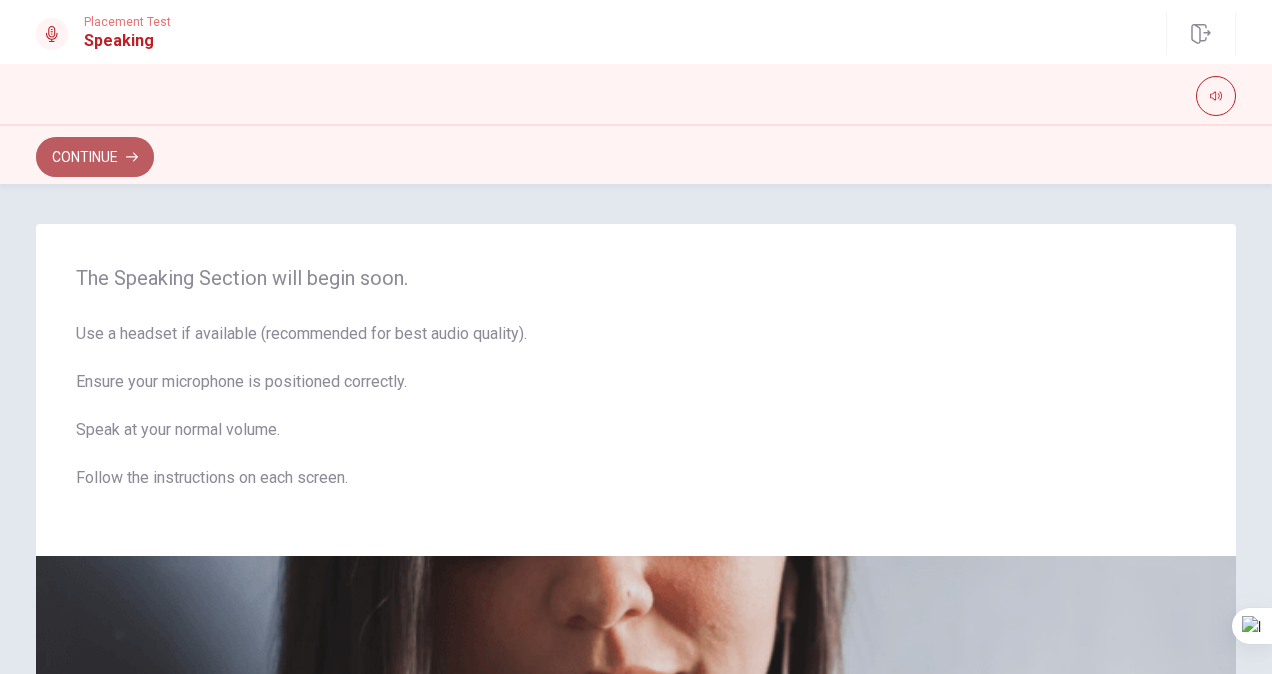 click on "Continue" at bounding box center (95, 157) 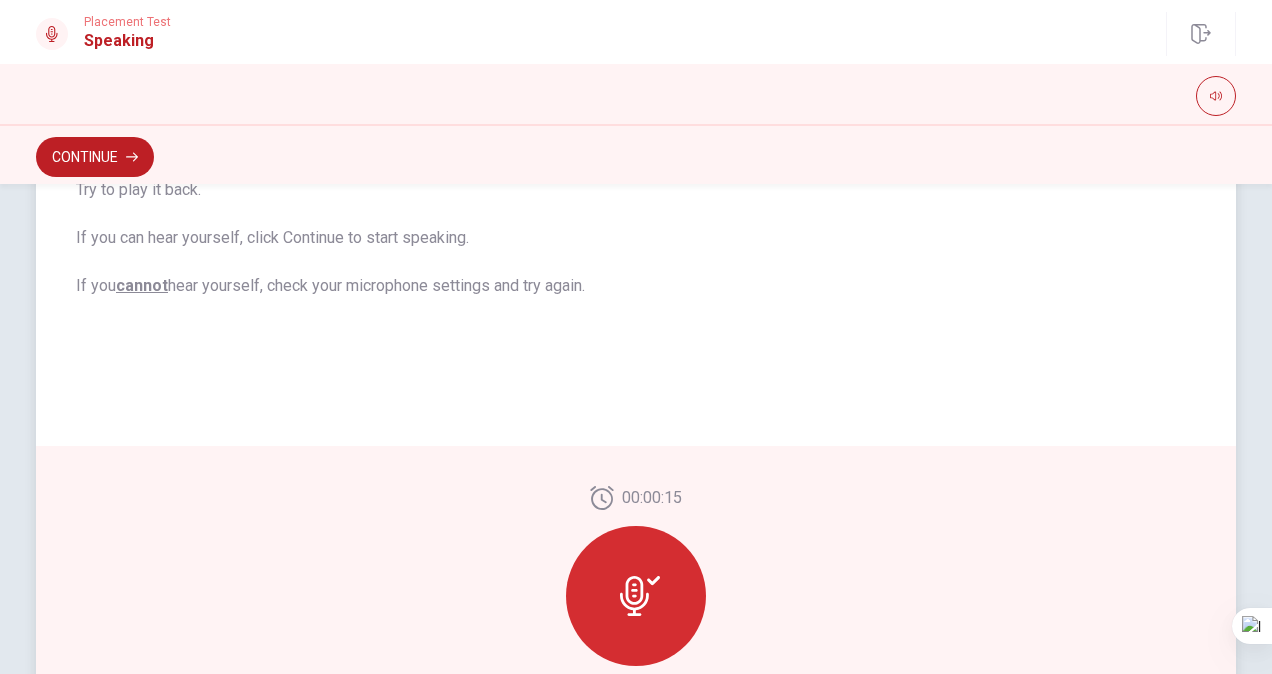 scroll, scrollTop: 487, scrollLeft: 0, axis: vertical 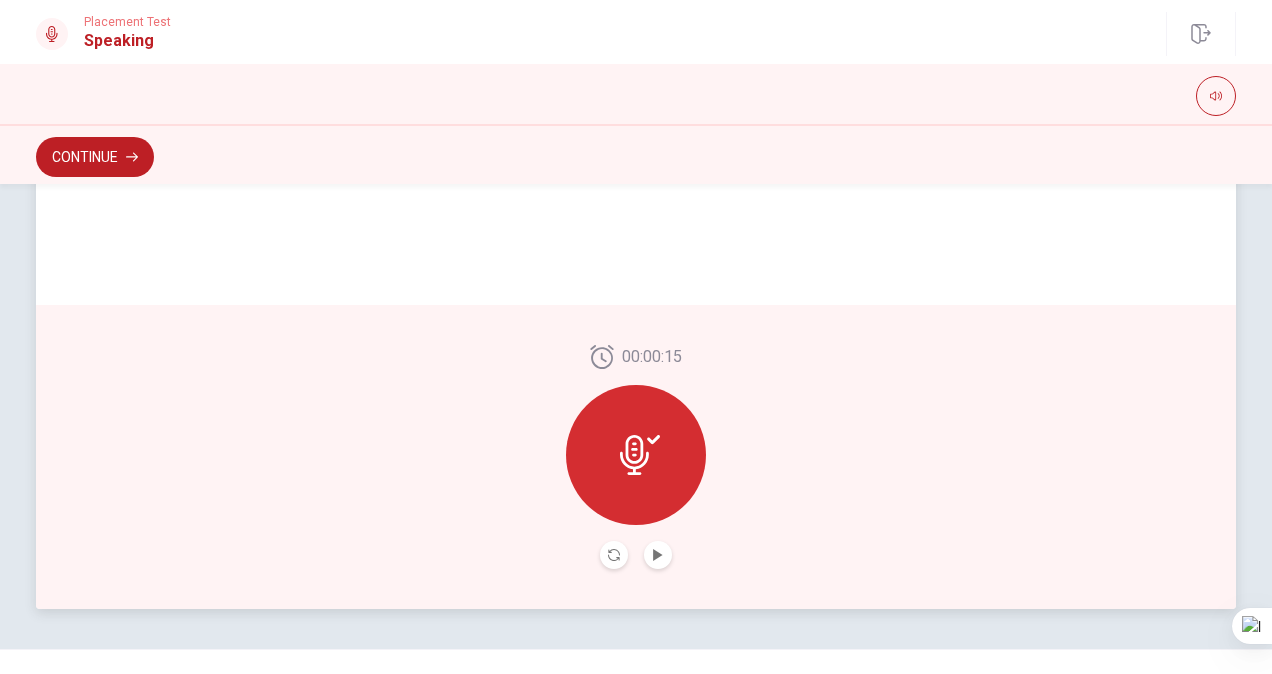 click at bounding box center (636, 455) 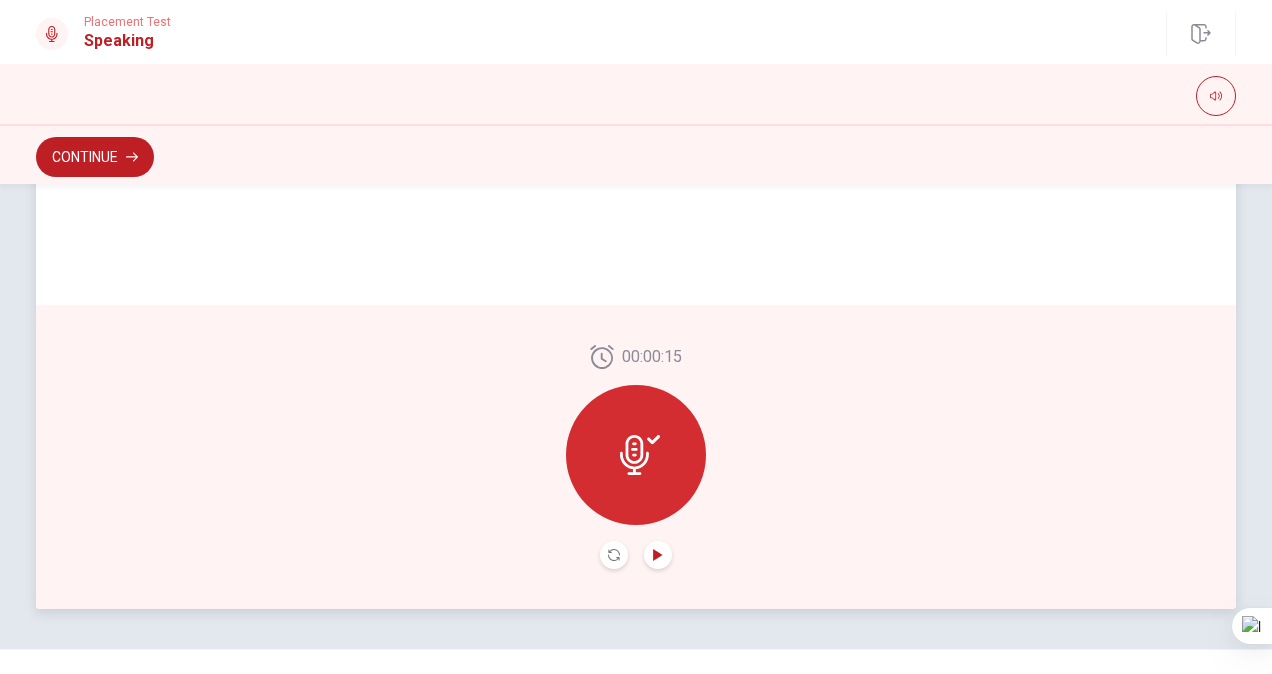 drag, startPoint x: 639, startPoint y: 464, endPoint x: 651, endPoint y: 552, distance: 88.814415 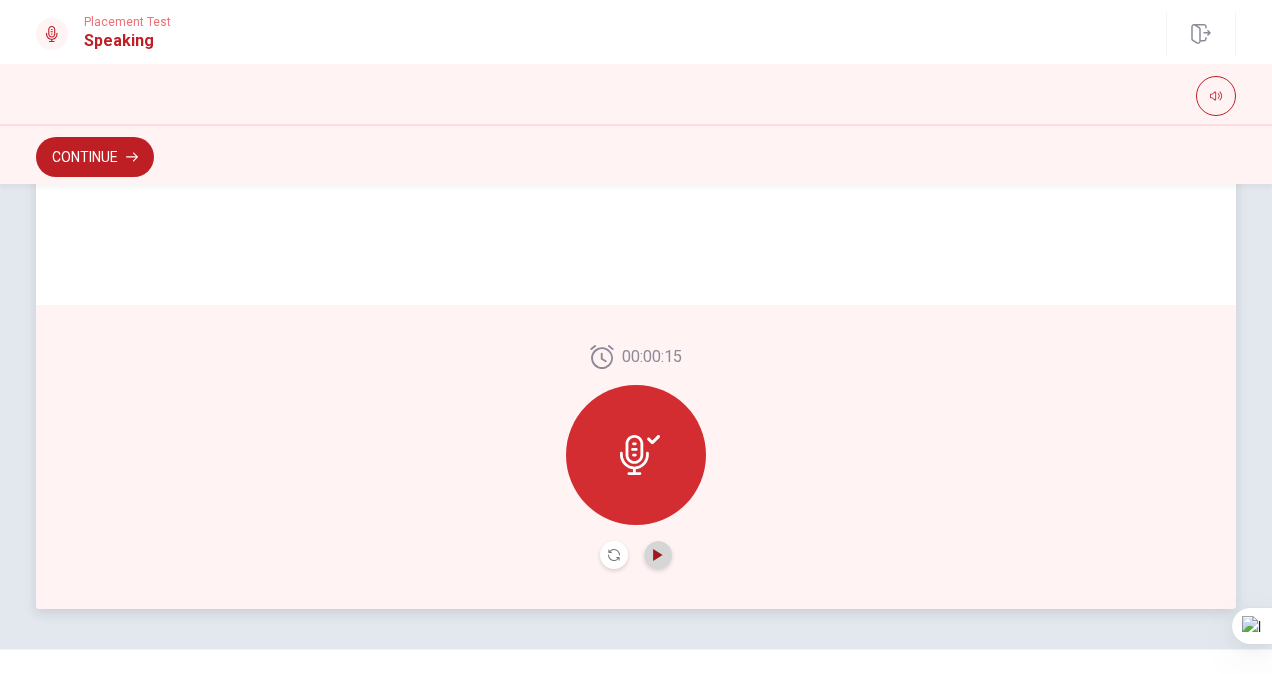 click 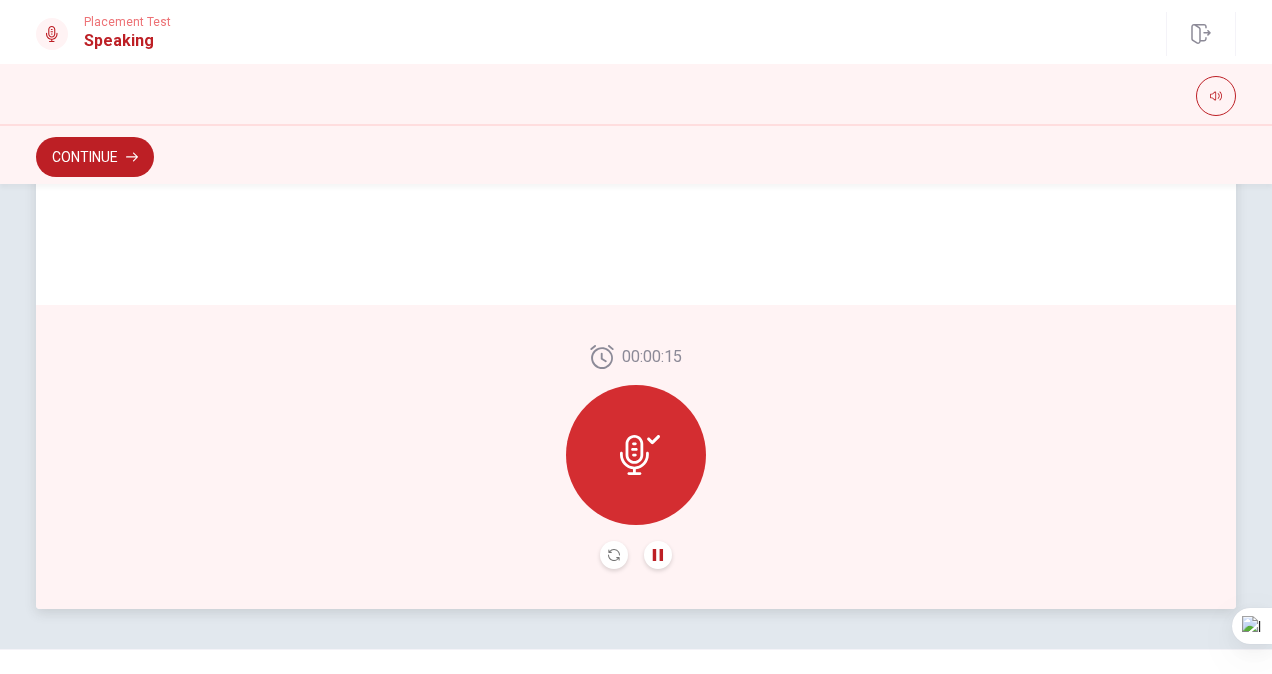 click 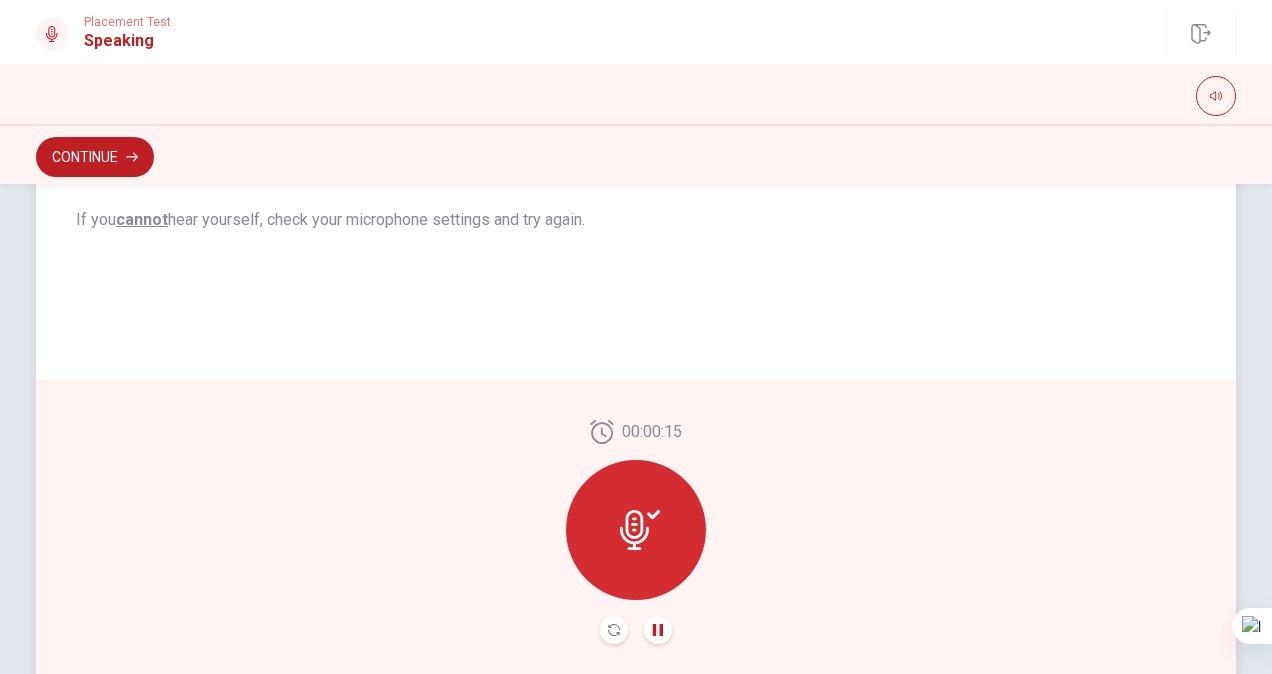 scroll, scrollTop: 413, scrollLeft: 0, axis: vertical 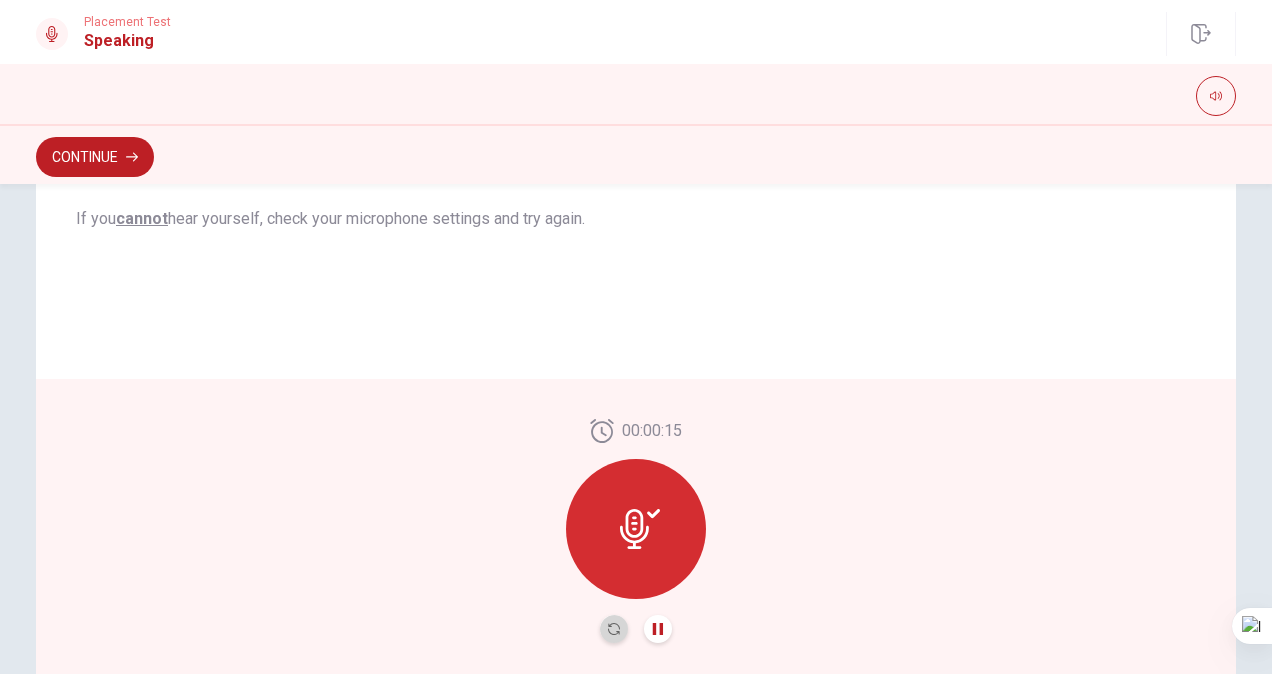 click at bounding box center (614, 629) 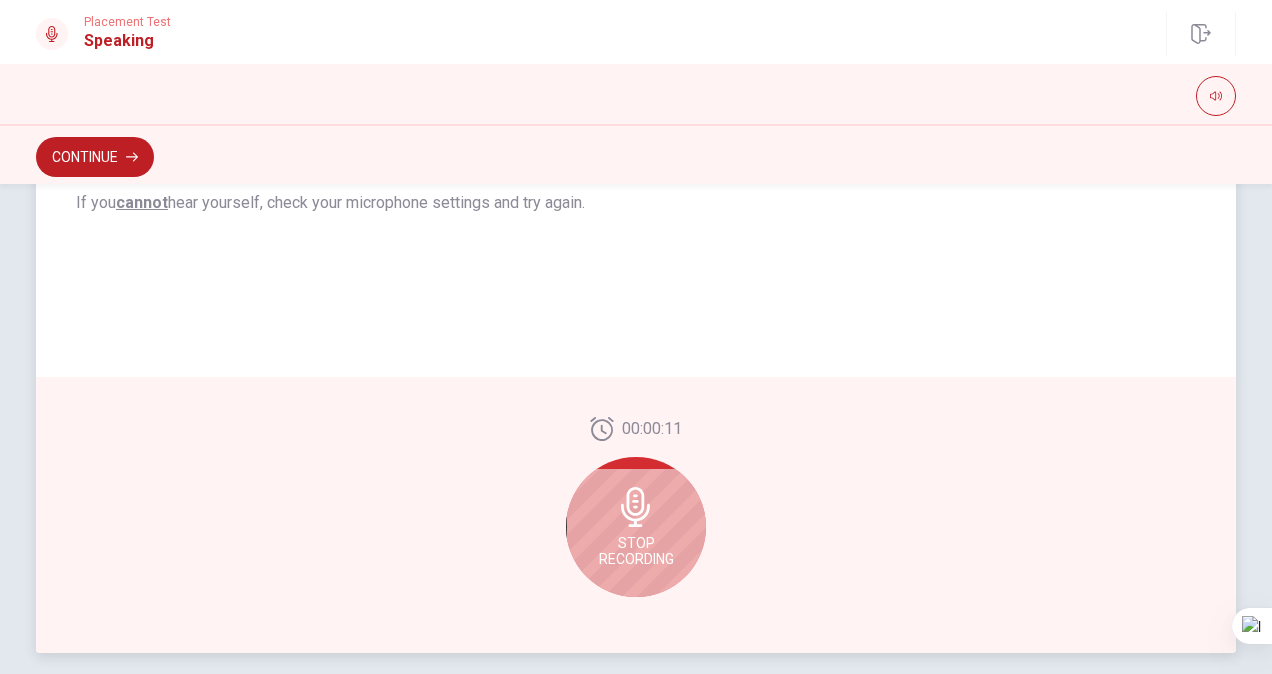 scroll, scrollTop: 447, scrollLeft: 0, axis: vertical 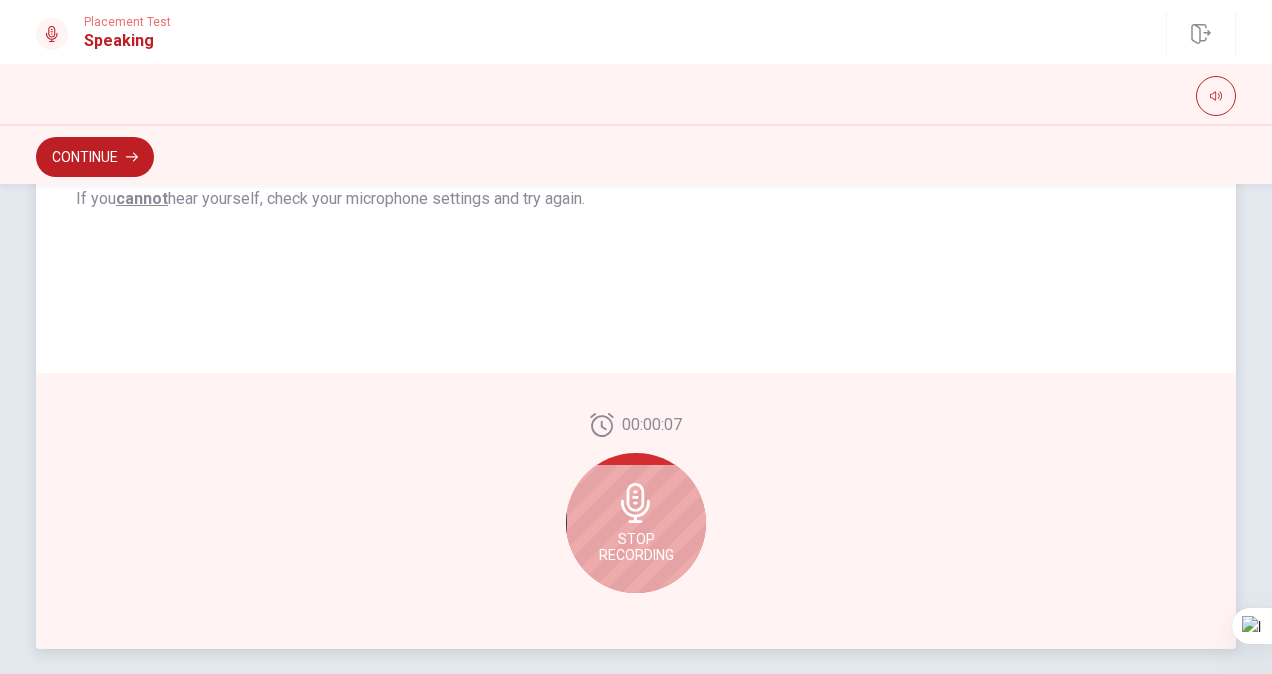 click 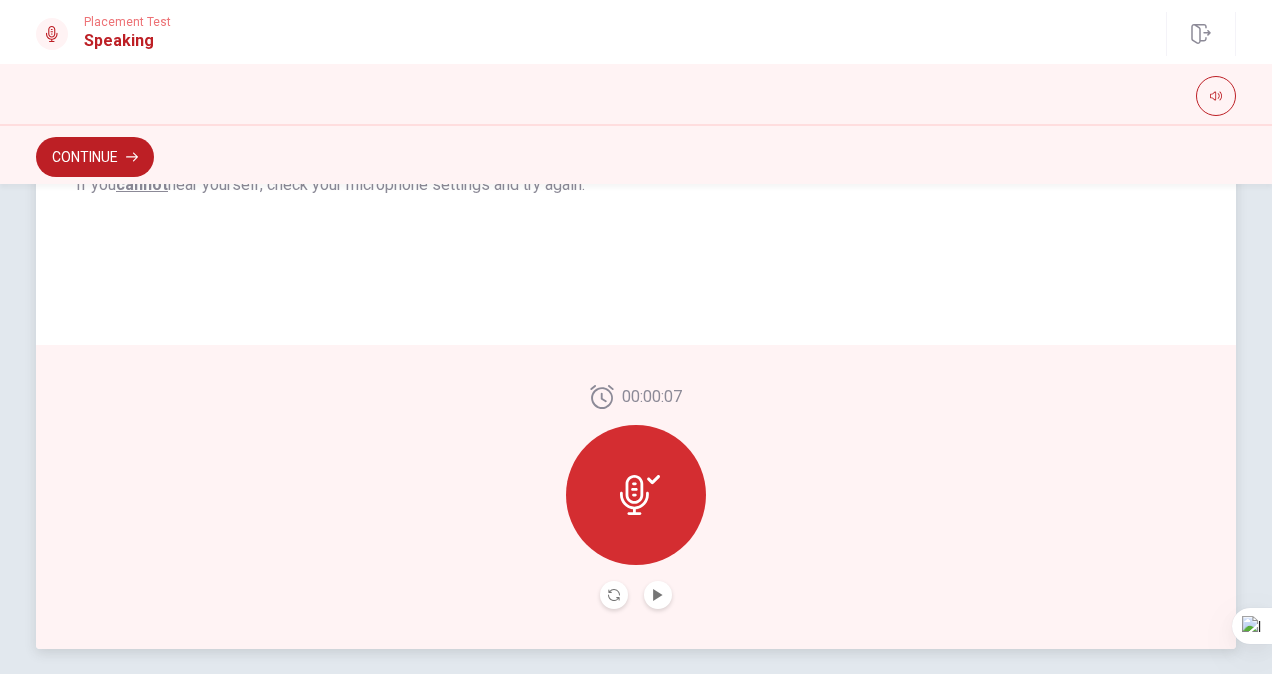 scroll, scrollTop: 433, scrollLeft: 0, axis: vertical 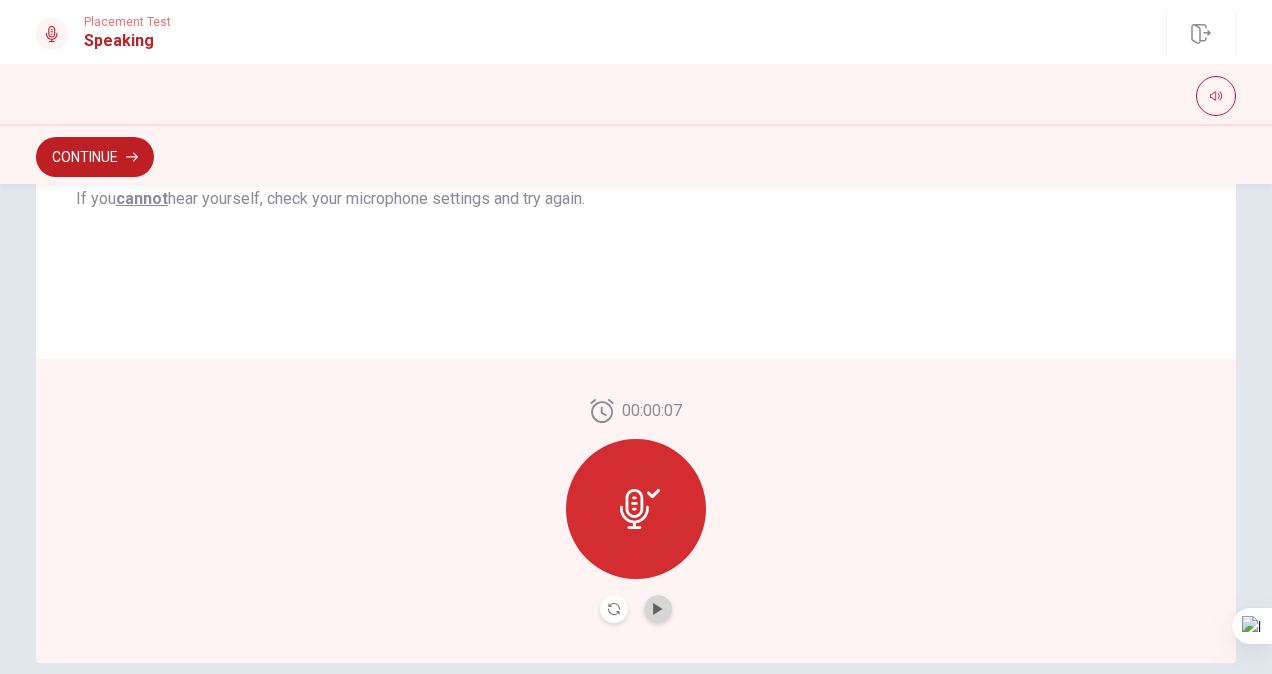 click at bounding box center (658, 609) 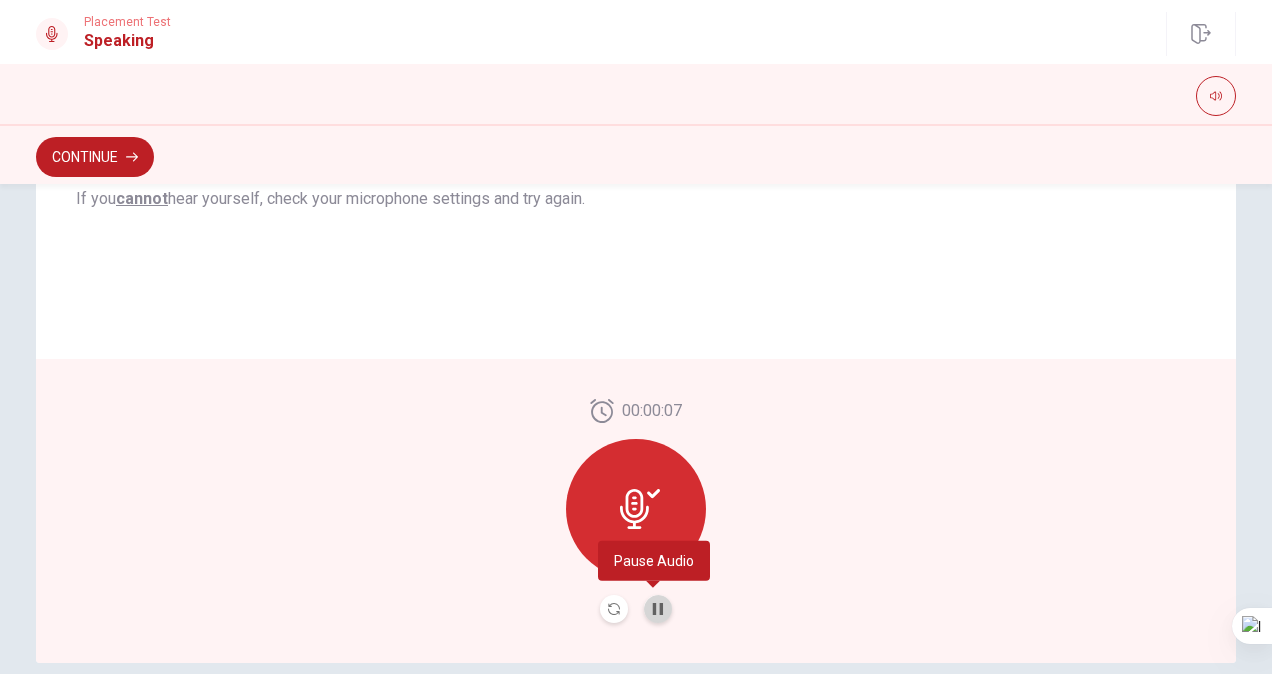 click at bounding box center (658, 609) 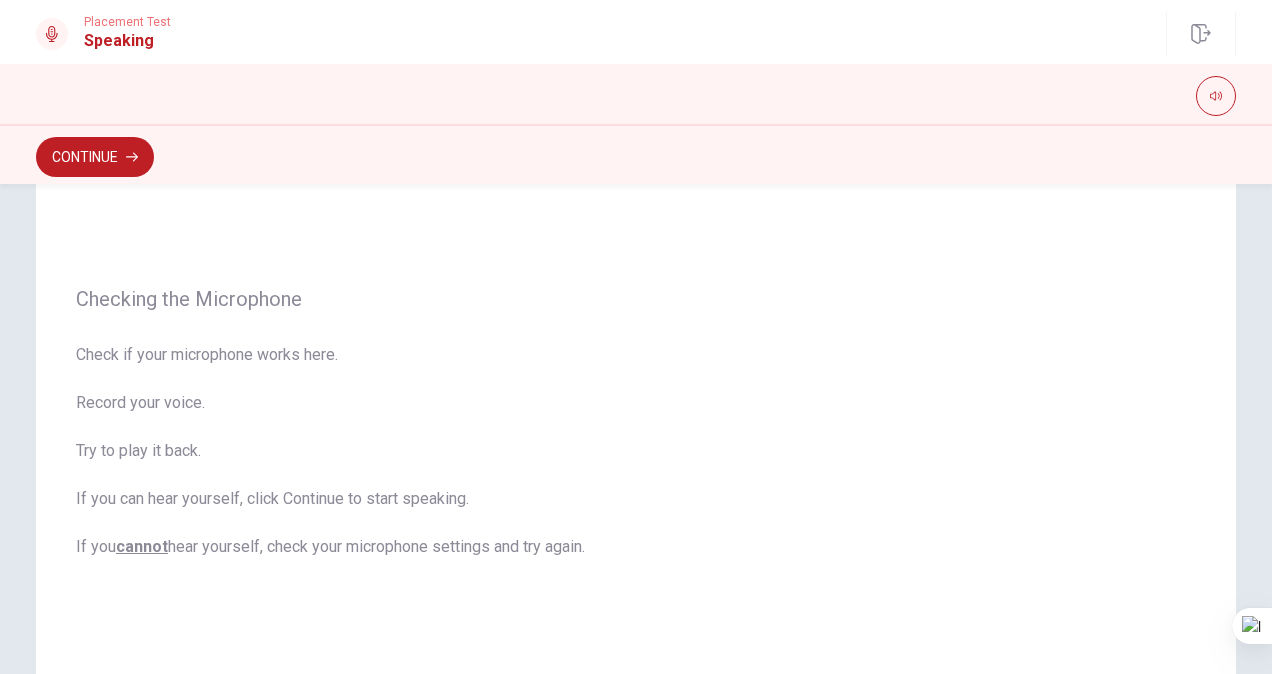 scroll, scrollTop: 0, scrollLeft: 0, axis: both 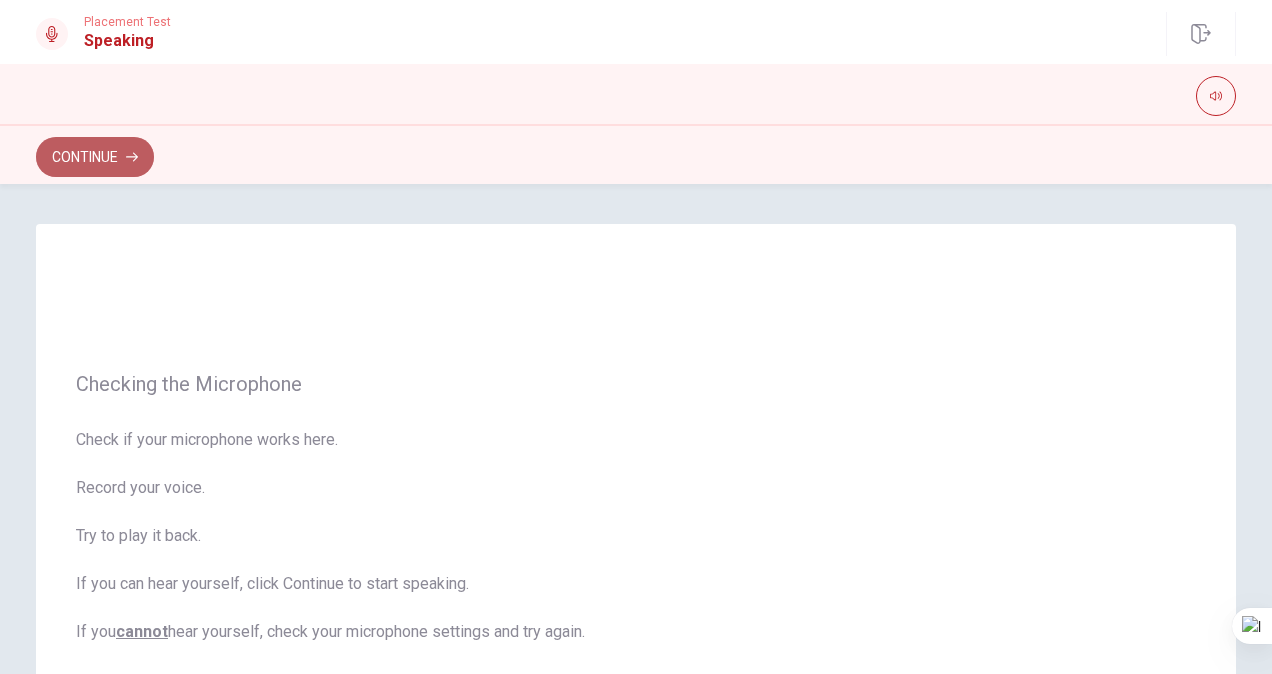 click on "Continue" at bounding box center [95, 157] 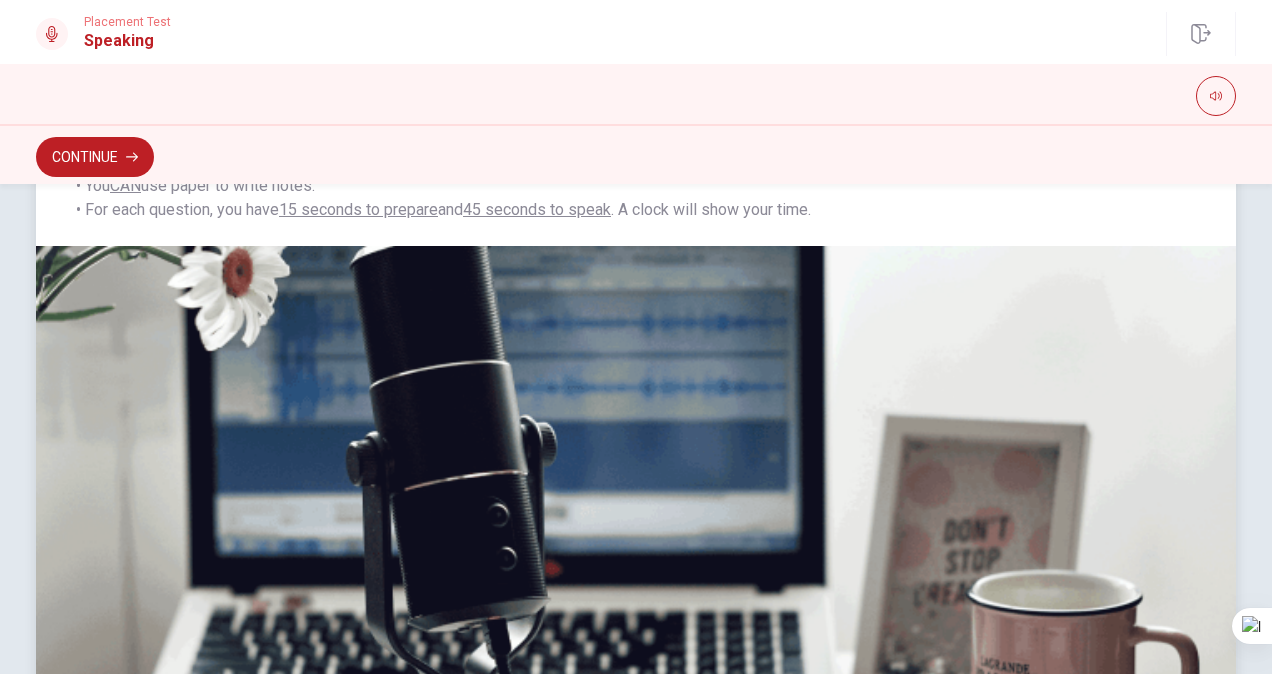 scroll, scrollTop: 586, scrollLeft: 0, axis: vertical 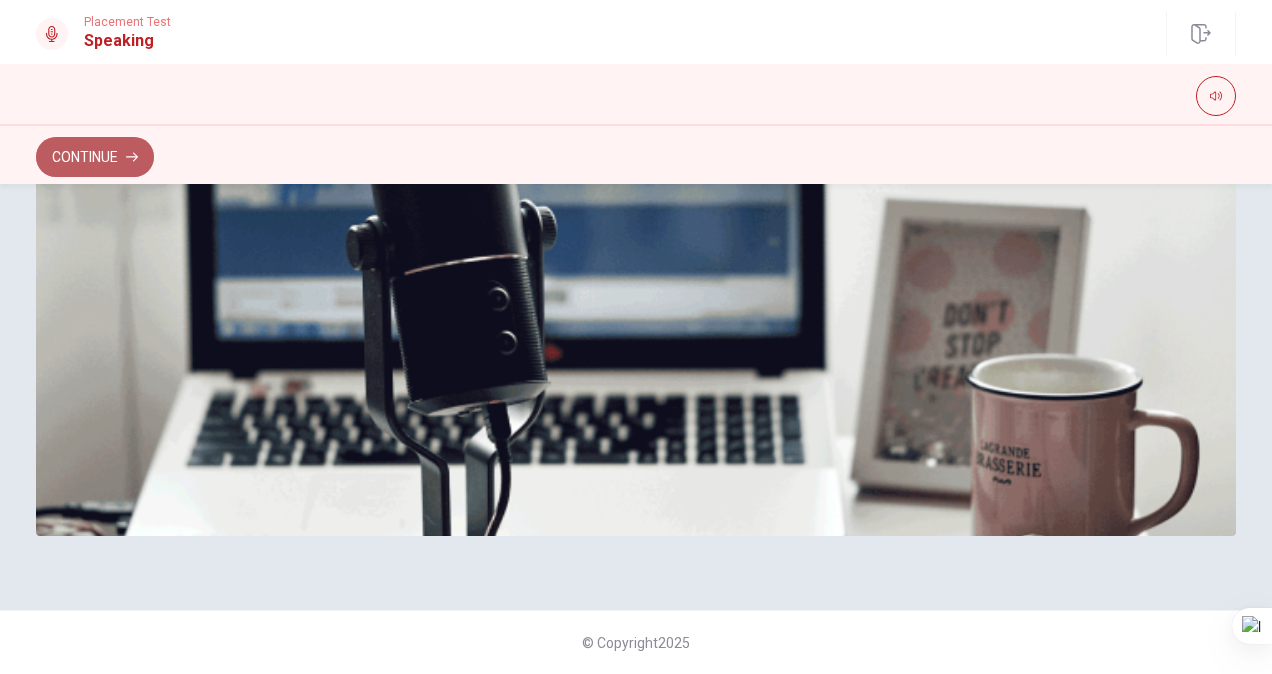 click on "Continue" at bounding box center [95, 157] 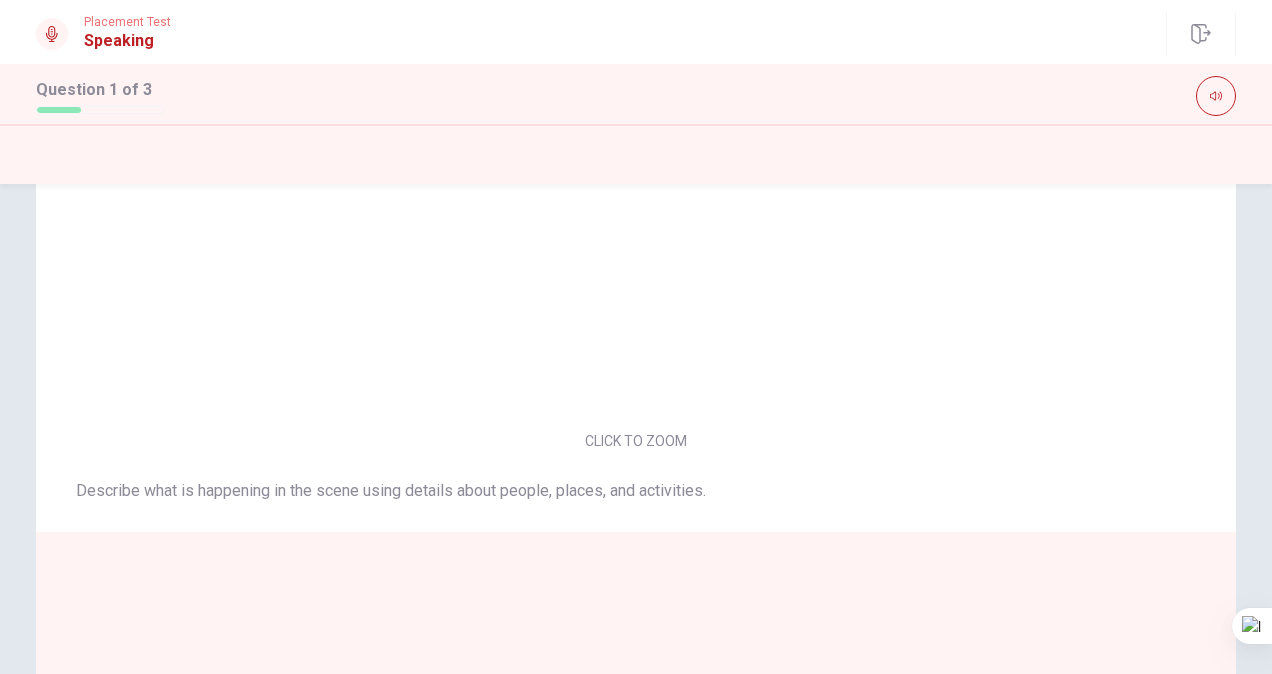 scroll, scrollTop: 0, scrollLeft: 0, axis: both 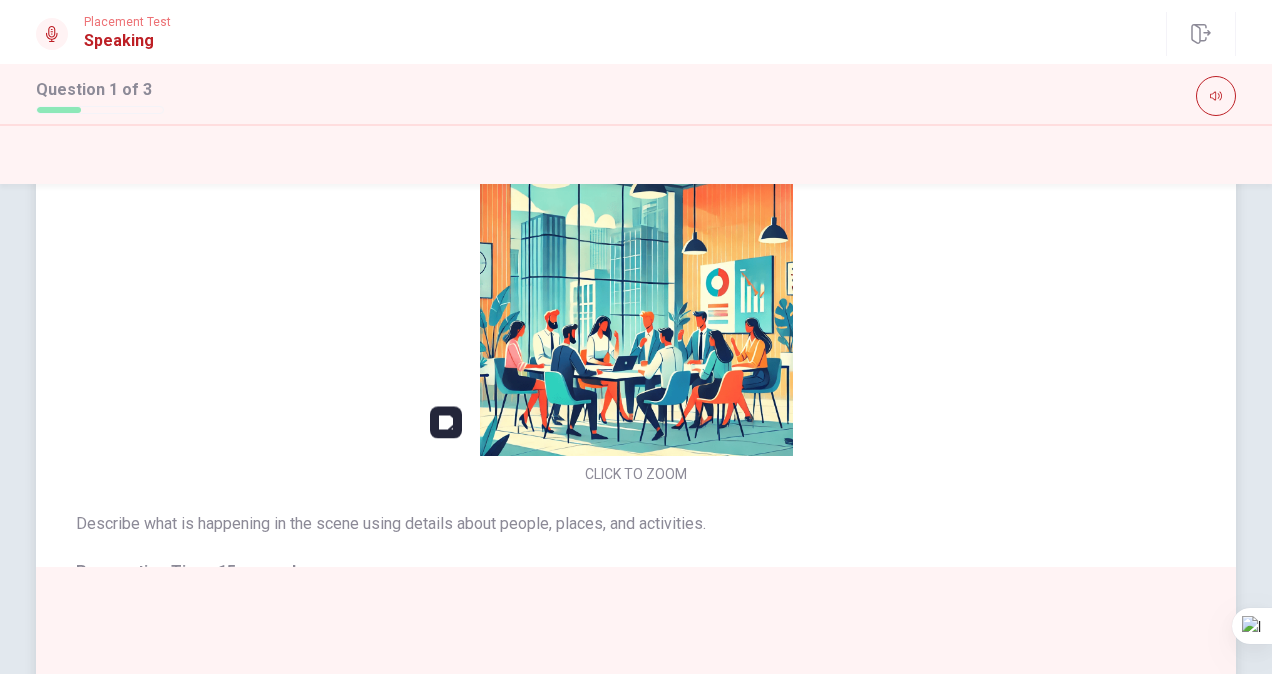 click at bounding box center (636, 299) 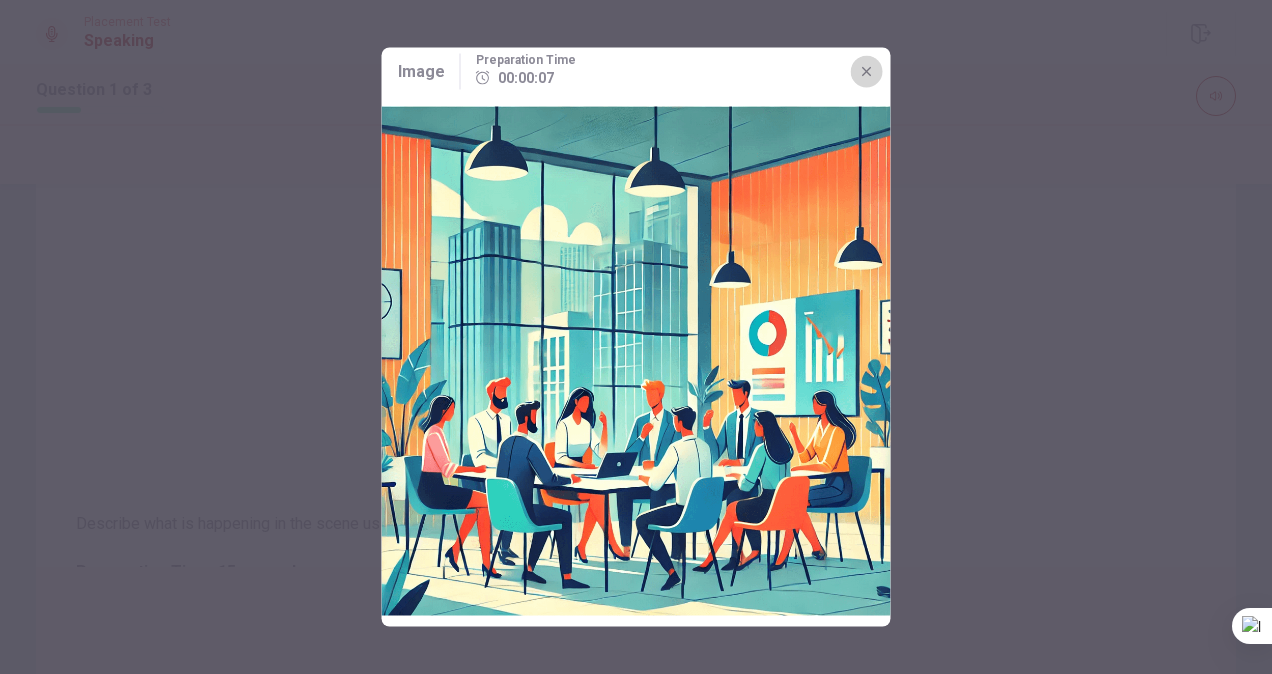 click at bounding box center (867, 72) 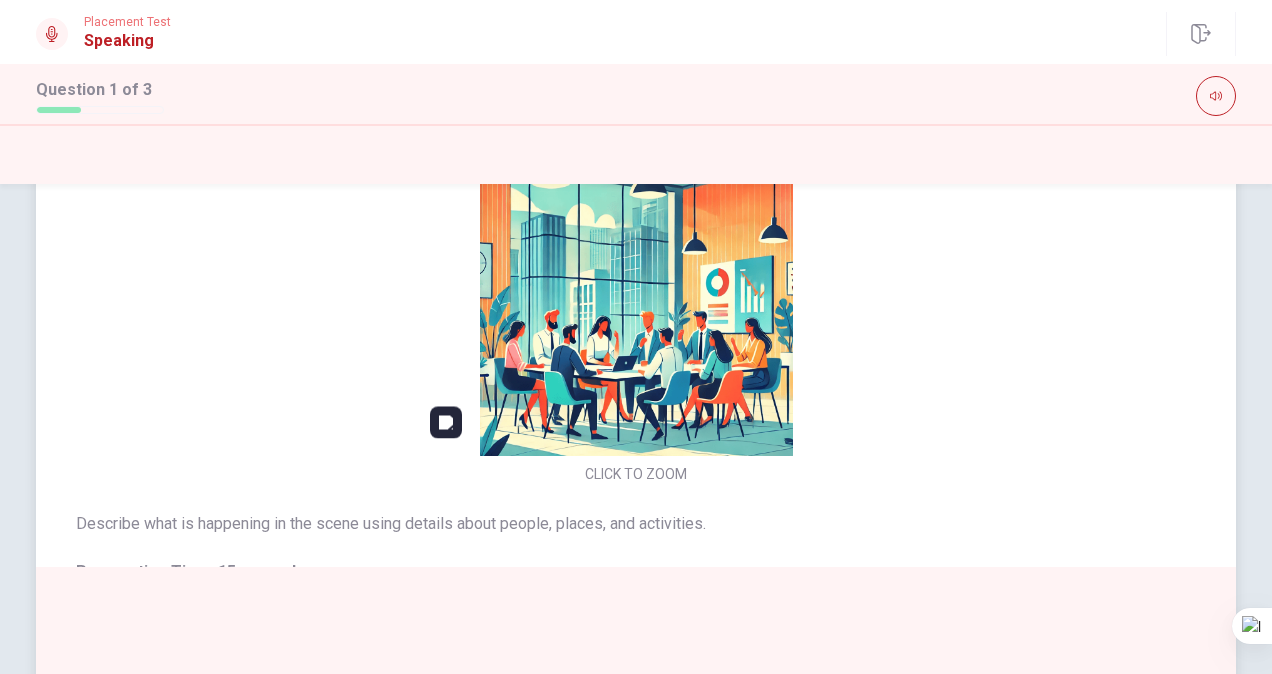 scroll, scrollTop: 66, scrollLeft: 0, axis: vertical 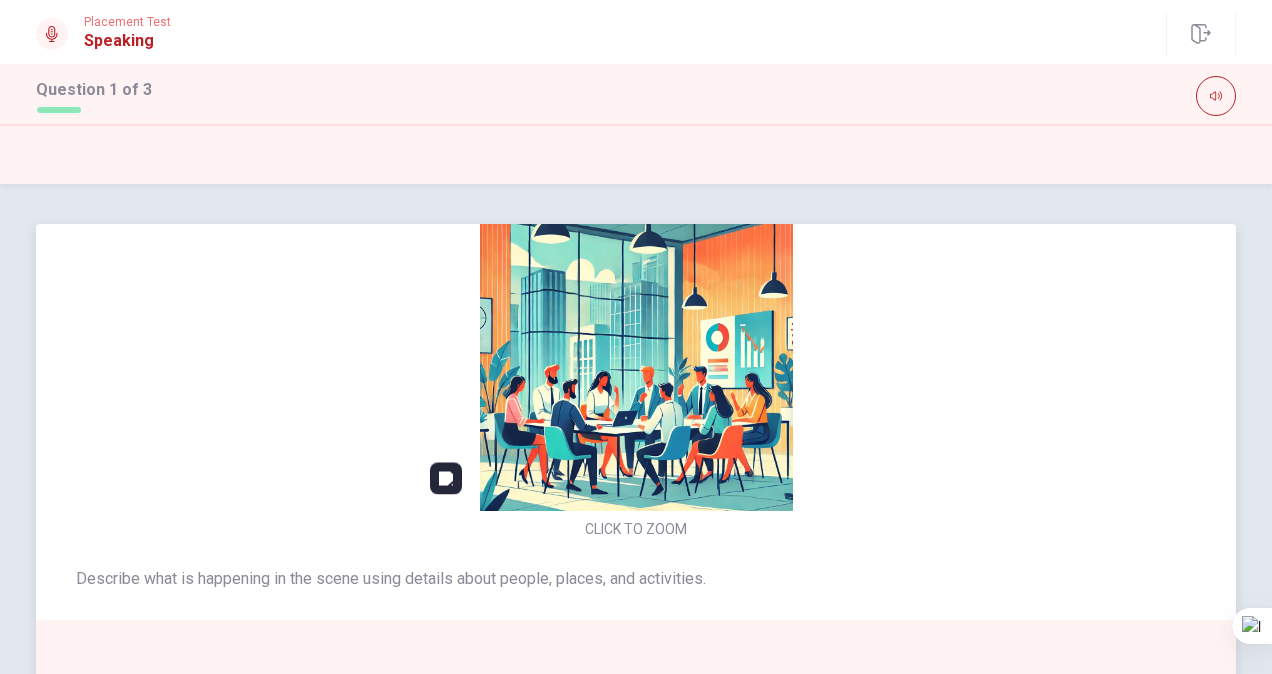 click at bounding box center (636, 354) 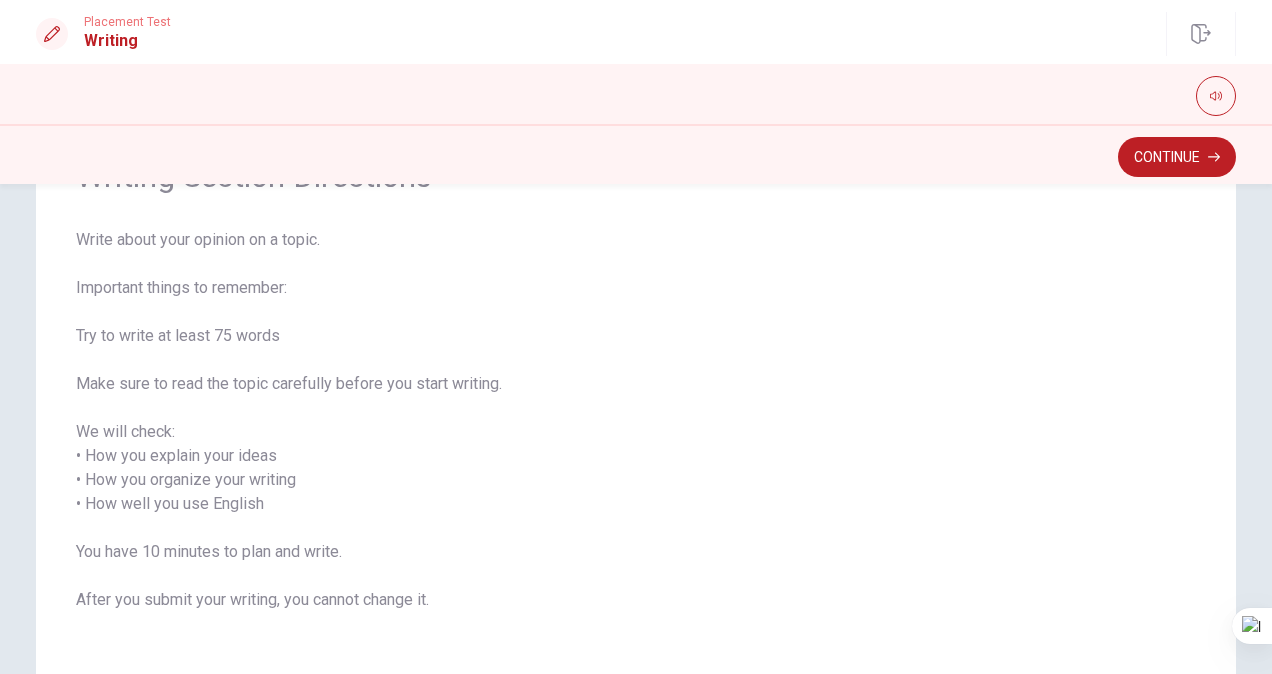 scroll, scrollTop: 136, scrollLeft: 0, axis: vertical 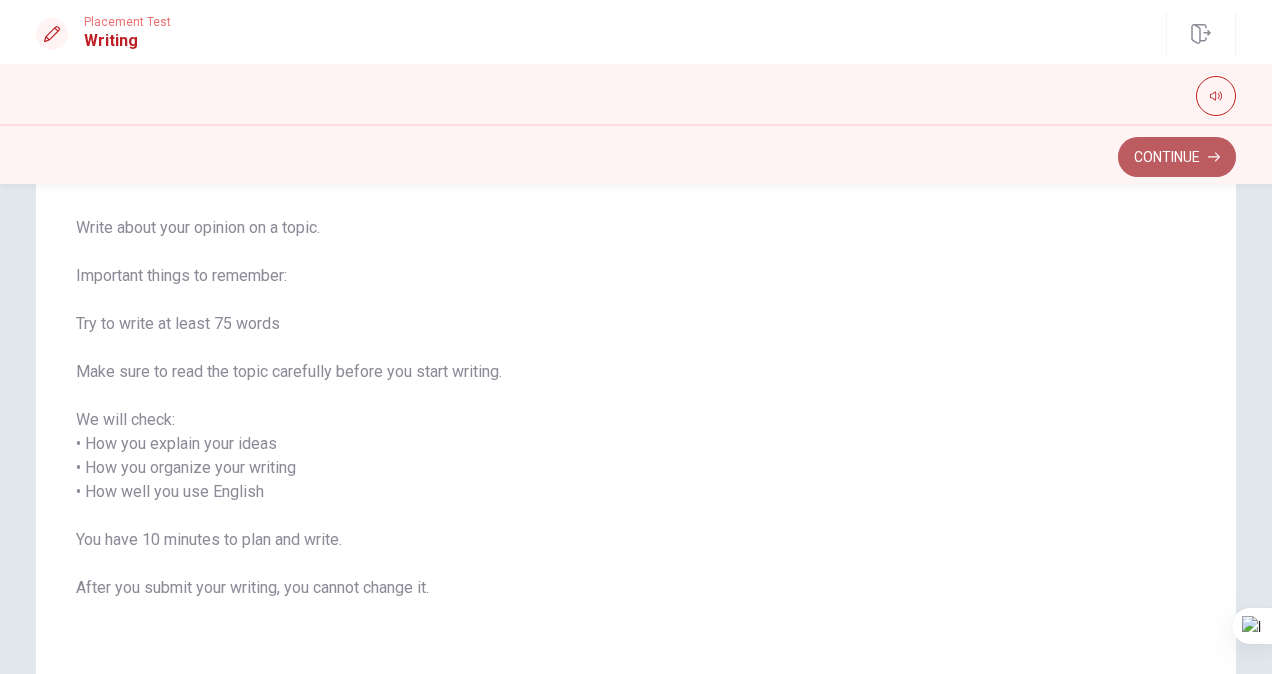 click on "Continue" at bounding box center (1177, 157) 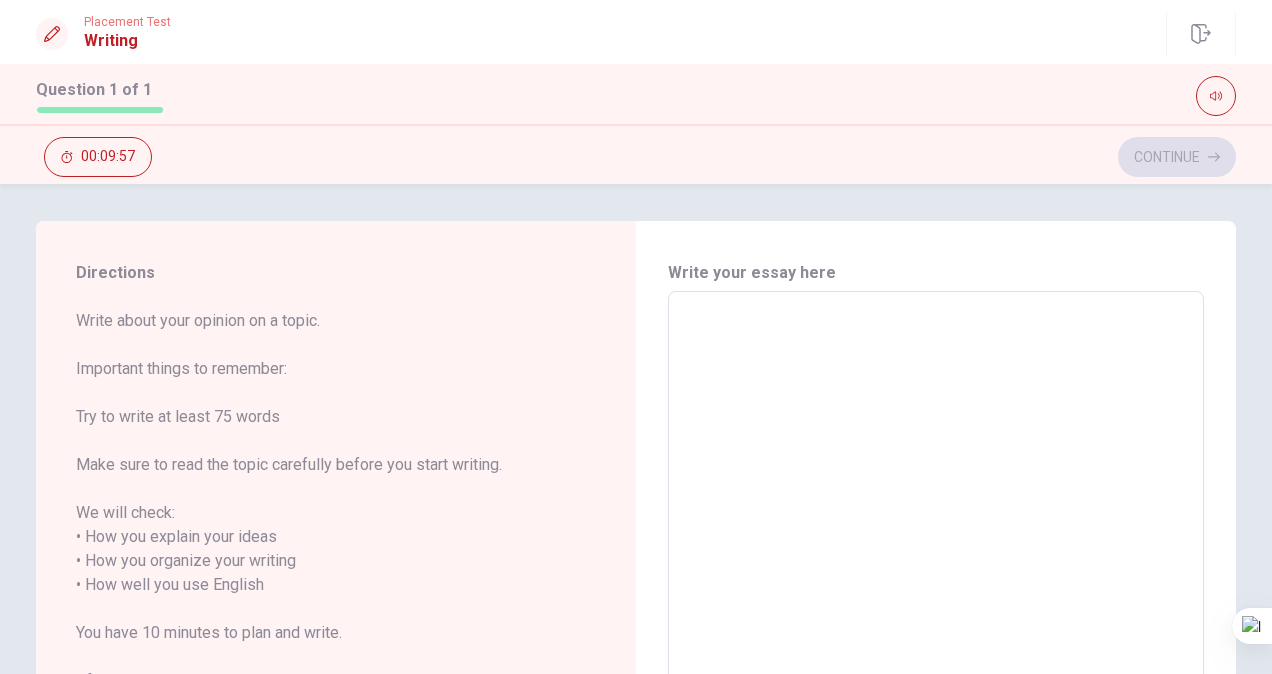 scroll, scrollTop: 0, scrollLeft: 0, axis: both 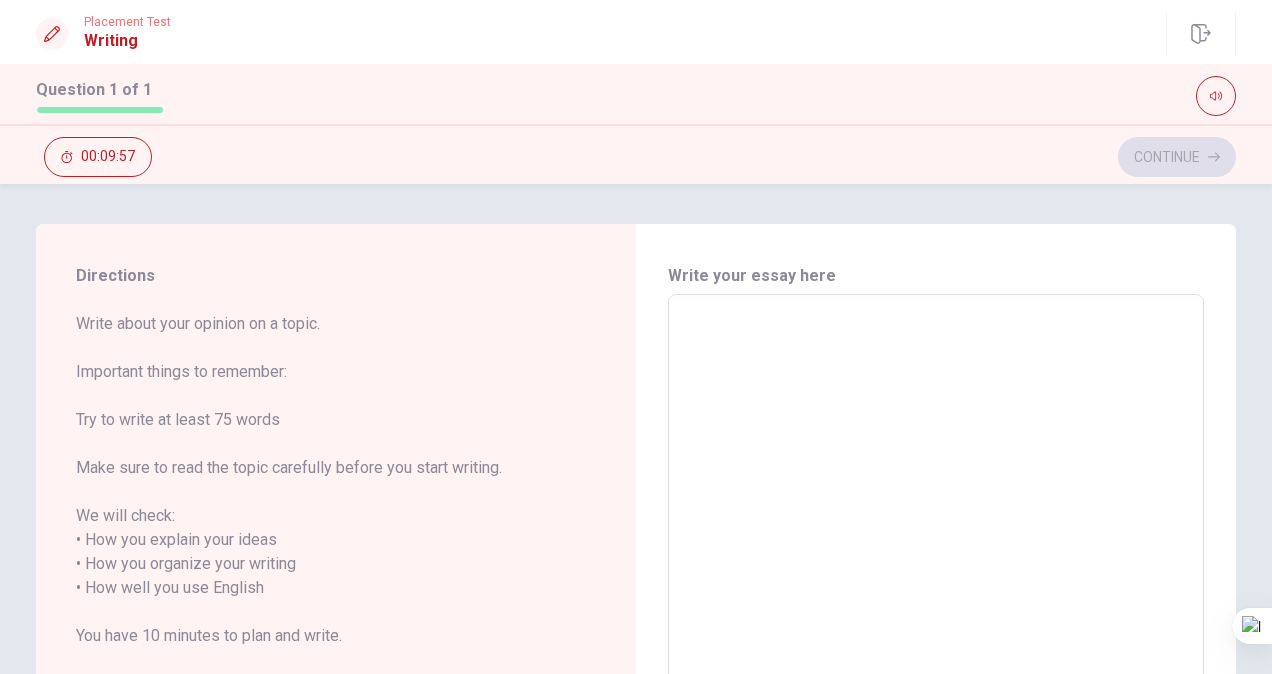 click at bounding box center (936, 576) 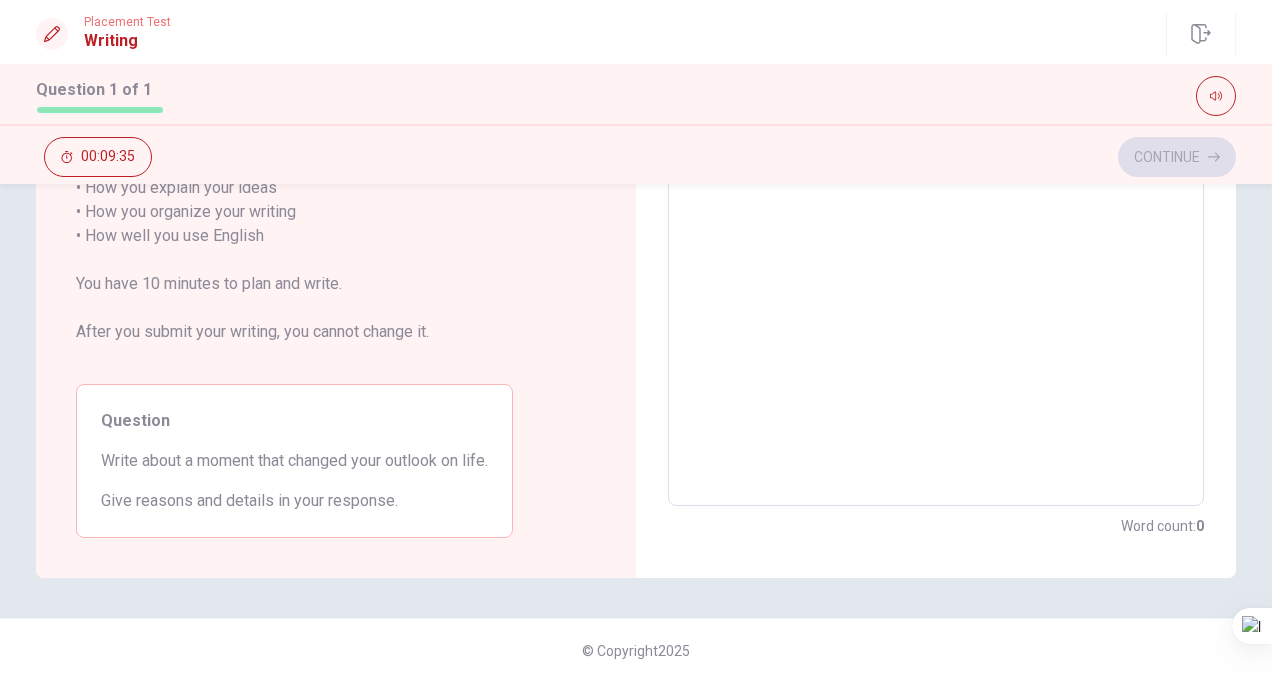 scroll, scrollTop: 351, scrollLeft: 0, axis: vertical 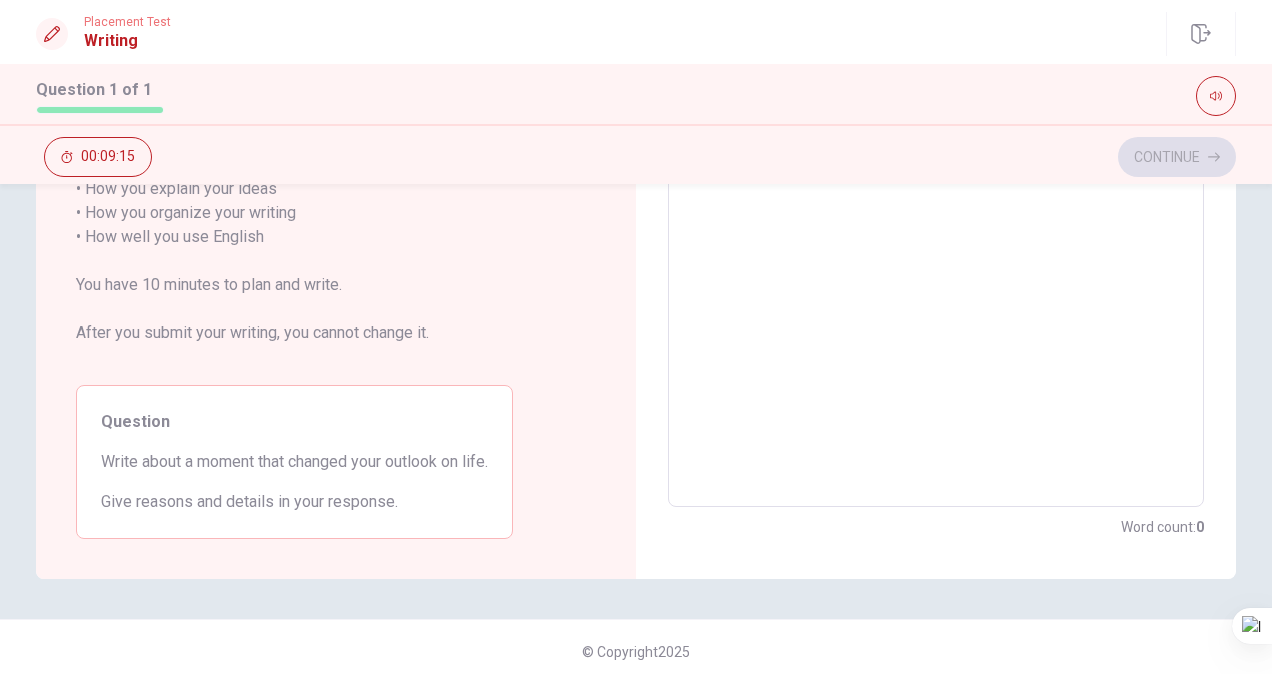 drag, startPoint x: 390, startPoint y: 464, endPoint x: 442, endPoint y: 462, distance: 52.03845 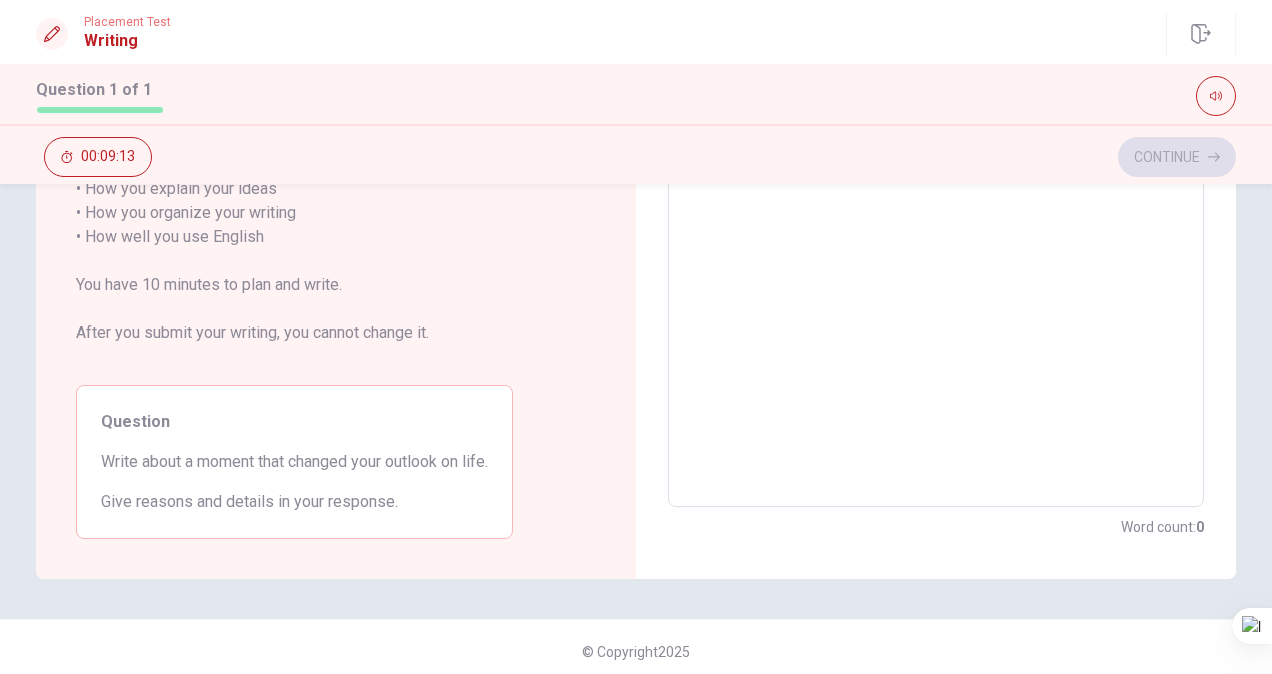 drag, startPoint x: 438, startPoint y: 462, endPoint x: 391, endPoint y: 462, distance: 47 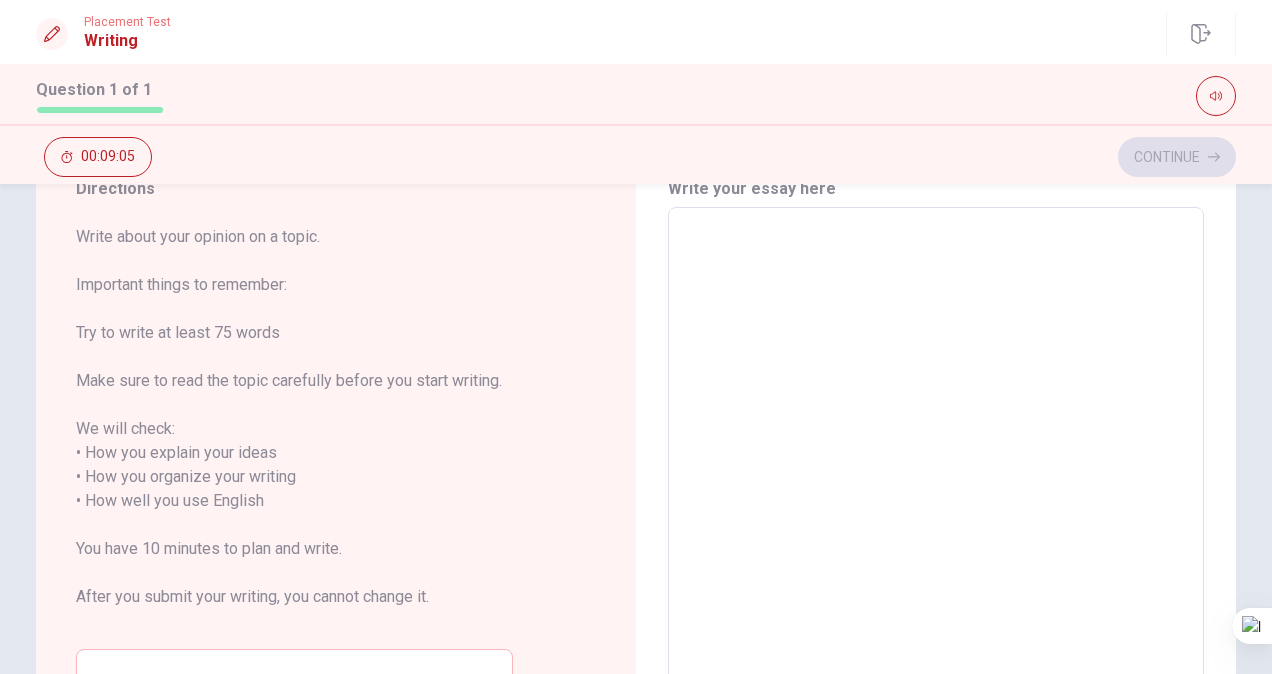scroll, scrollTop: 83, scrollLeft: 0, axis: vertical 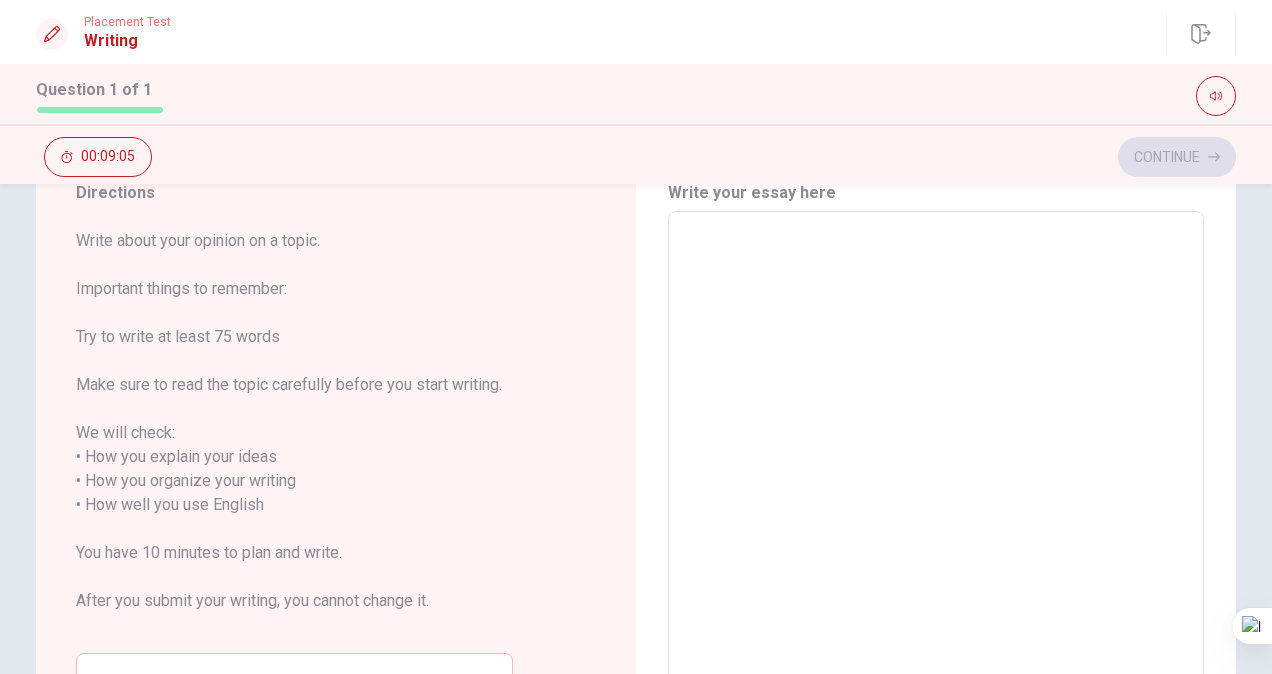 click at bounding box center (936, 493) 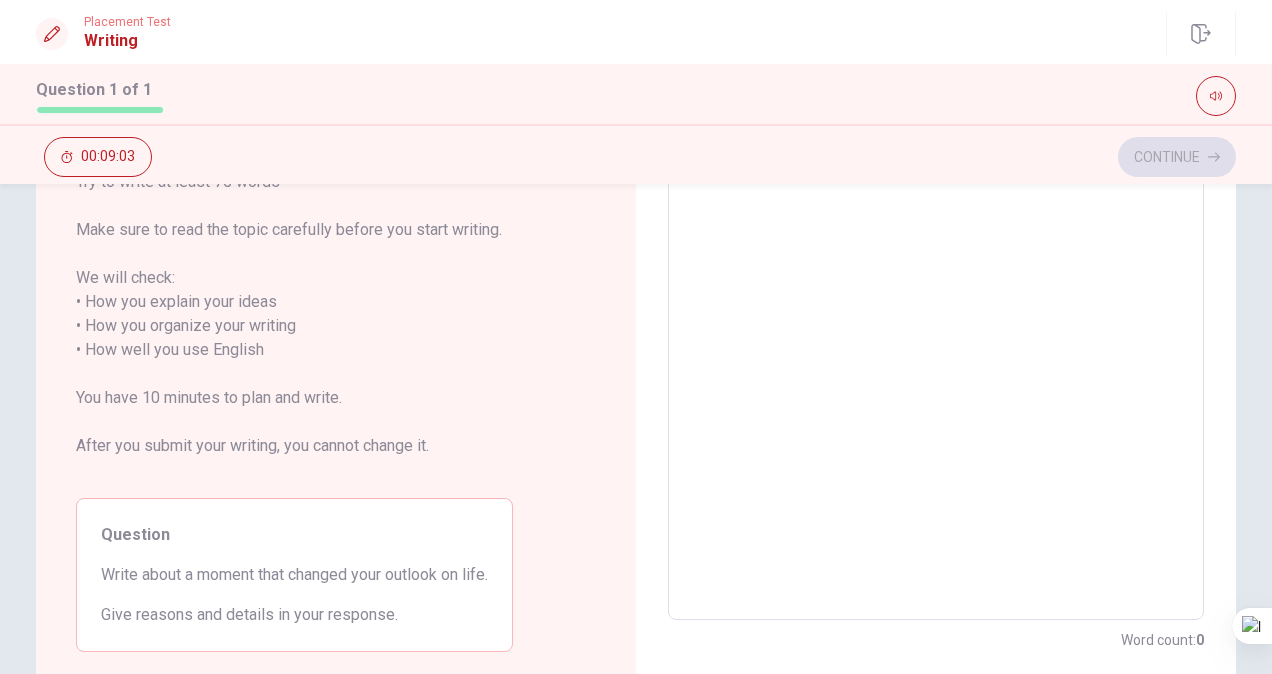 scroll, scrollTop: 297, scrollLeft: 0, axis: vertical 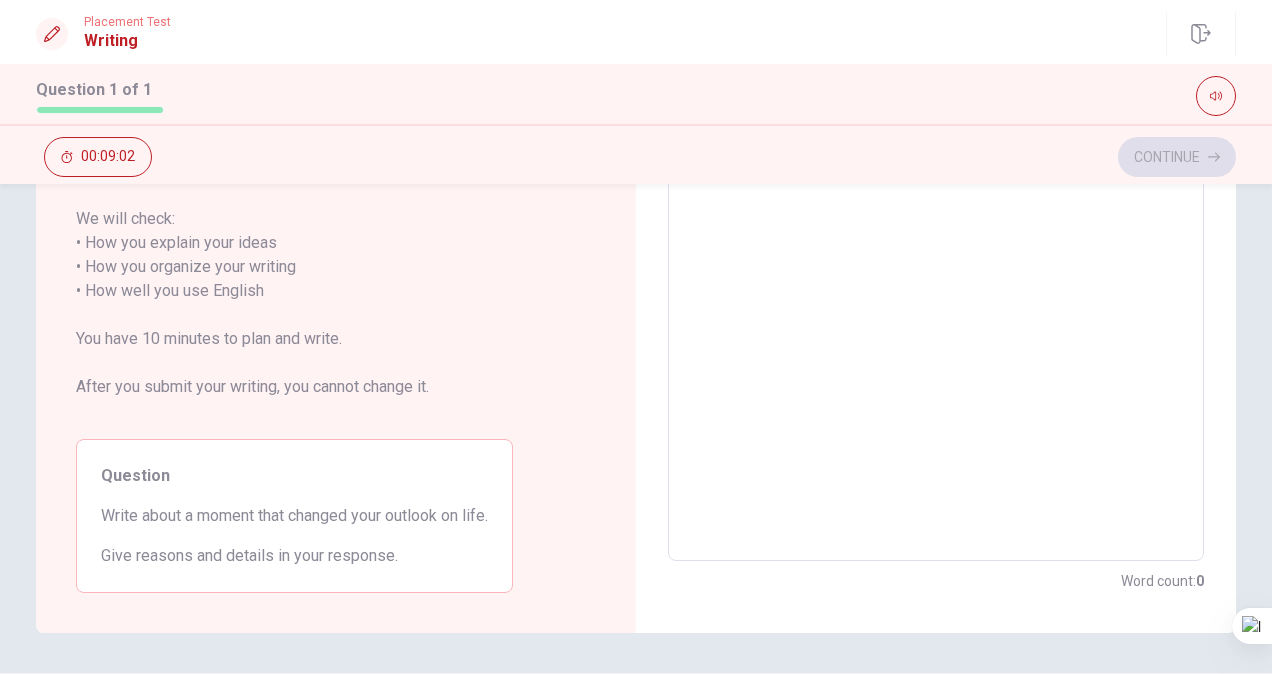 click at bounding box center (936, 279) 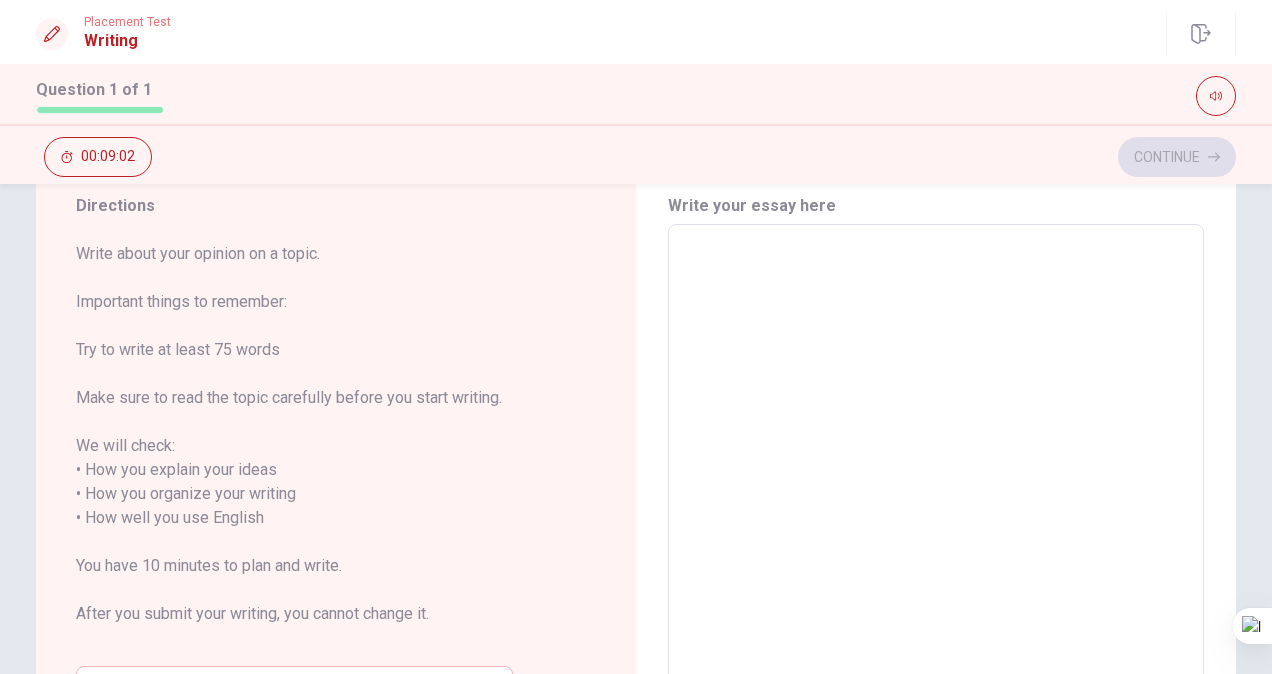 scroll, scrollTop: 71, scrollLeft: 0, axis: vertical 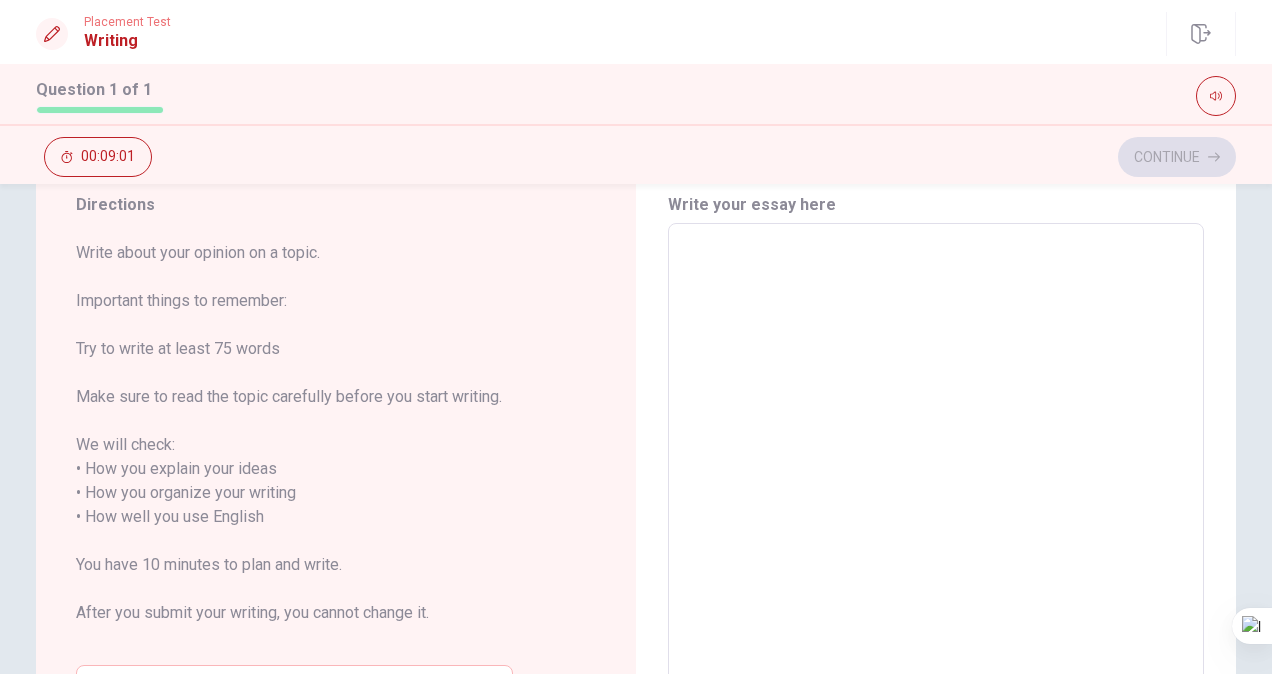 type on "W" 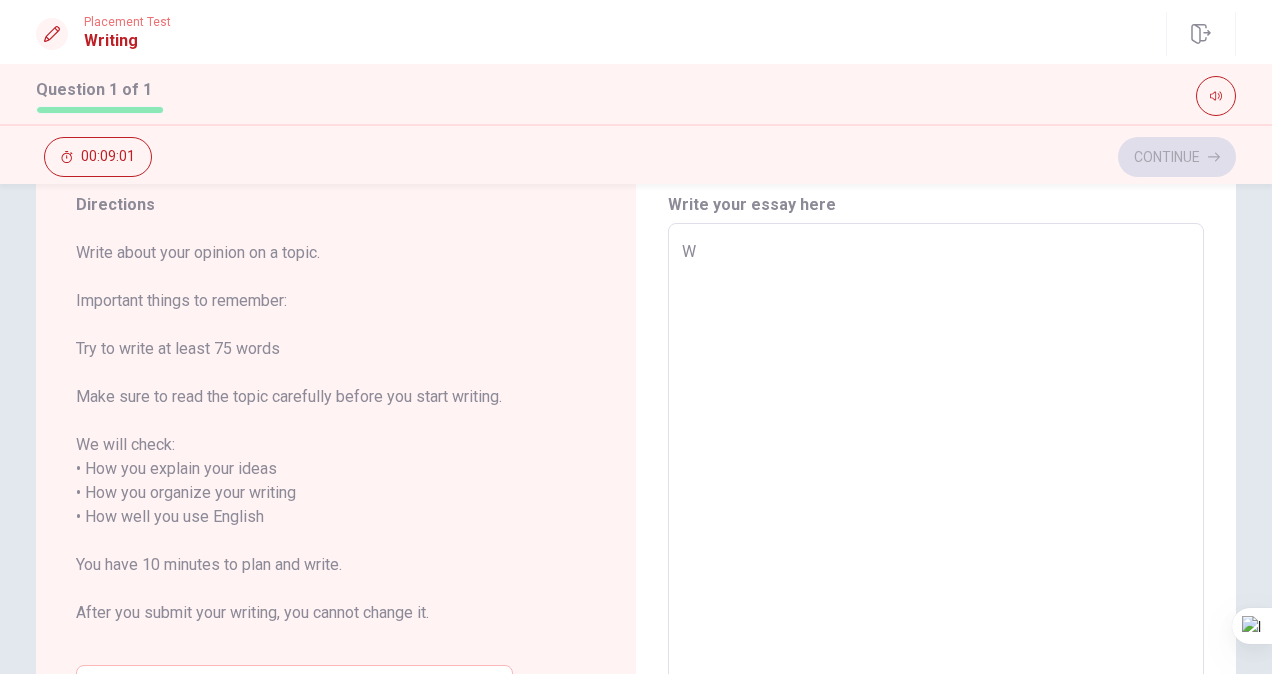 type on "x" 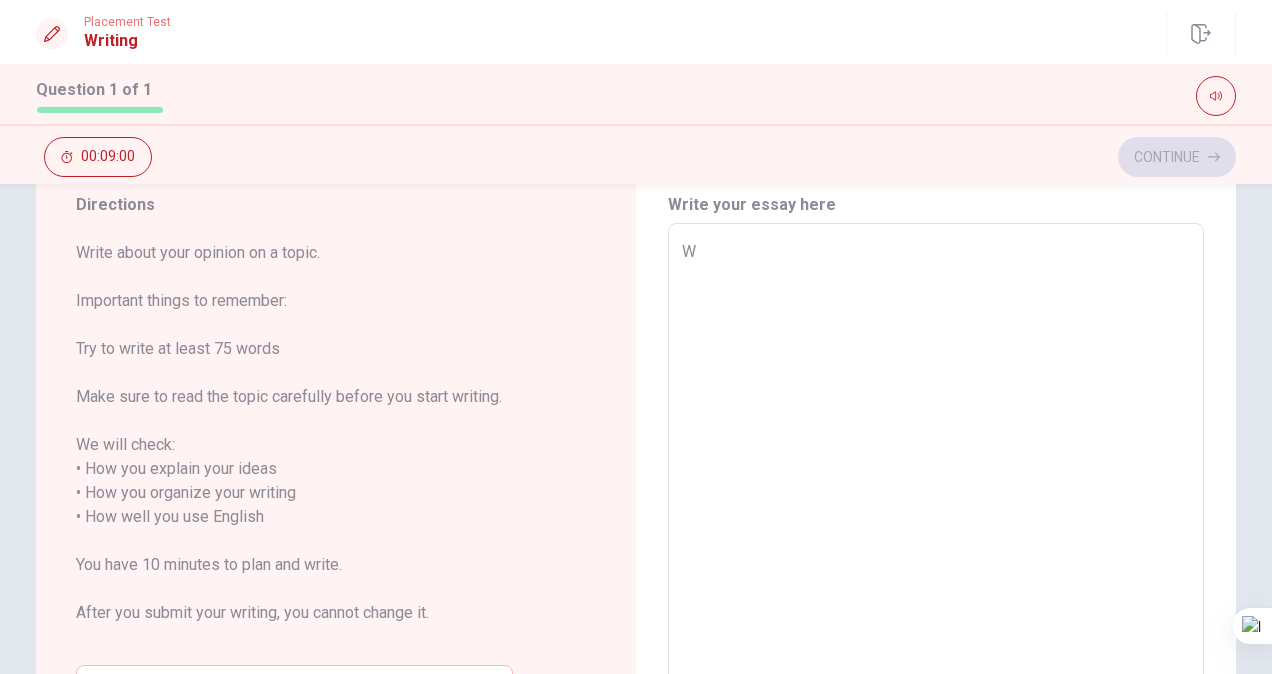 type on "Wh" 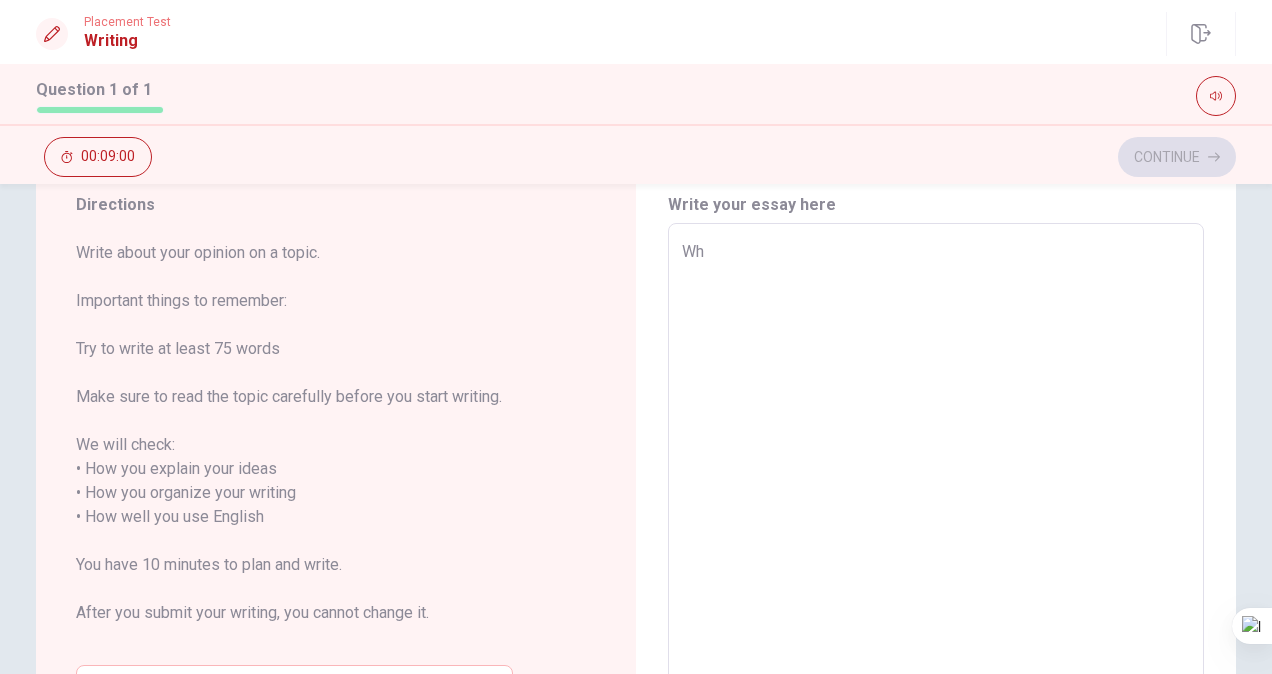 type on "x" 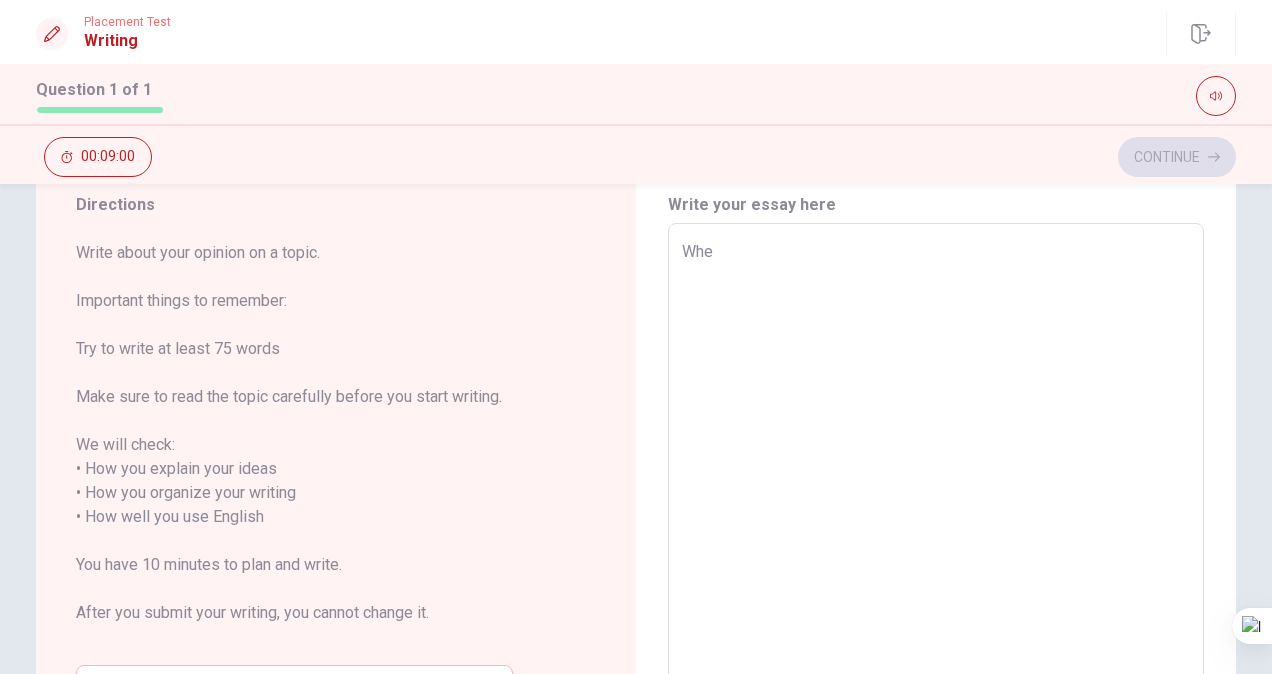 type on "x" 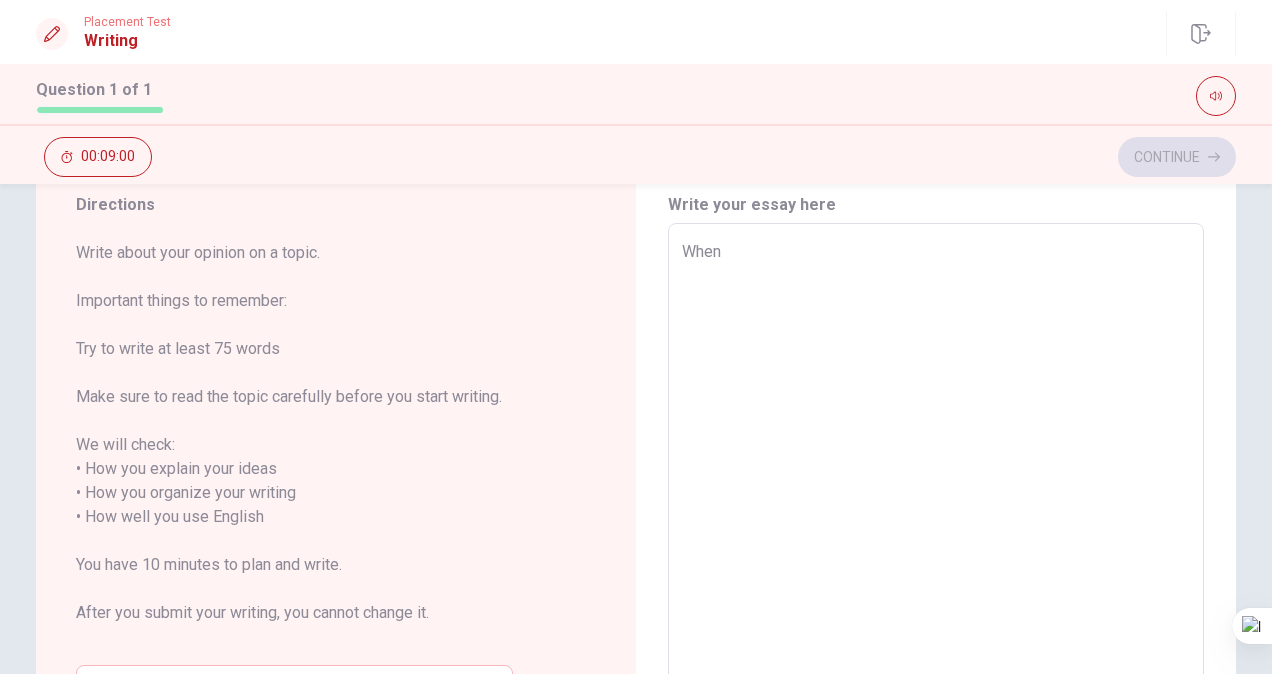 type on "x" 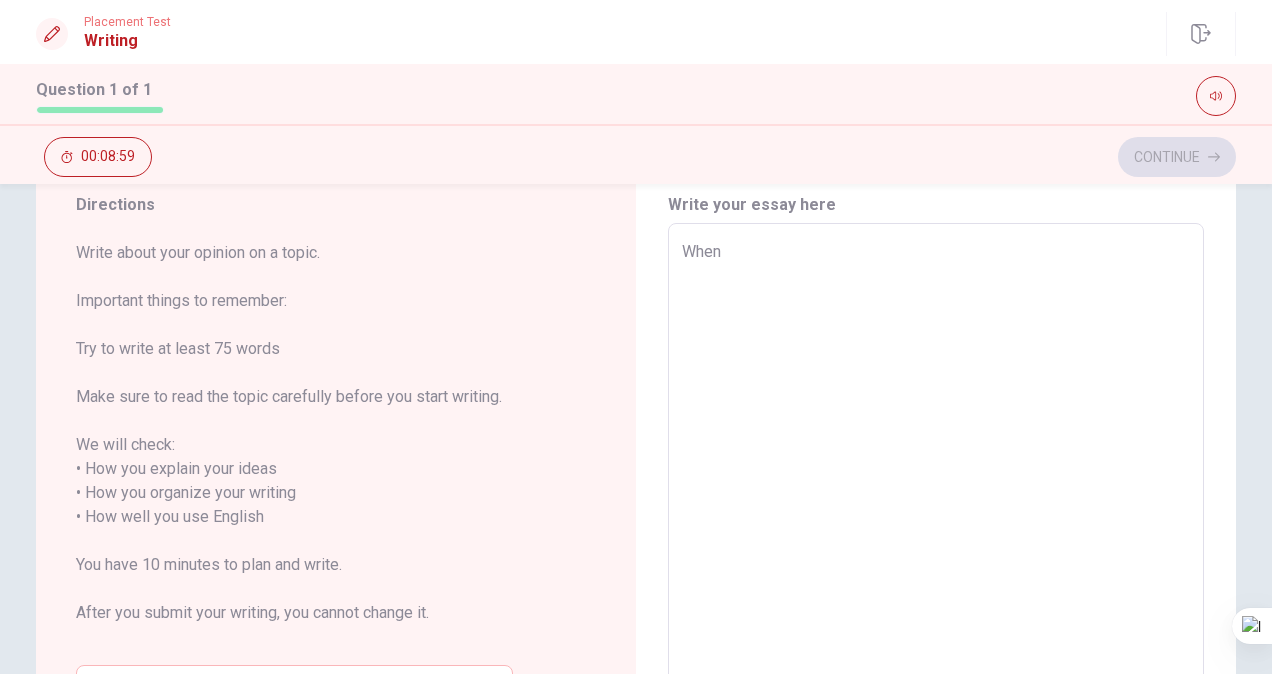 type on "When" 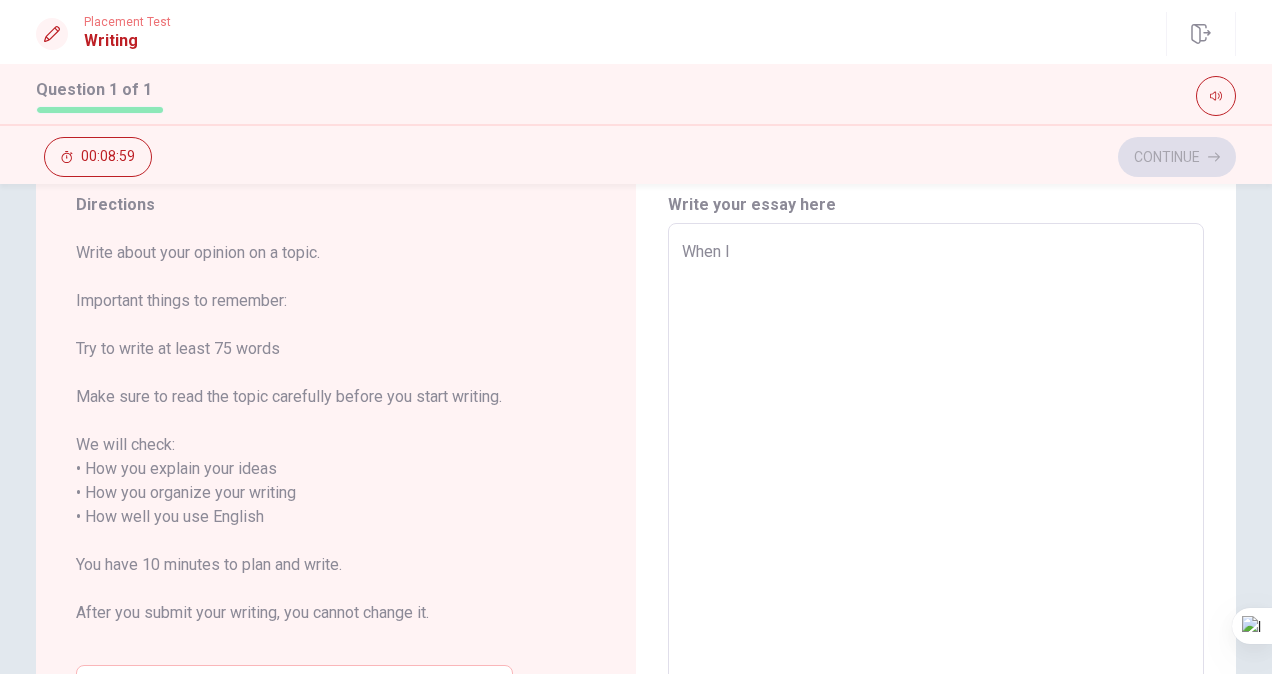 type on "x" 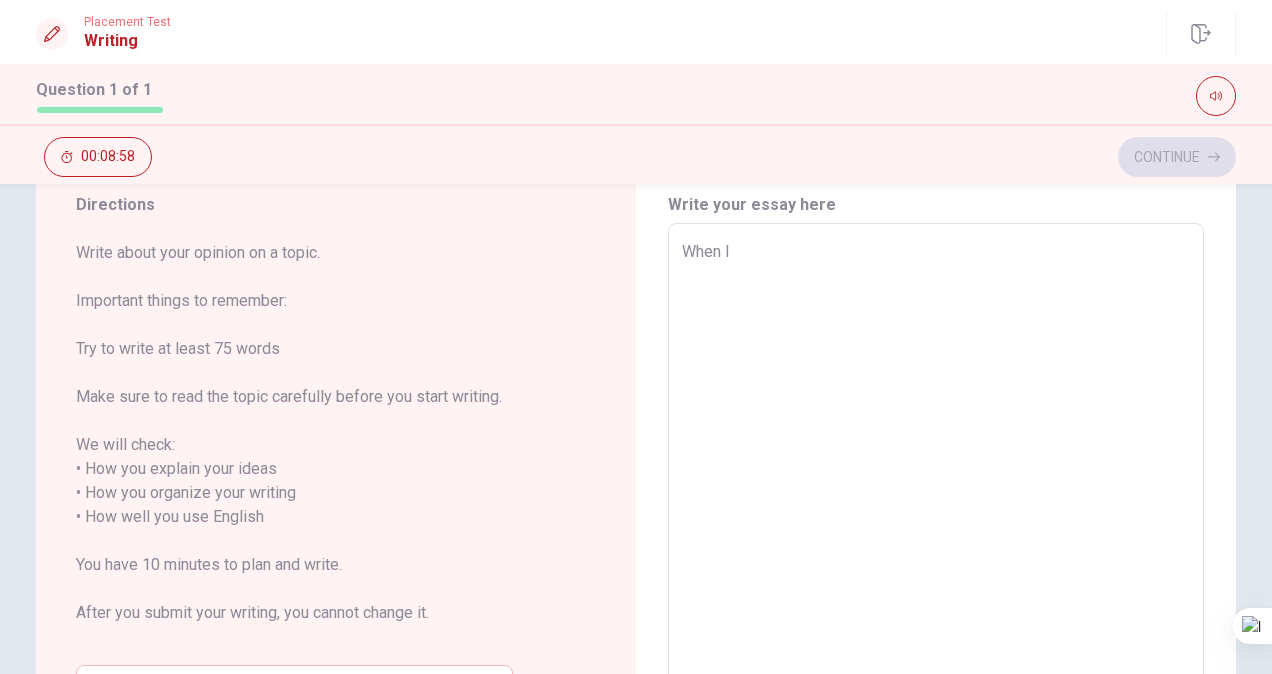 type on "When Iw" 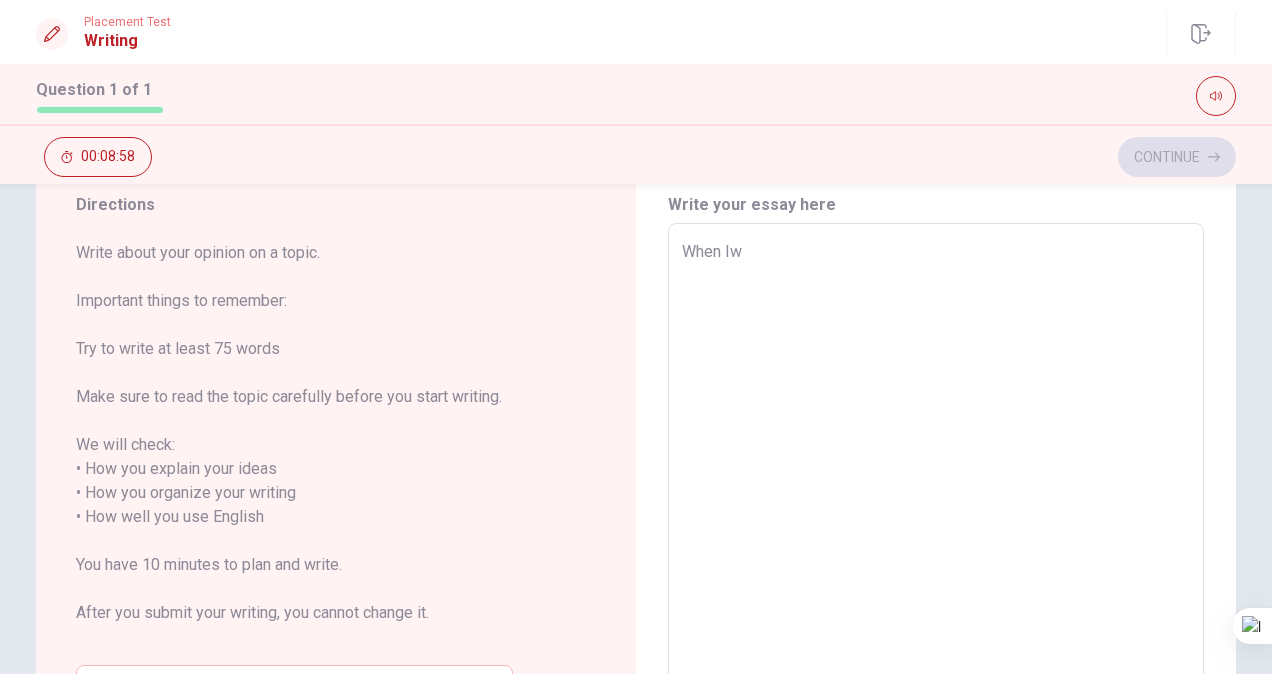 type on "x" 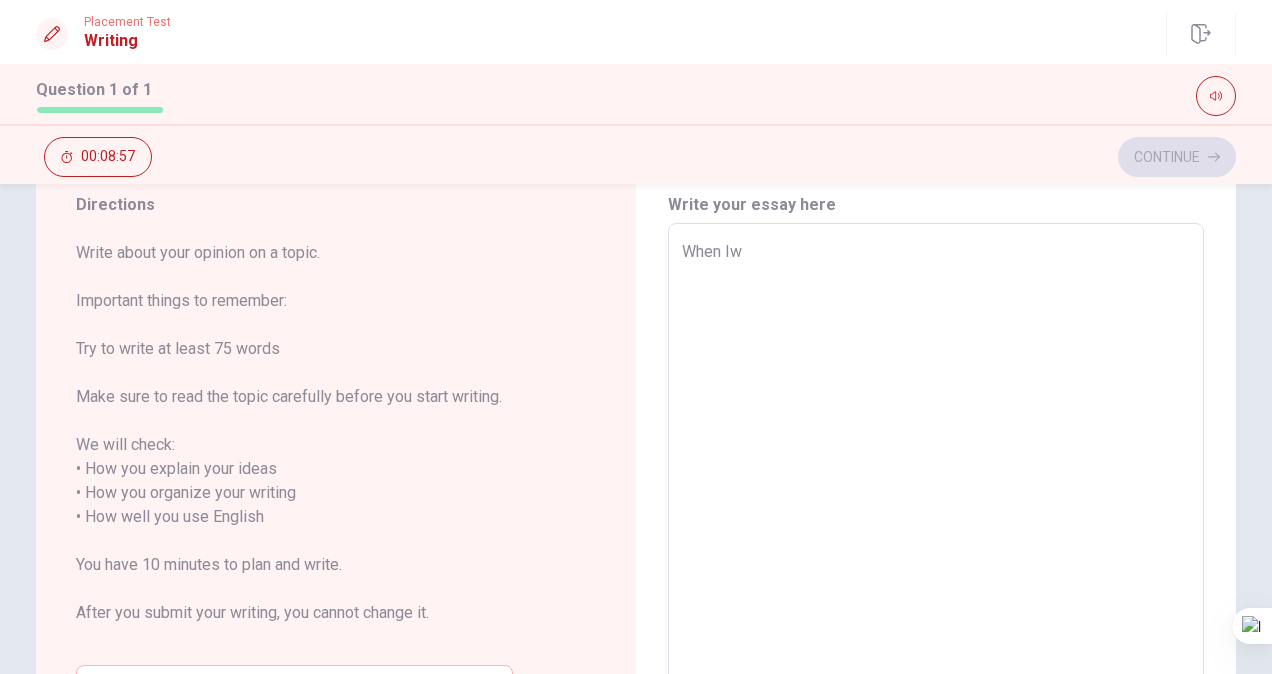 type on "When Iwa" 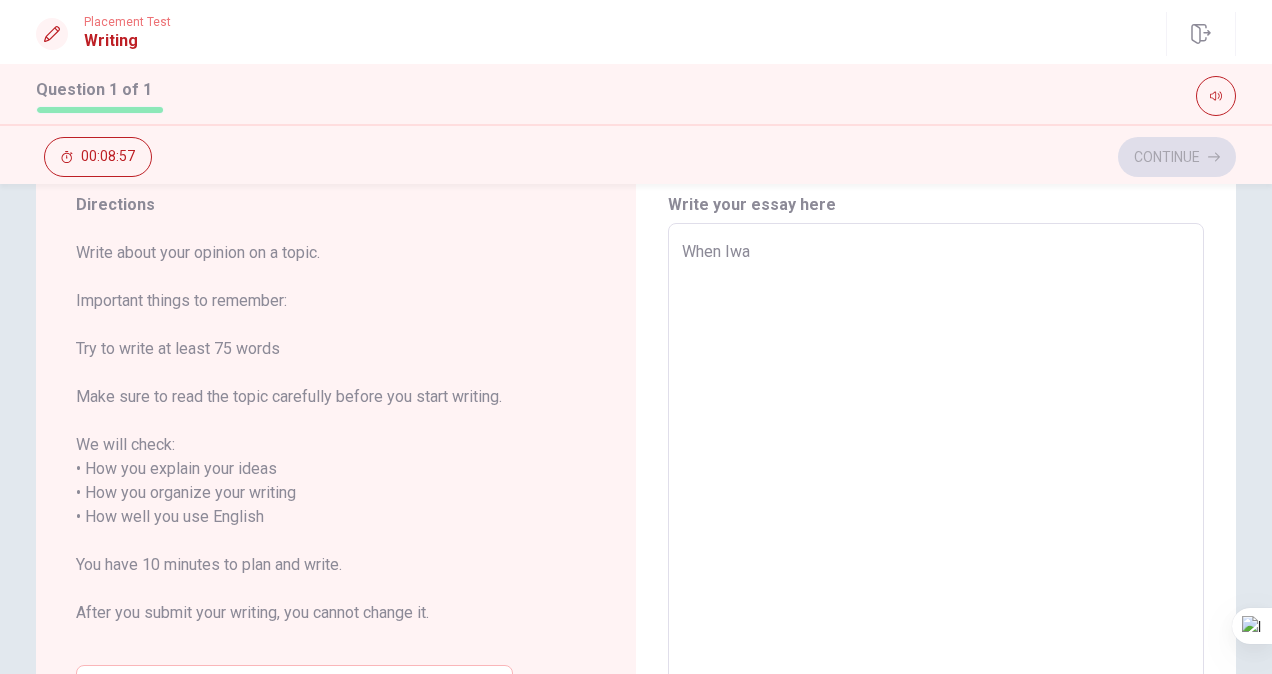 type on "When Iw" 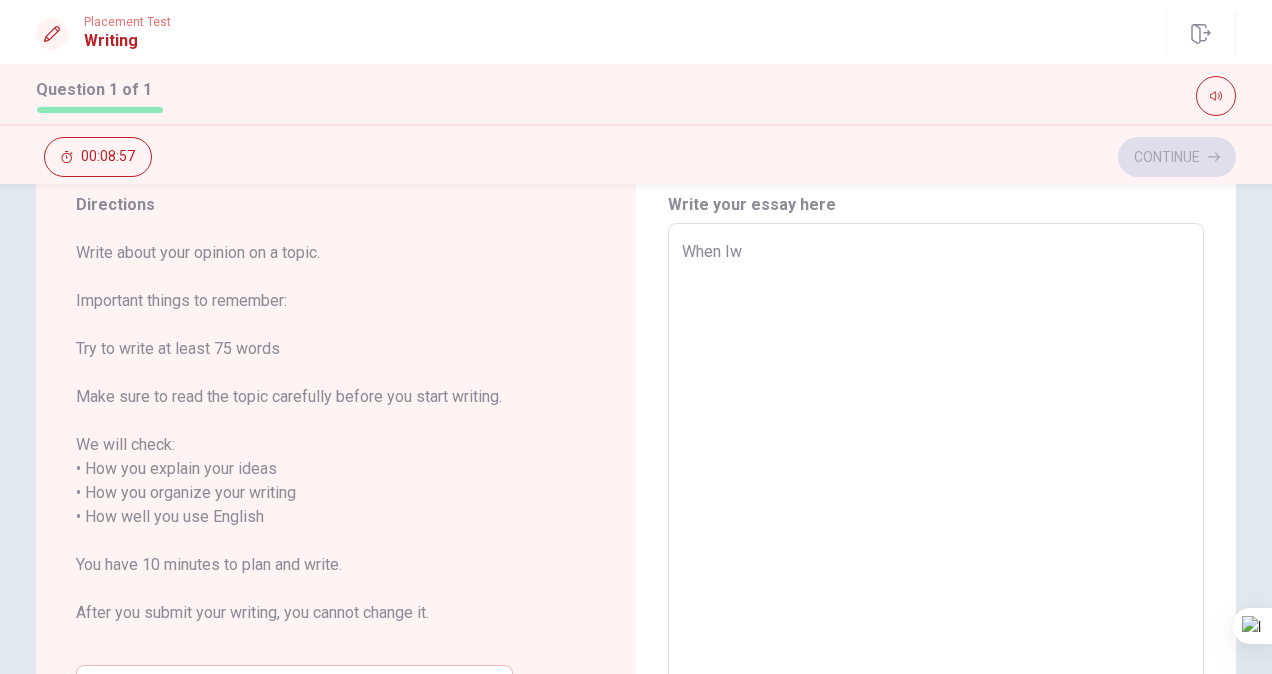 type on "x" 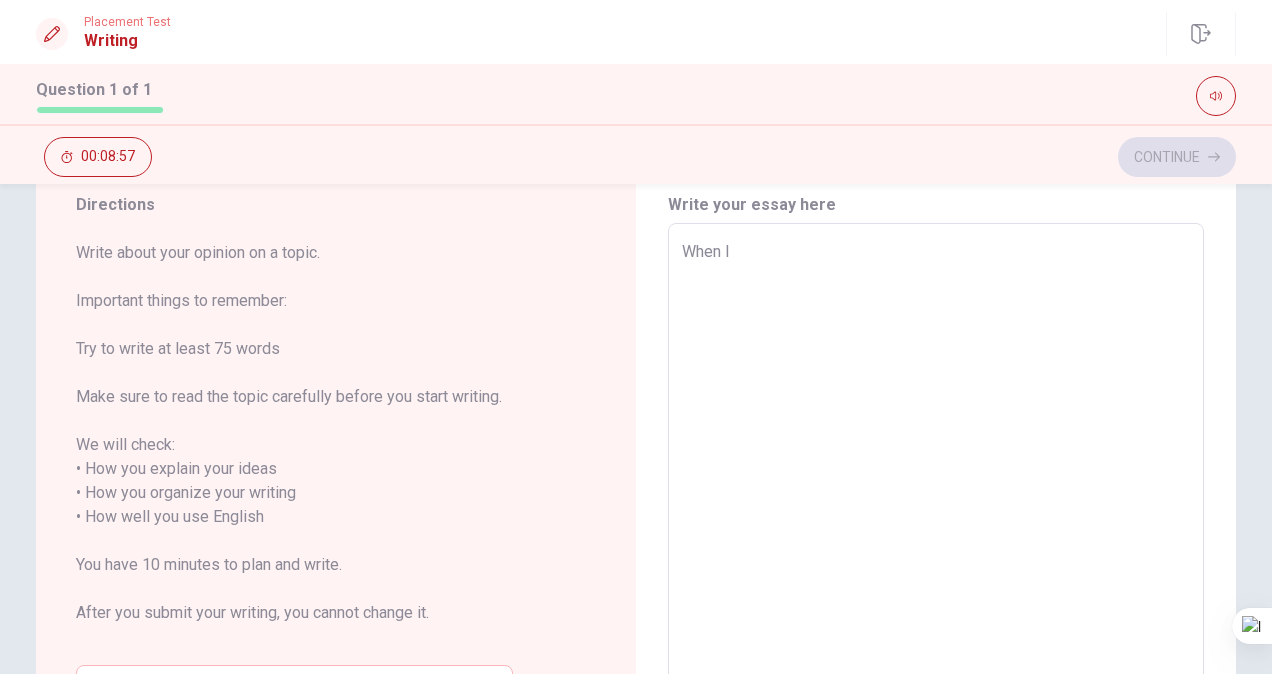 type on "x" 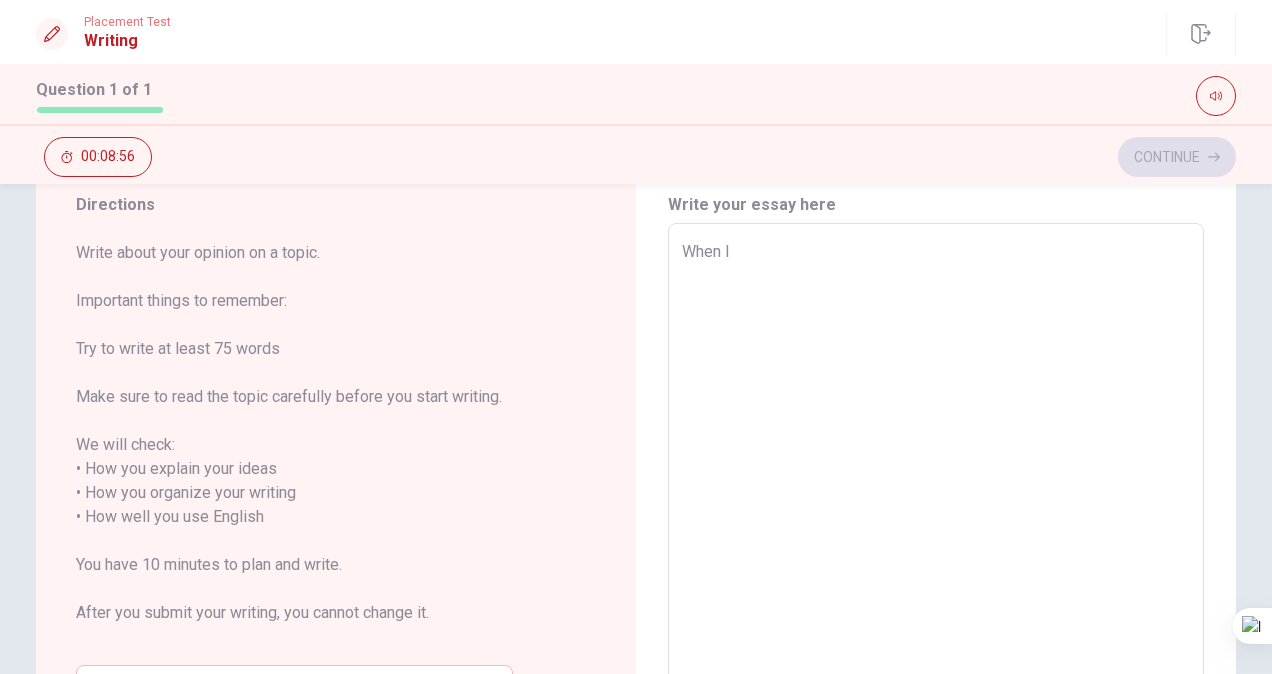 type on "When" 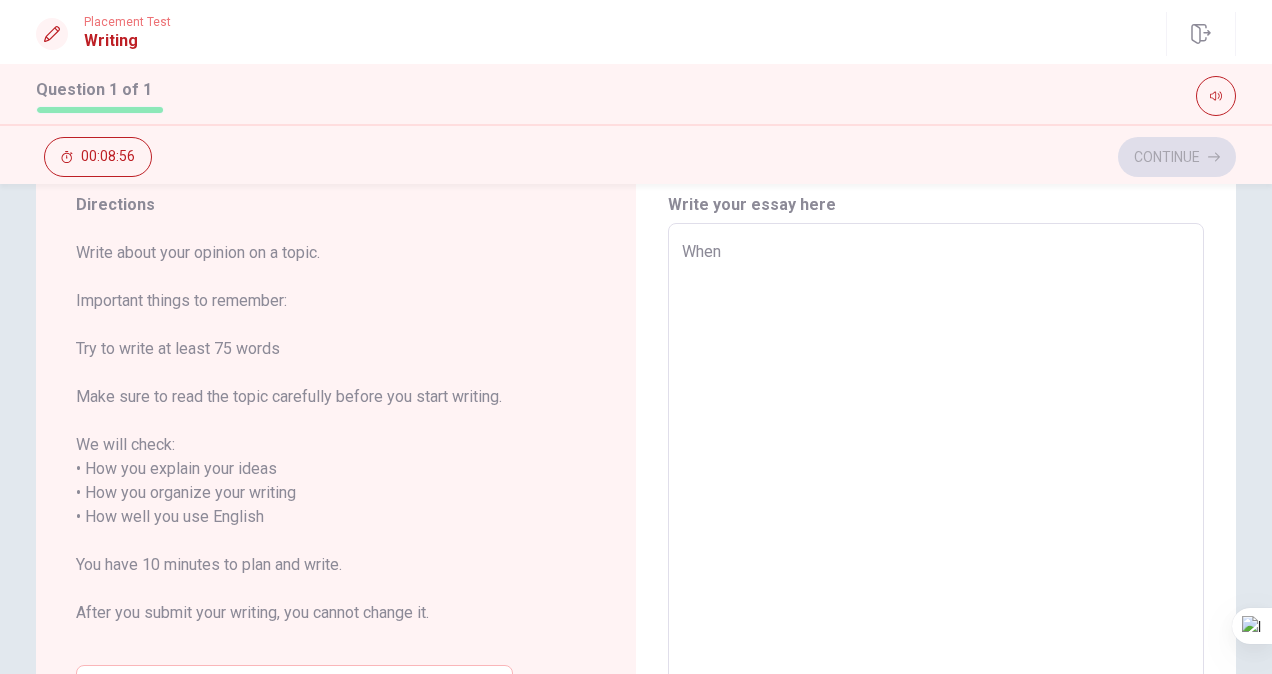 type on "x" 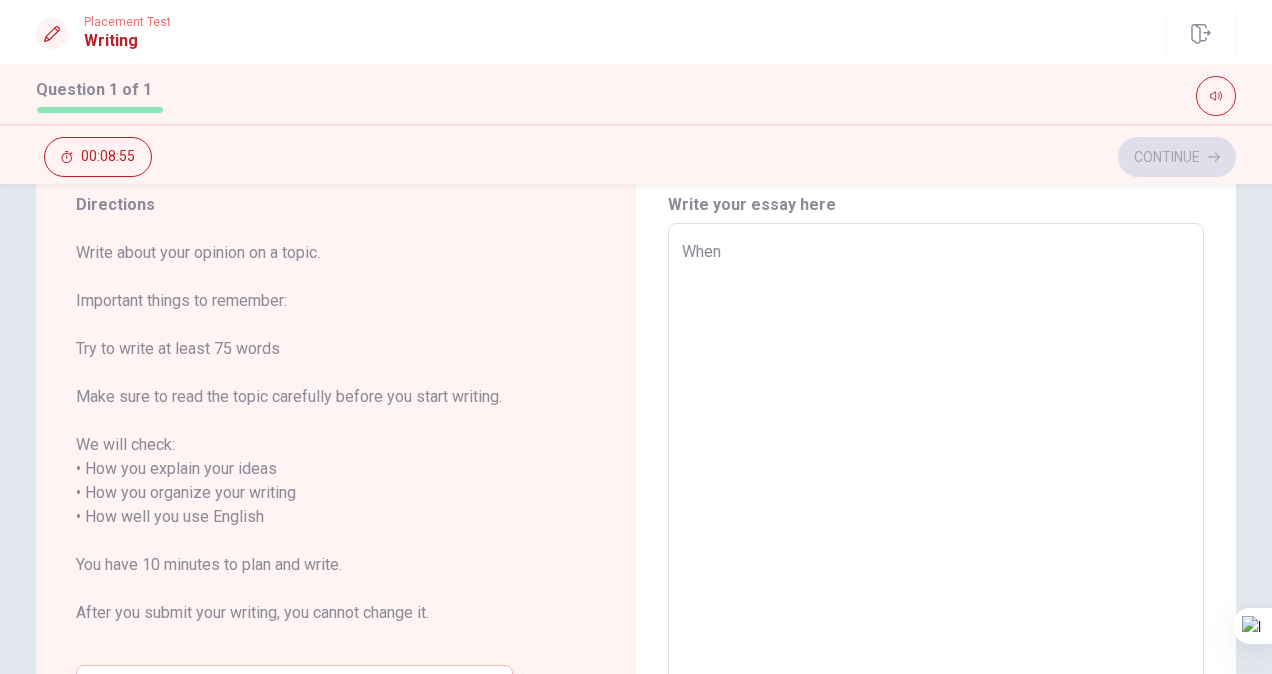 type on "When I" 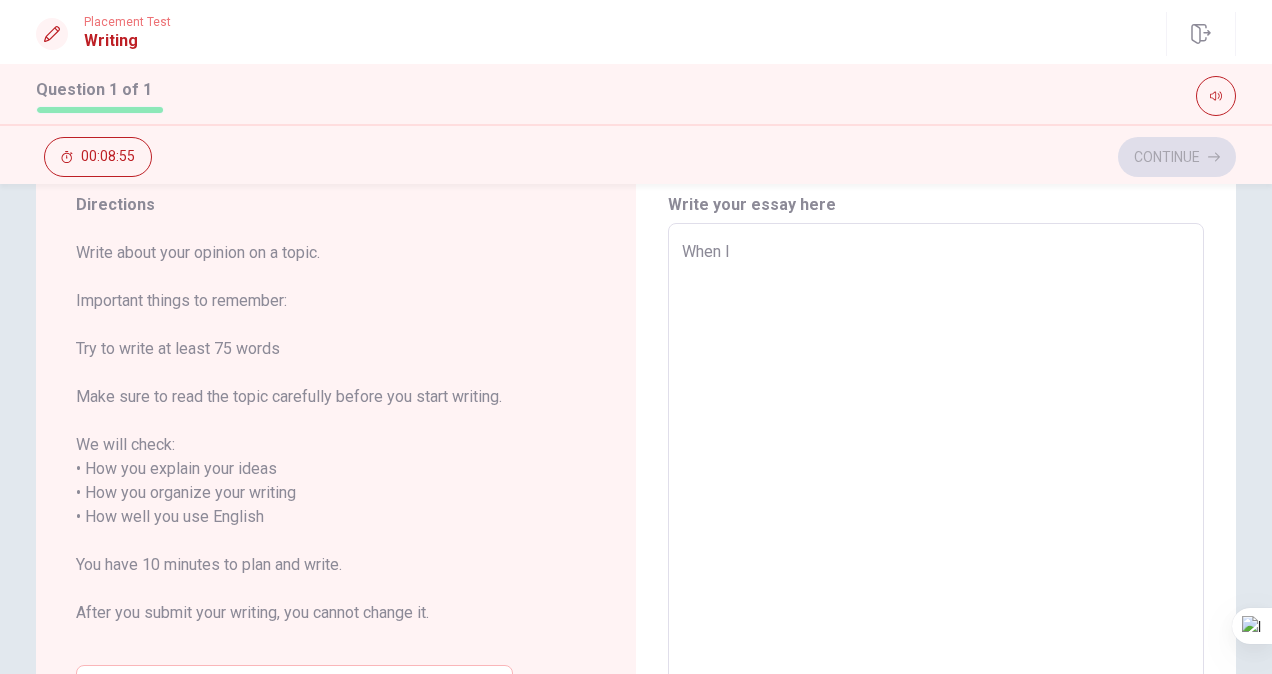 type on "x" 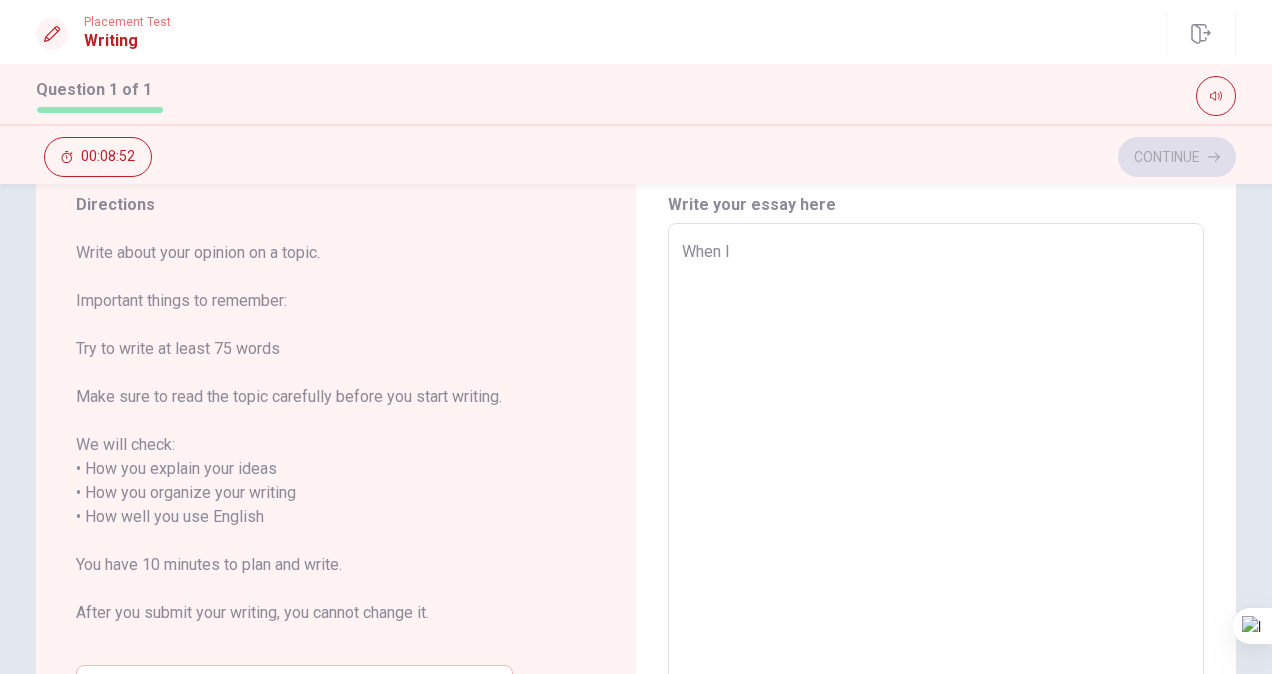 type on "x" 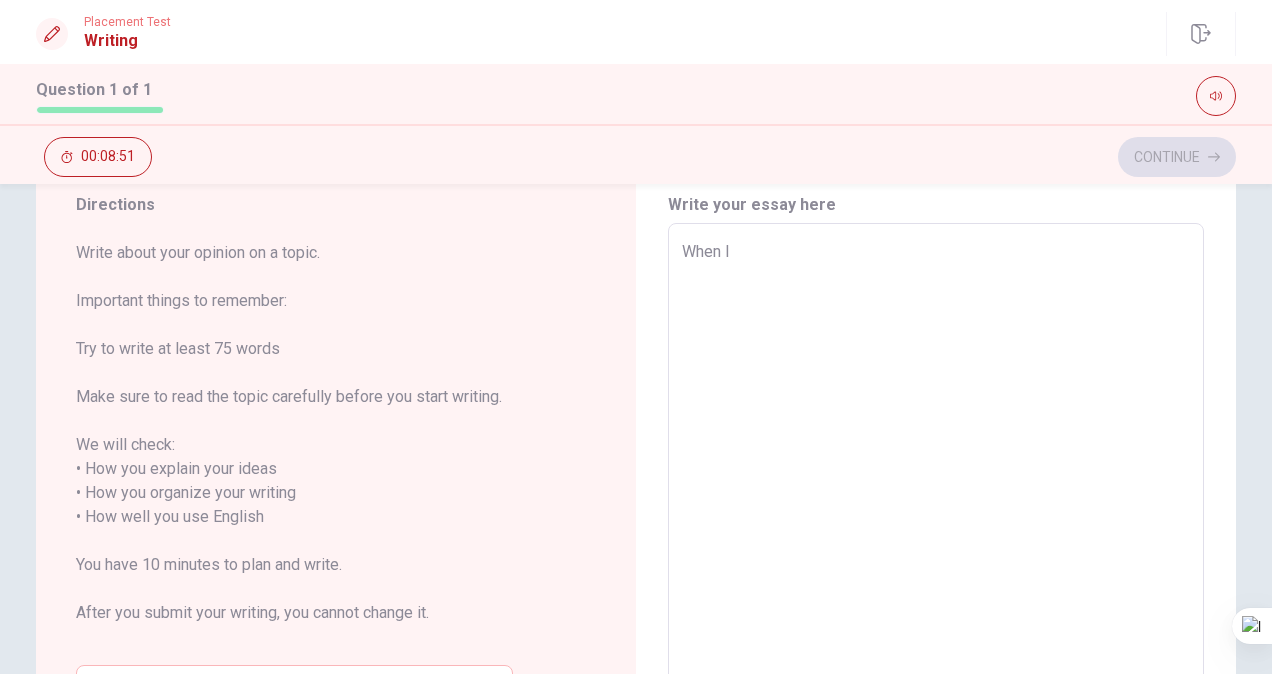 type on "When I" 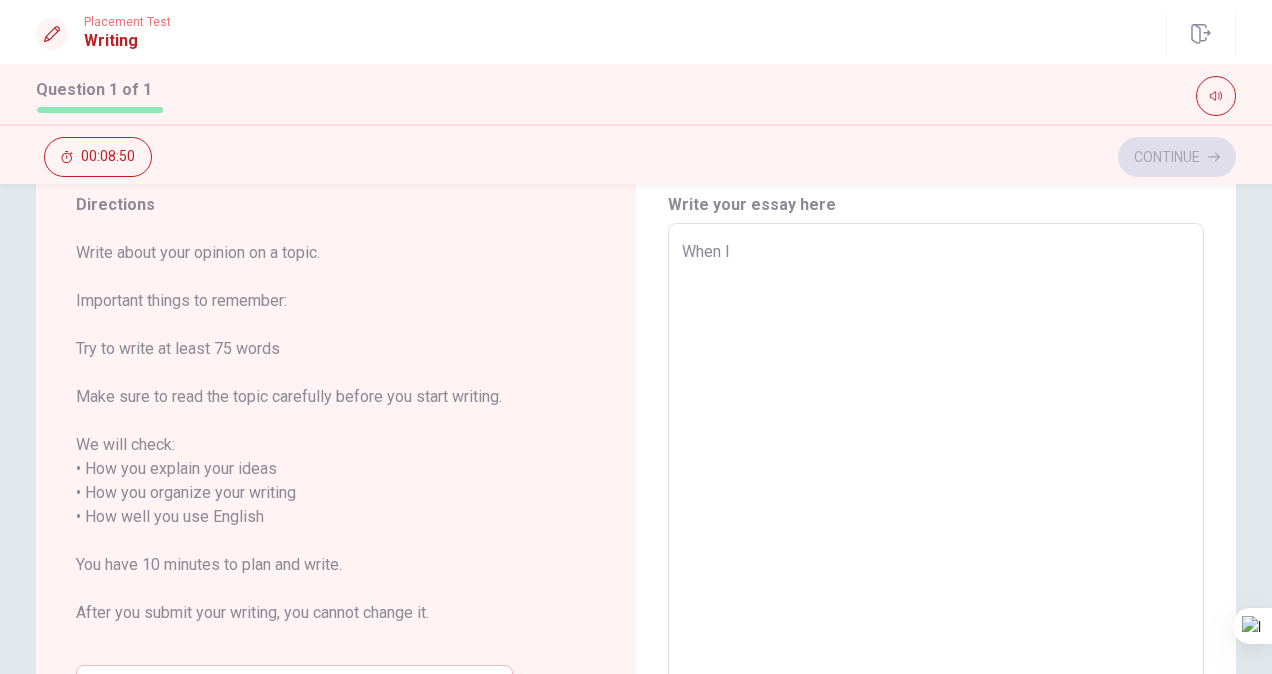 type on "When I p" 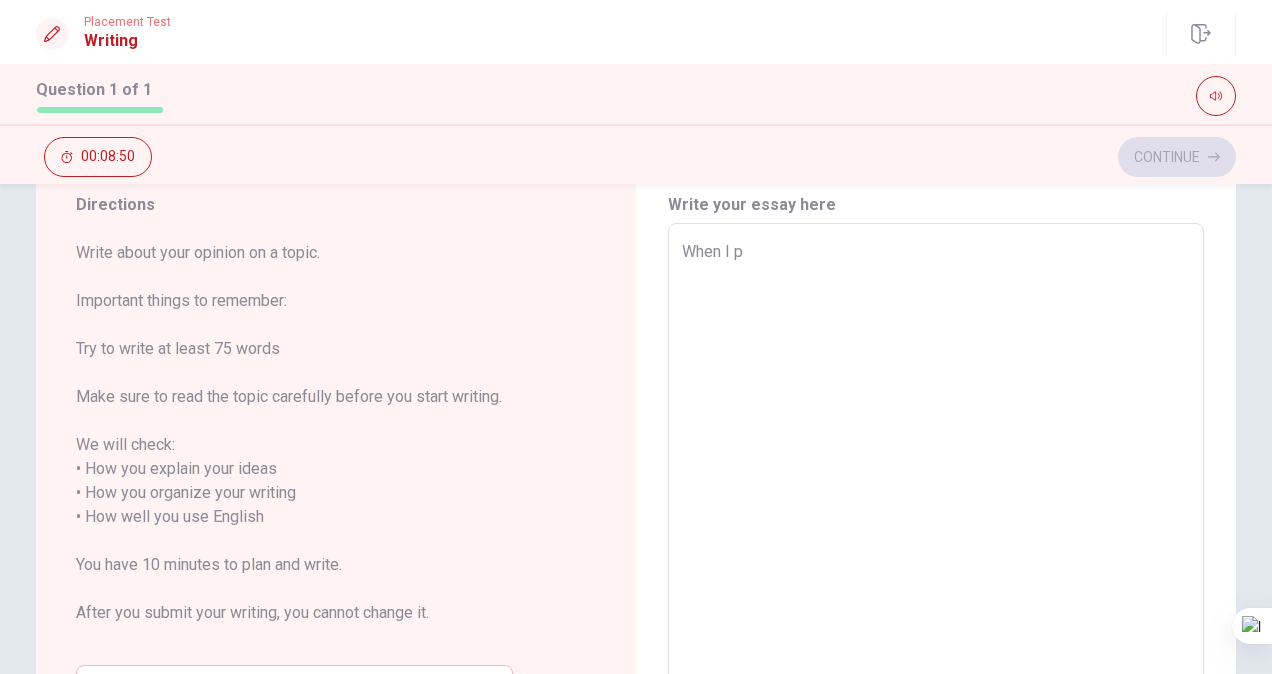 type on "x" 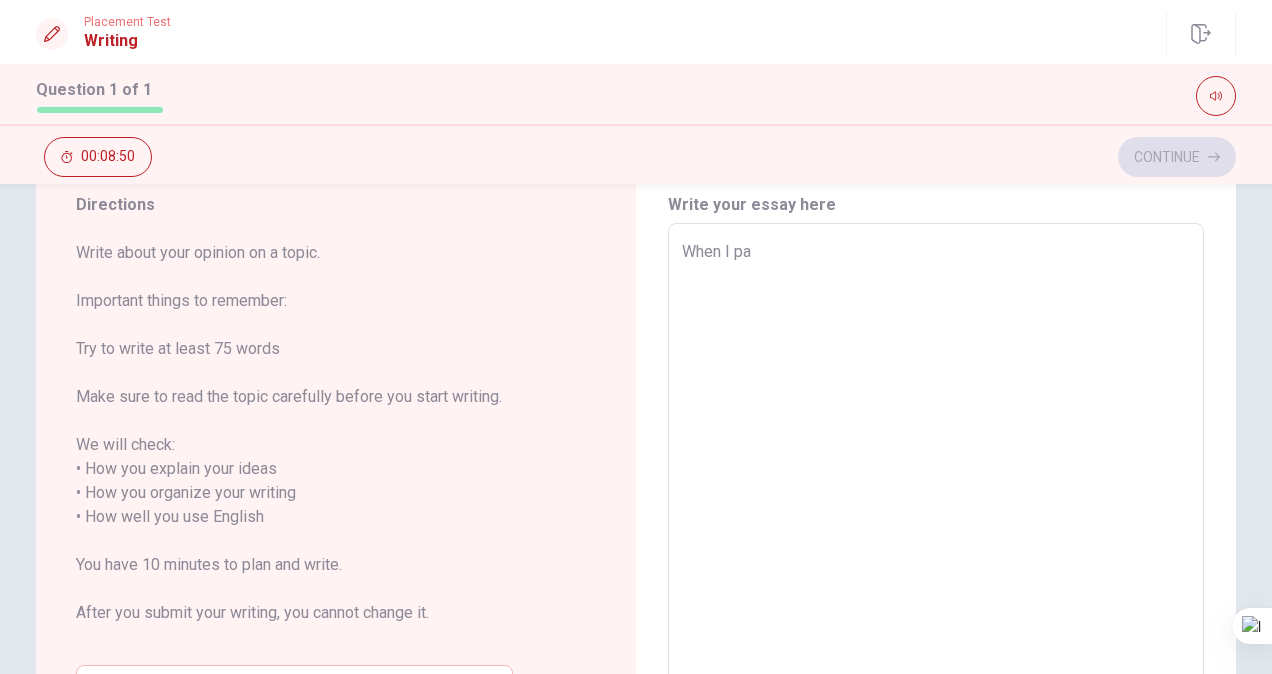 type on "x" 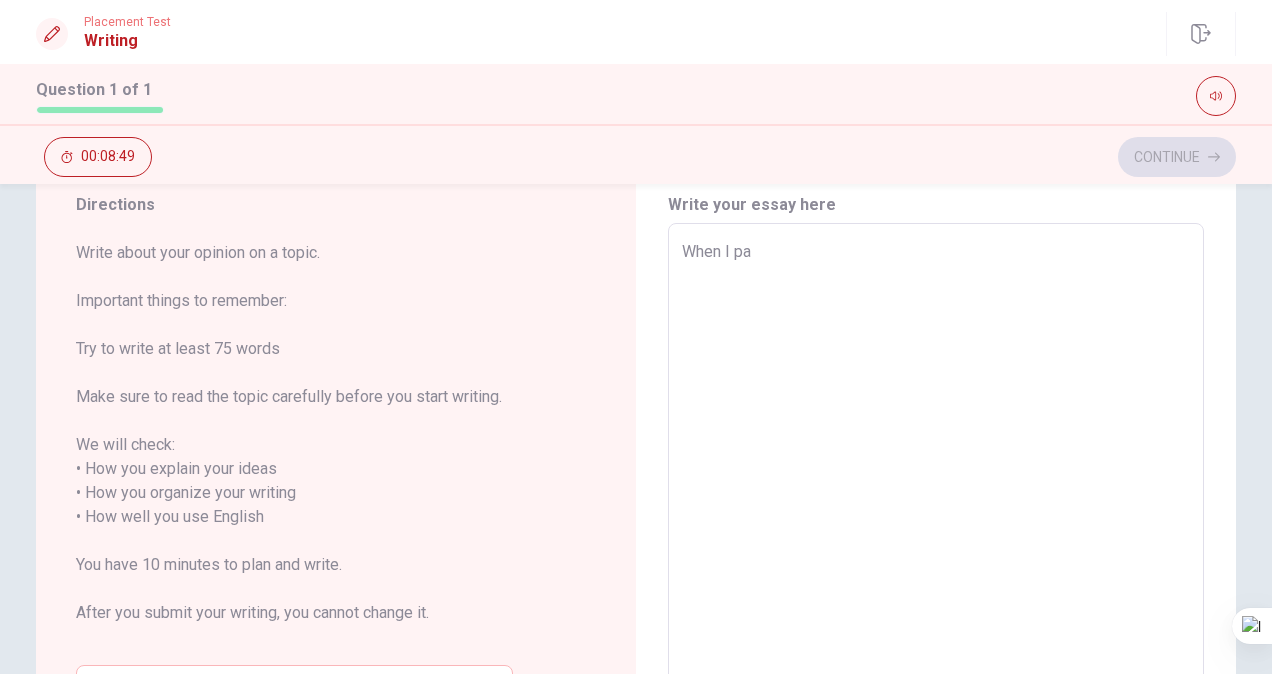 type on "When I pas" 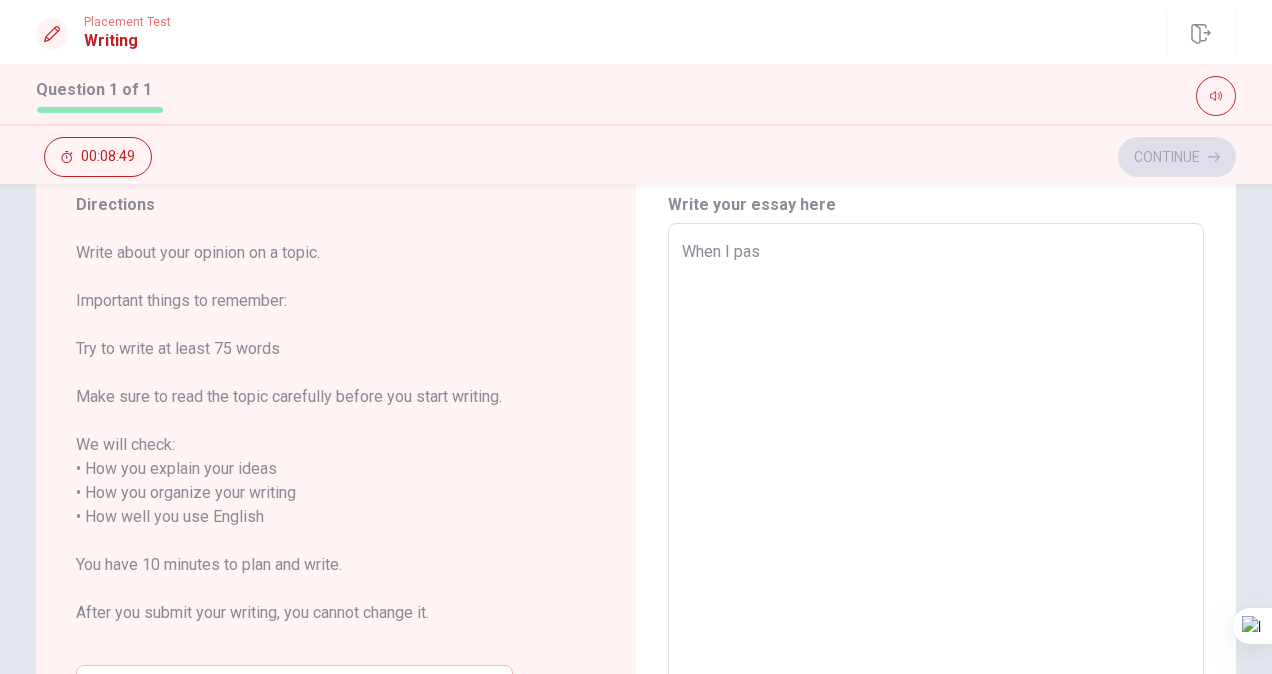 type on "x" 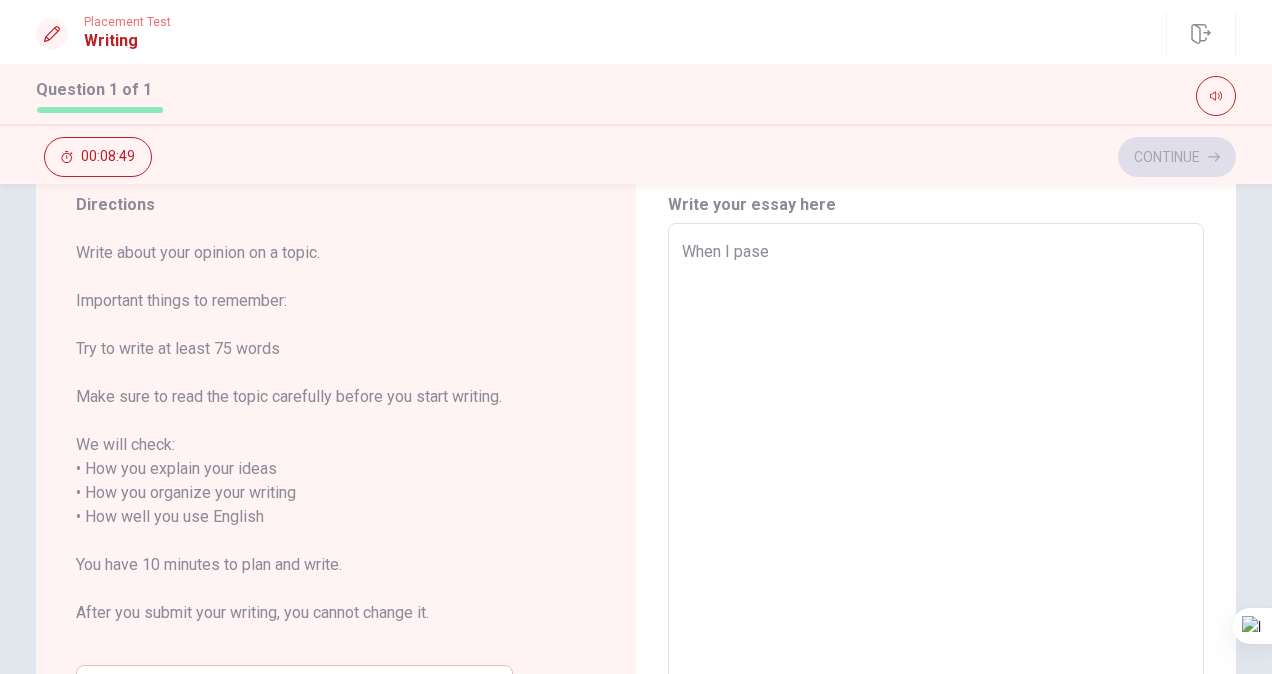 type on "x" 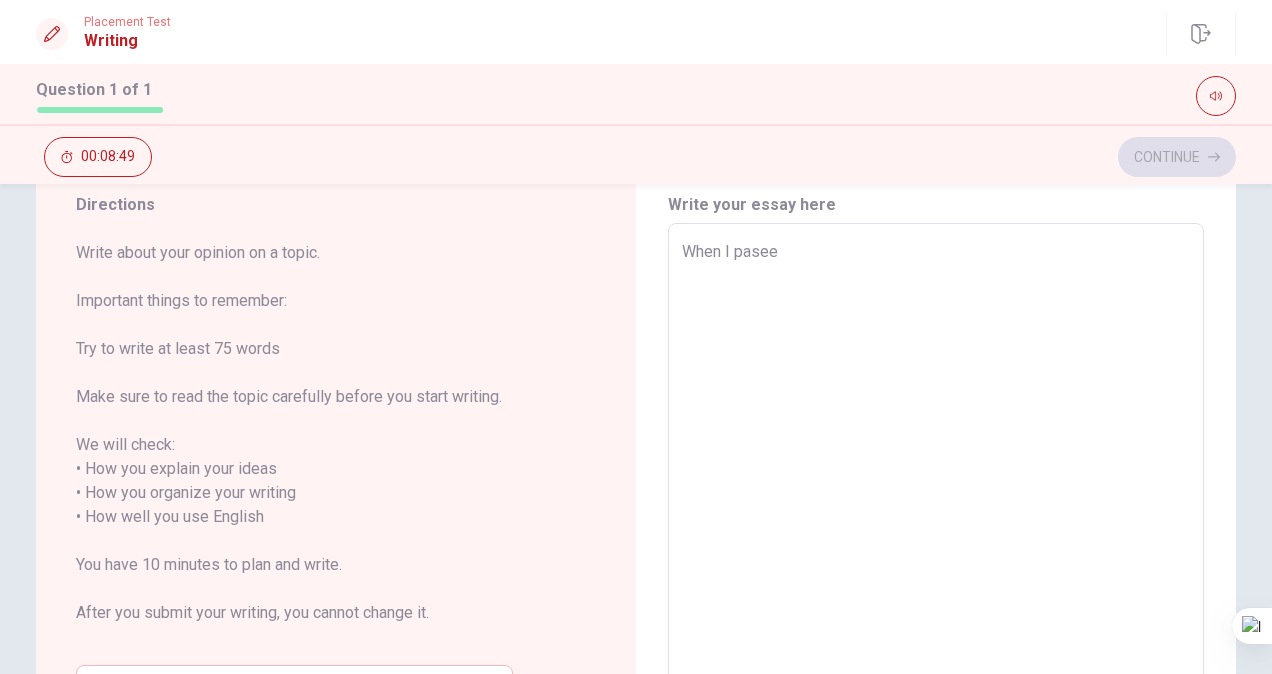 type on "x" 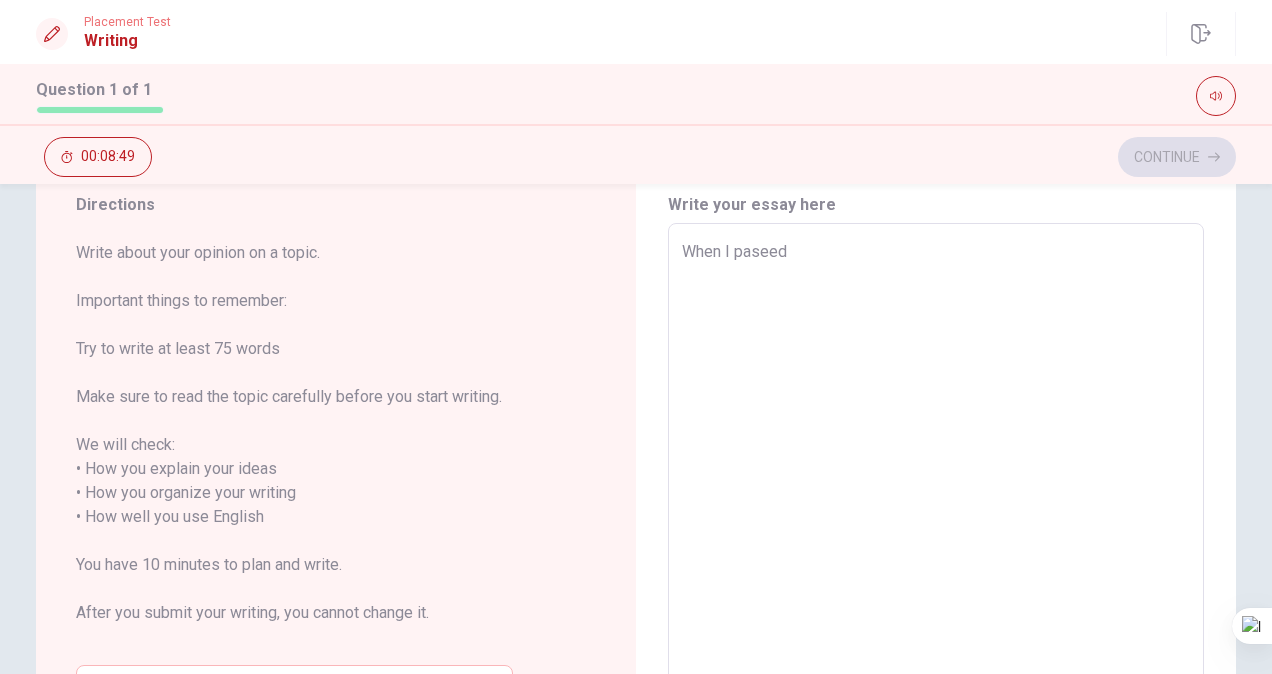 type on "x" 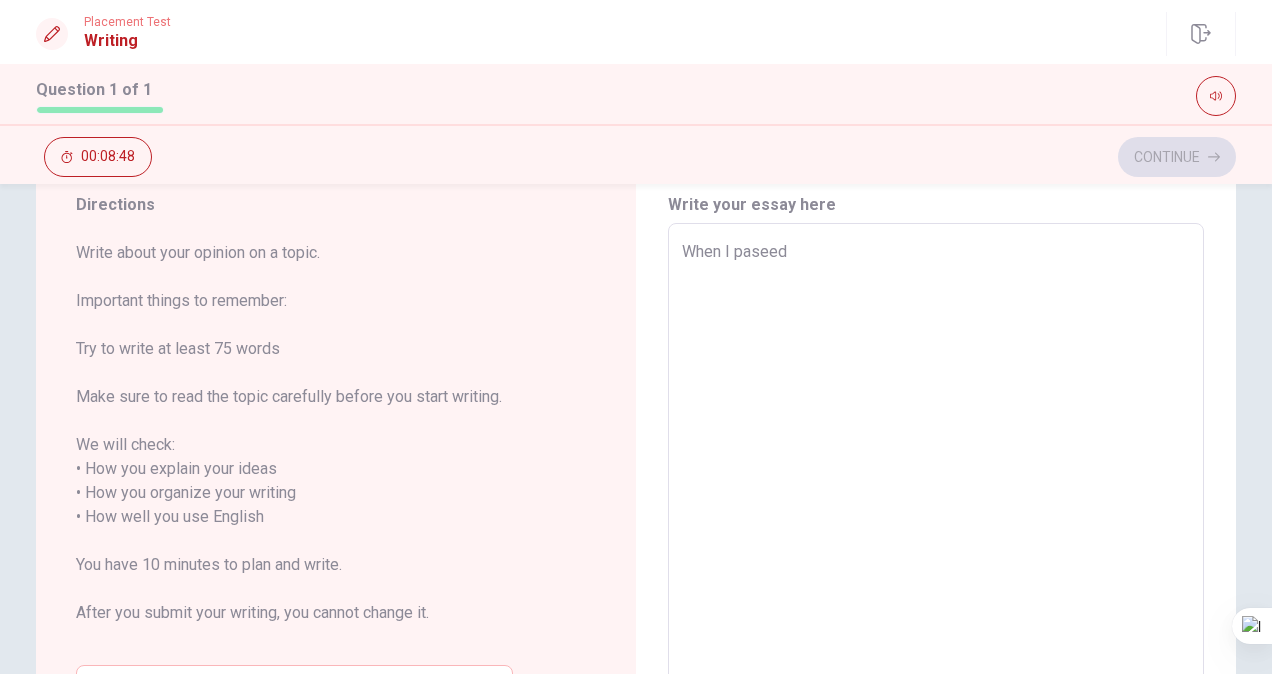 type on "When I paseed" 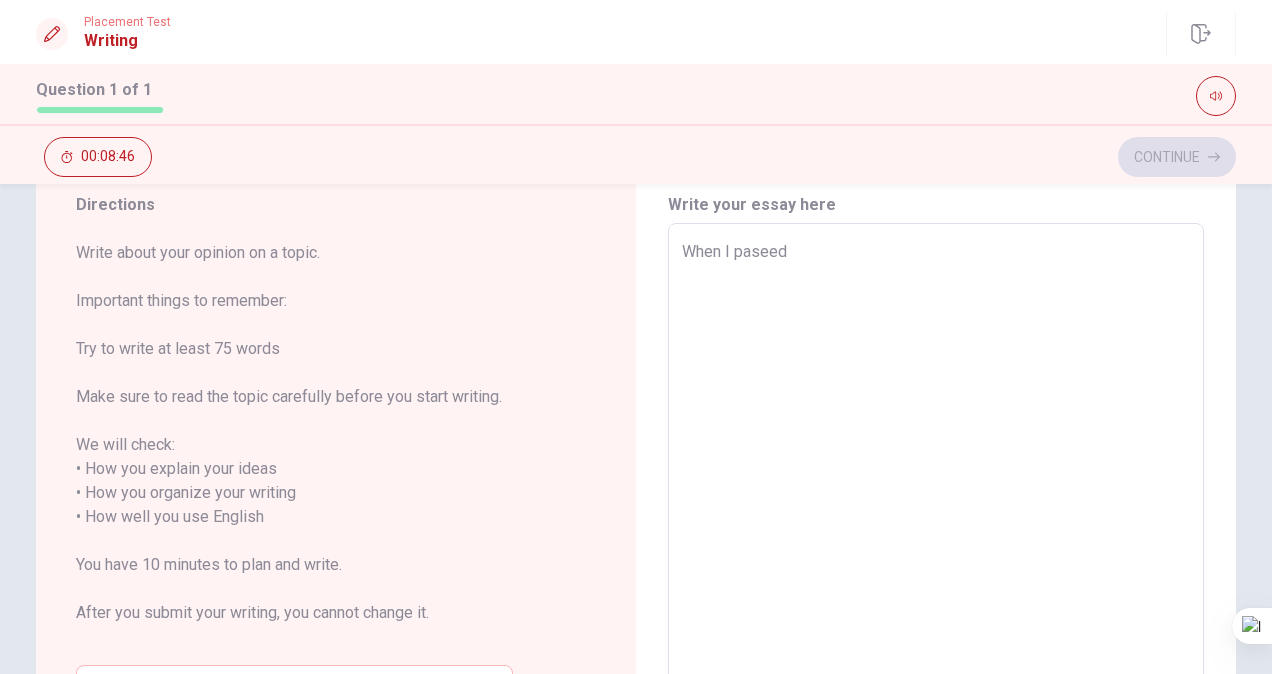 type on "x" 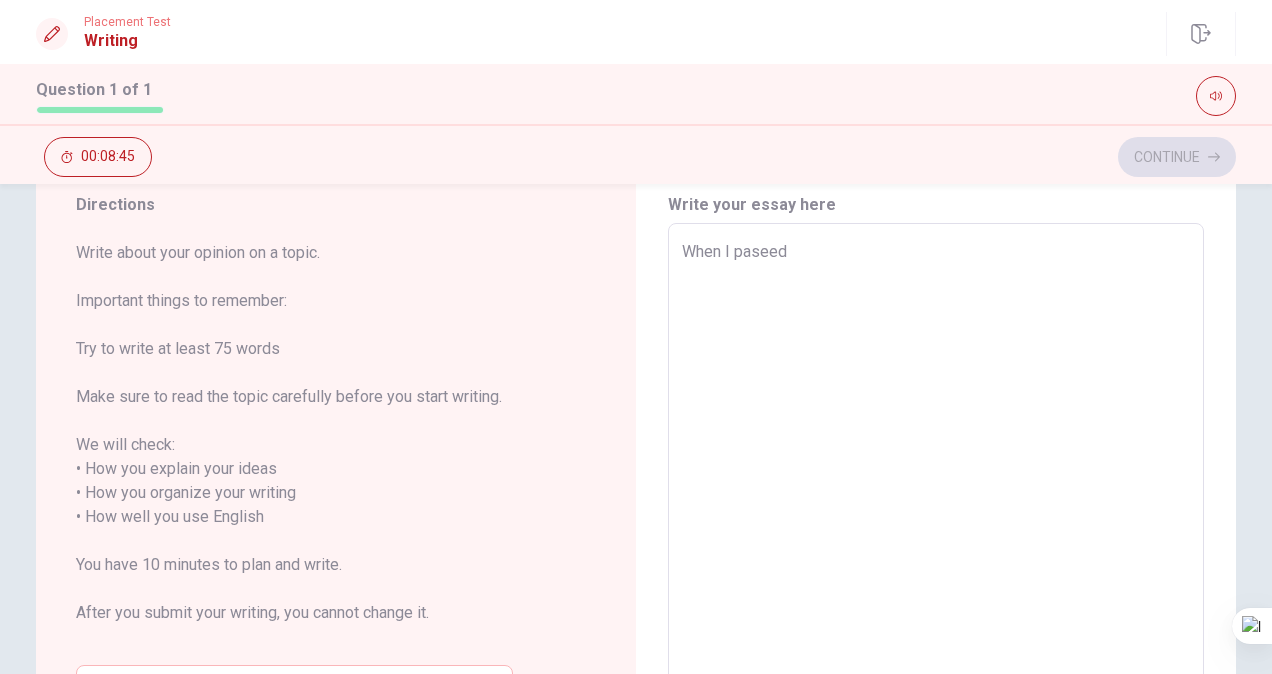 type on "When I paseed" 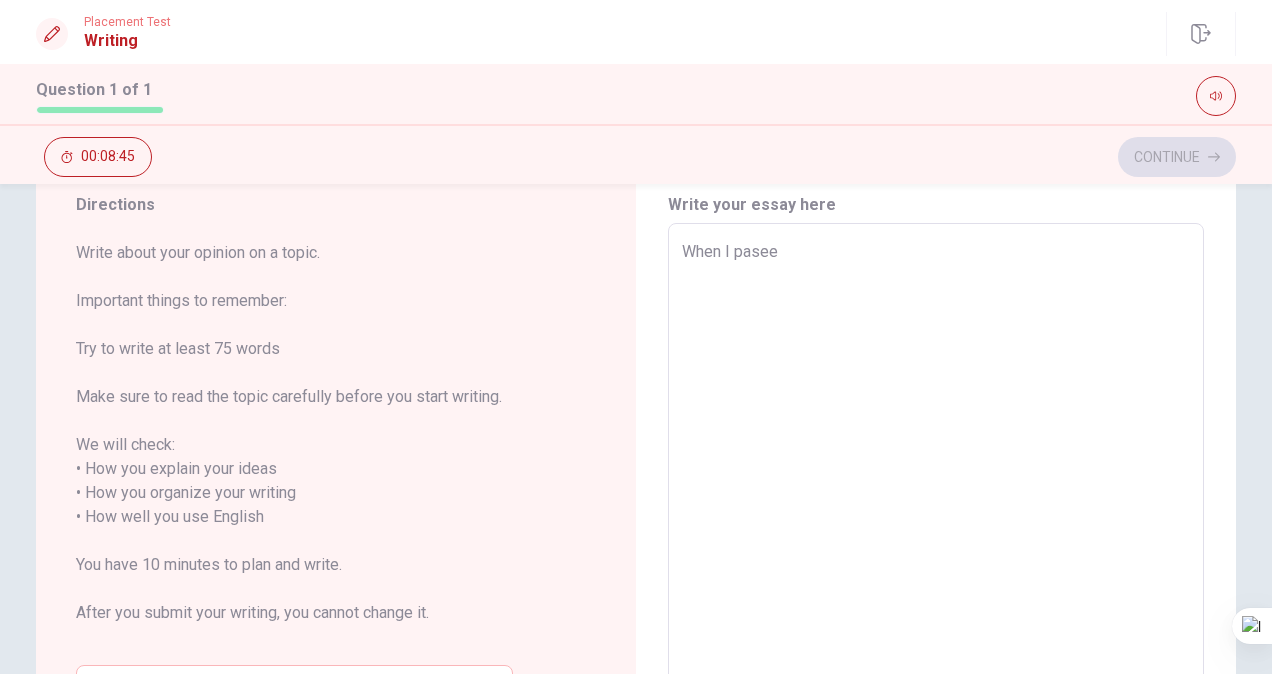 type on "x" 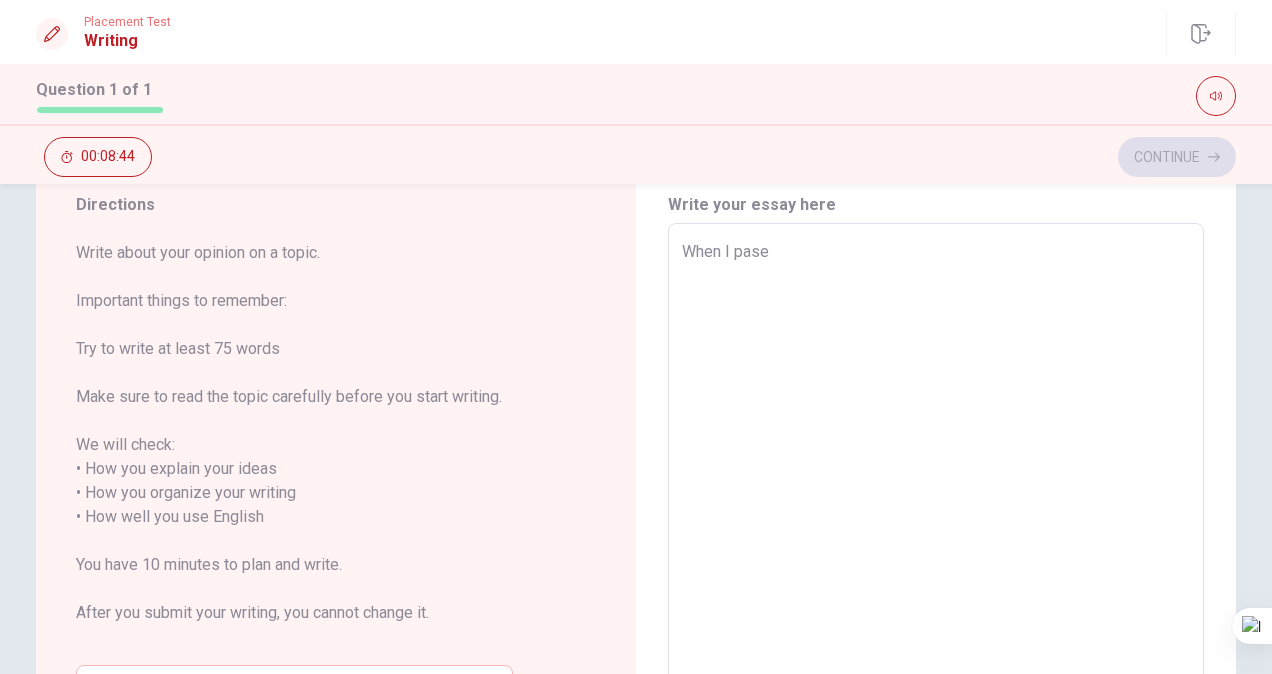 type on "x" 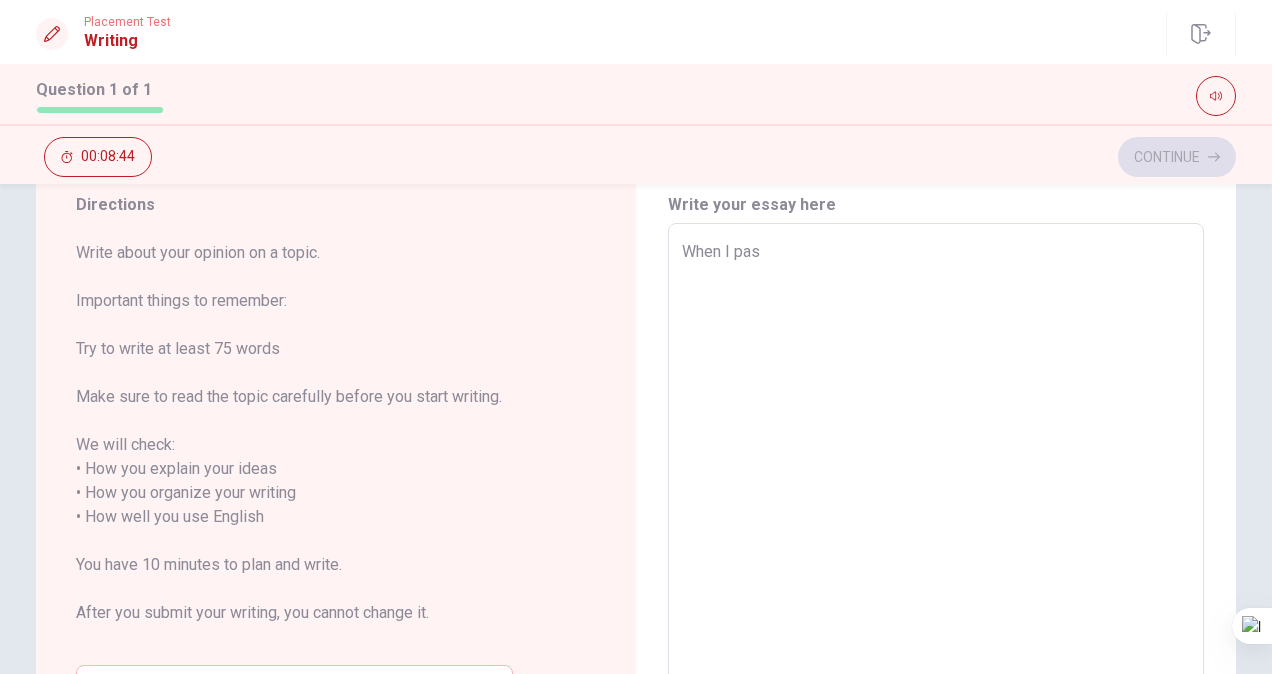 type on "x" 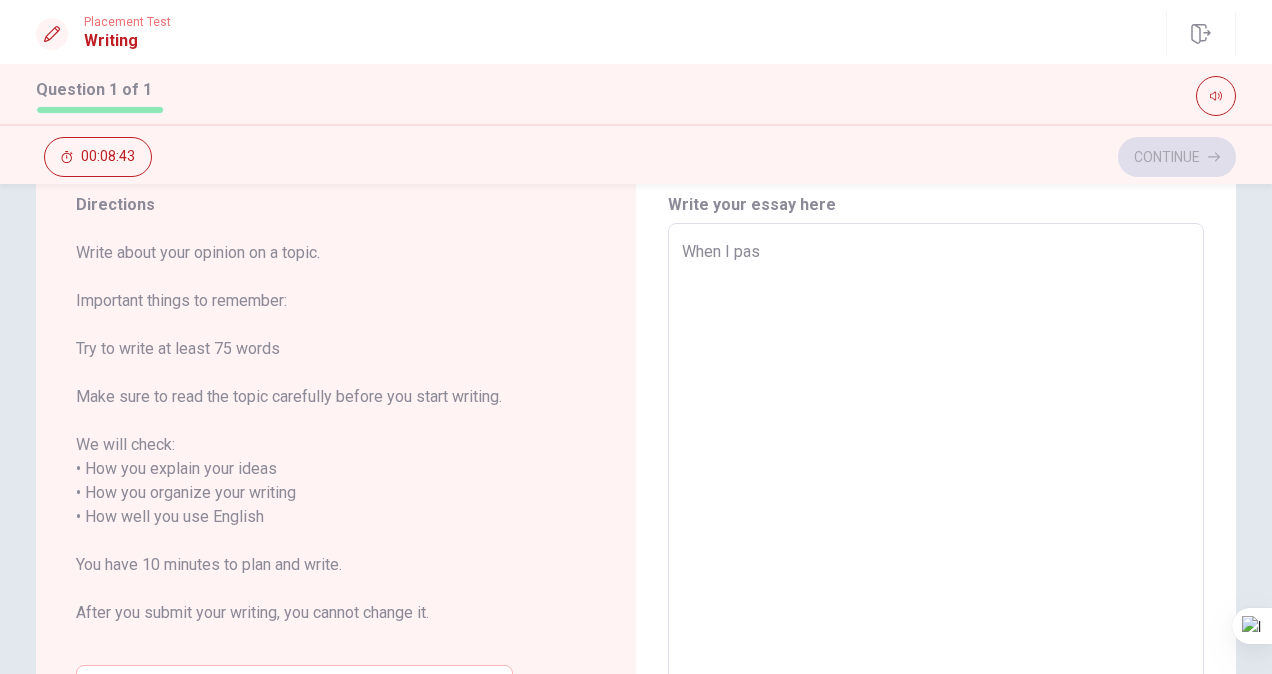 type on "When I pass" 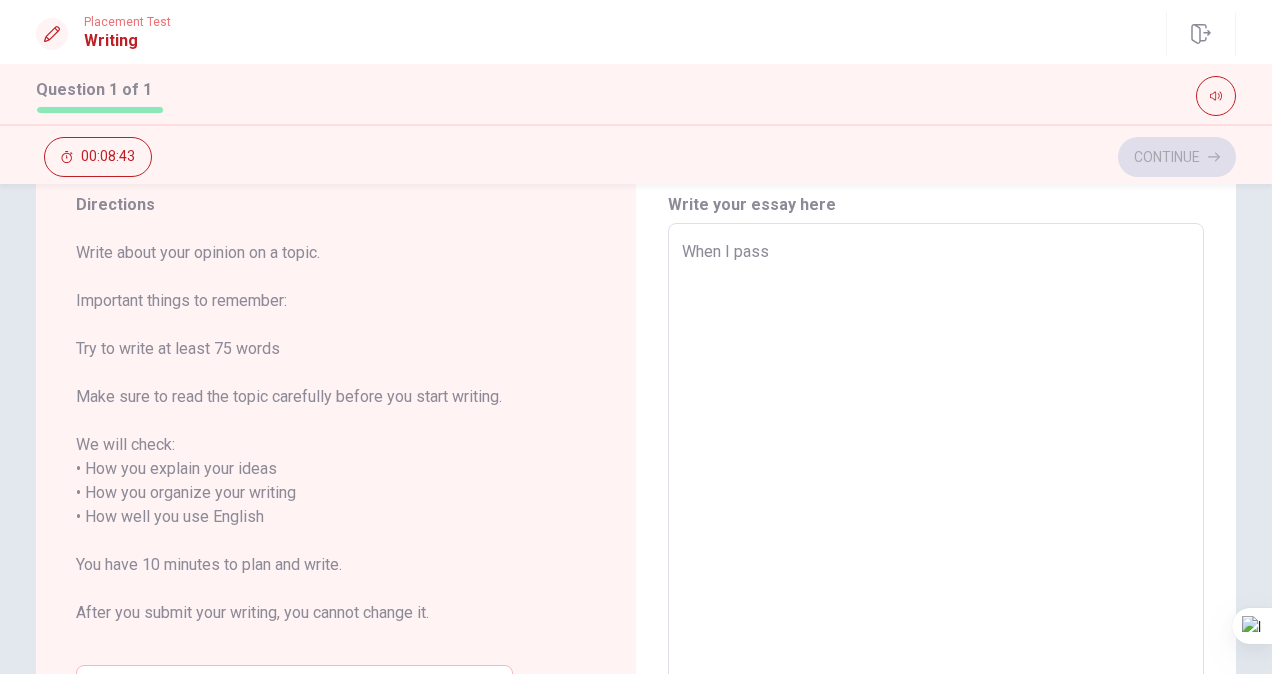 type on "x" 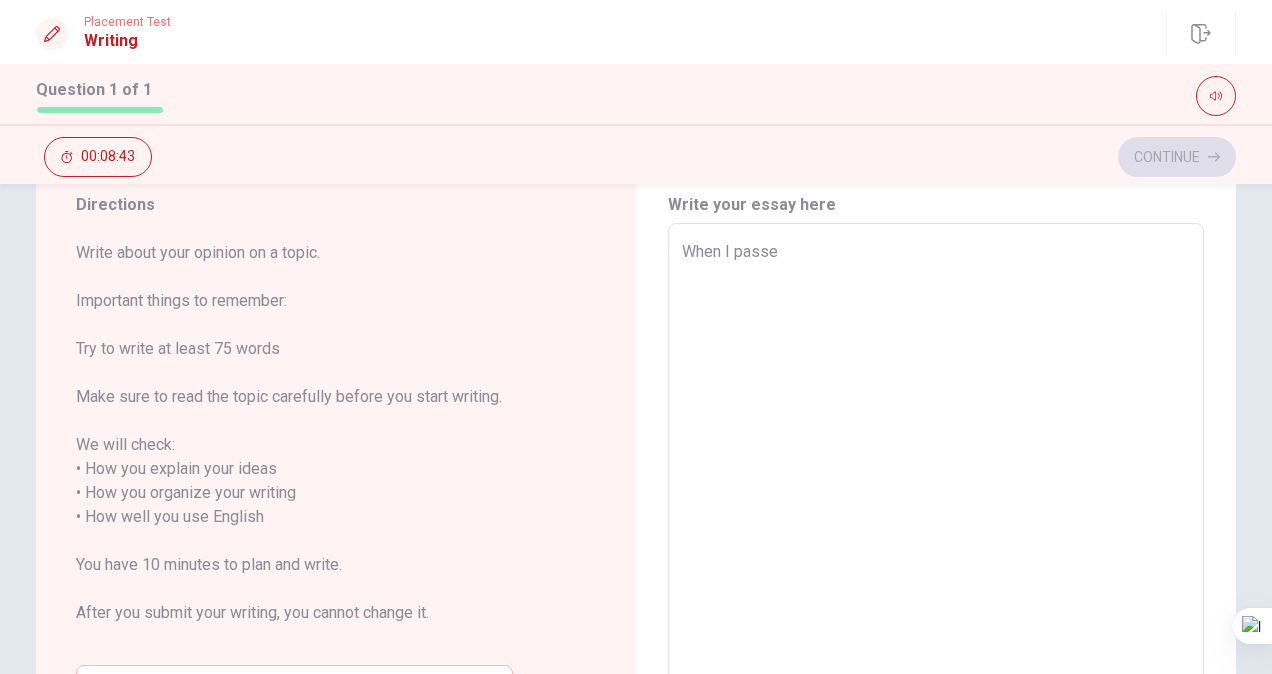 type on "x" 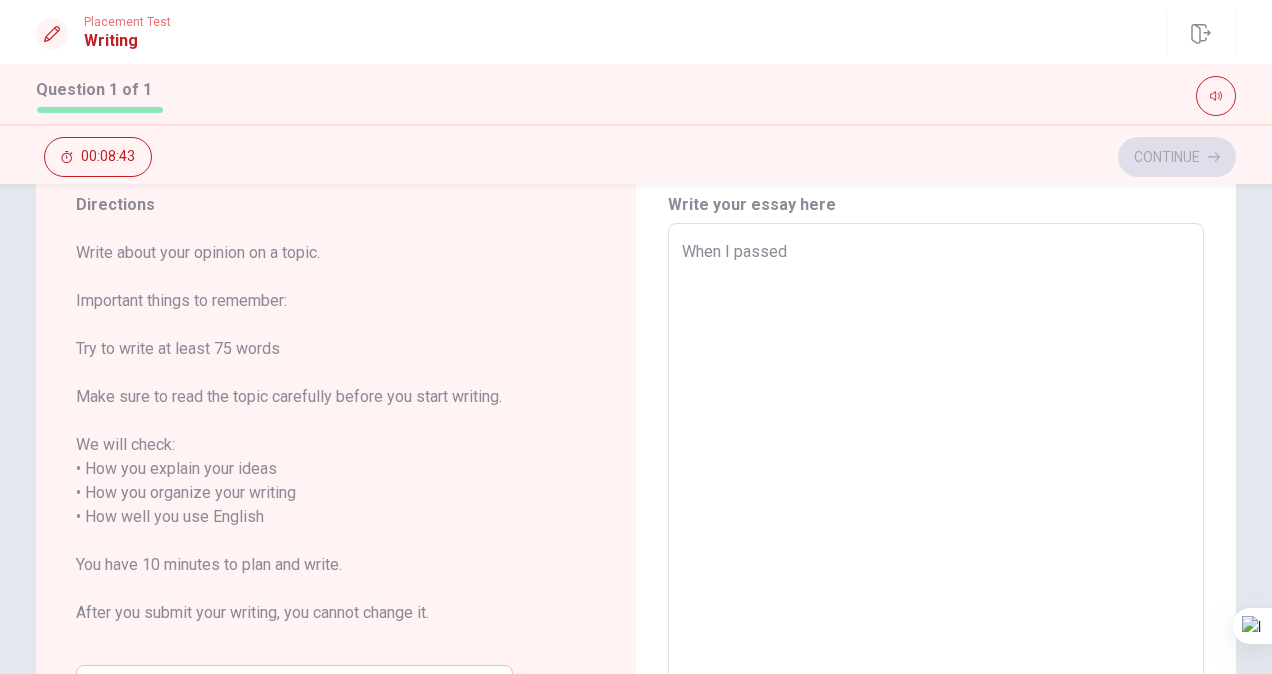 type on "x" 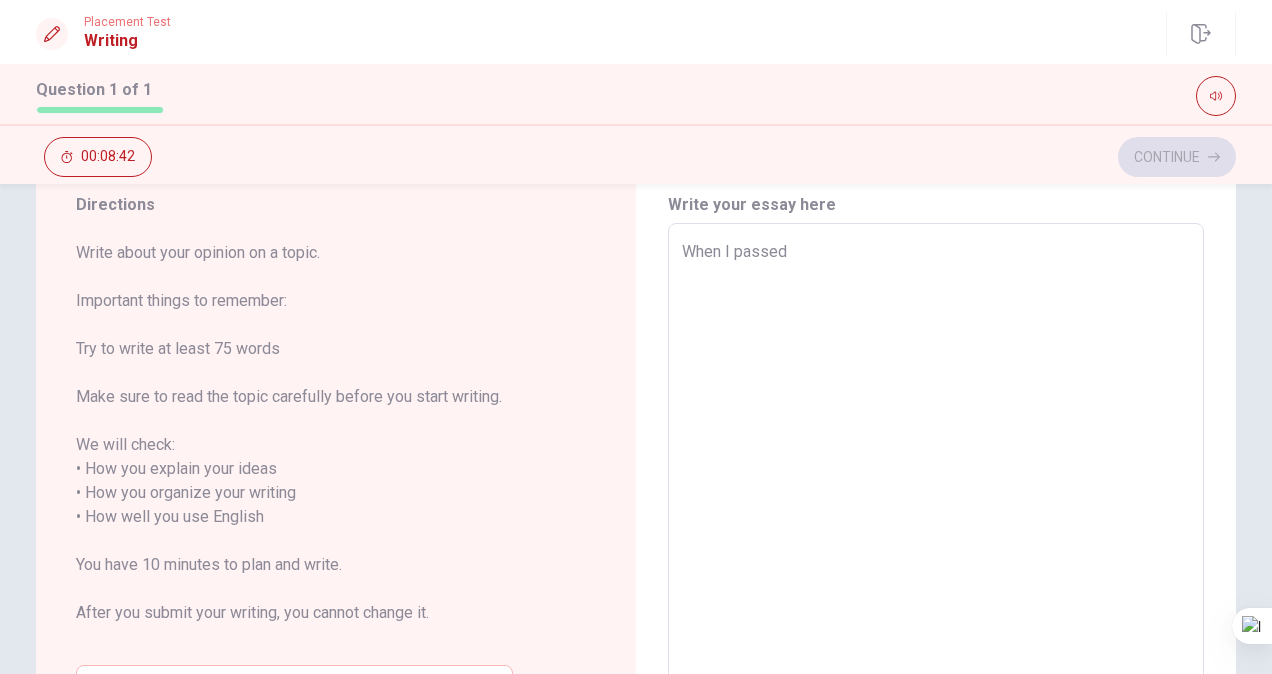 type on "When I passed" 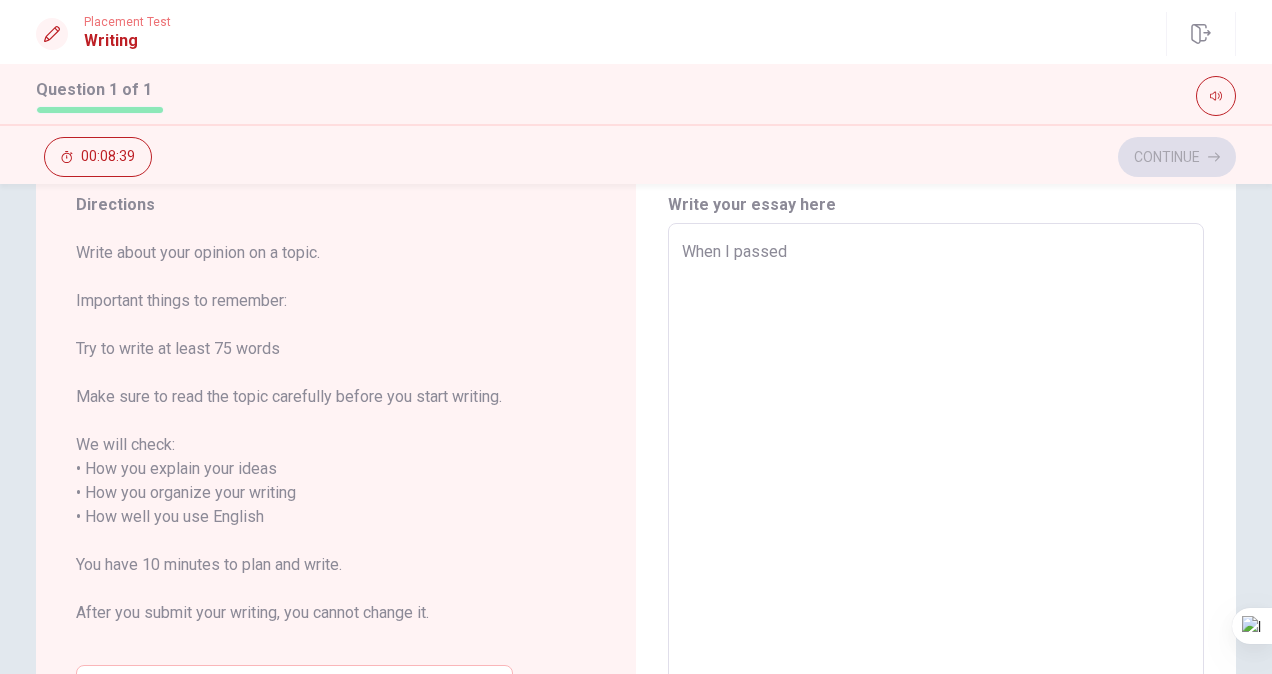 type on "x" 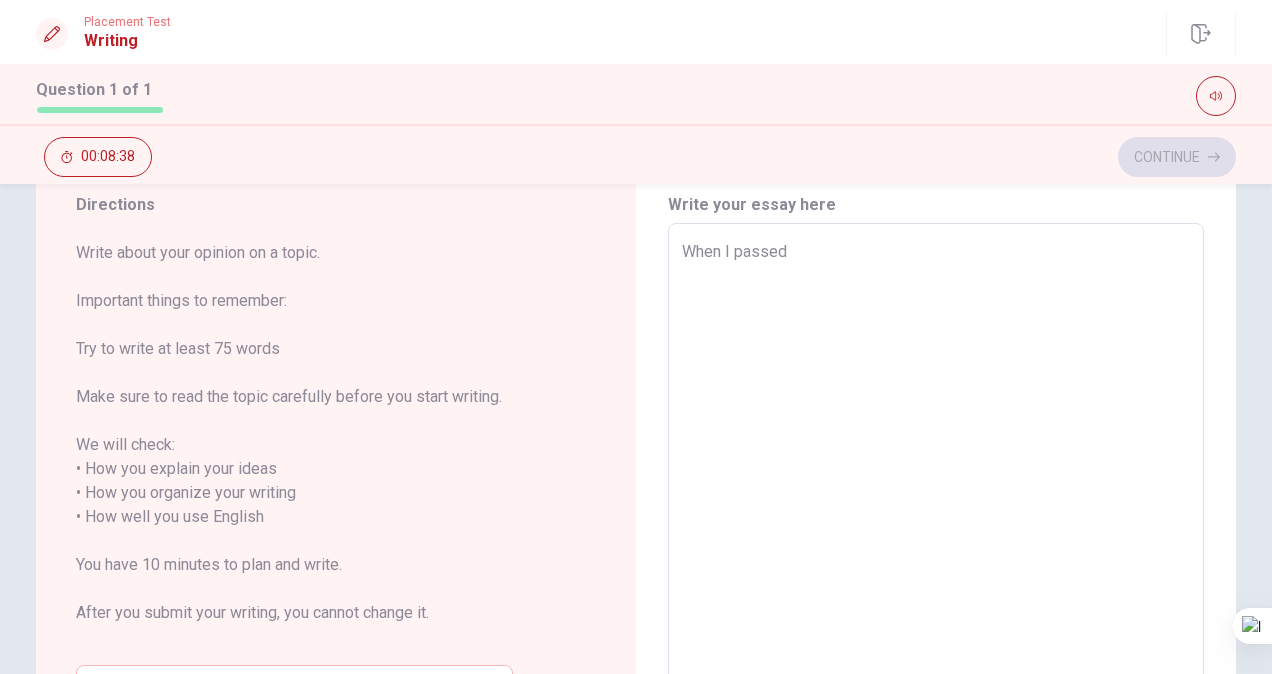 type on "When I passed e" 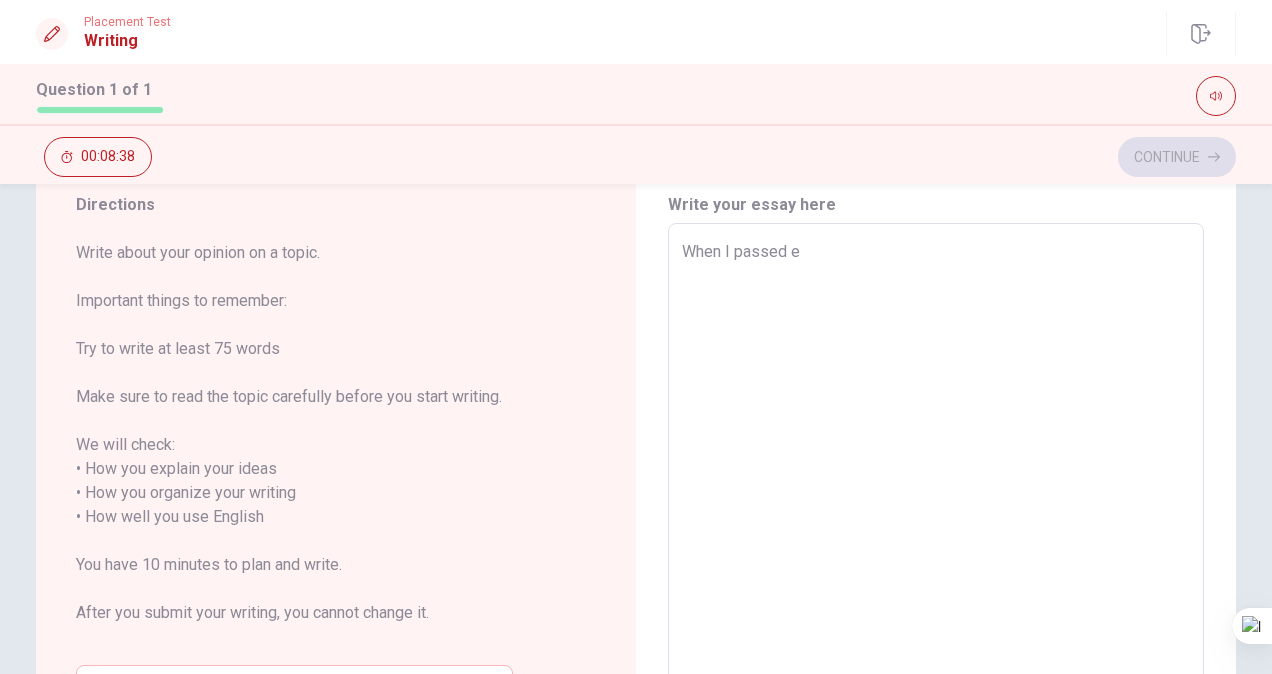 type on "x" 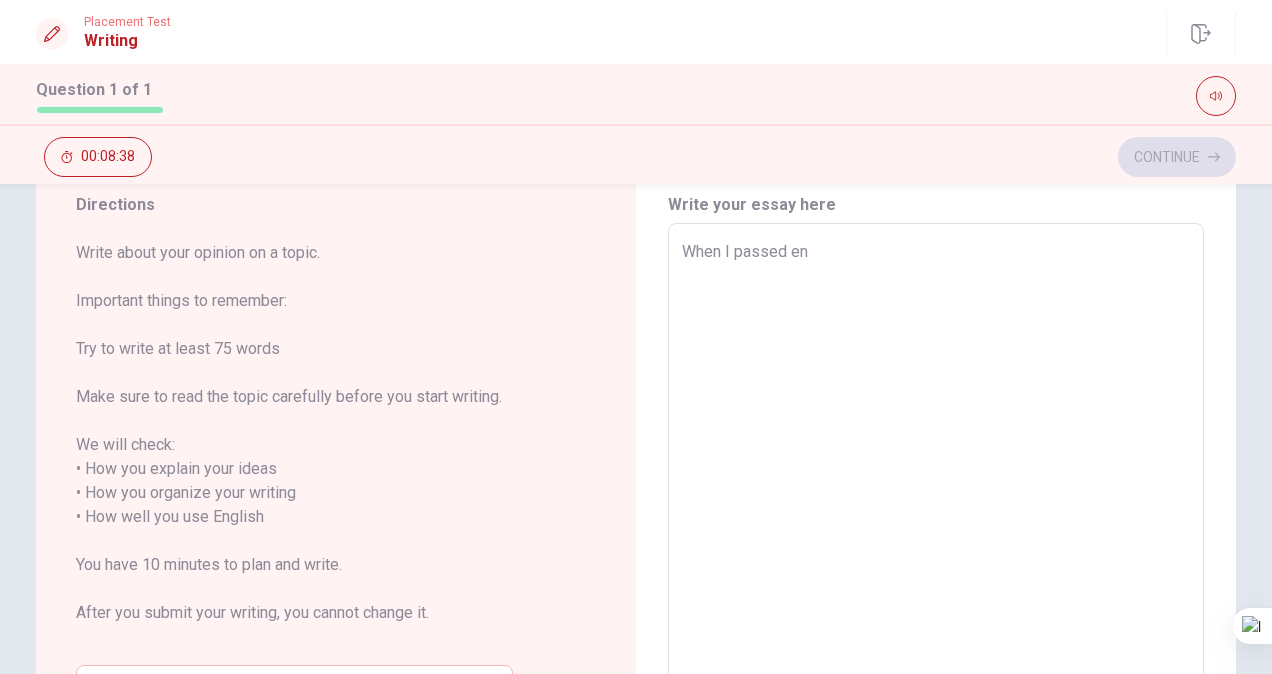 type on "x" 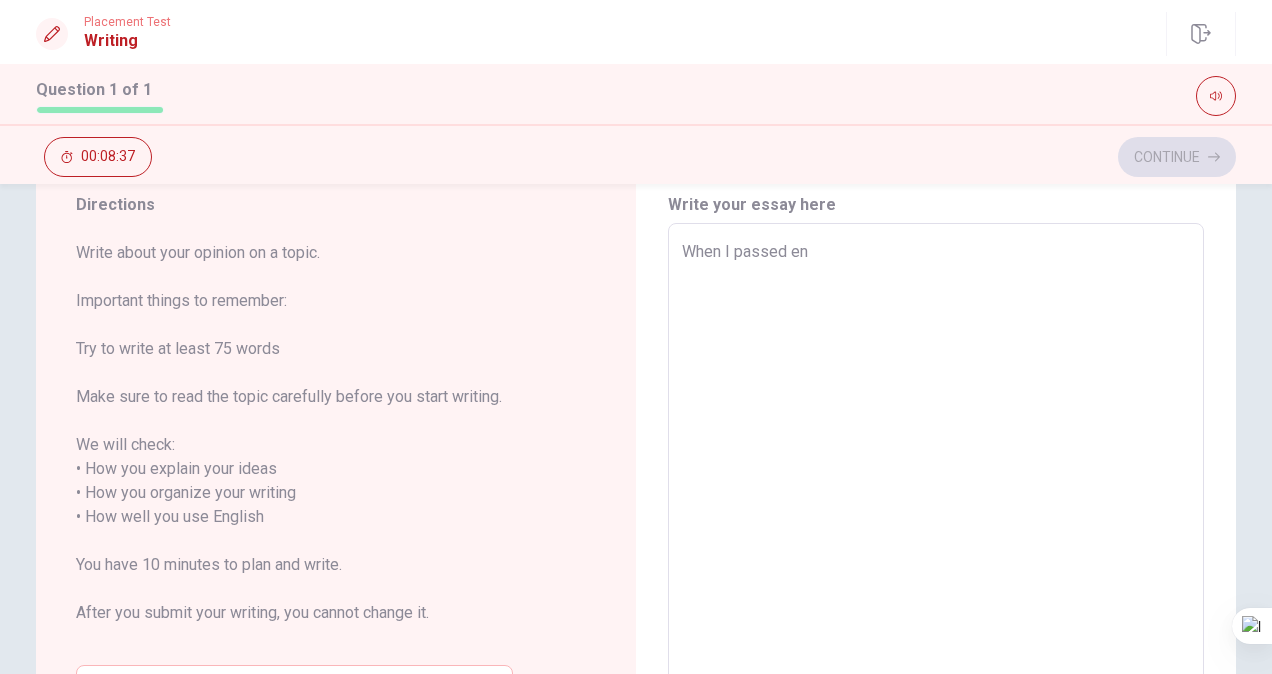 type on "When I passed ent" 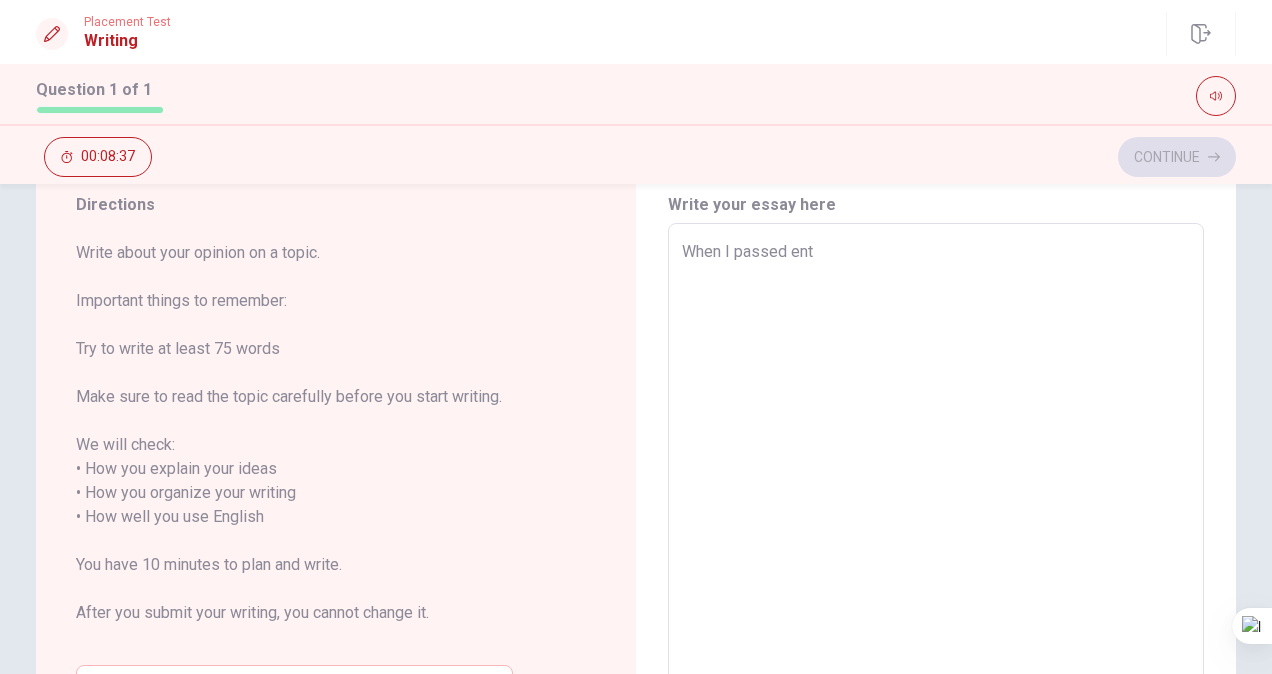 type on "x" 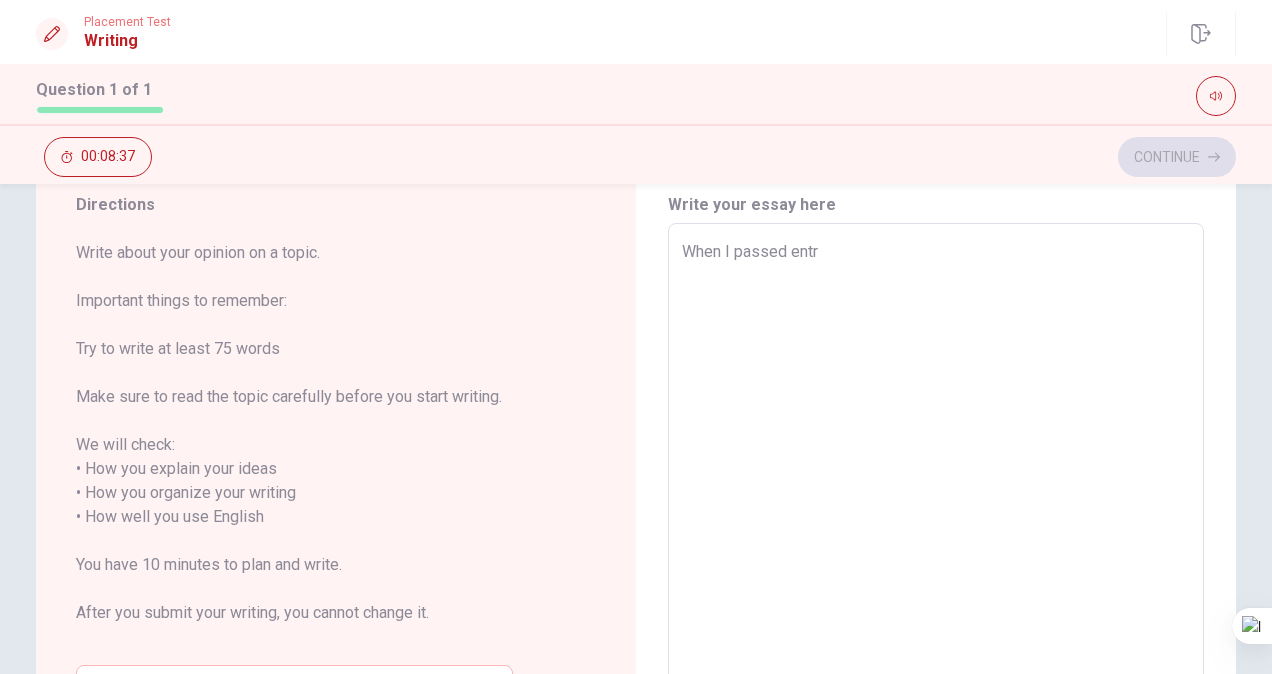 type on "x" 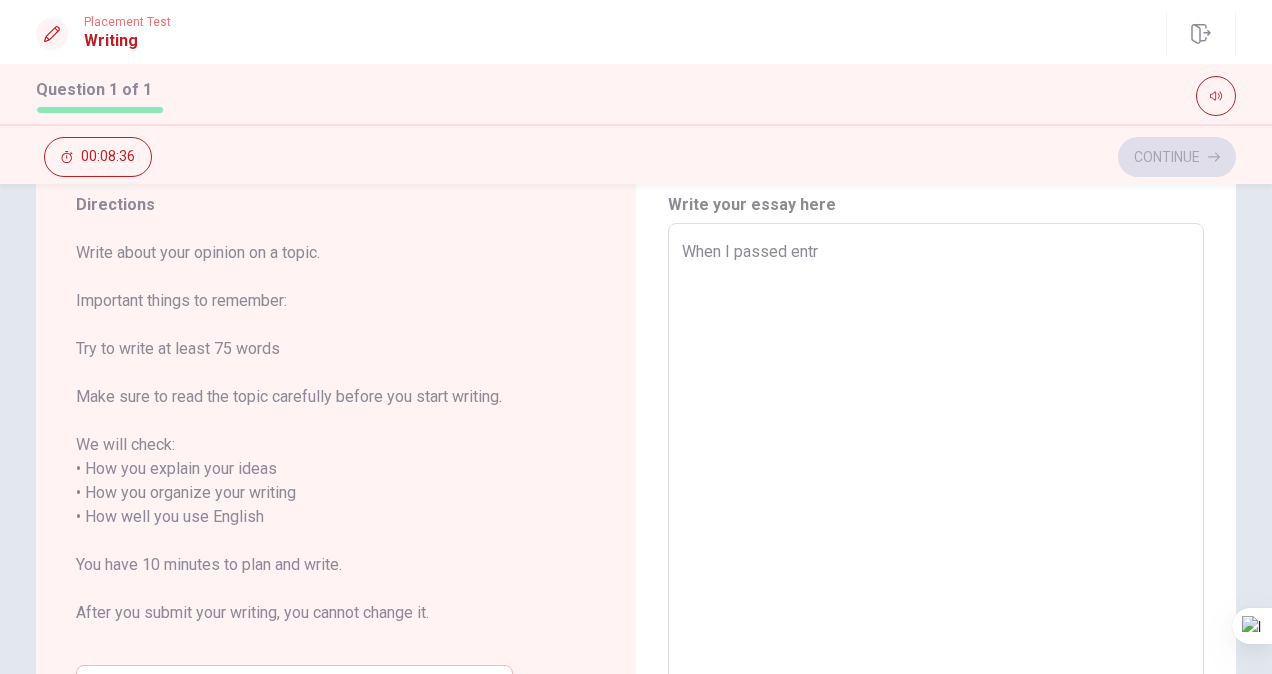 type on "When I passed entra" 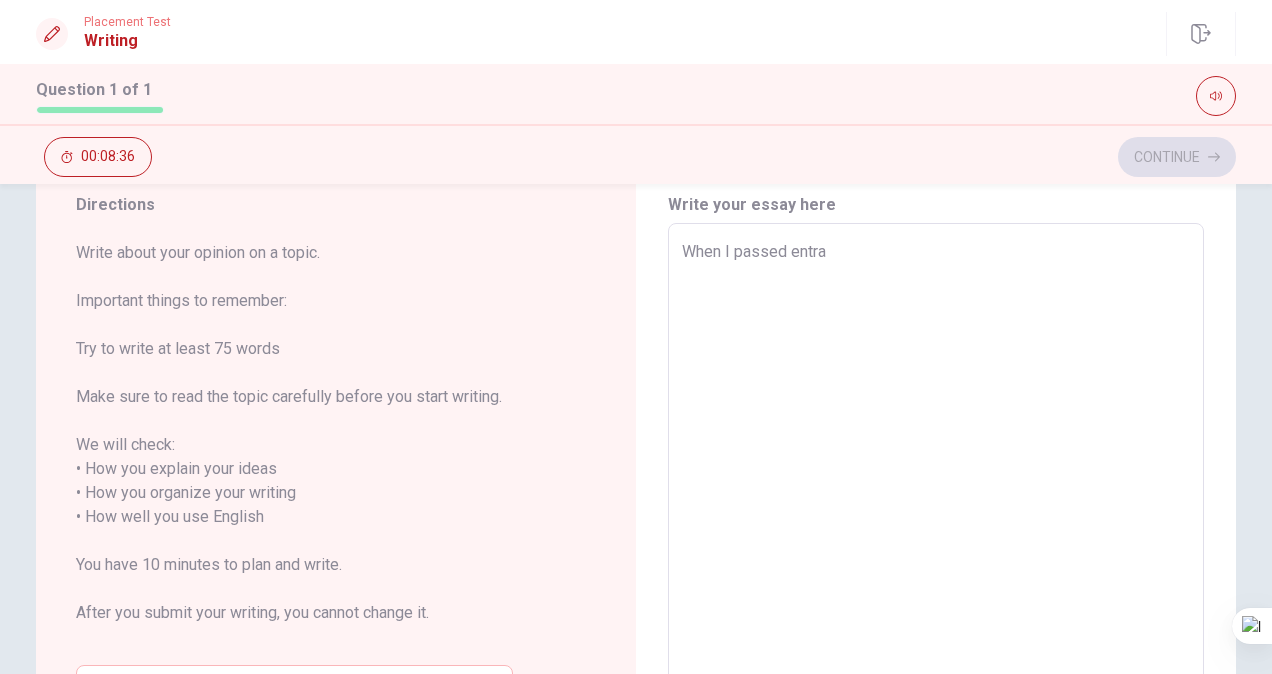 type on "x" 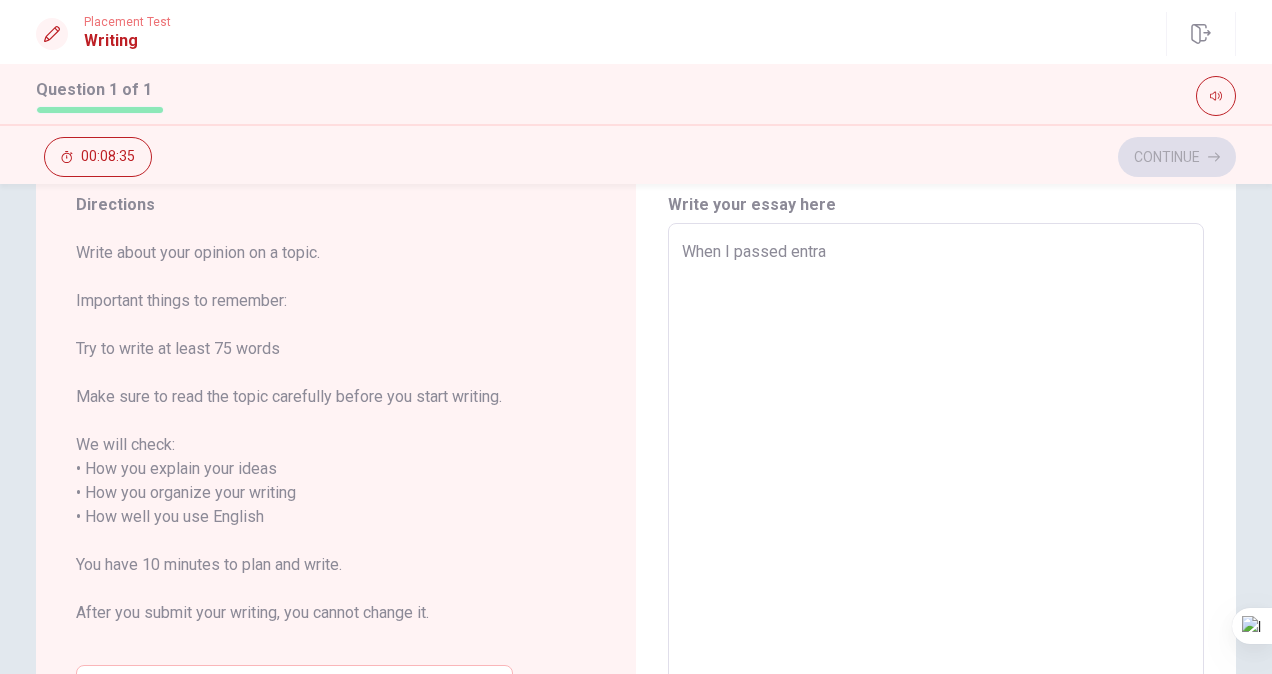 type on "When I passed entran" 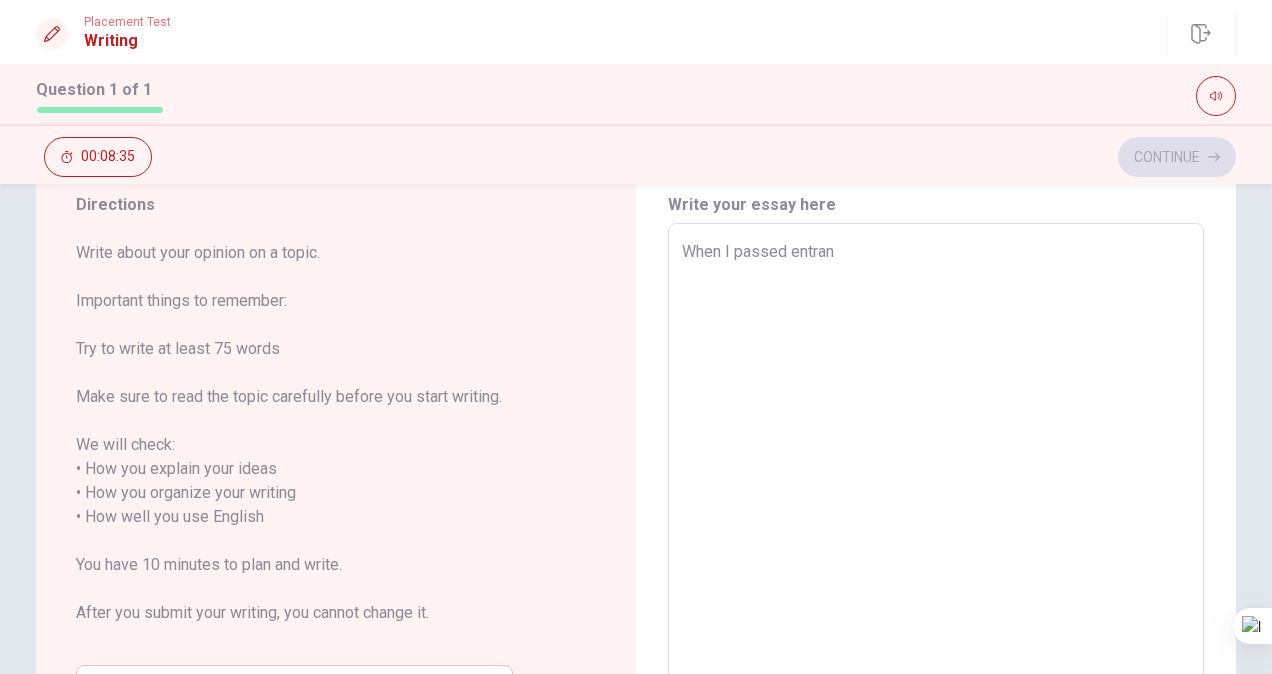 type on "x" 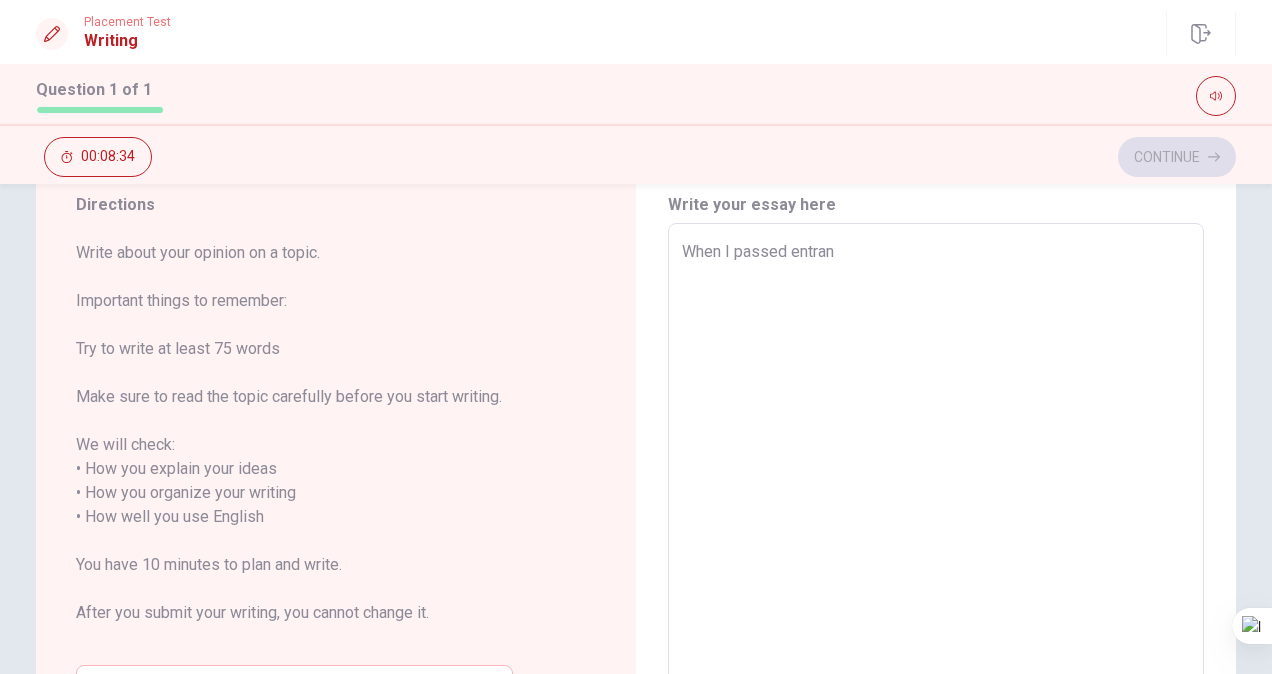 type on "When I passed entranc" 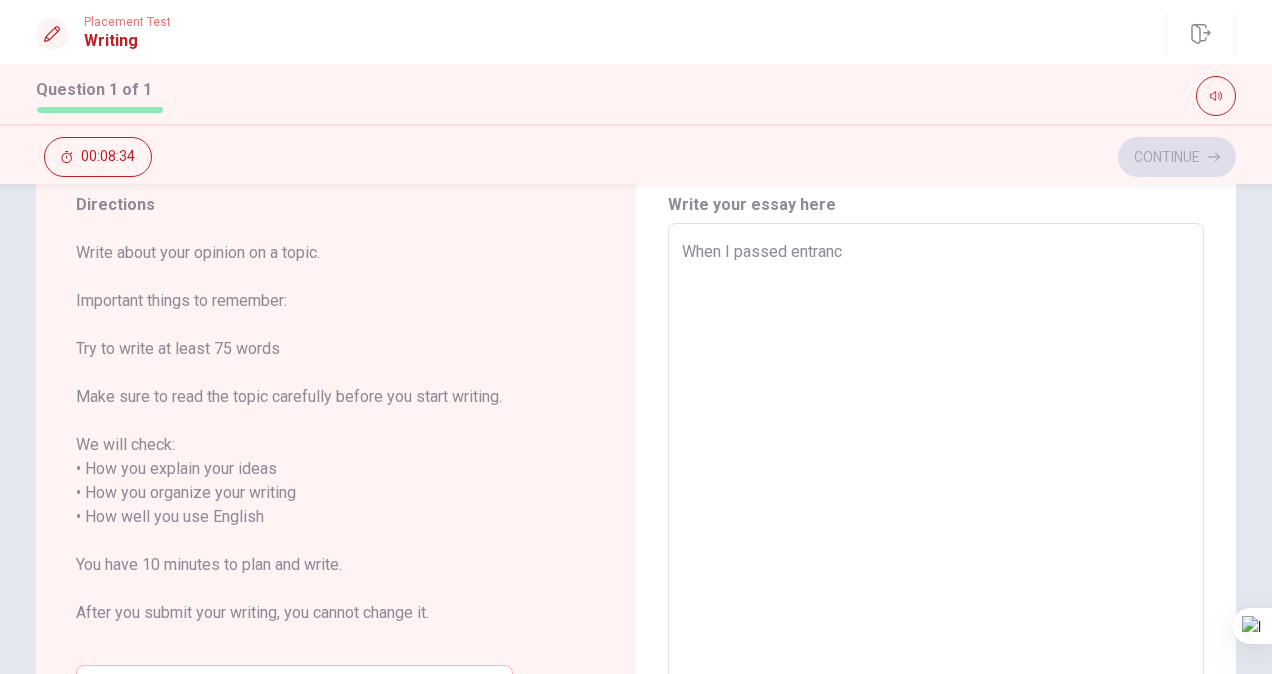 type on "x" 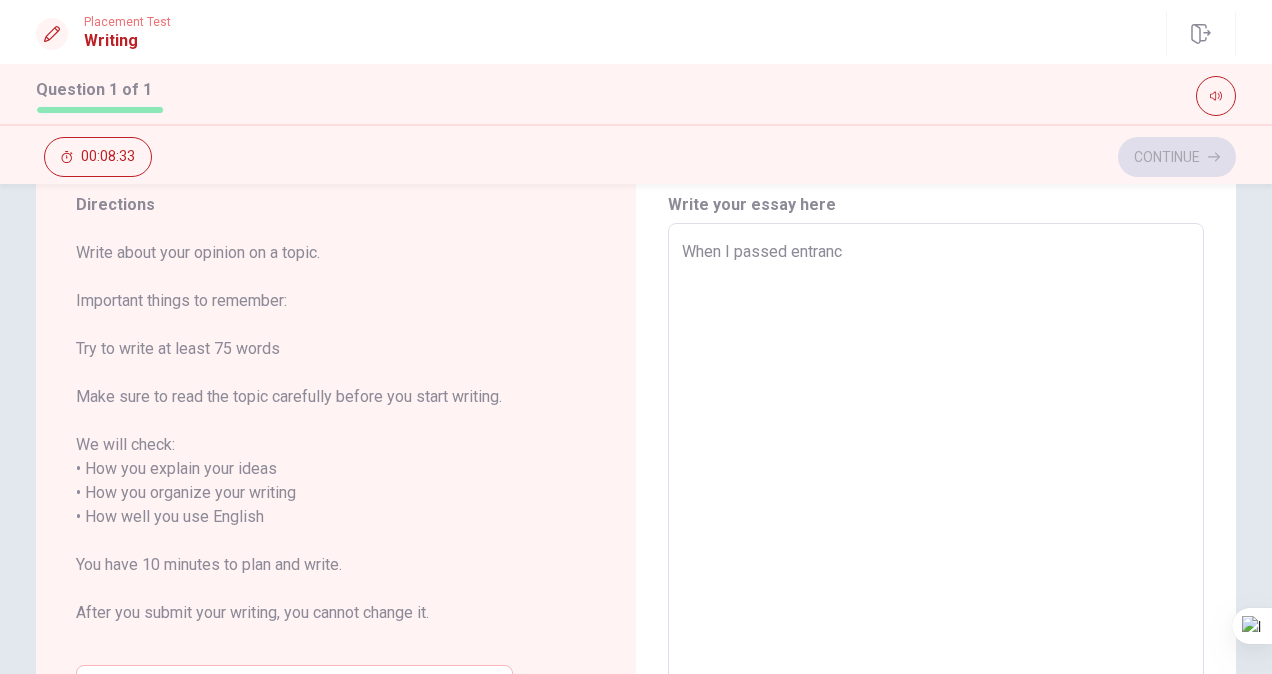 type on "When I passed entrance" 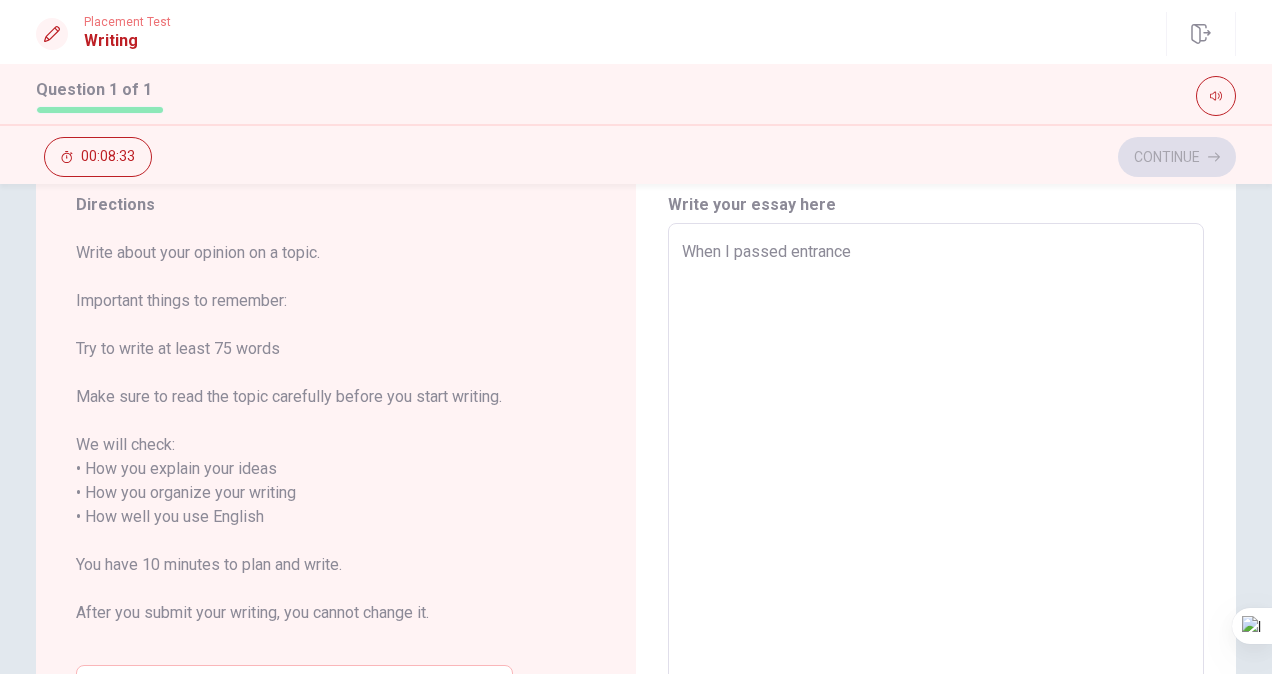 type on "x" 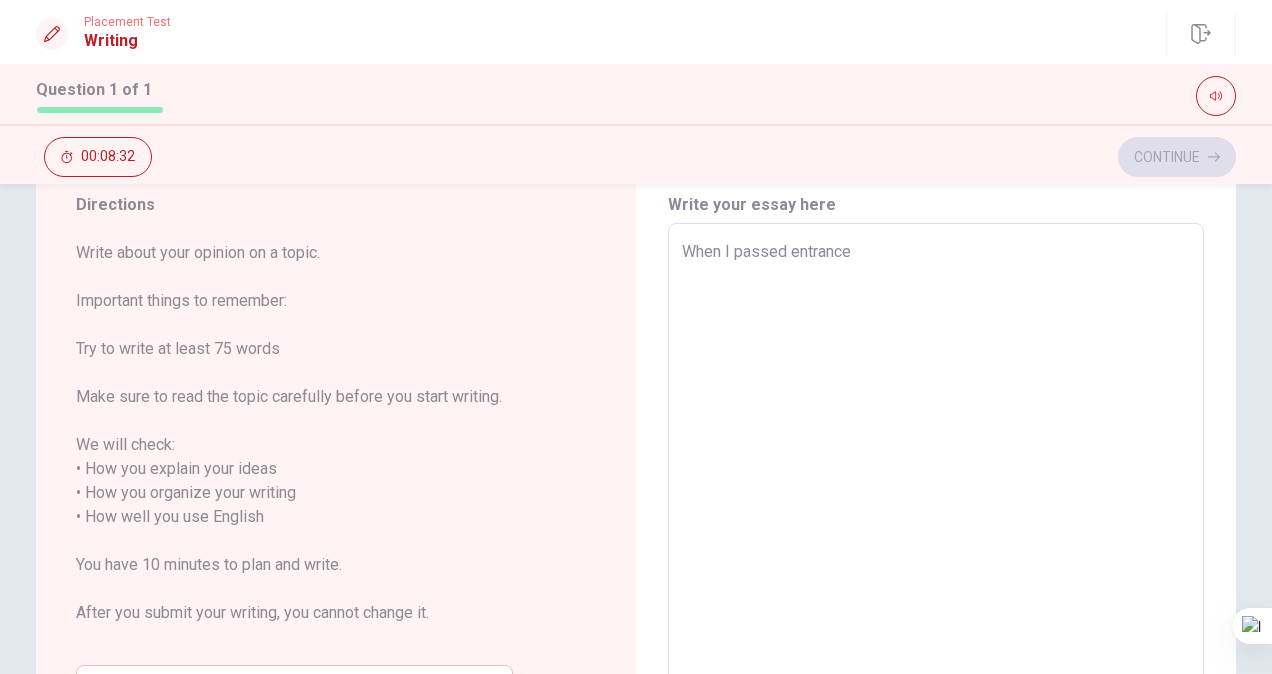 type on "When I passed entrance e" 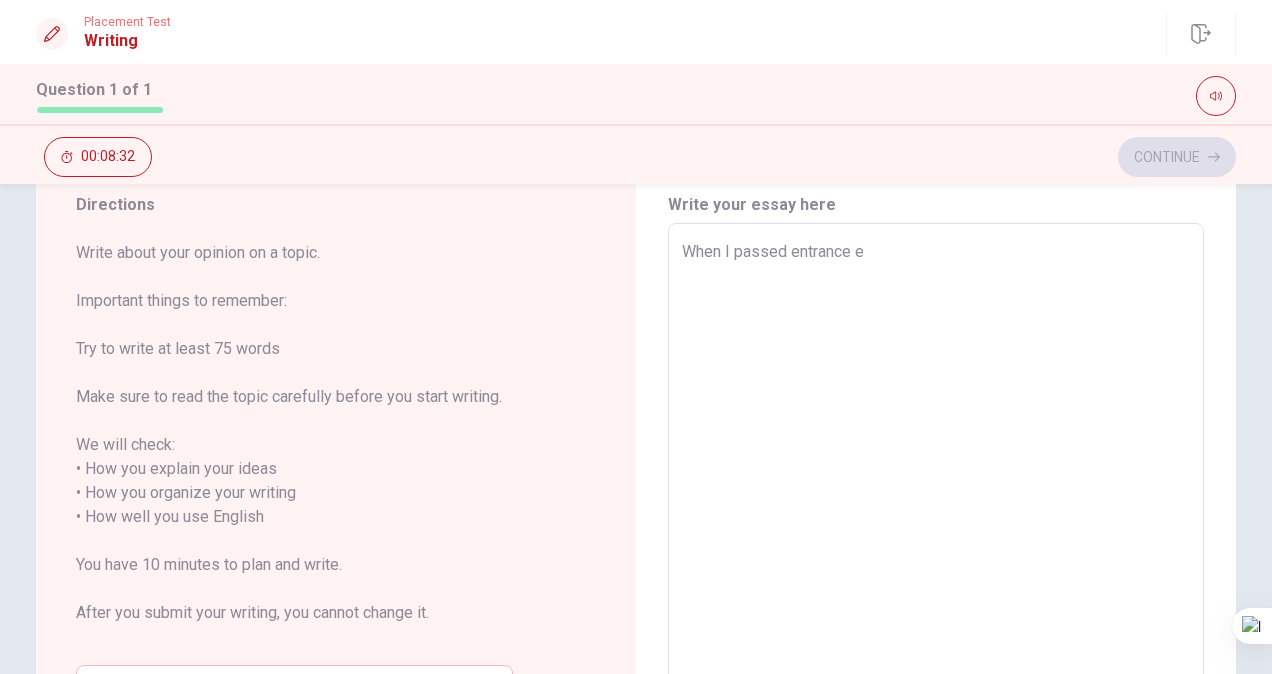 type on "x" 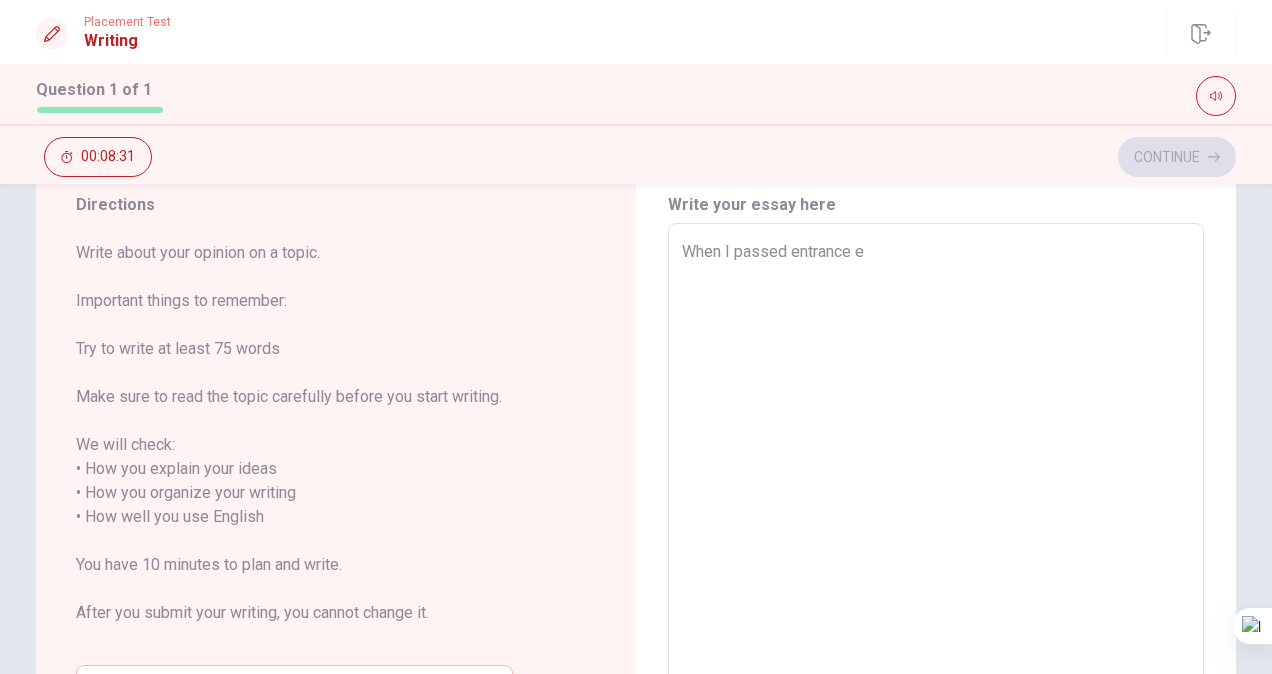 type on "When I passed entrance ex" 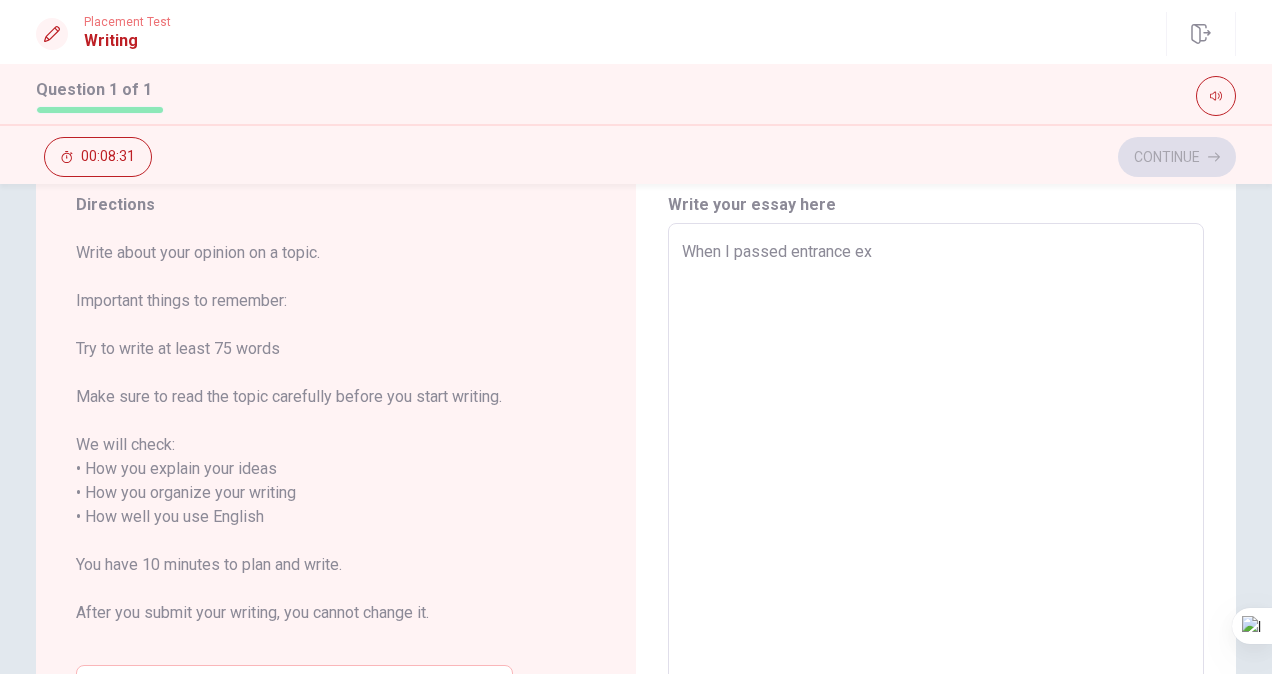 type on "x" 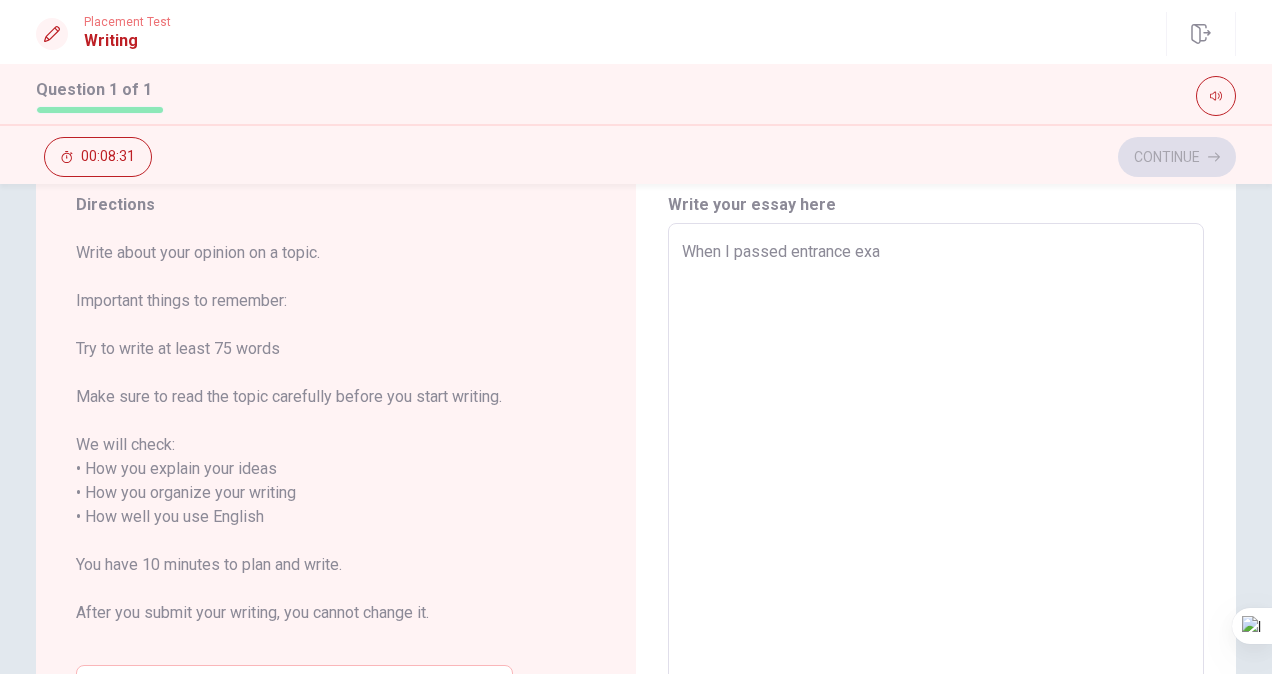 type on "x" 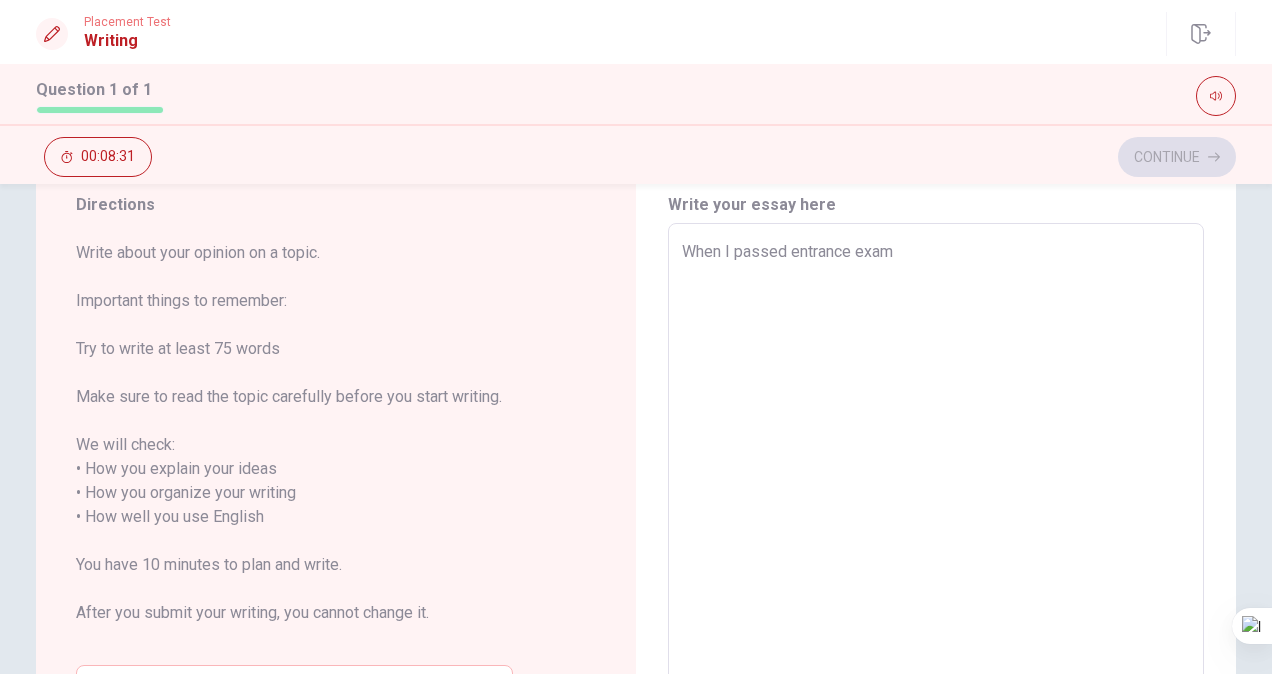 type on "x" 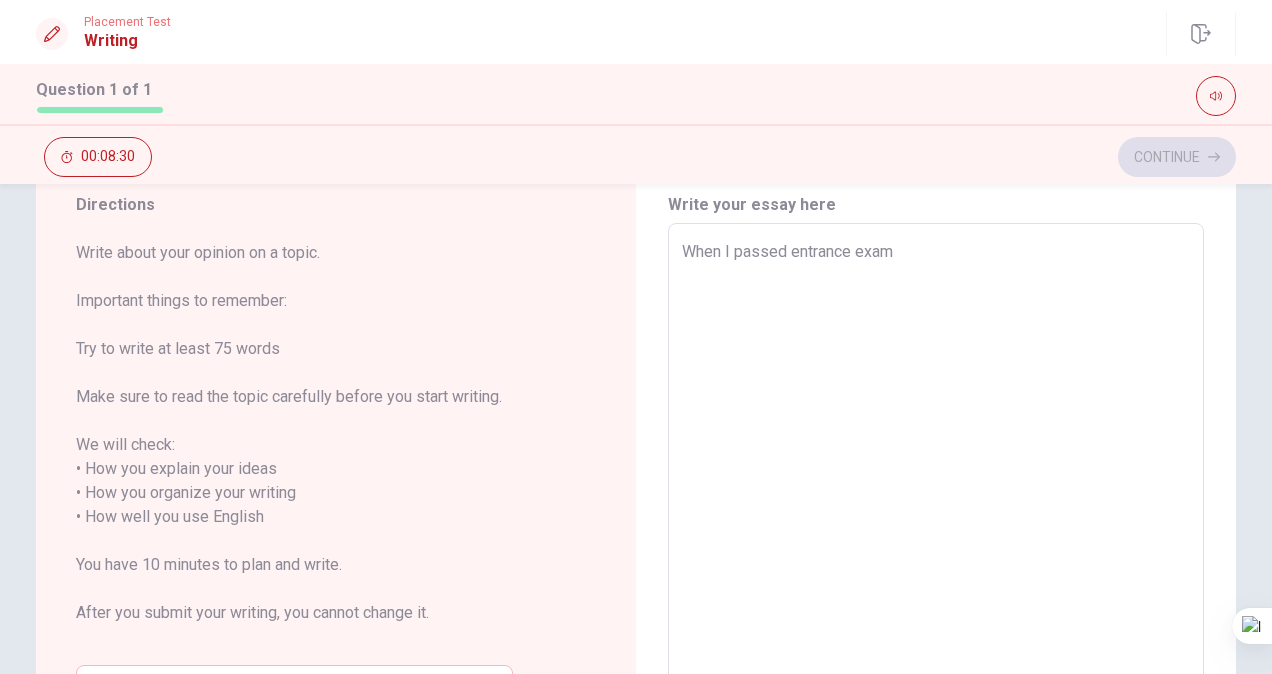 type on "When I passed entrance exam" 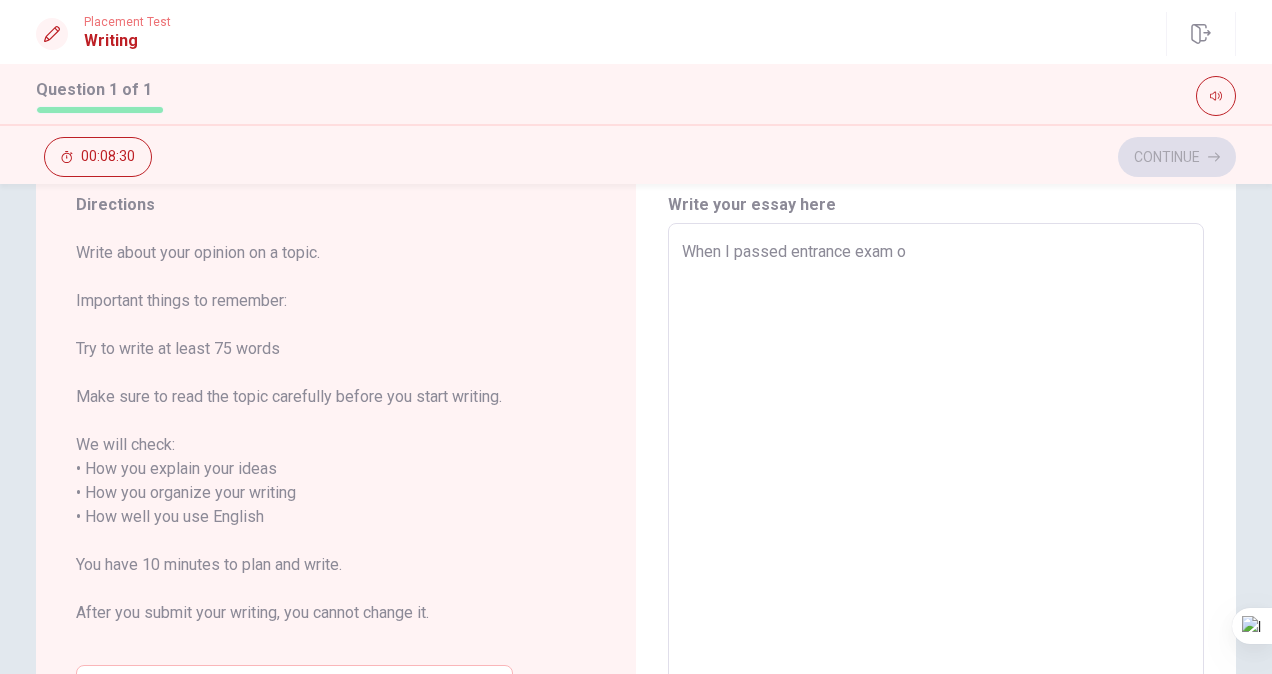 type on "x" 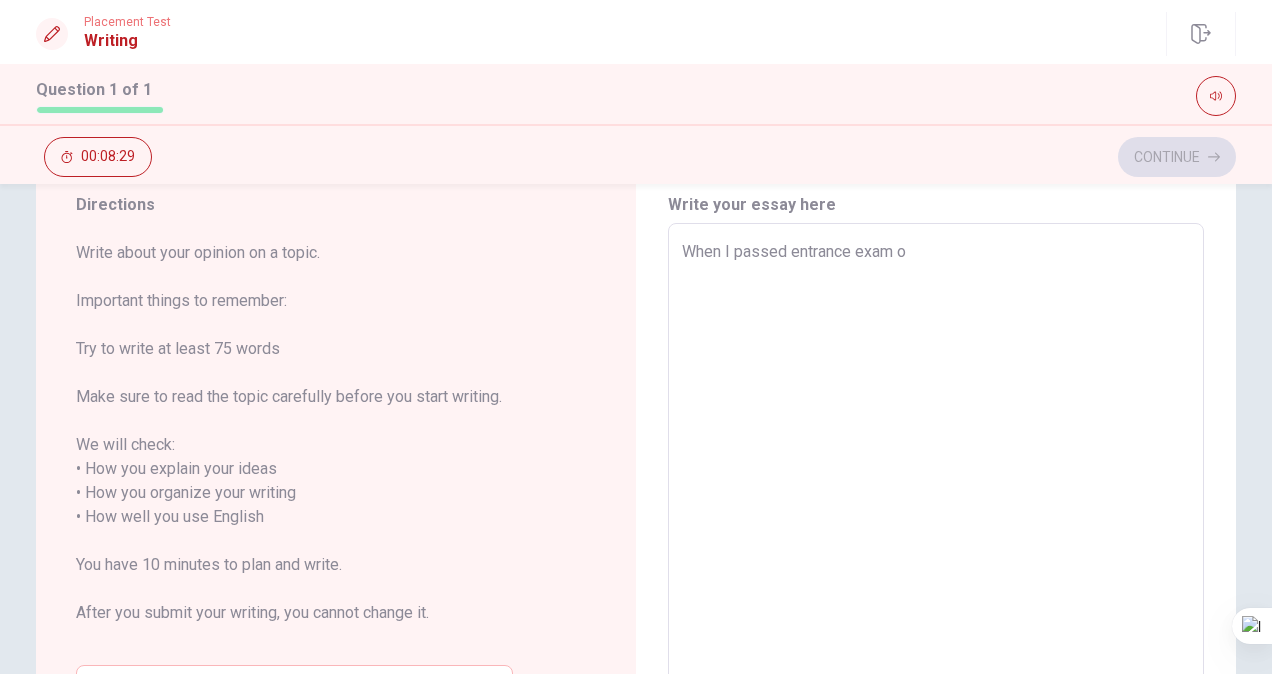 type on "When I passed entrance exam of" 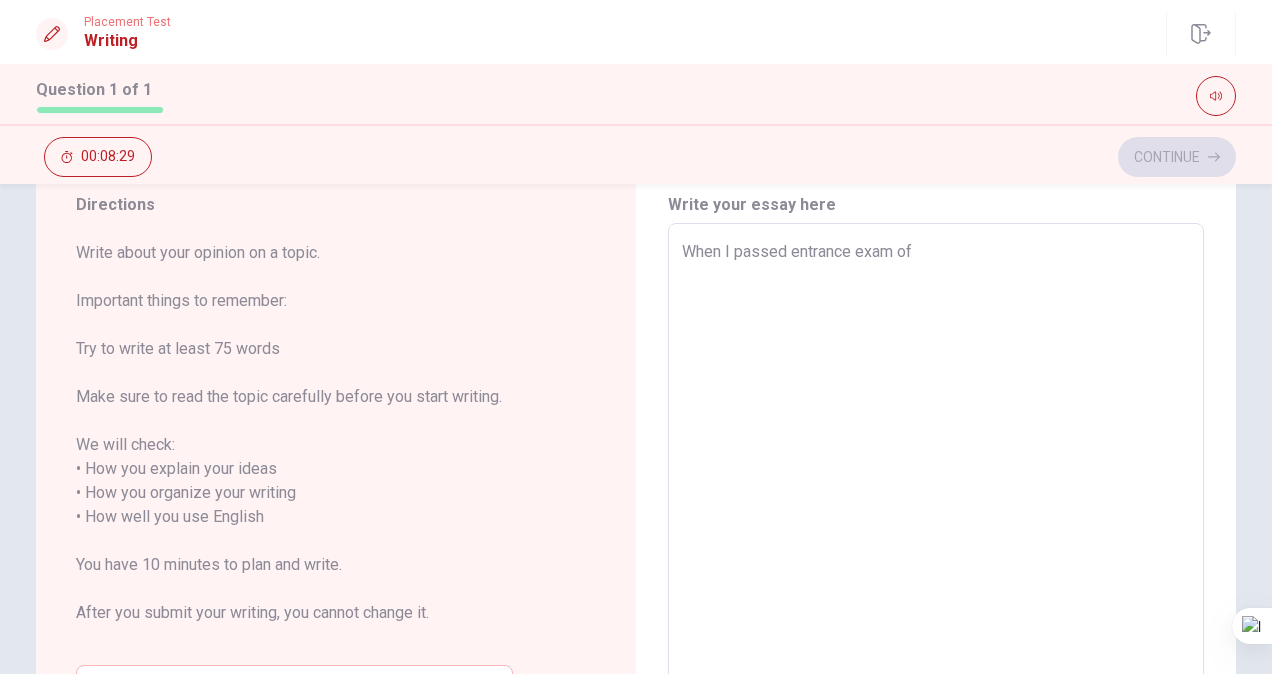 type on "x" 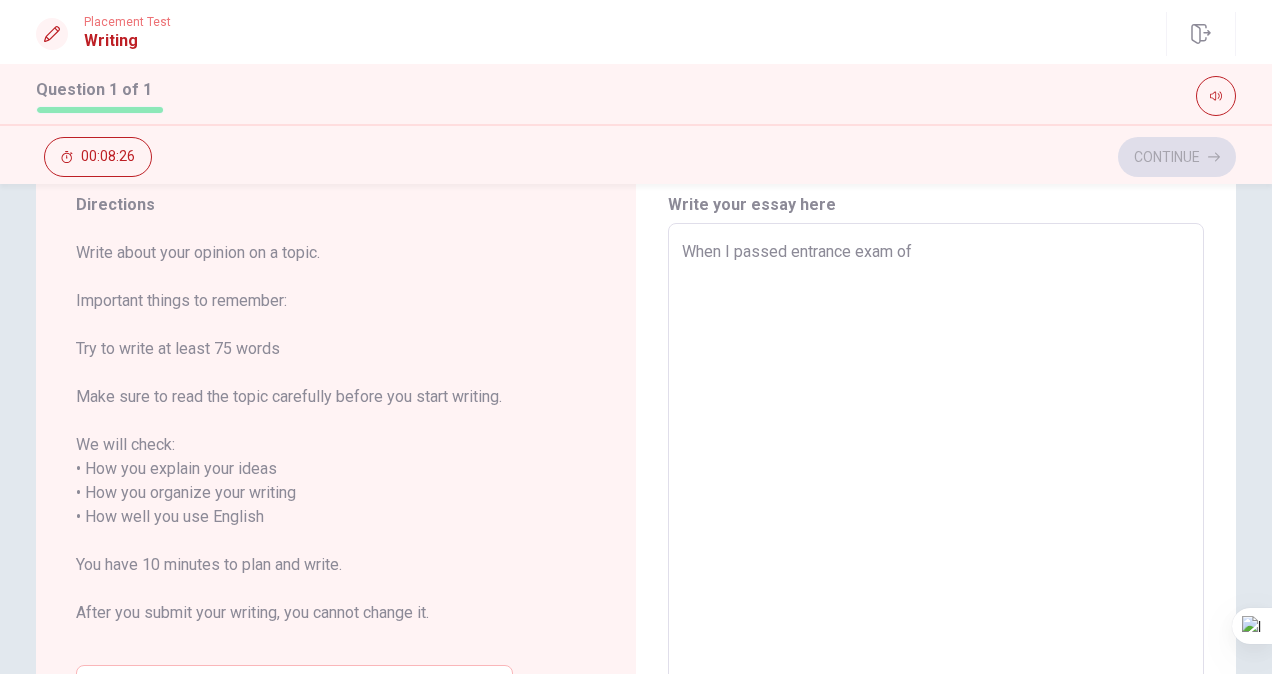 type on "x" 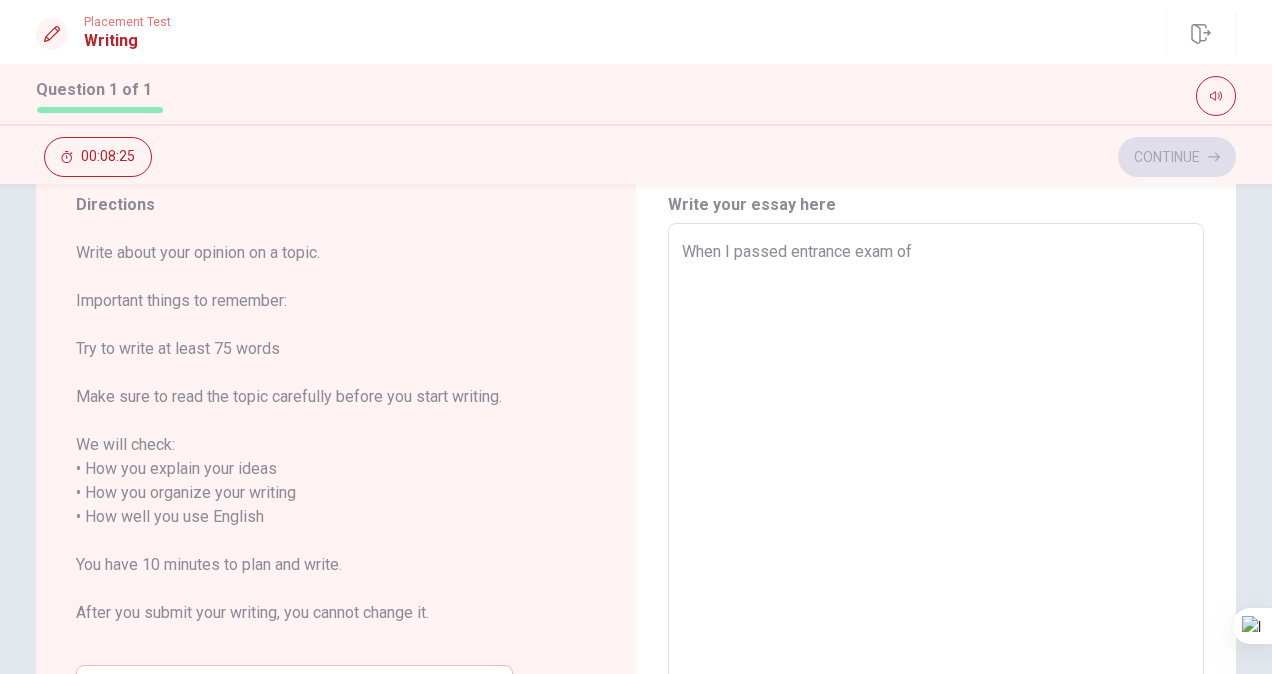 type on "When I passed entrance exam of u" 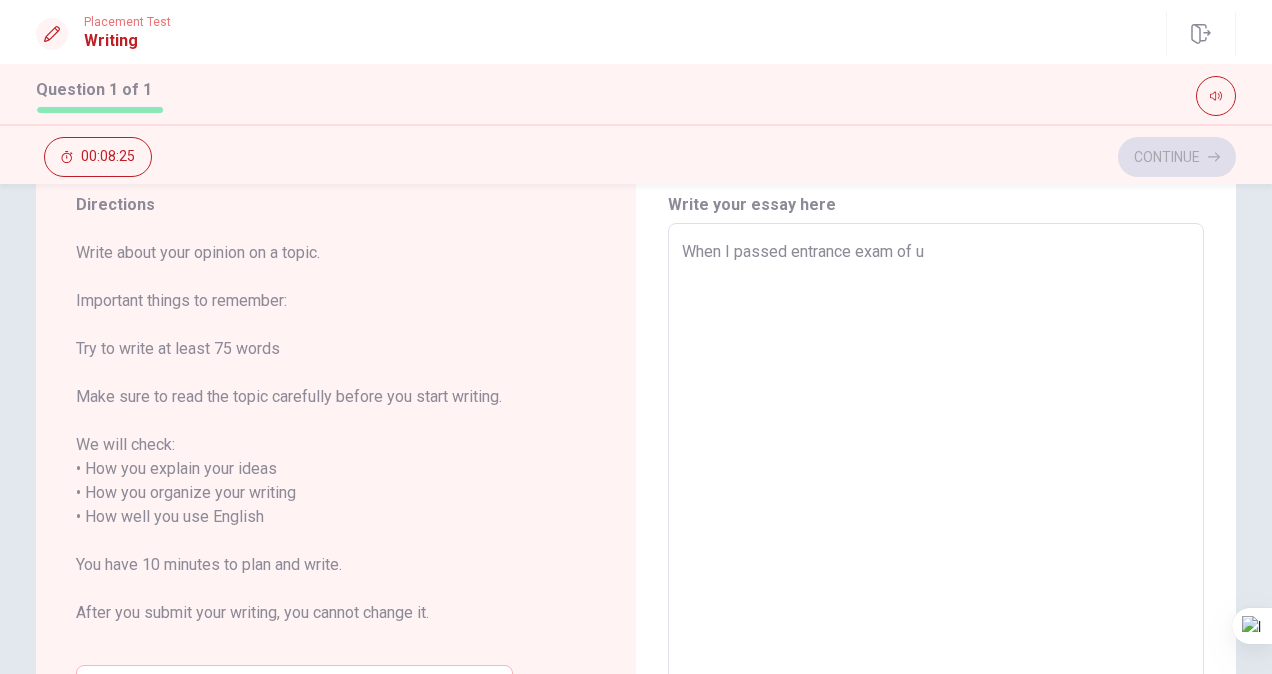 type on "x" 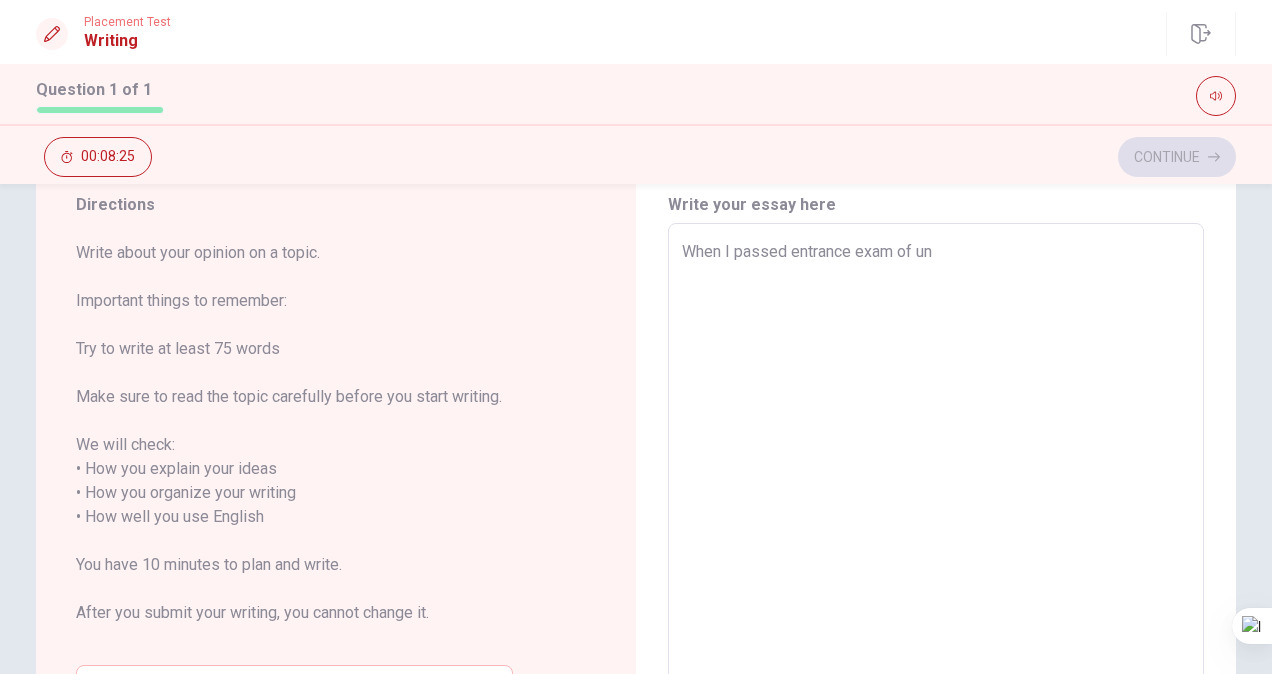 type on "x" 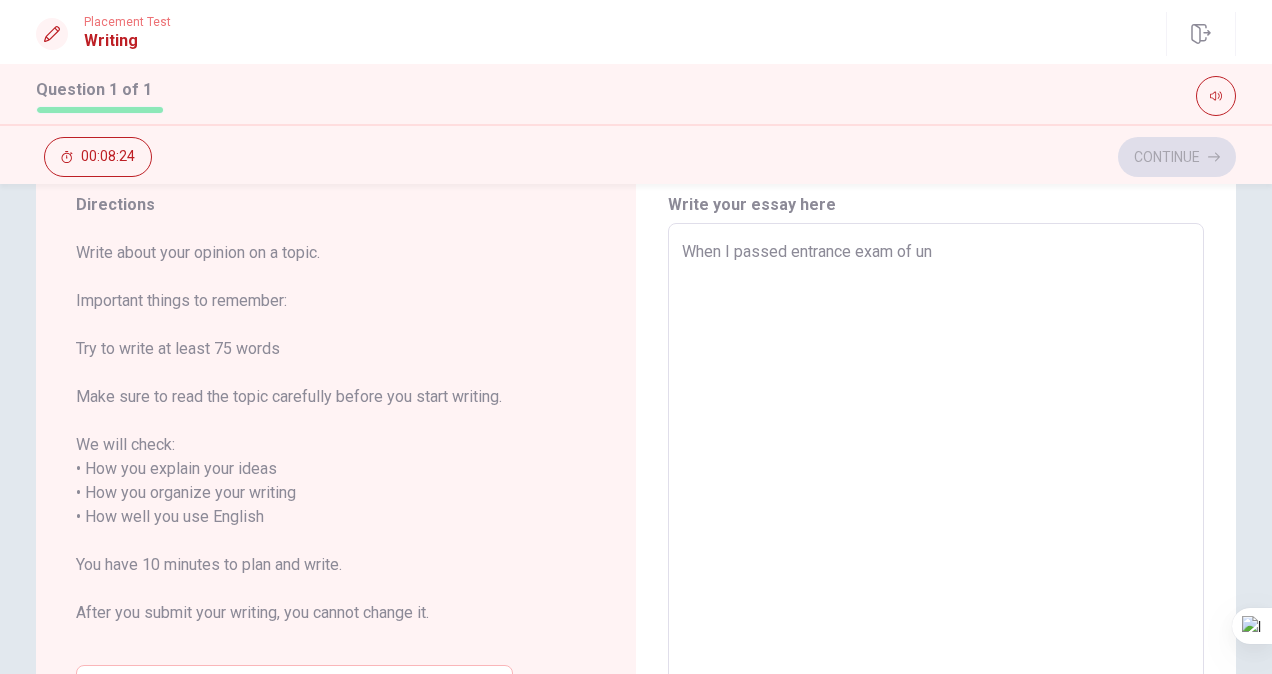 type on "When I passed entrance exam of uni" 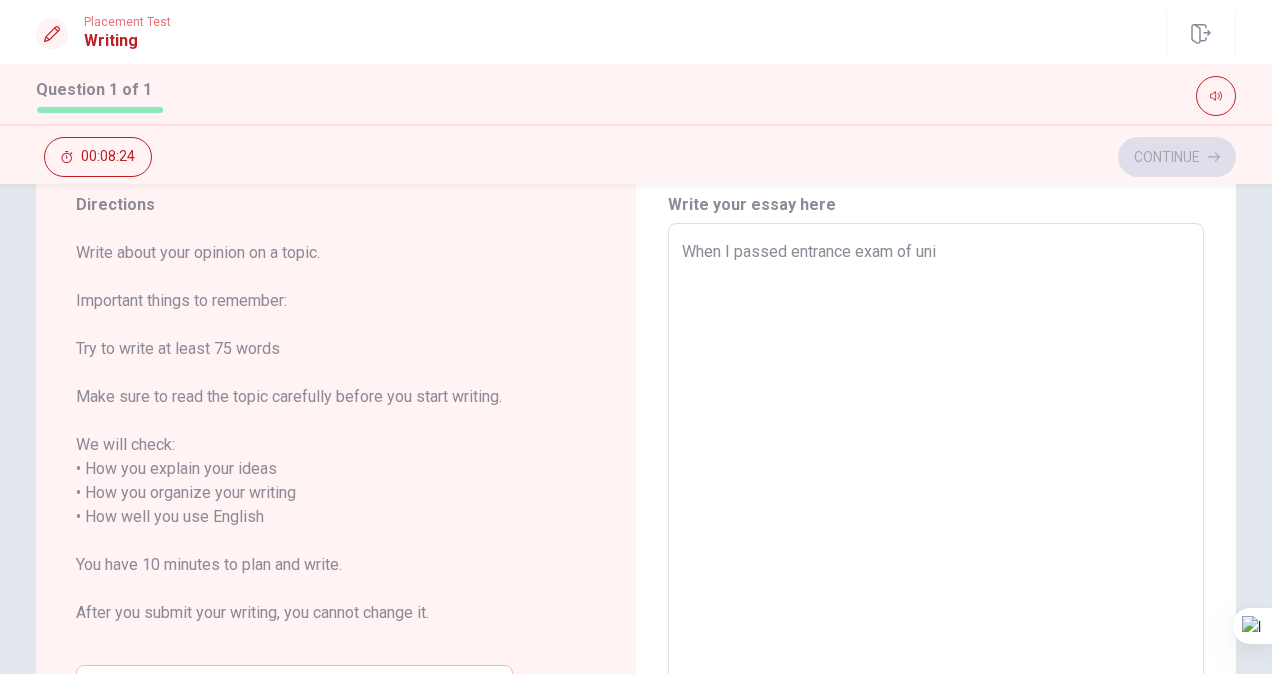 type on "x" 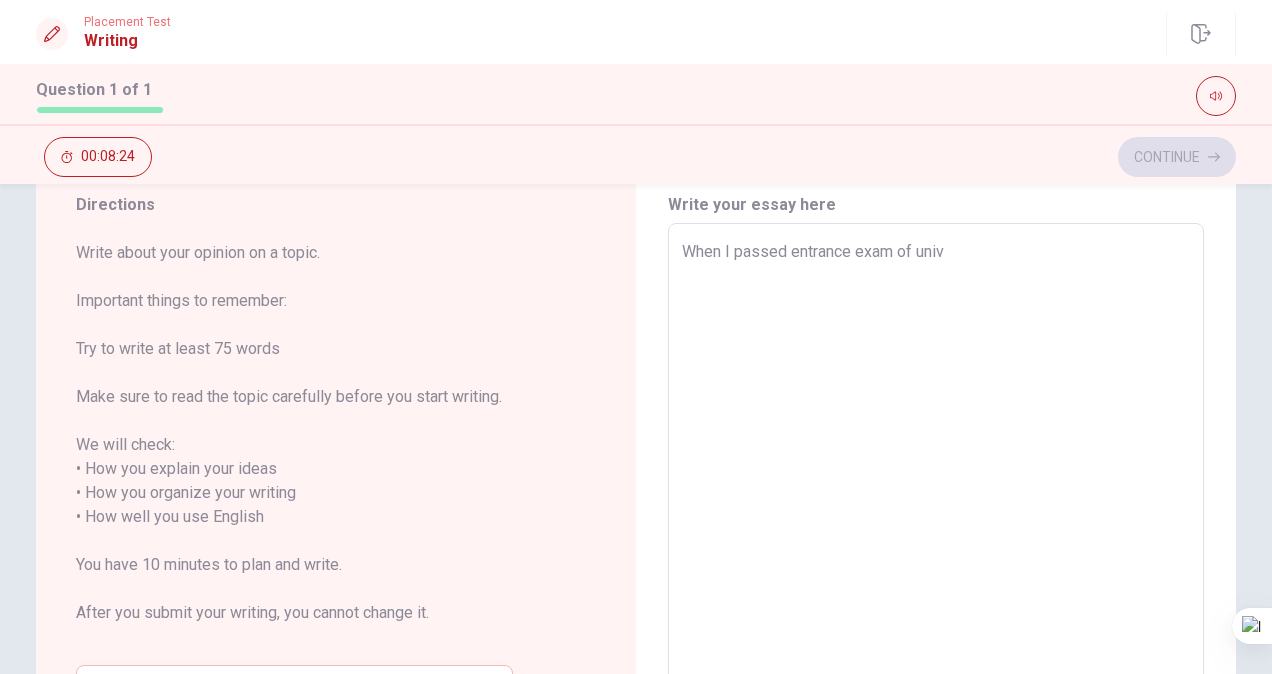 type on "x" 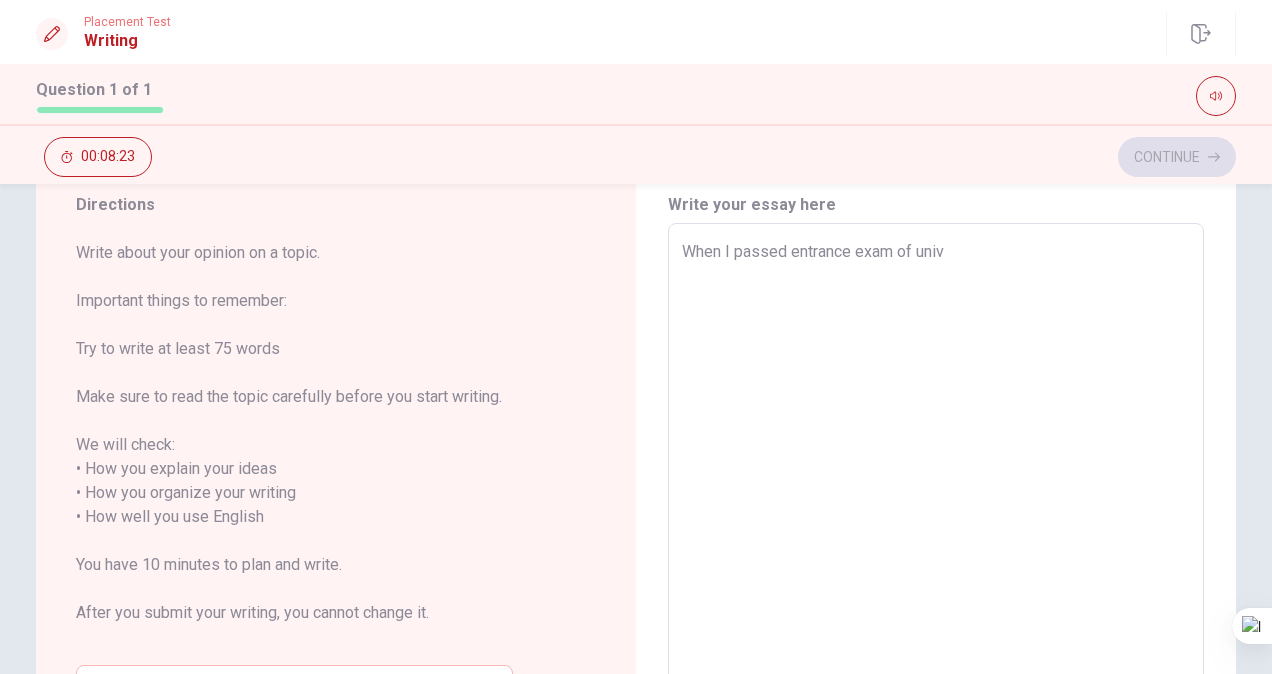 type on "When I passed entrance exam of unive" 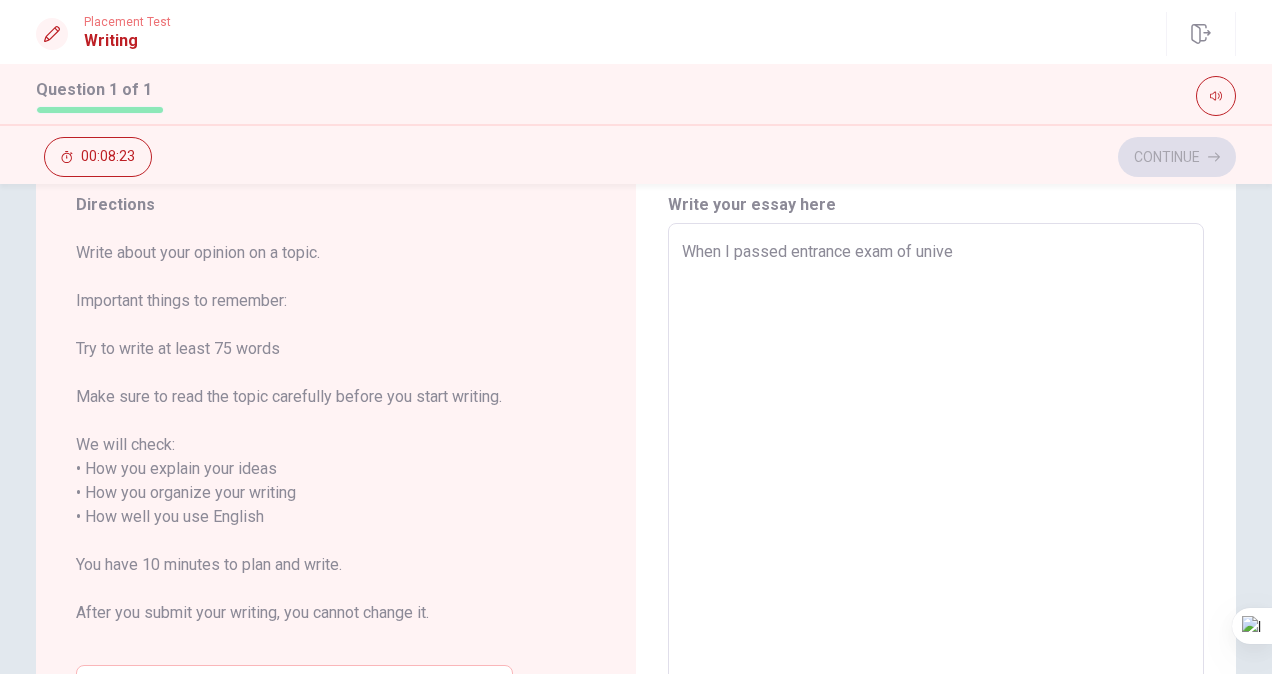 type on "x" 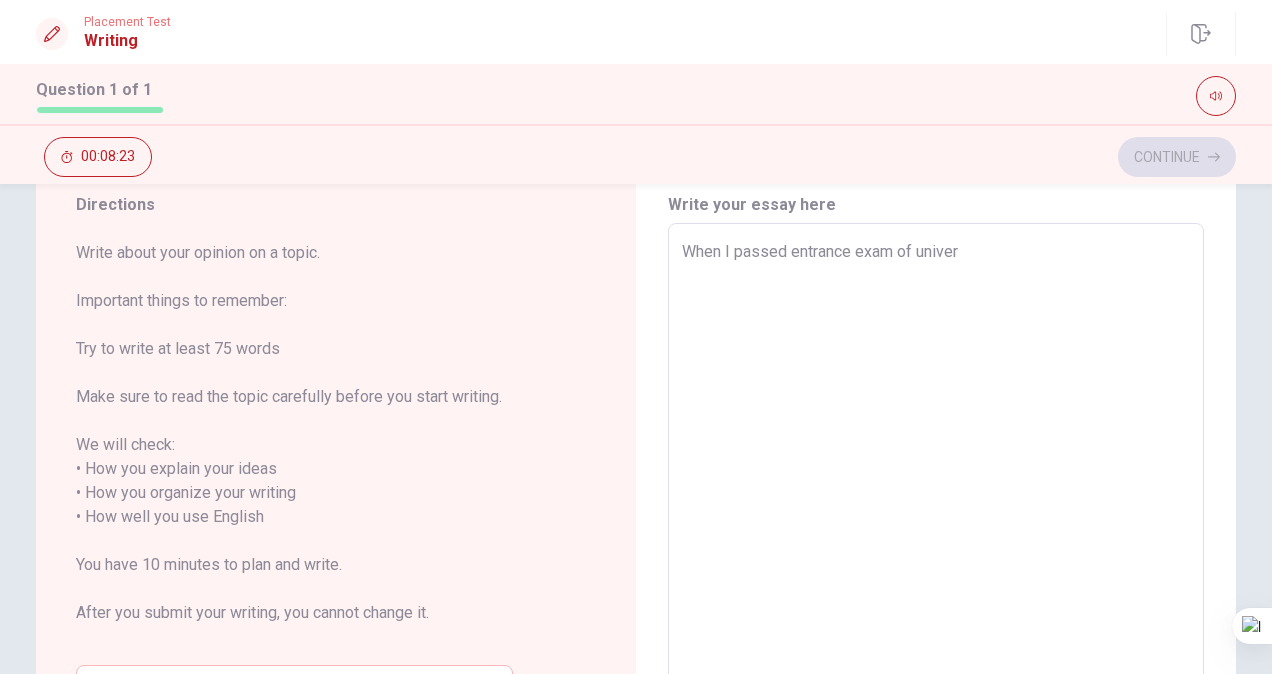 type on "x" 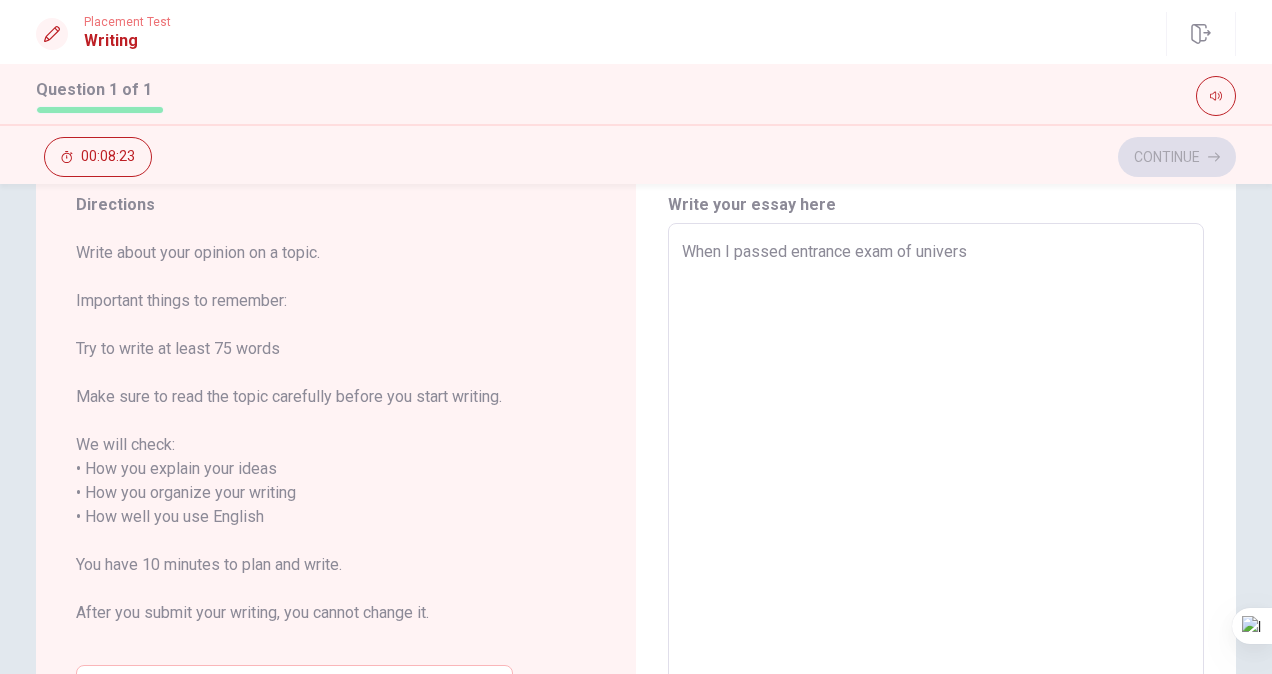 type on "x" 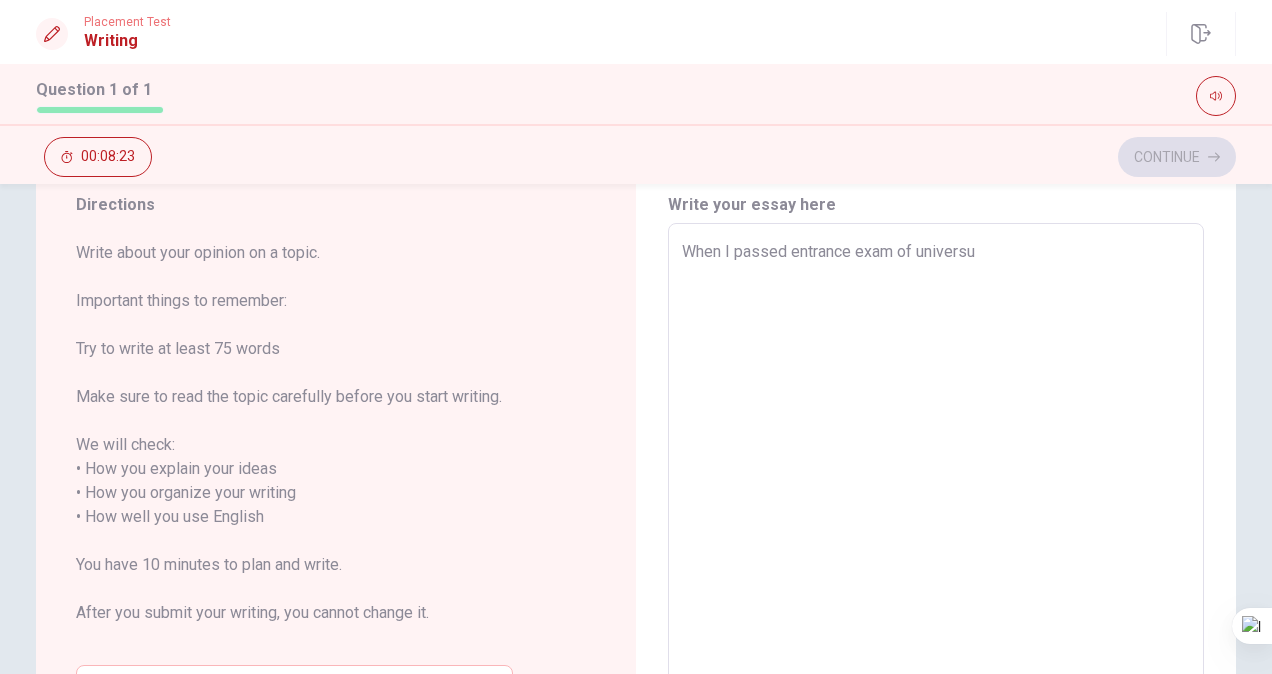 type on "x" 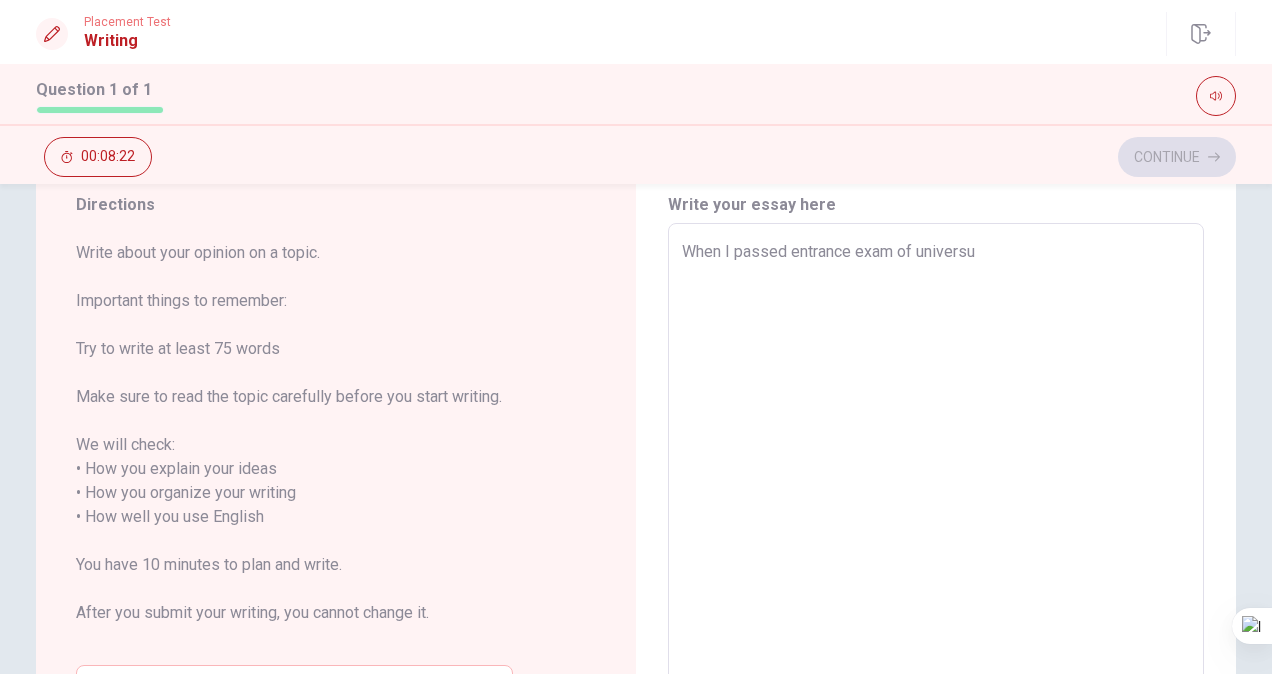 type on "When I passed entrance exam of universut" 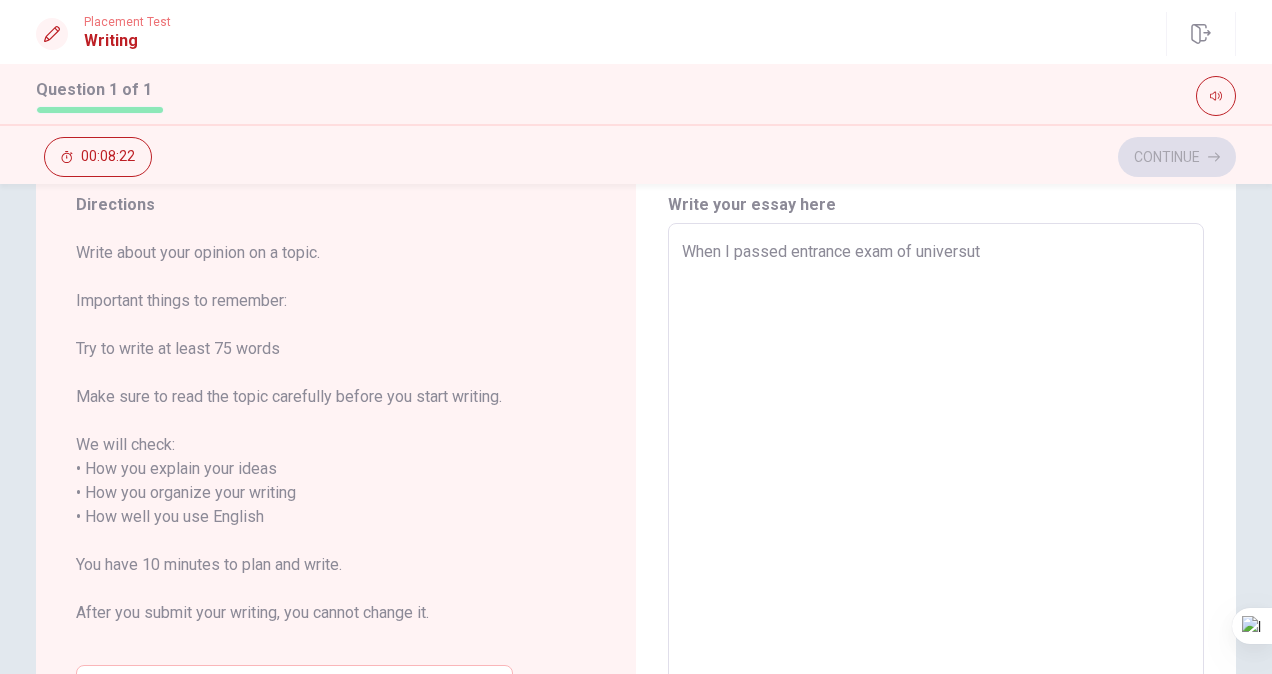type on "x" 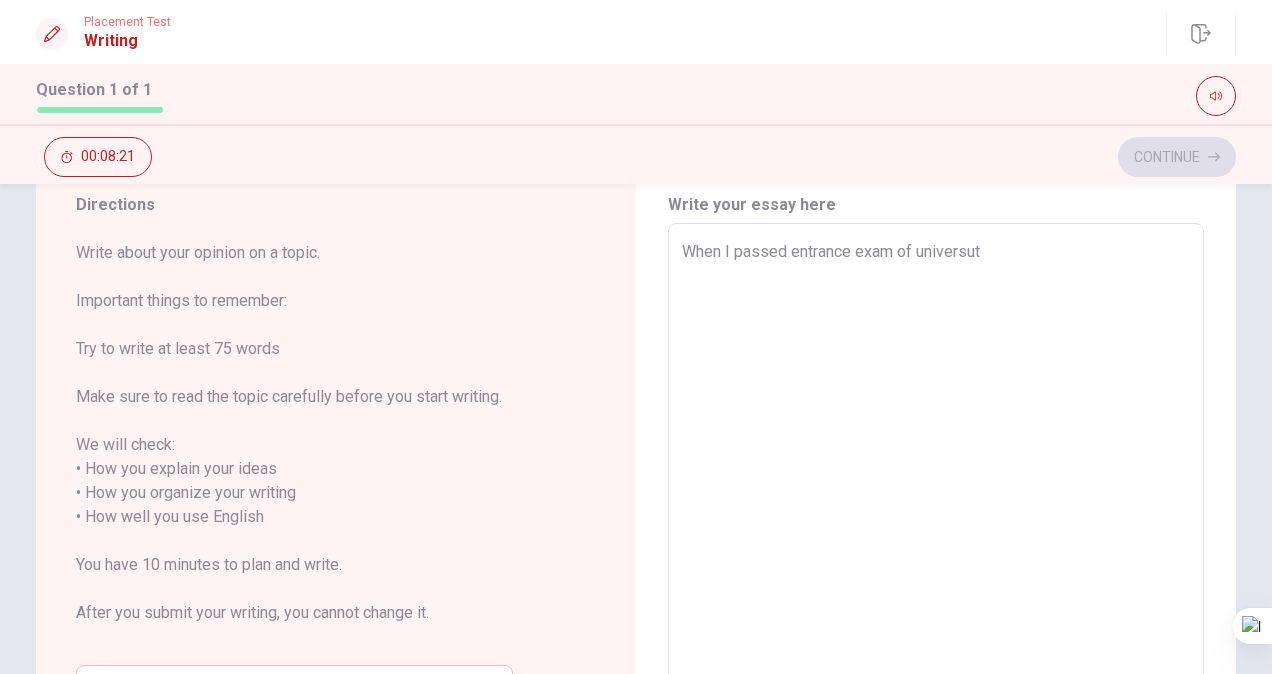 type on "When I passed entrance exam of universuty" 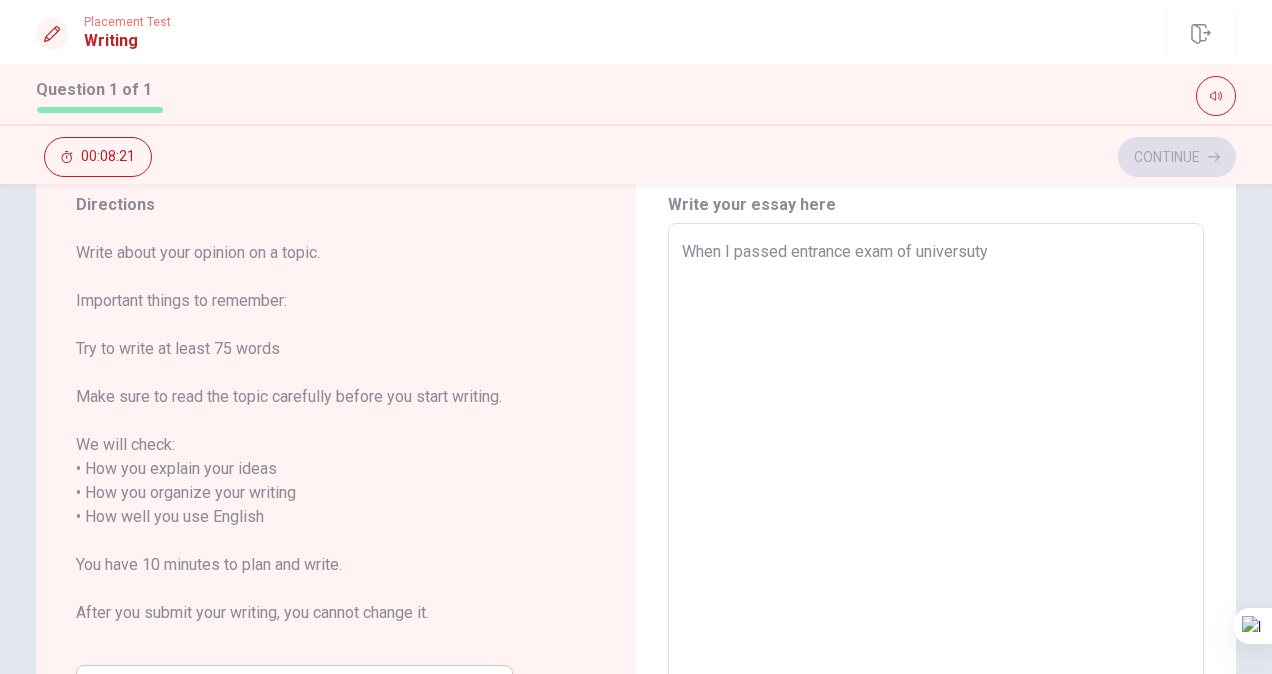 type on "x" 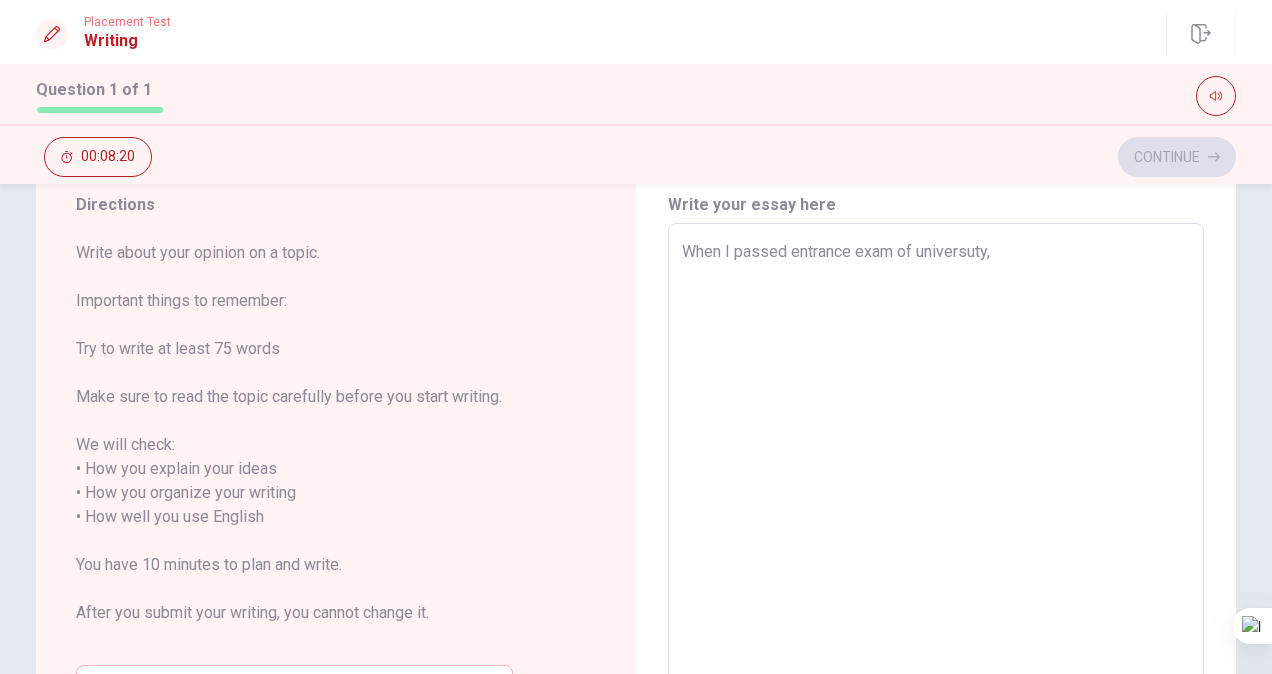 type on "x" 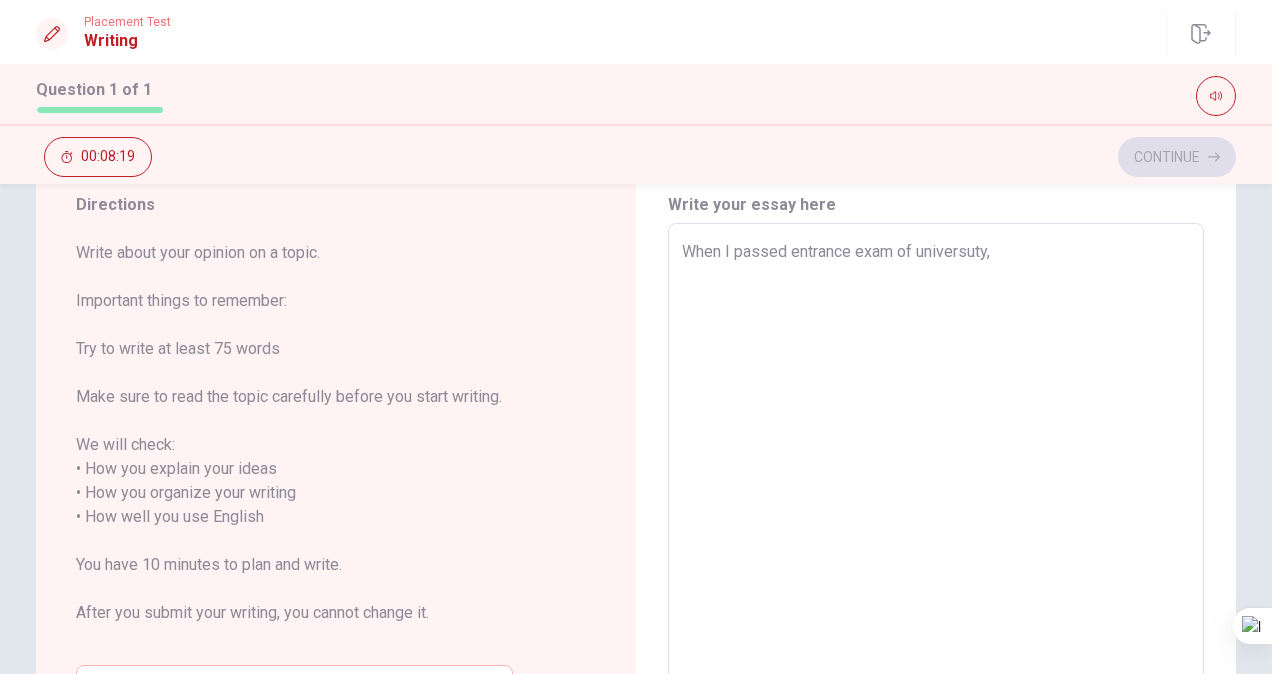 type on "x" 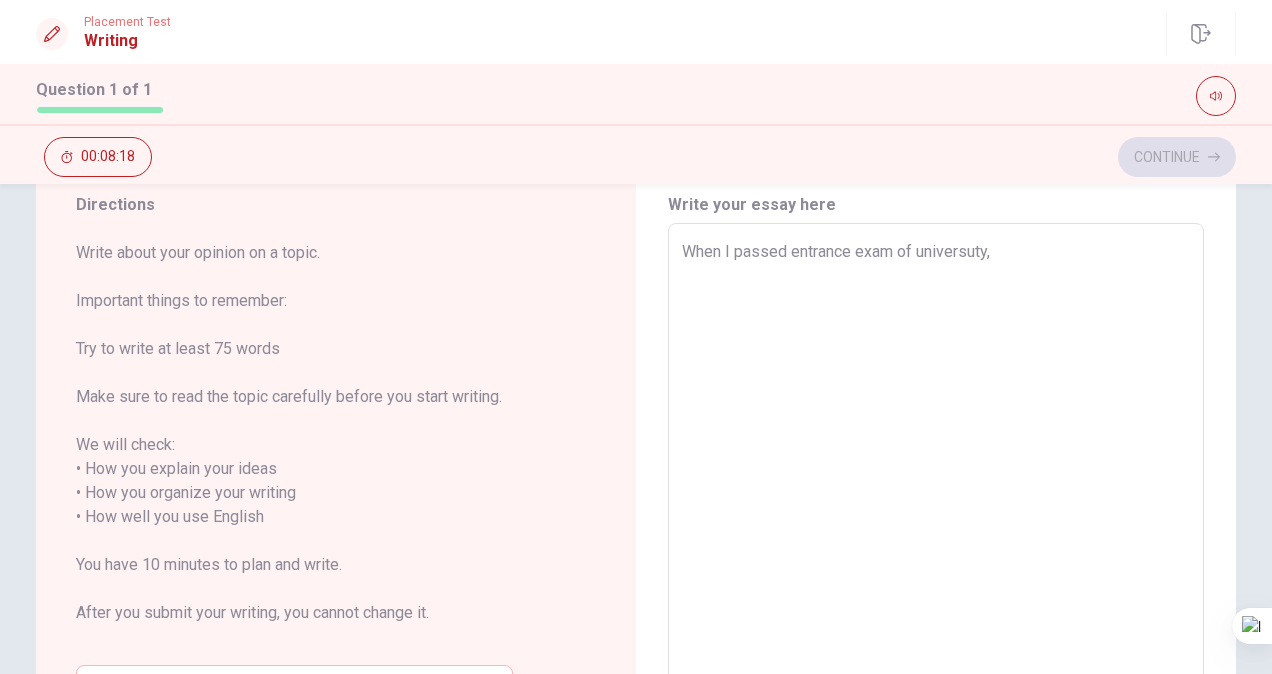 type on "When I passed entrance exam of universuty, I" 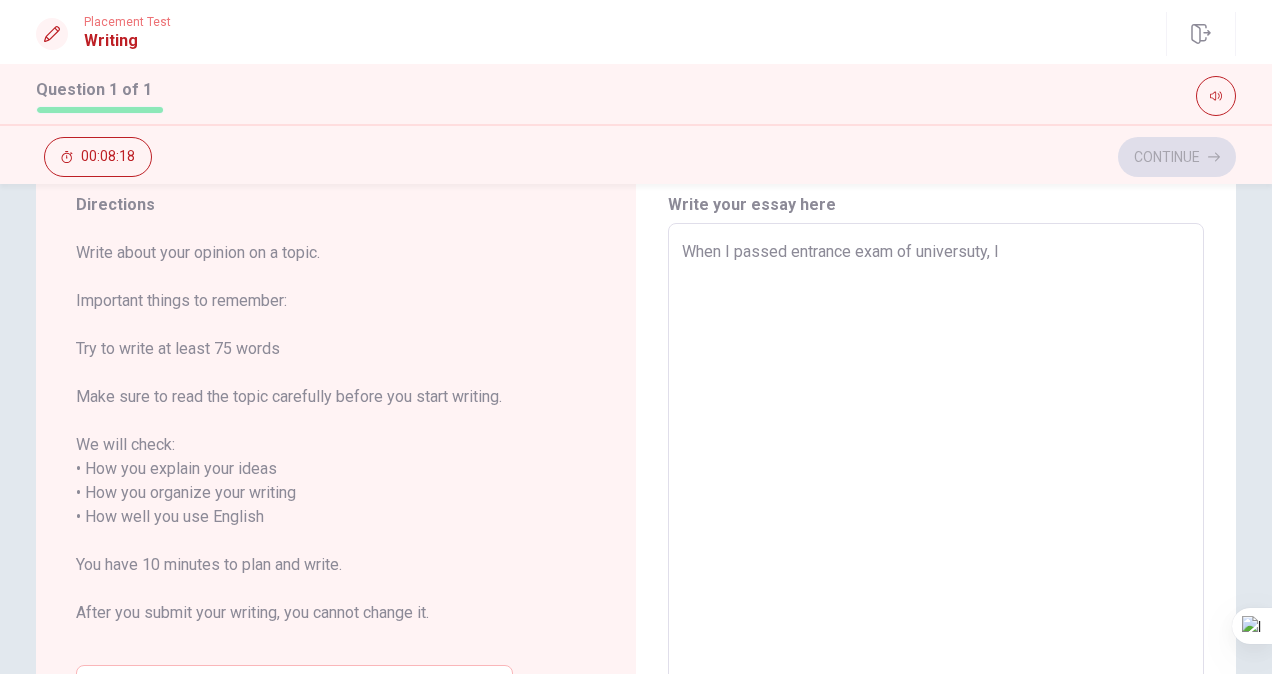 type on "x" 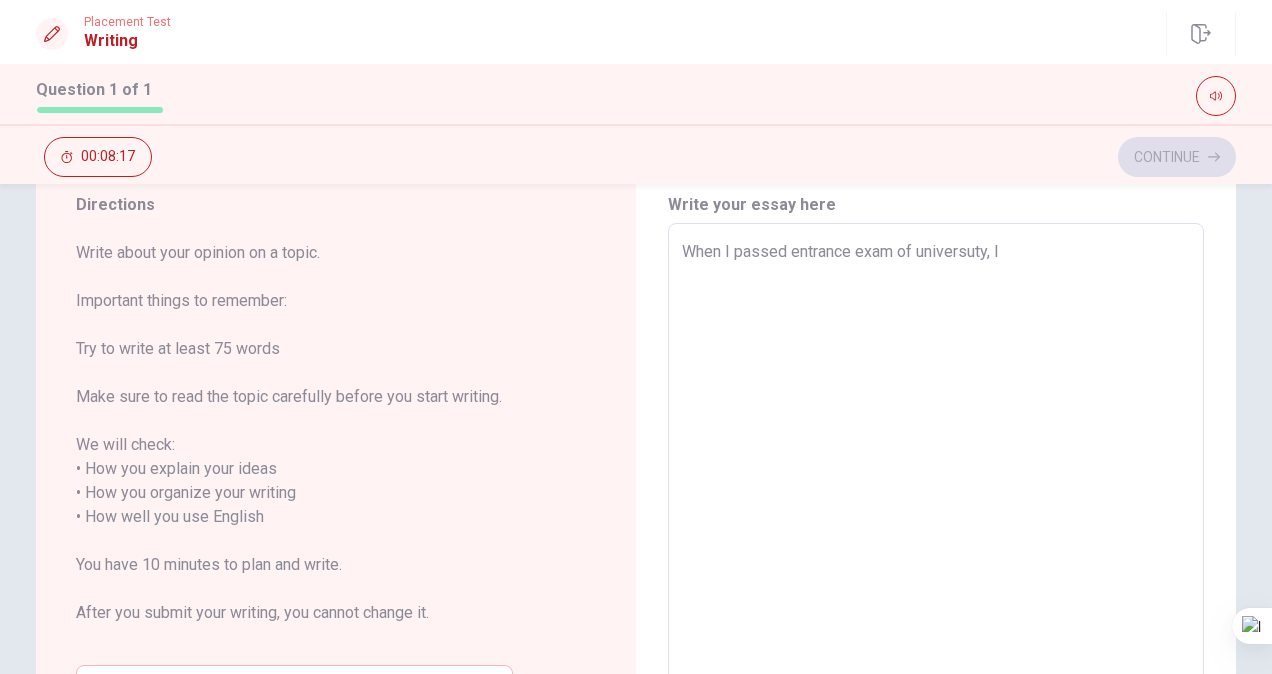 type on "When I passed entrance exam of universuty, I" 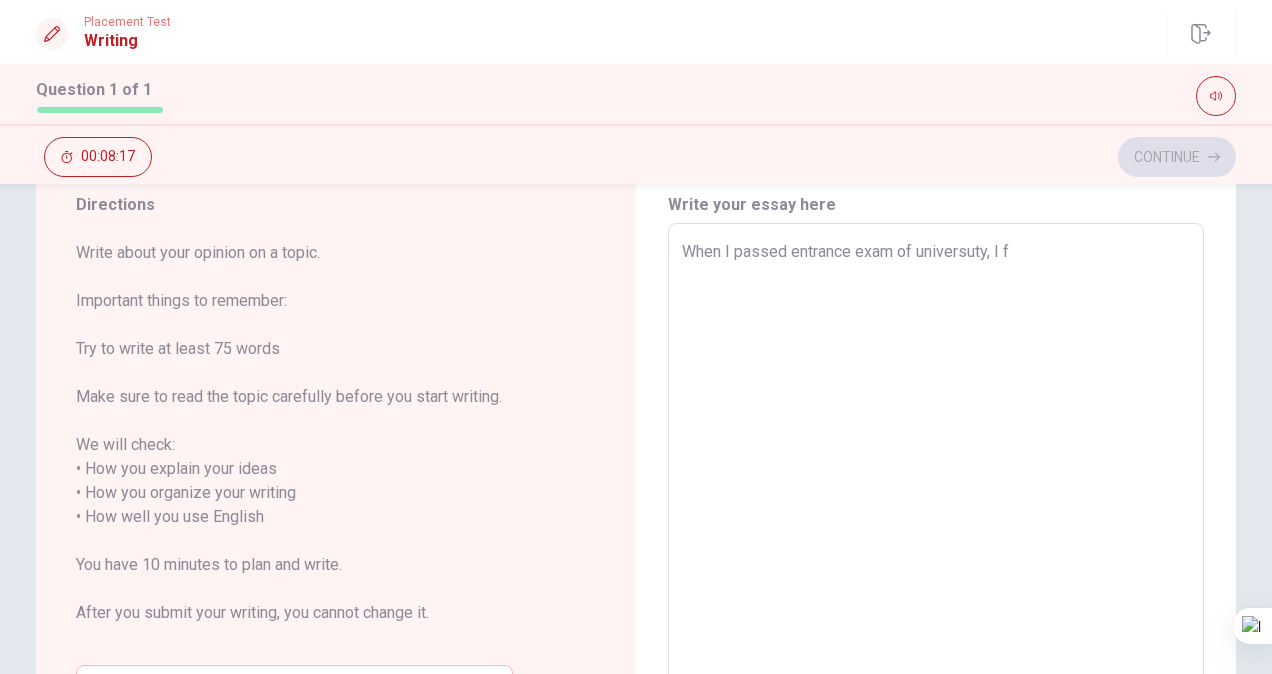 type on "x" 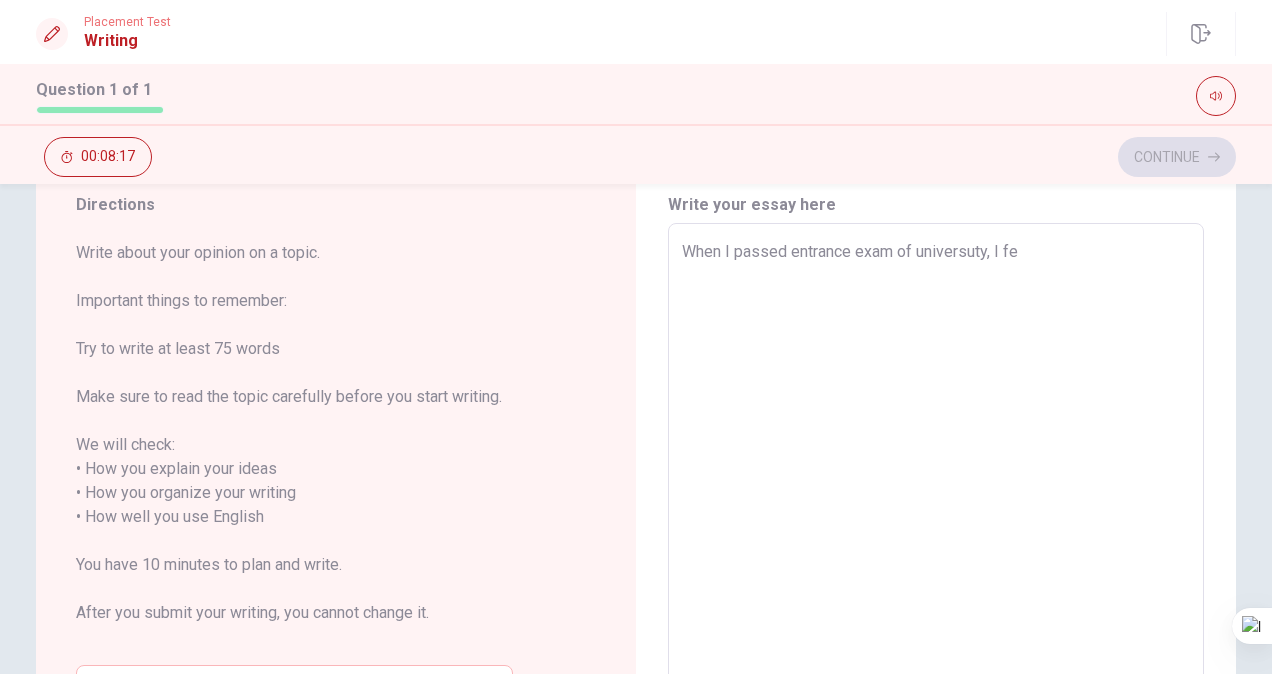 type on "x" 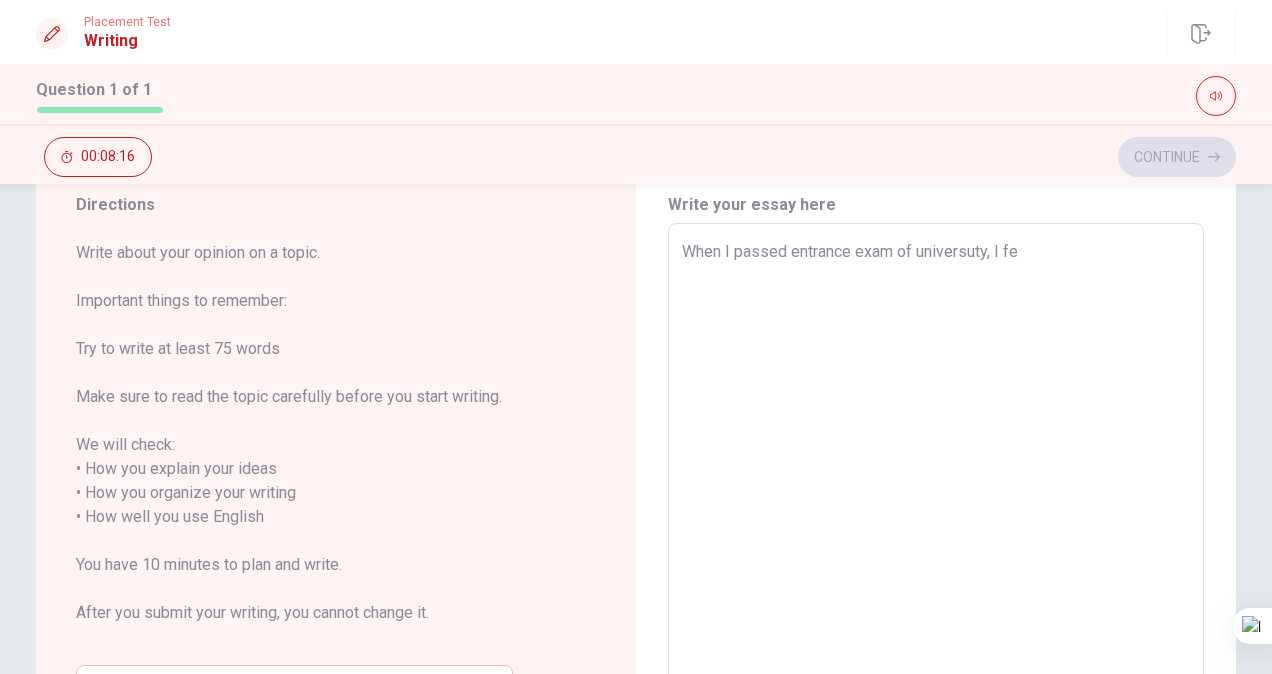 type on "When I passed entrance exam of universuty, I fee" 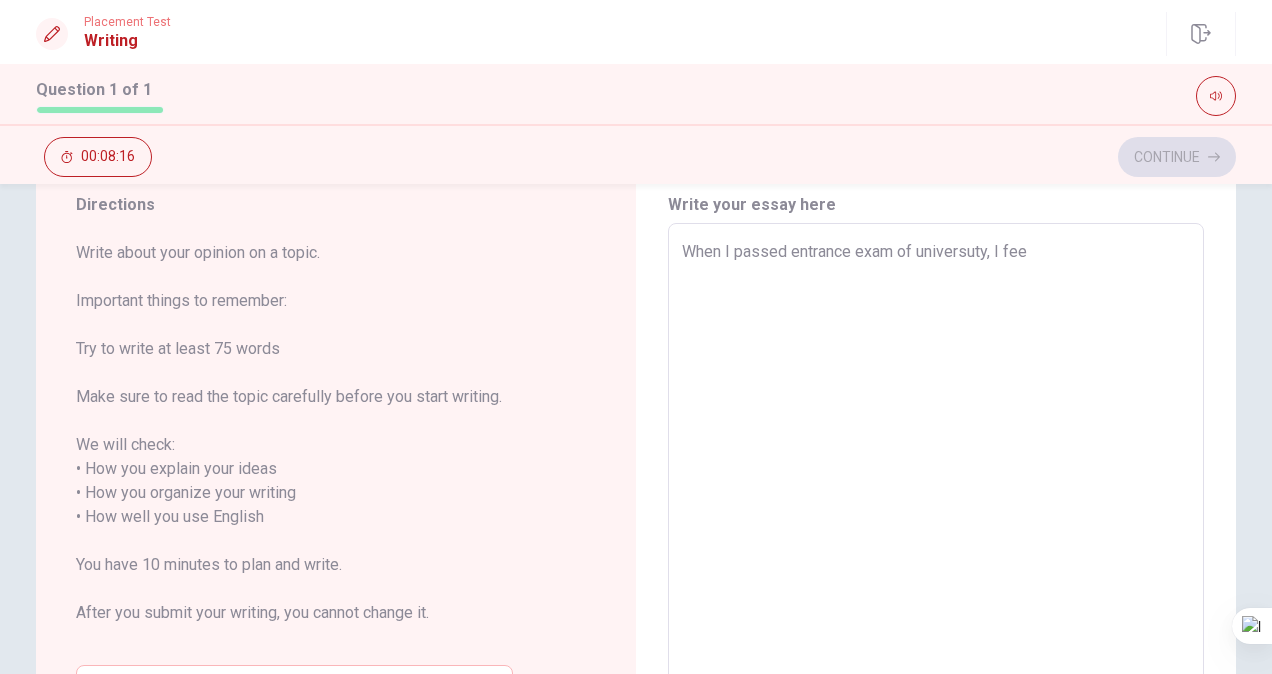 type on "x" 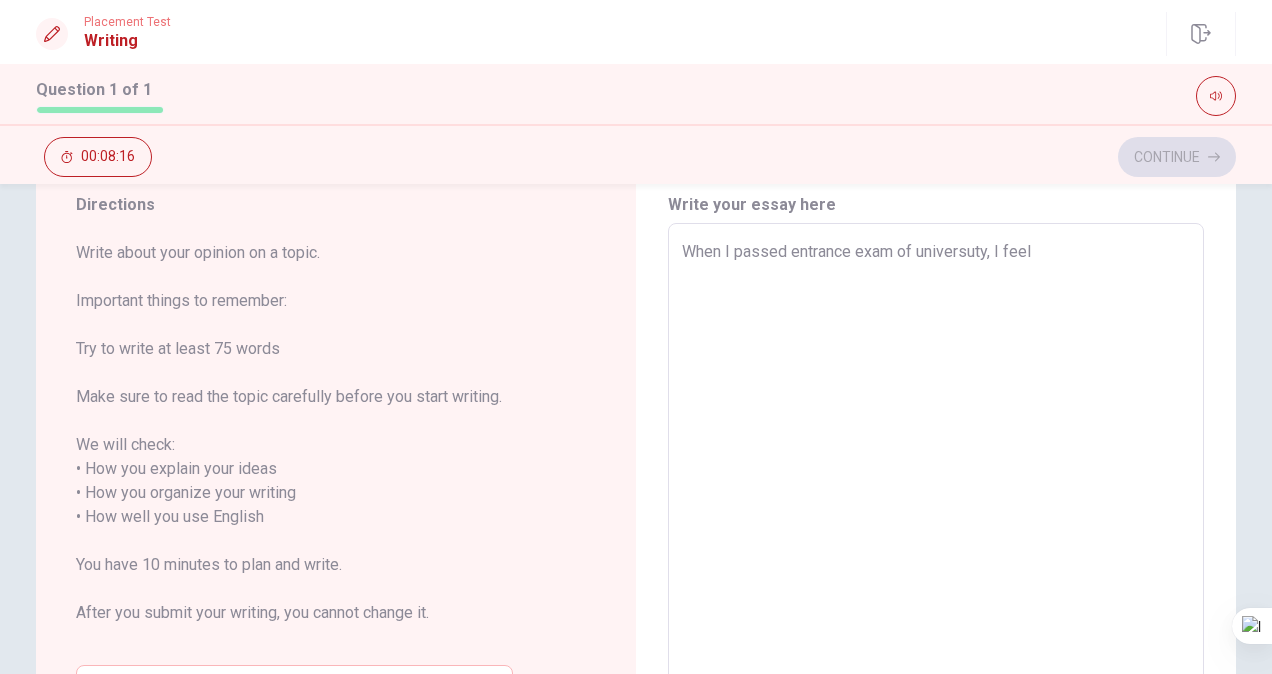 type on "x" 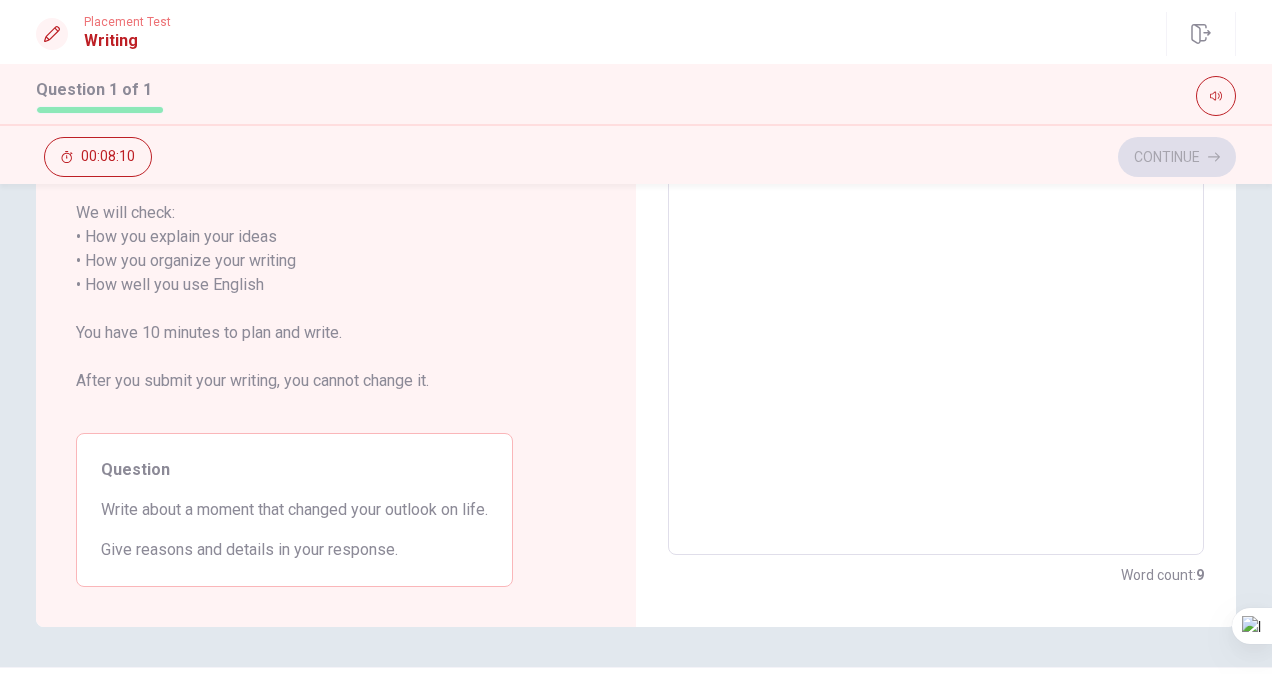 scroll, scrollTop: 0, scrollLeft: 0, axis: both 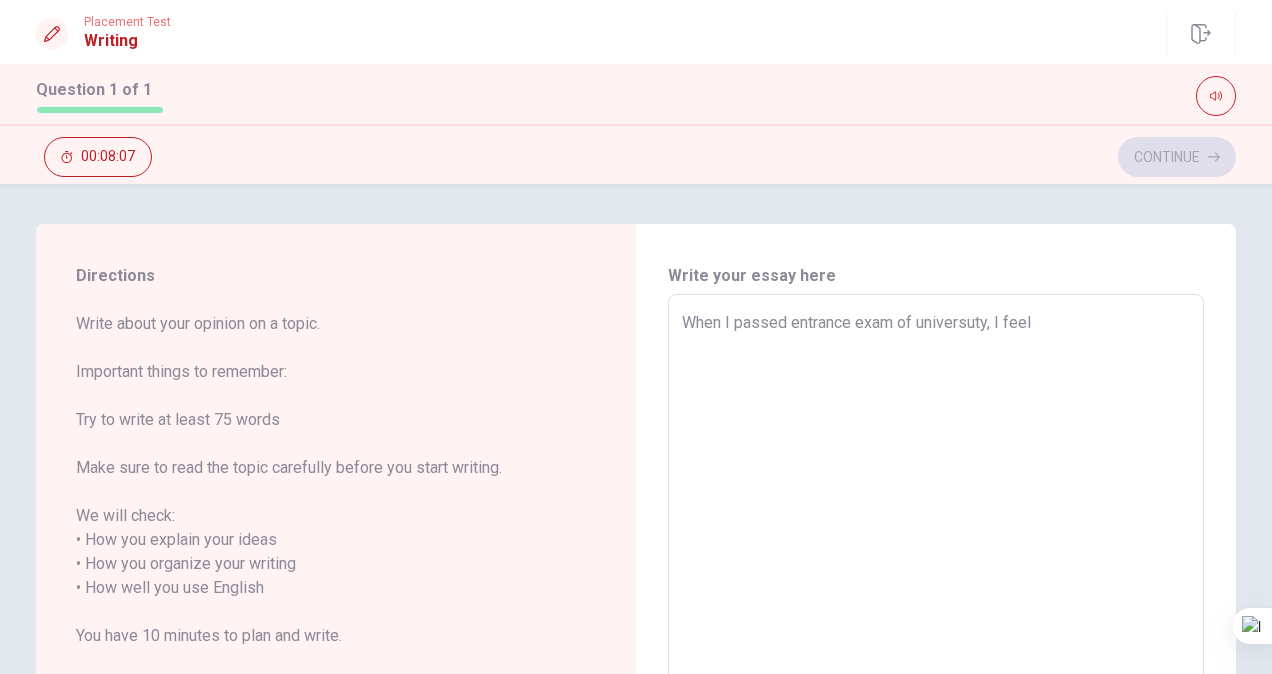 type on "x" 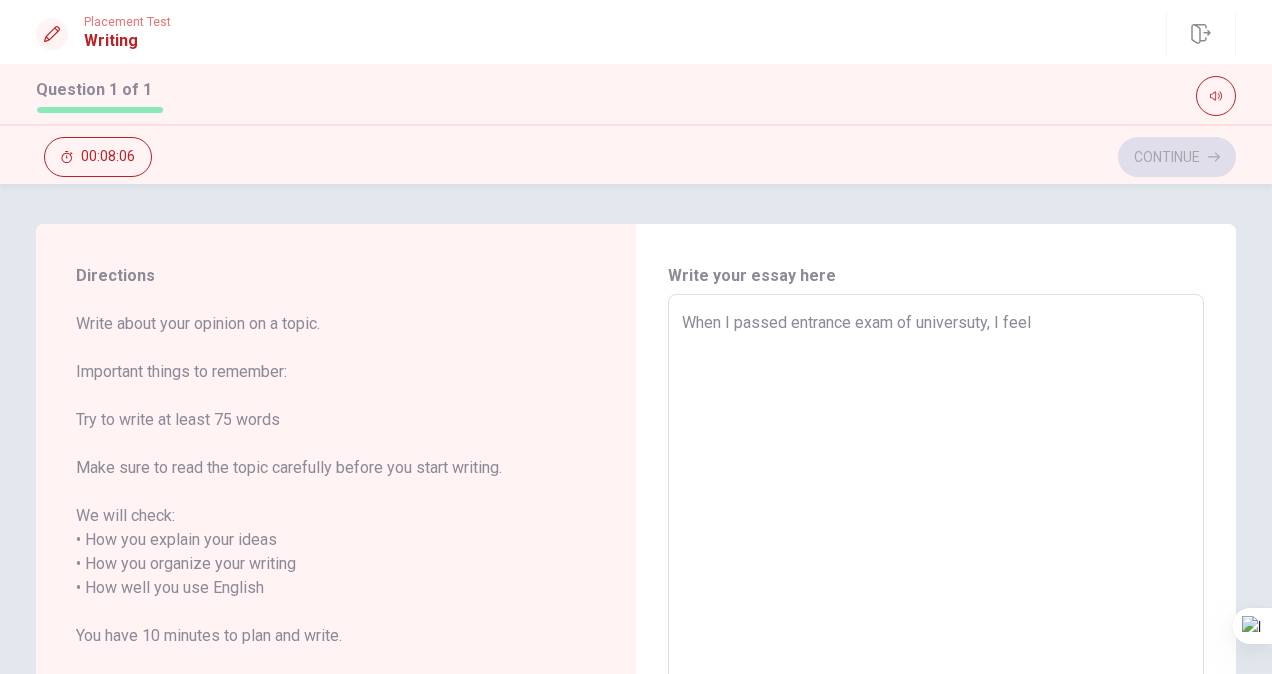 type on "When I passed entrance exam of universuty, I feel I" 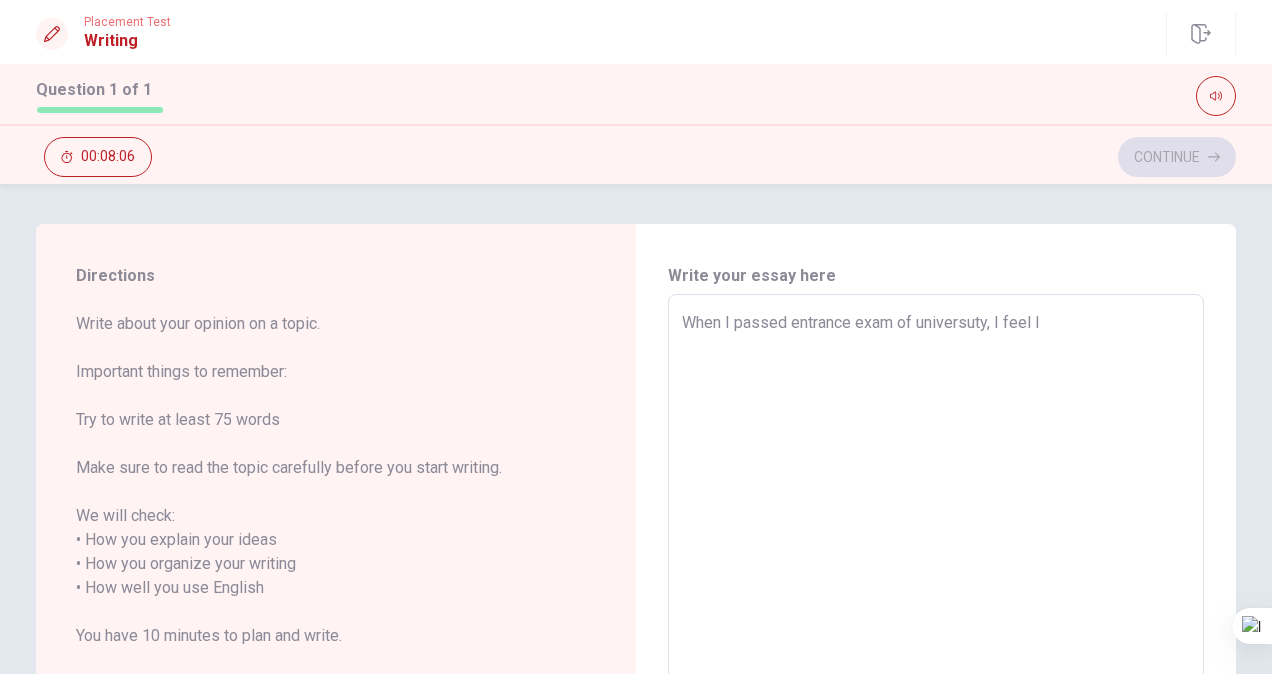 type on "x" 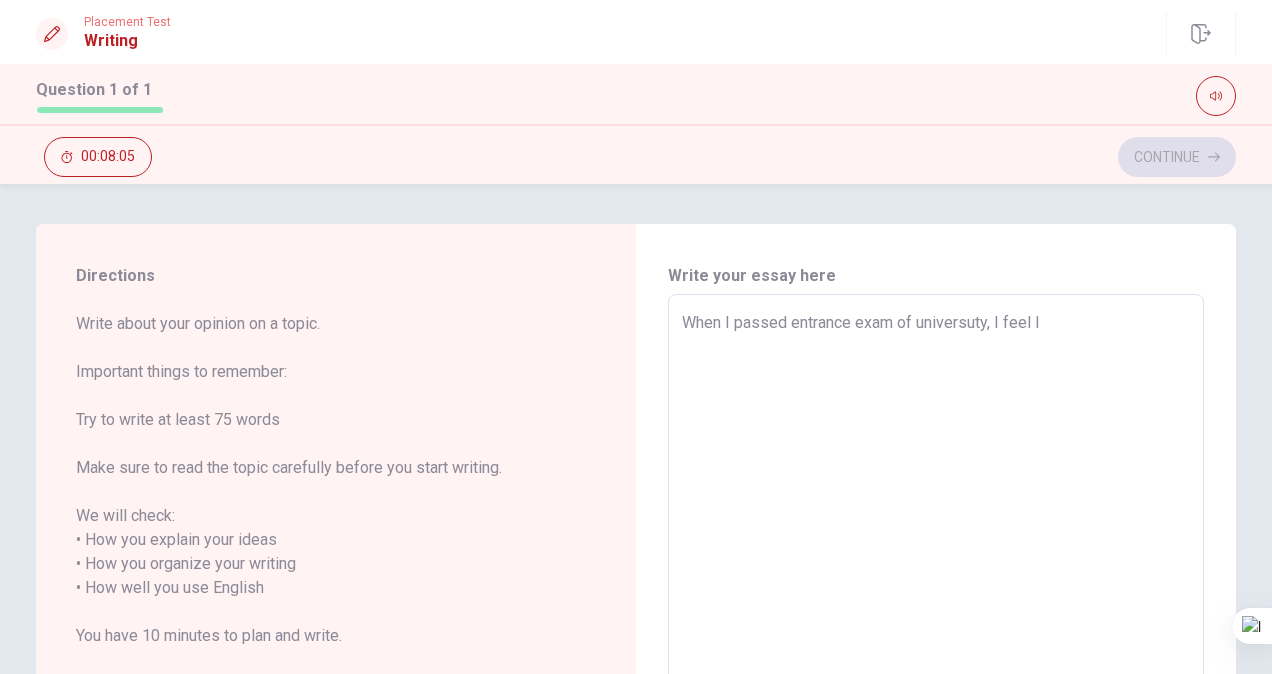 type on "When I passed entrance exam of universuty, I feel I" 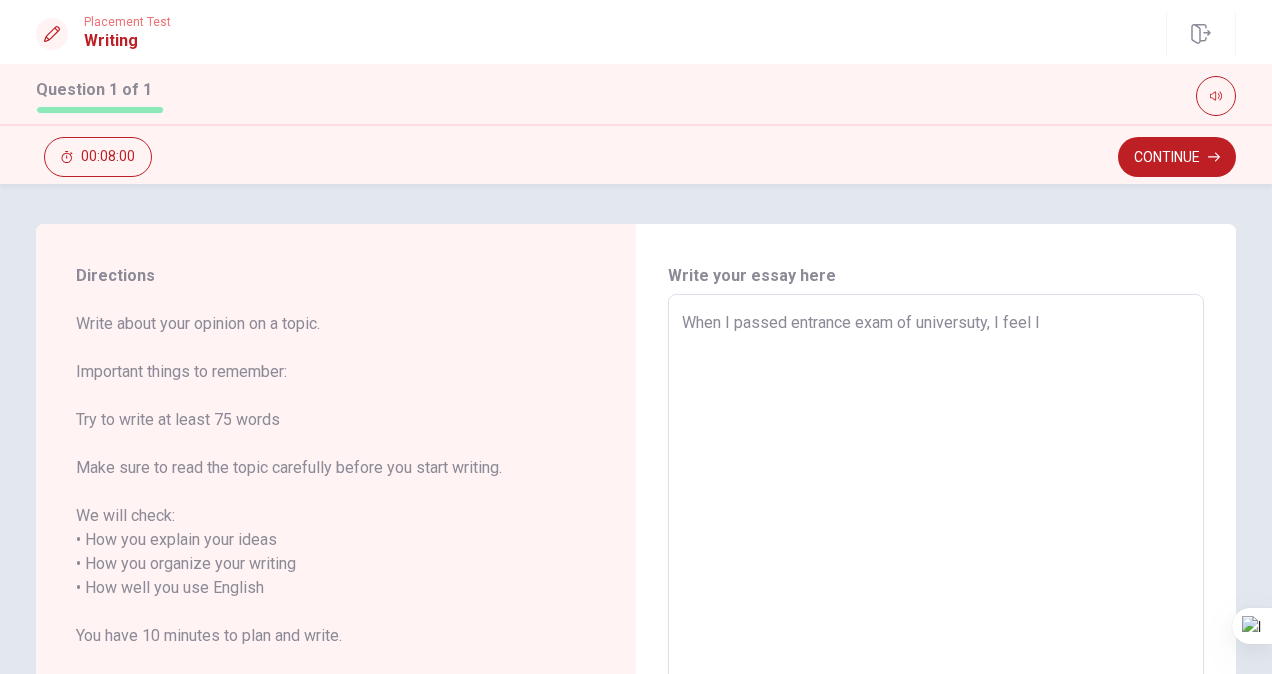 type on "x" 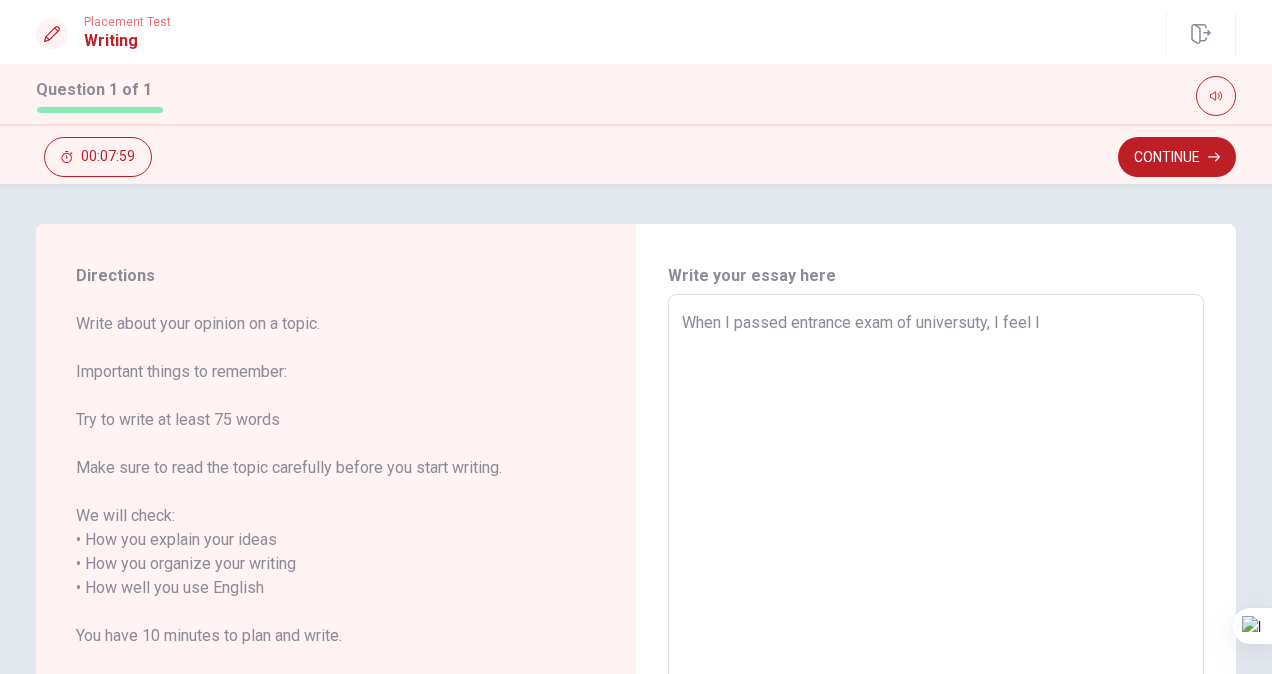 type on "When I passed entrance exam of universuty, I feel I w" 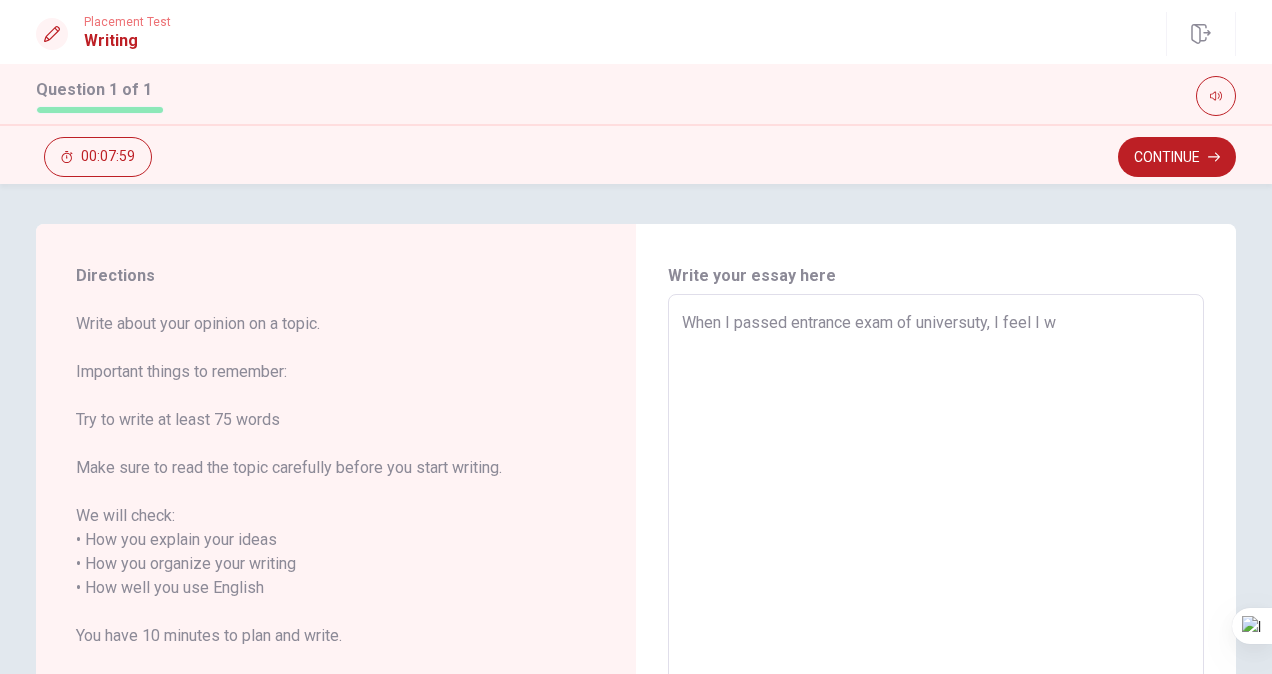 type on "x" 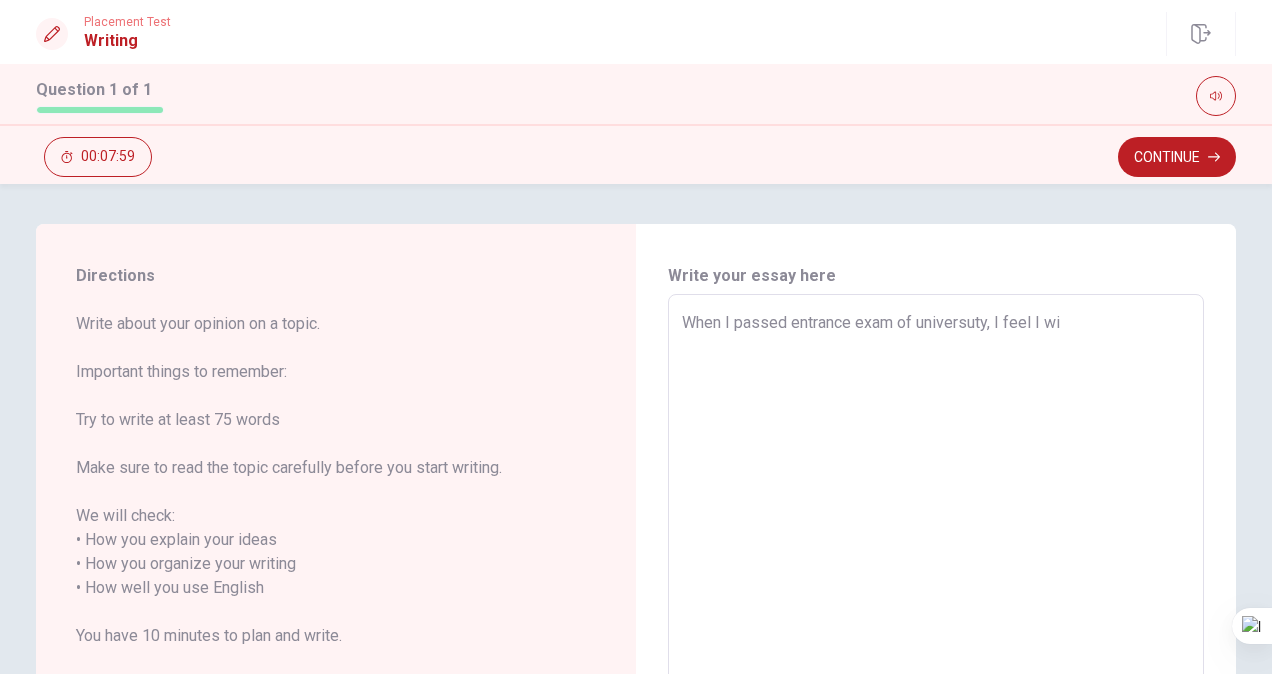 type on "x" 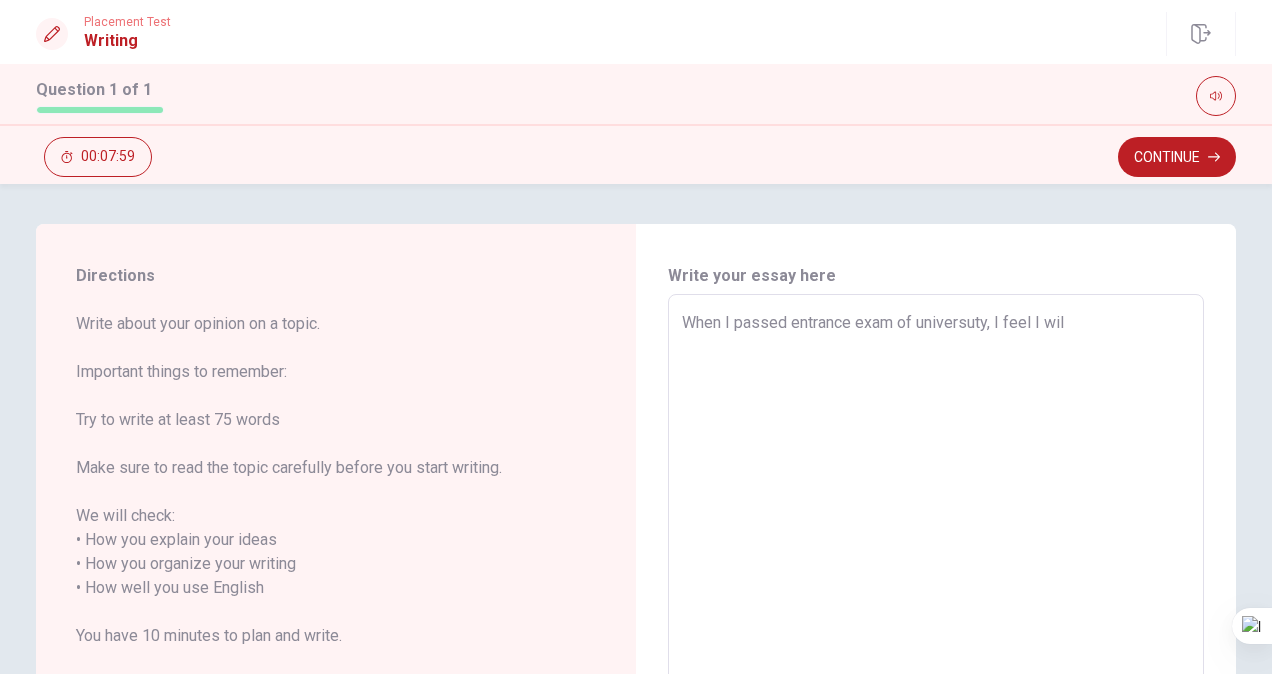type on "x" 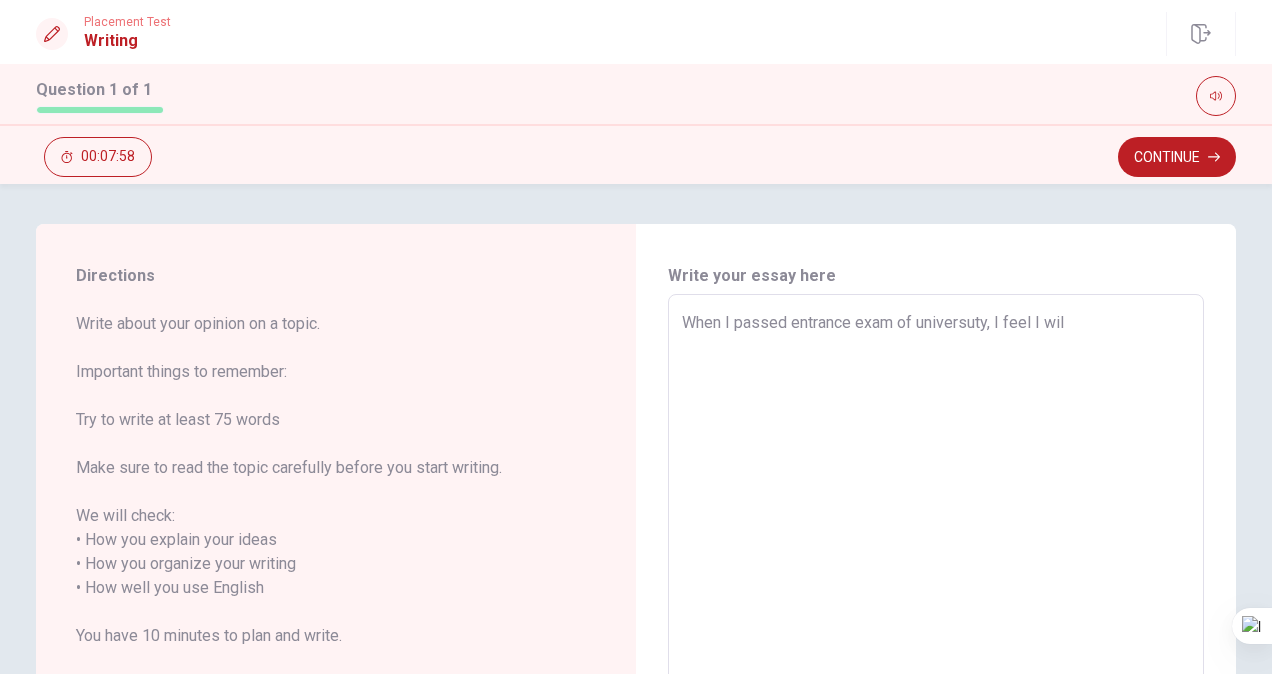 type on "When I passed entrance exam of universuty, I feel I will" 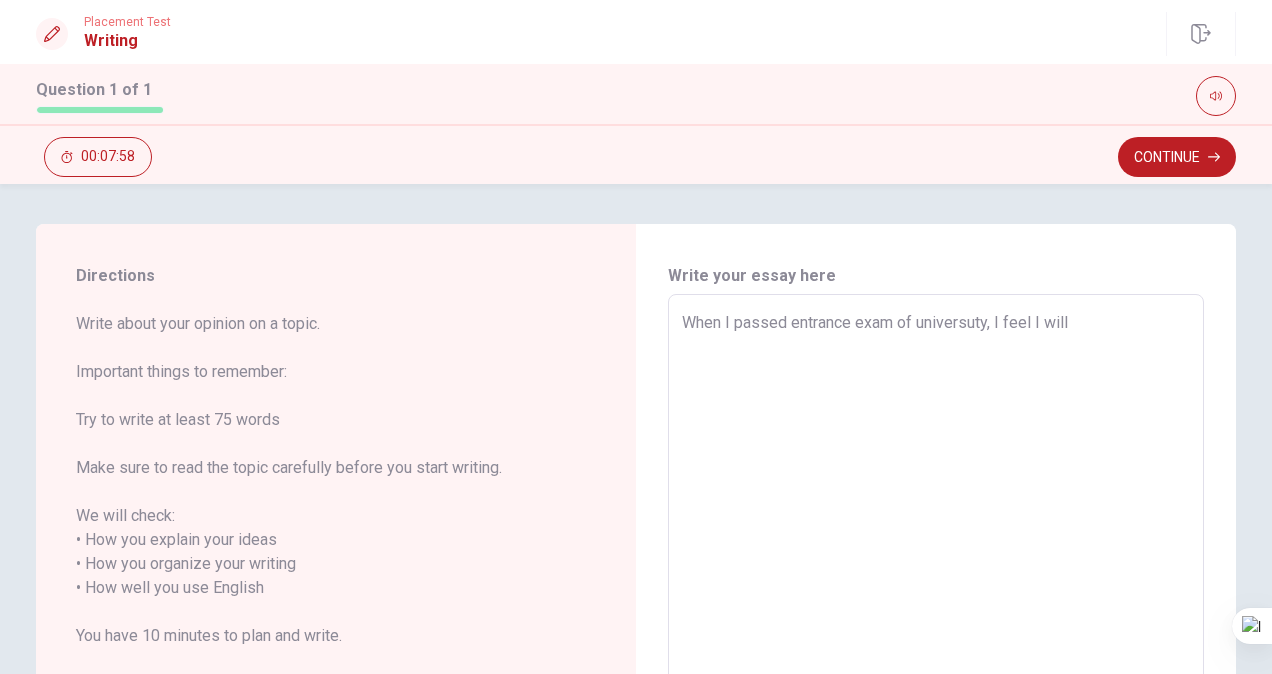 type on "When I passed entrance exam of universuty, I feel I will" 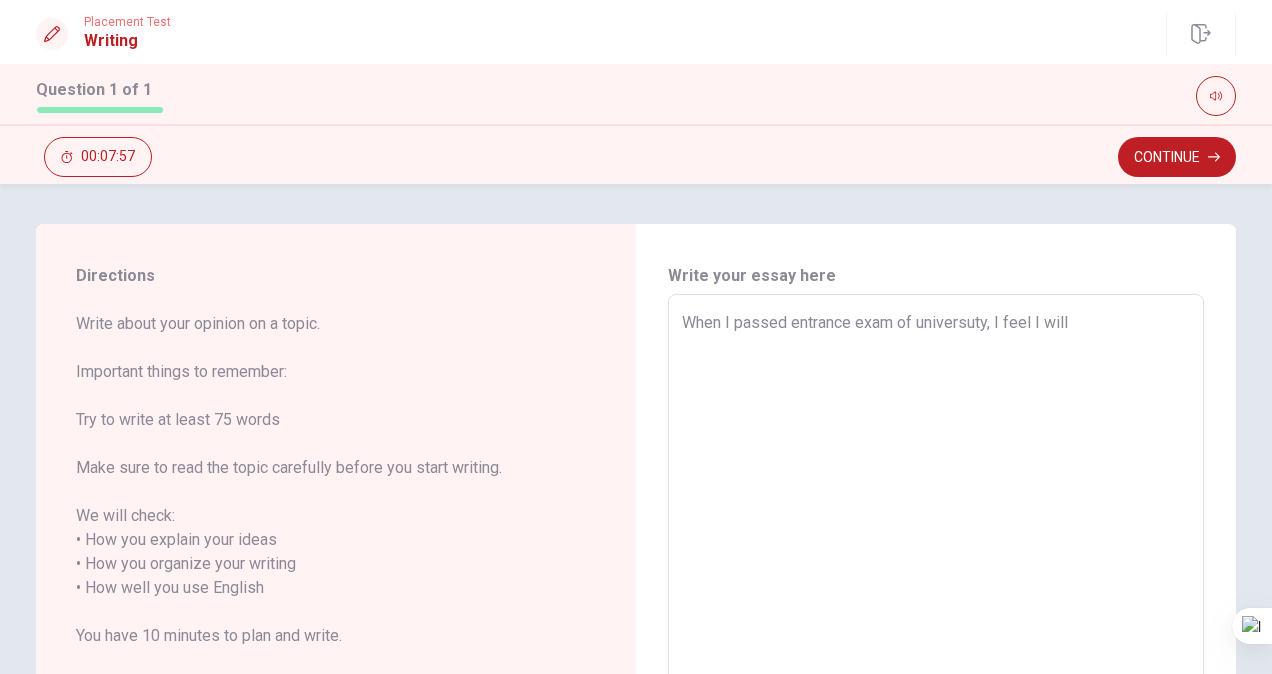 type on "x" 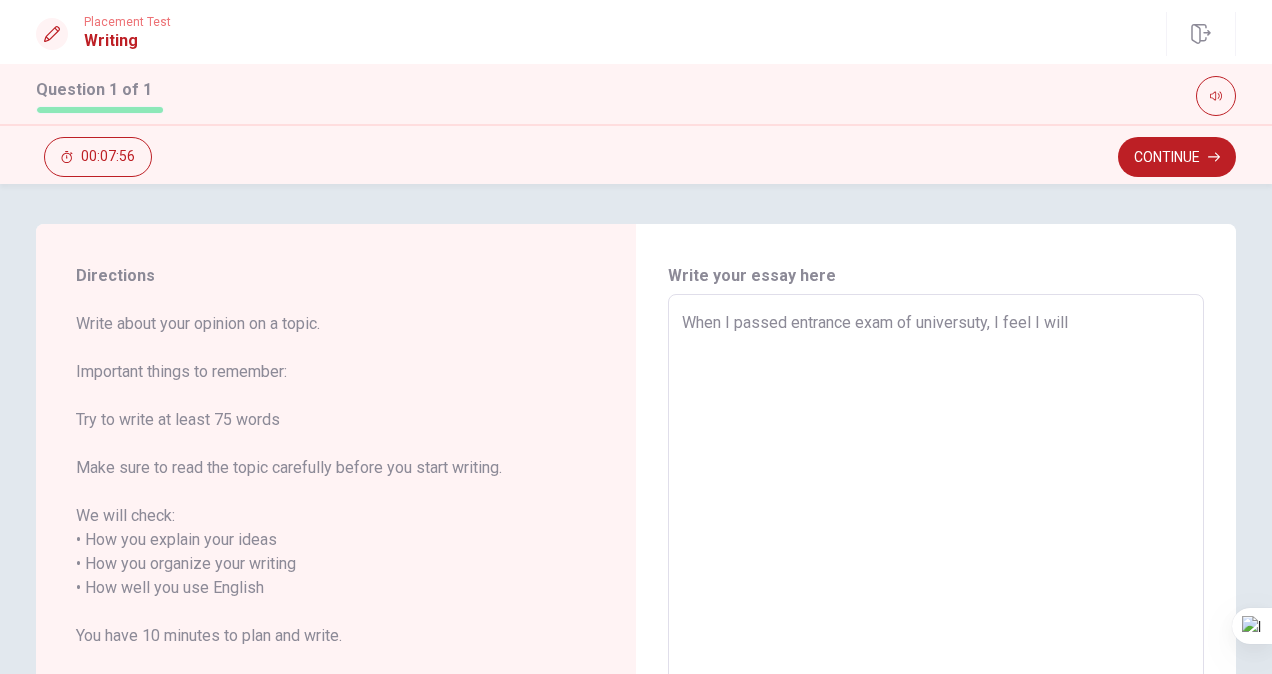 type on "When I passed entrance exam of universuty, I feel I will w" 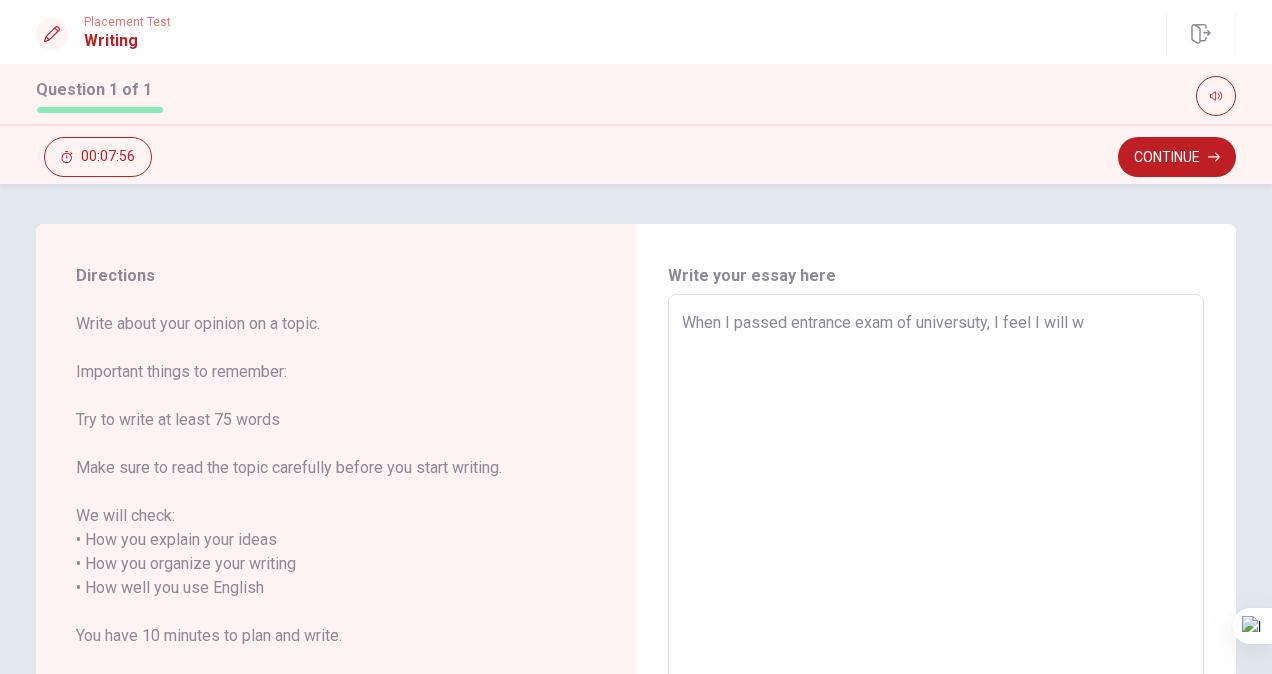 type on "x" 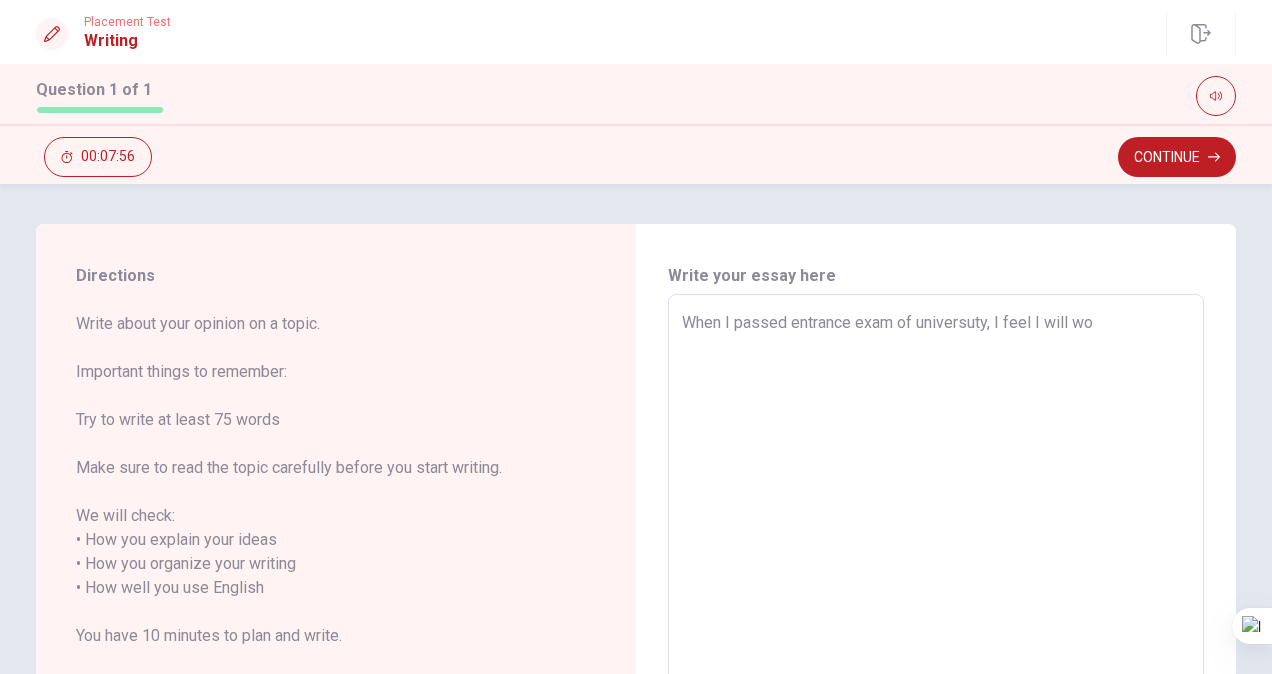 type on "x" 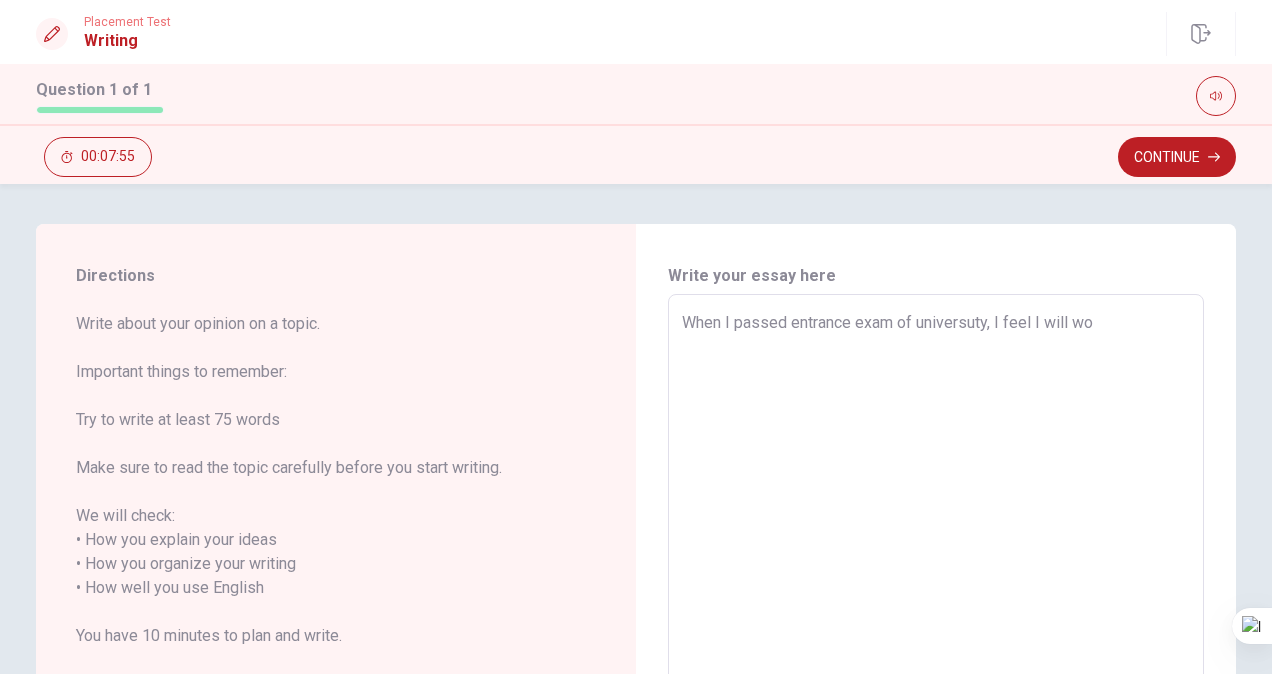 type on "When I passed entrance exam of universuty, I feel I will wor" 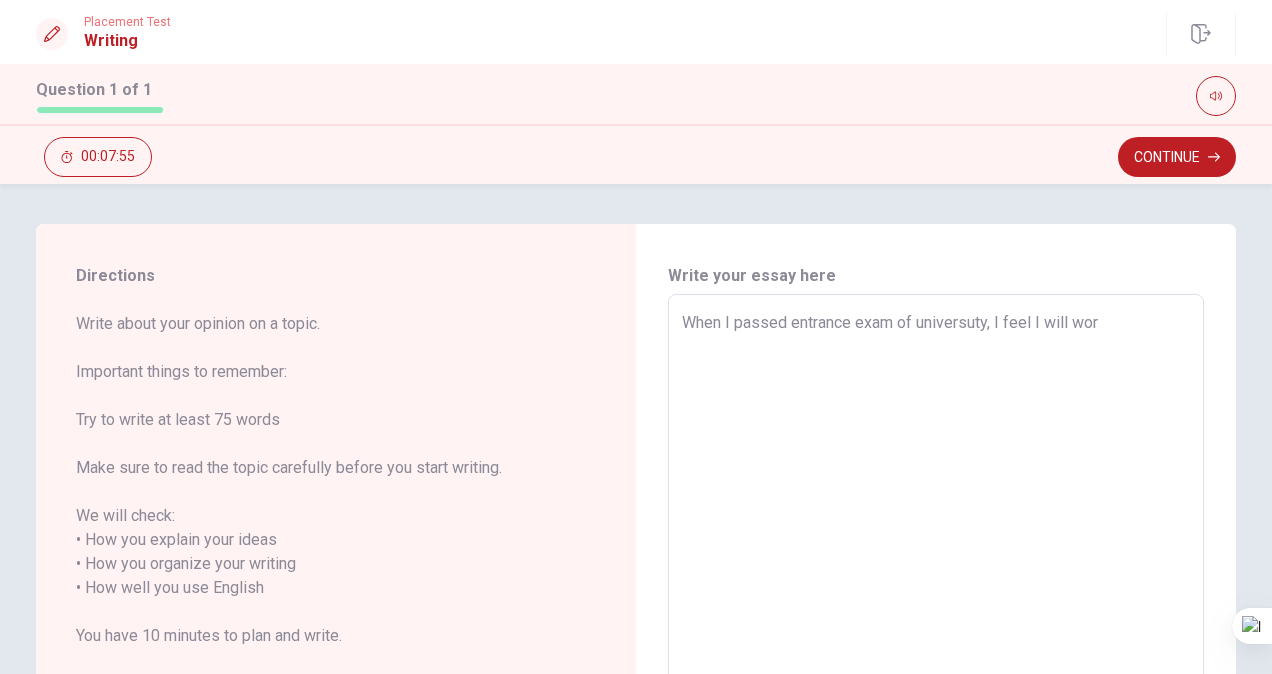 type on "x" 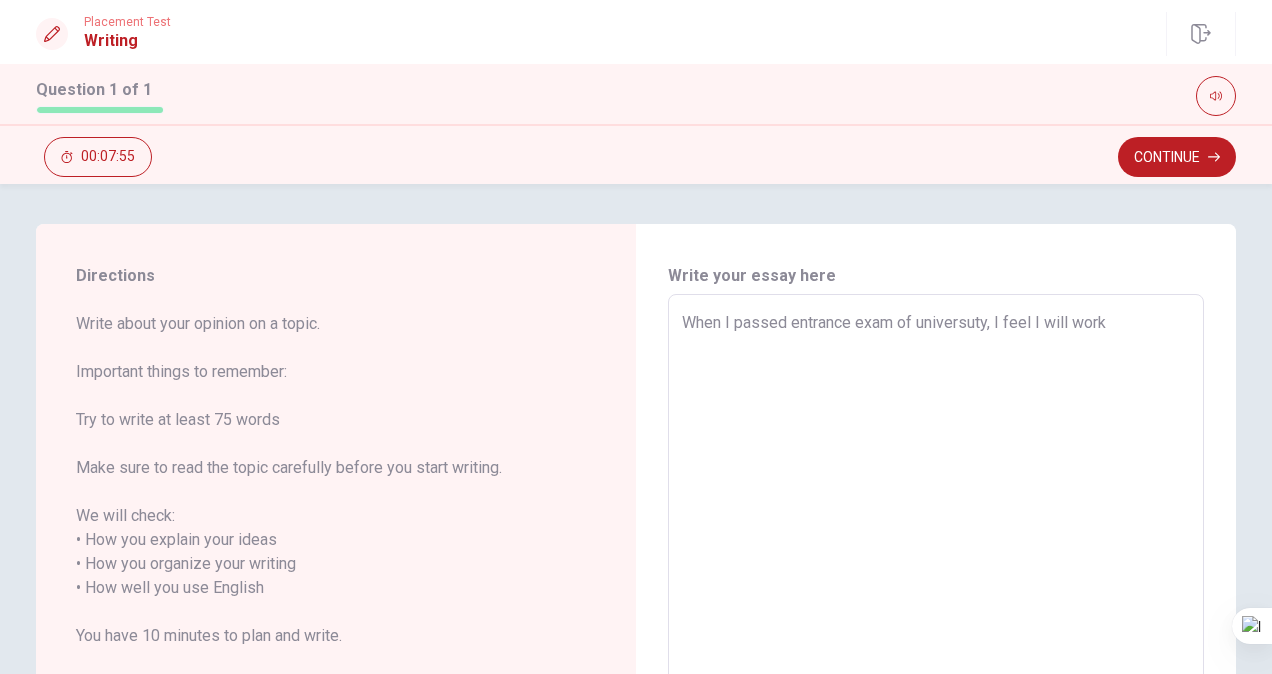 type on "x" 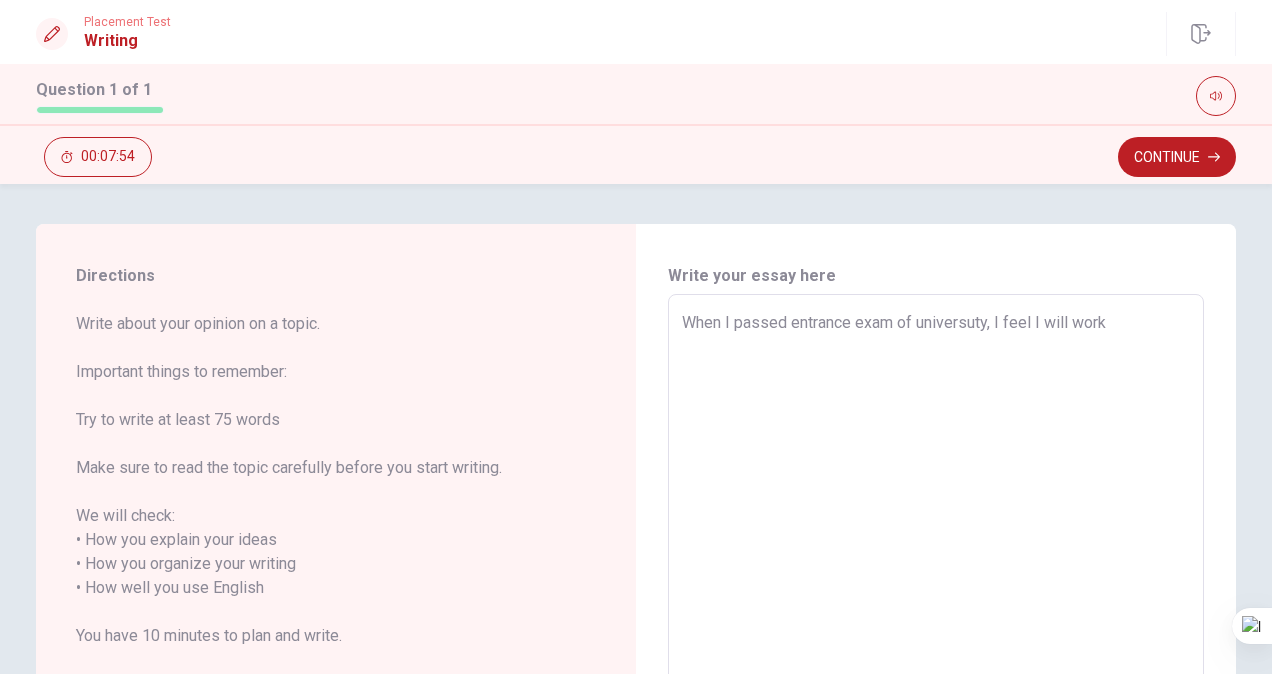 type on "When I passed entrance exam of universuty, I feel I will work w" 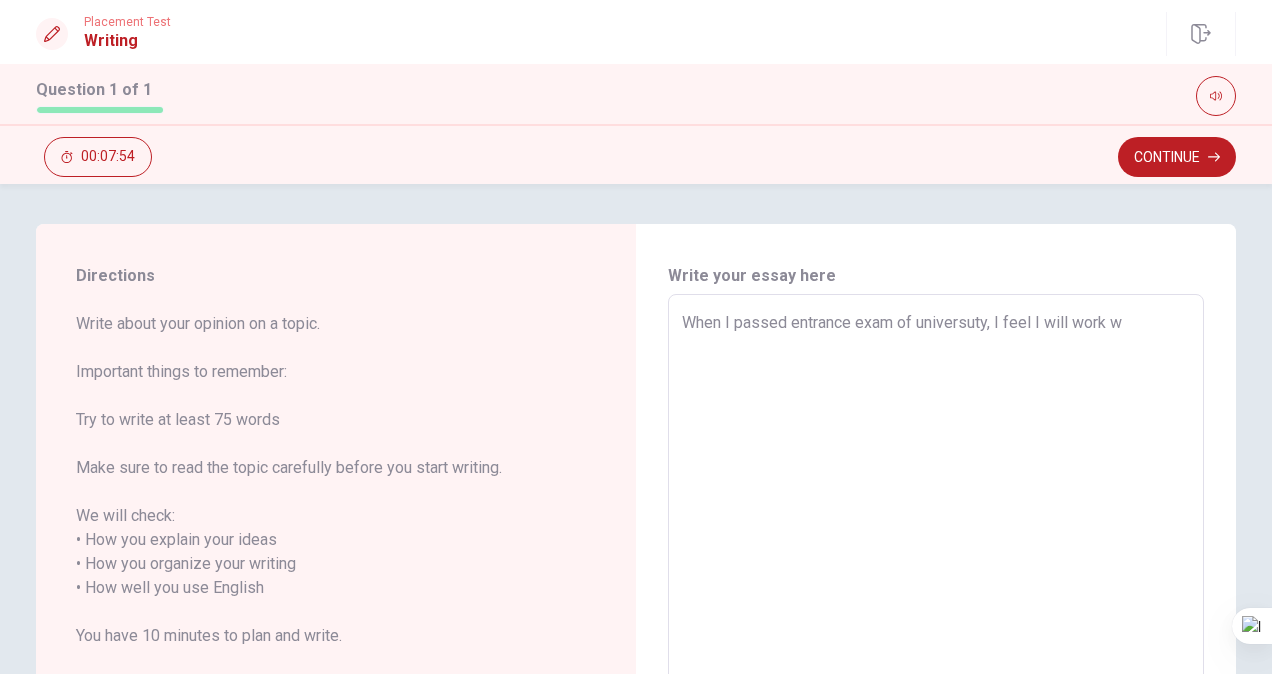 type on "x" 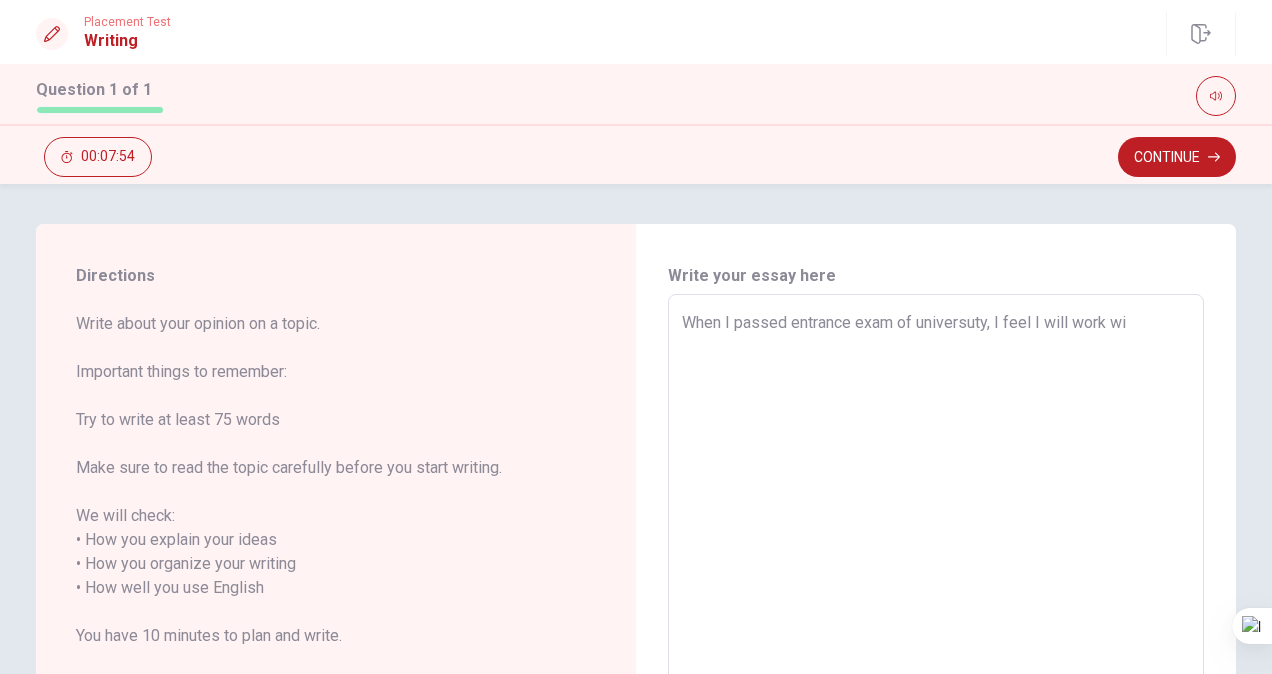 type on "x" 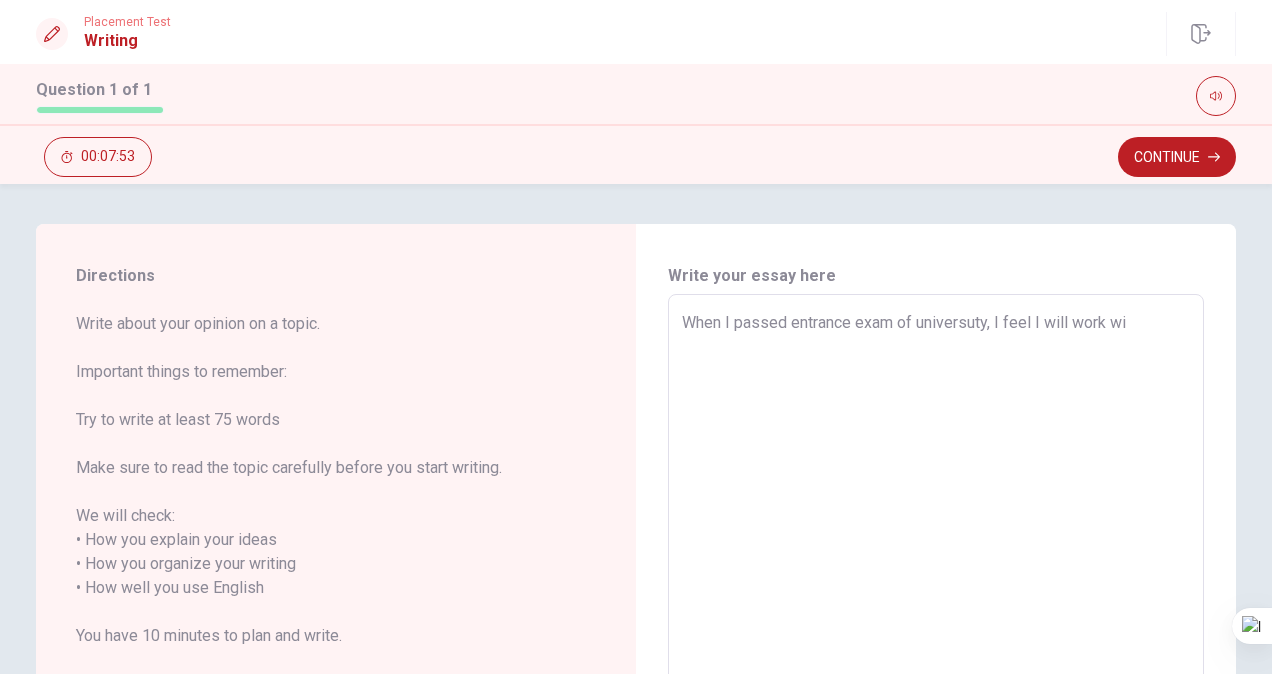 type on "When I passed entrance exam of universuty, I feel I will work wit" 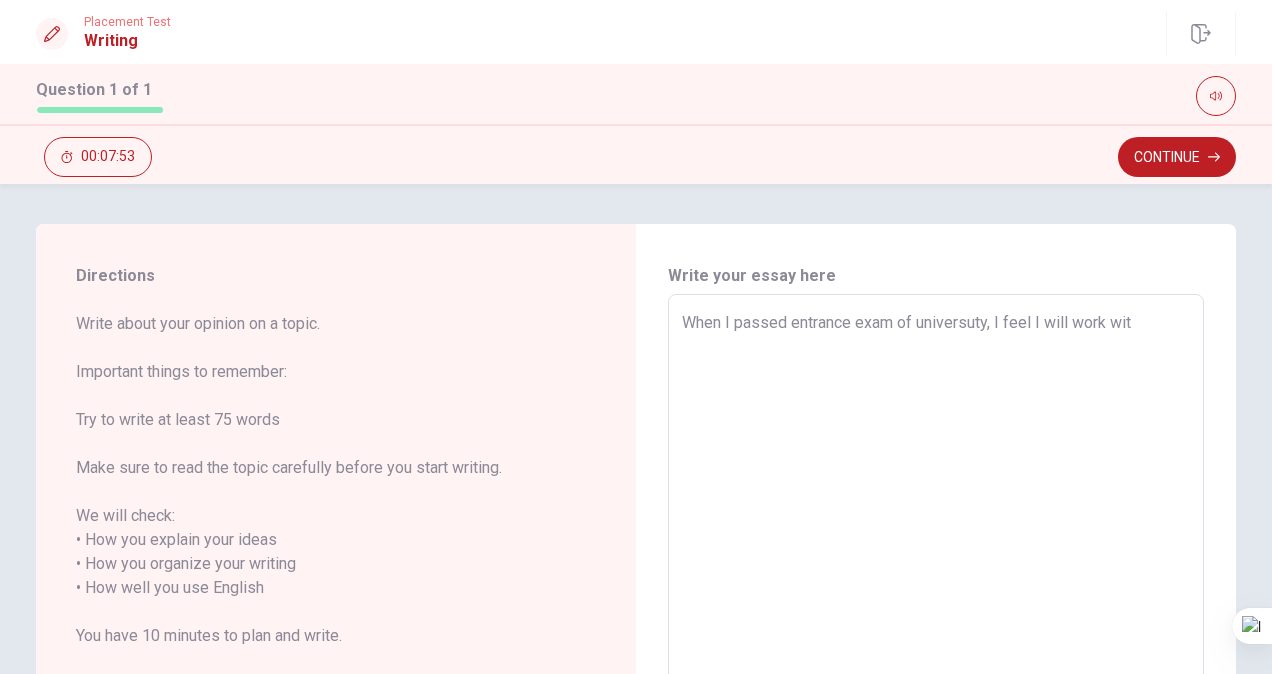 type on "x" 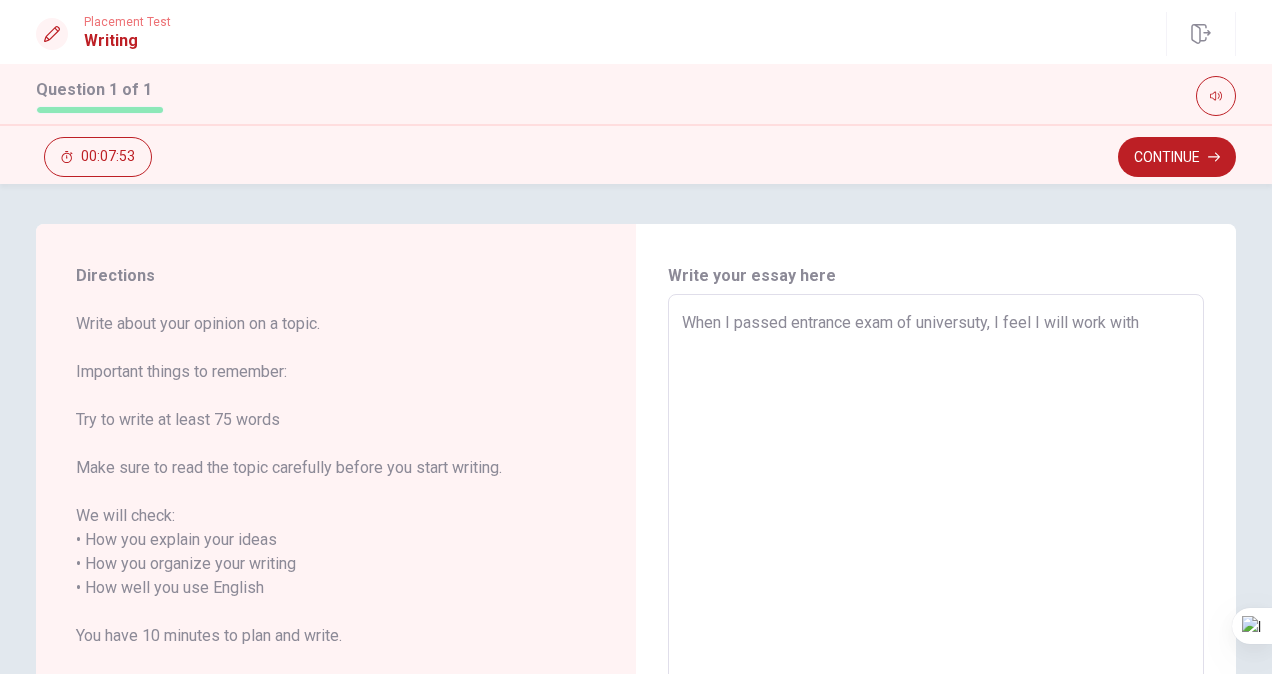 type on "x" 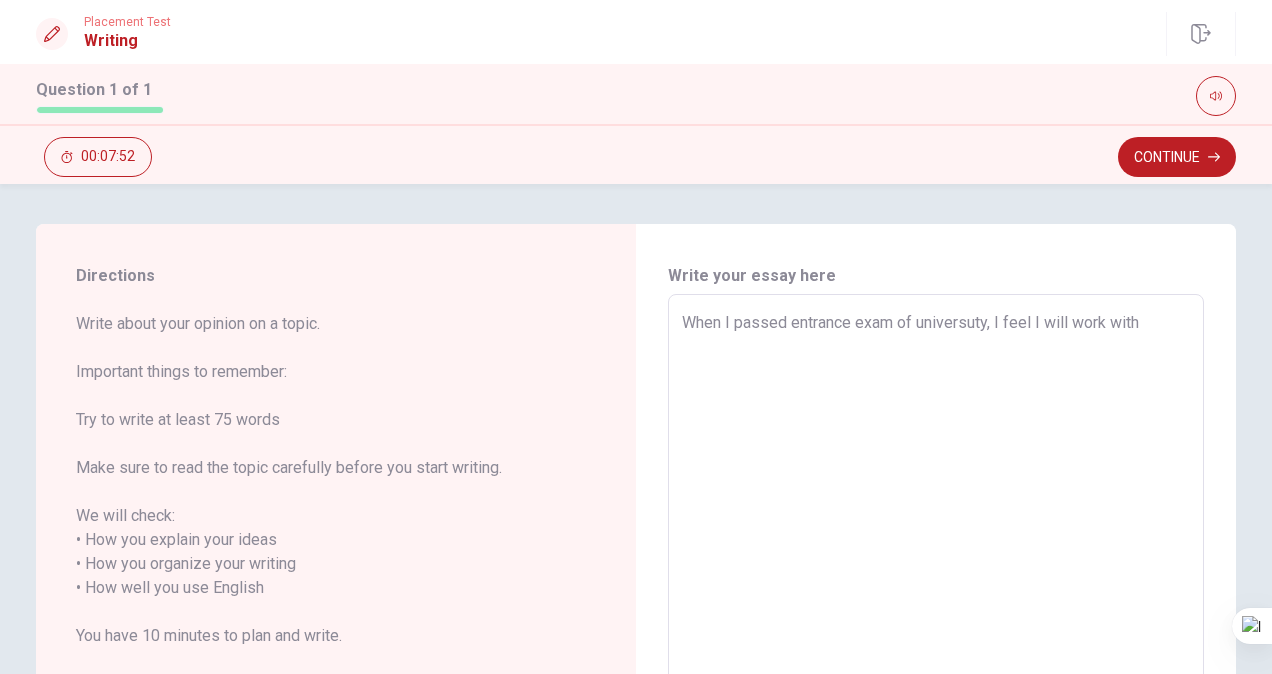 type on "When I passed entrance exam of universuty, I feel I will work with" 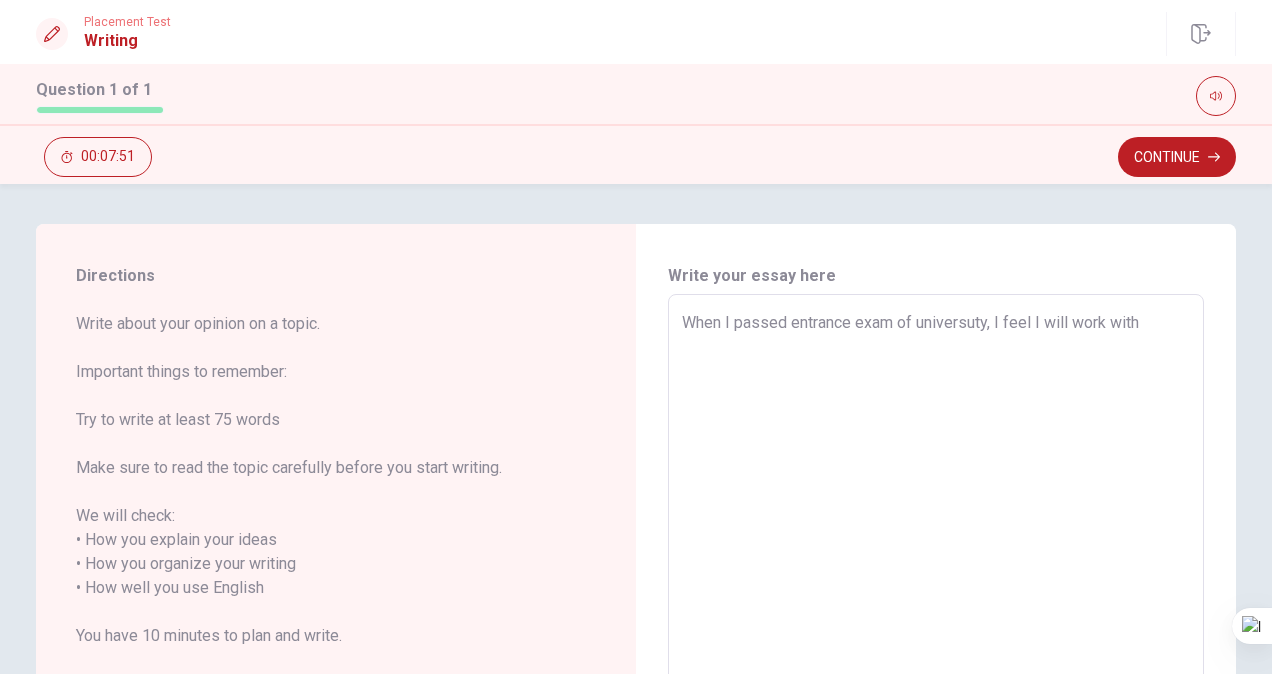type on "When I passed entrance exam of universuty, I feel I will work with e" 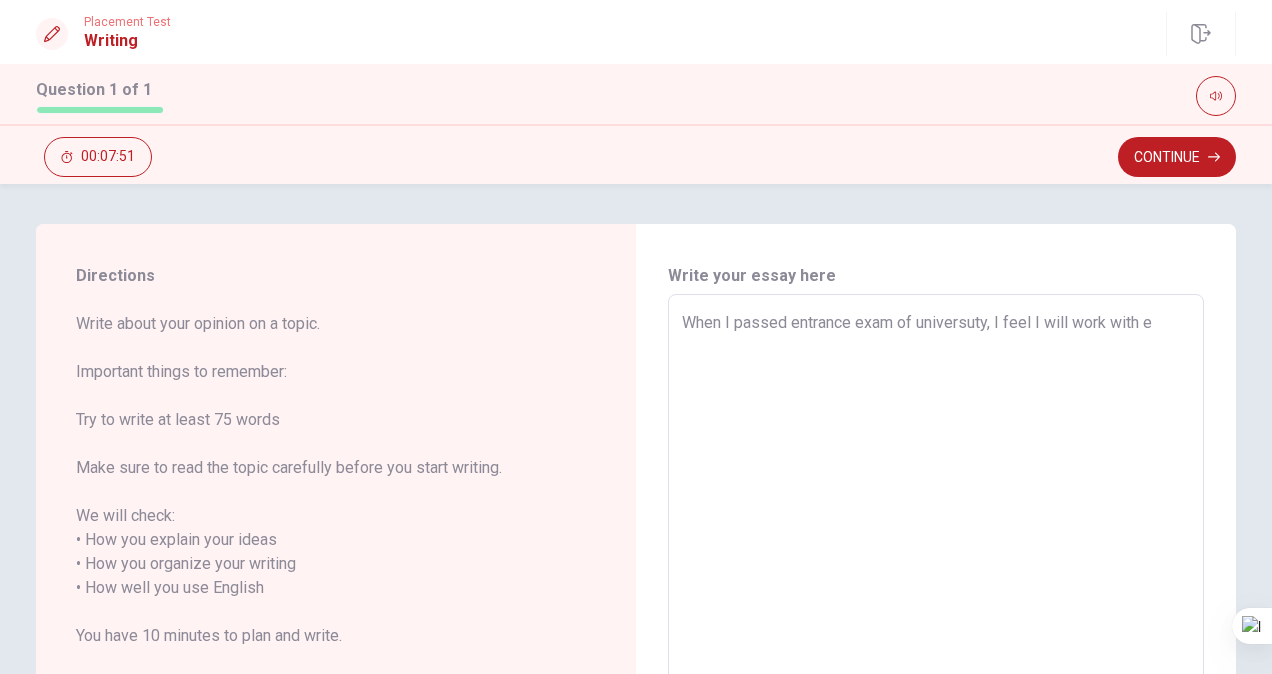 type on "x" 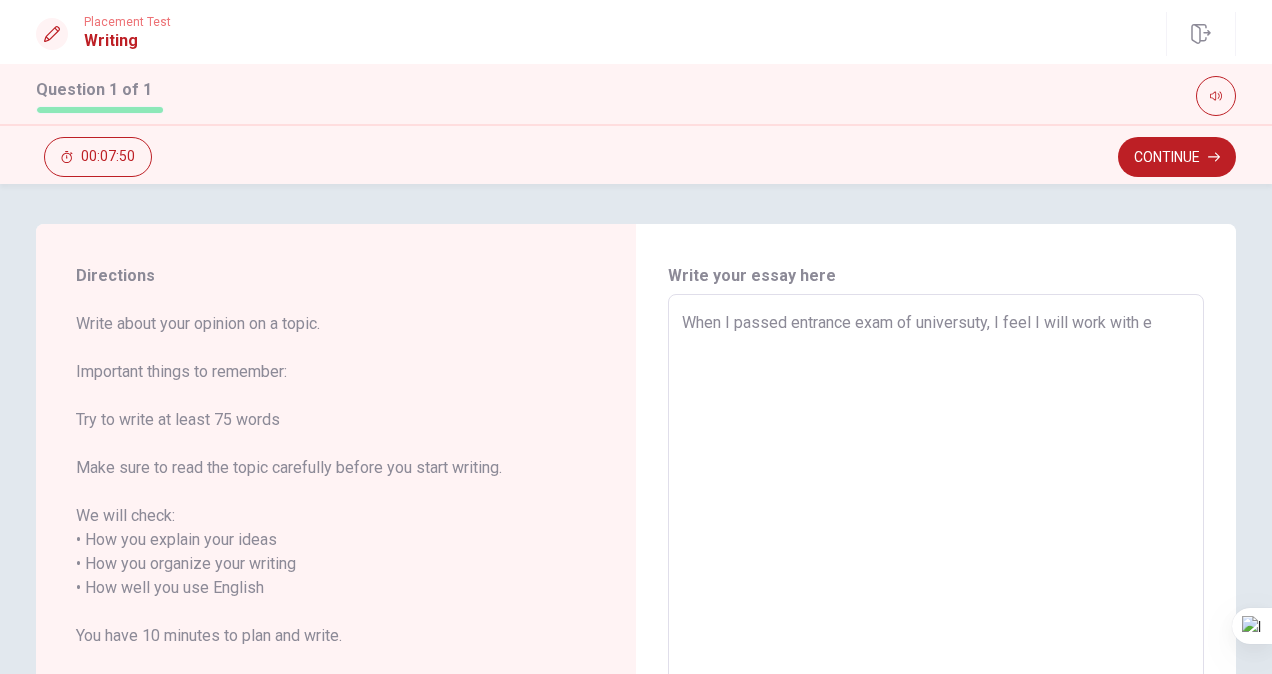 type on "When I passed entrance exam of universuty, I feel I will work with" 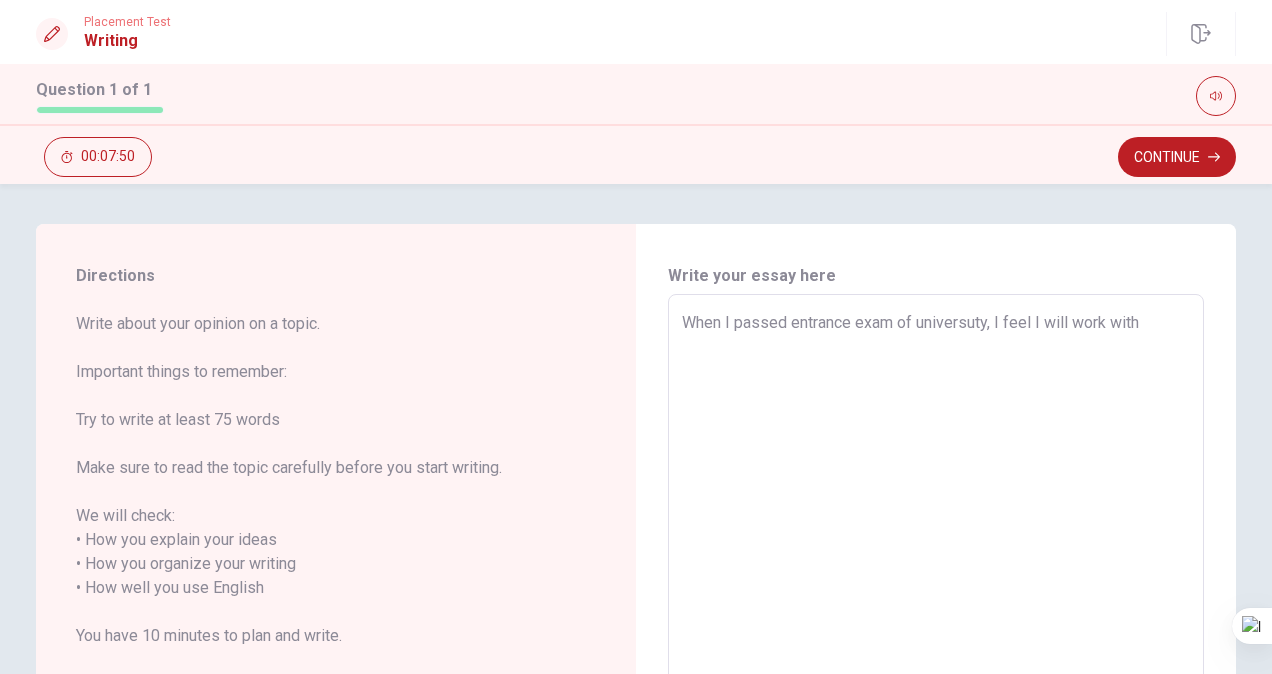 type on "x" 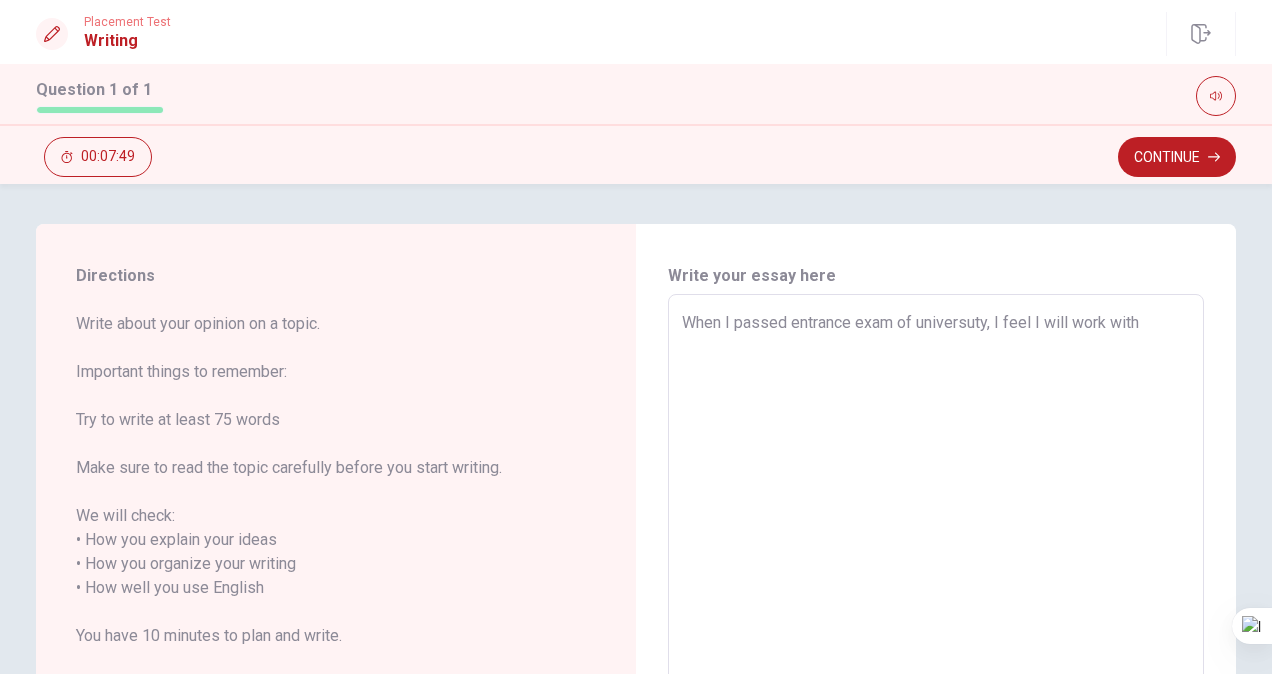 type on "When I passed entrance exam of universuty, I feel I will work with e" 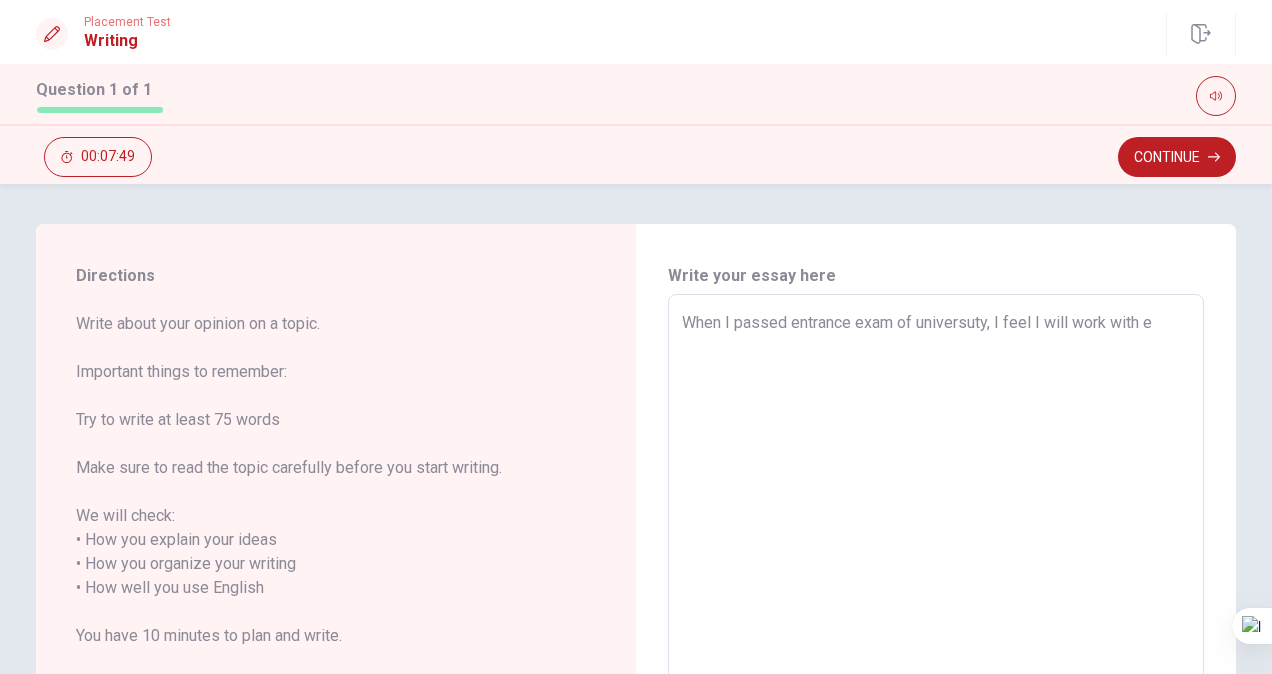type on "x" 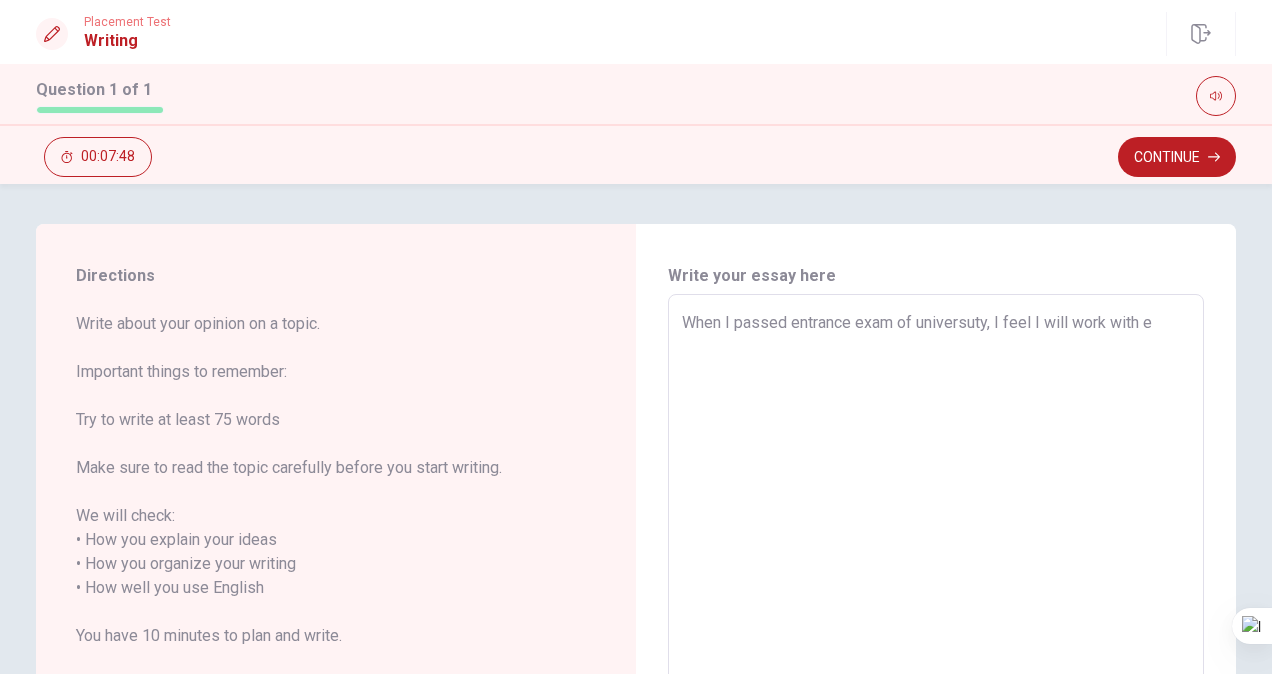type on "When I passed entrance exam of universuty, I feel I will work with ec" 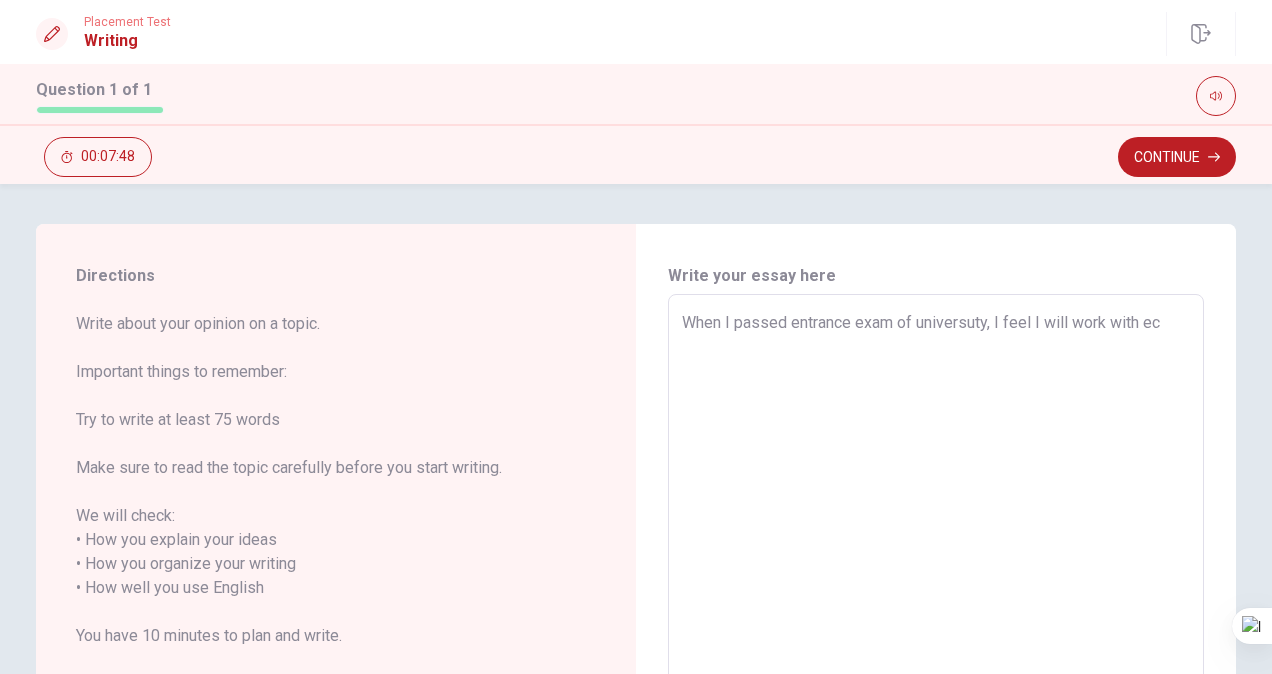 type on "x" 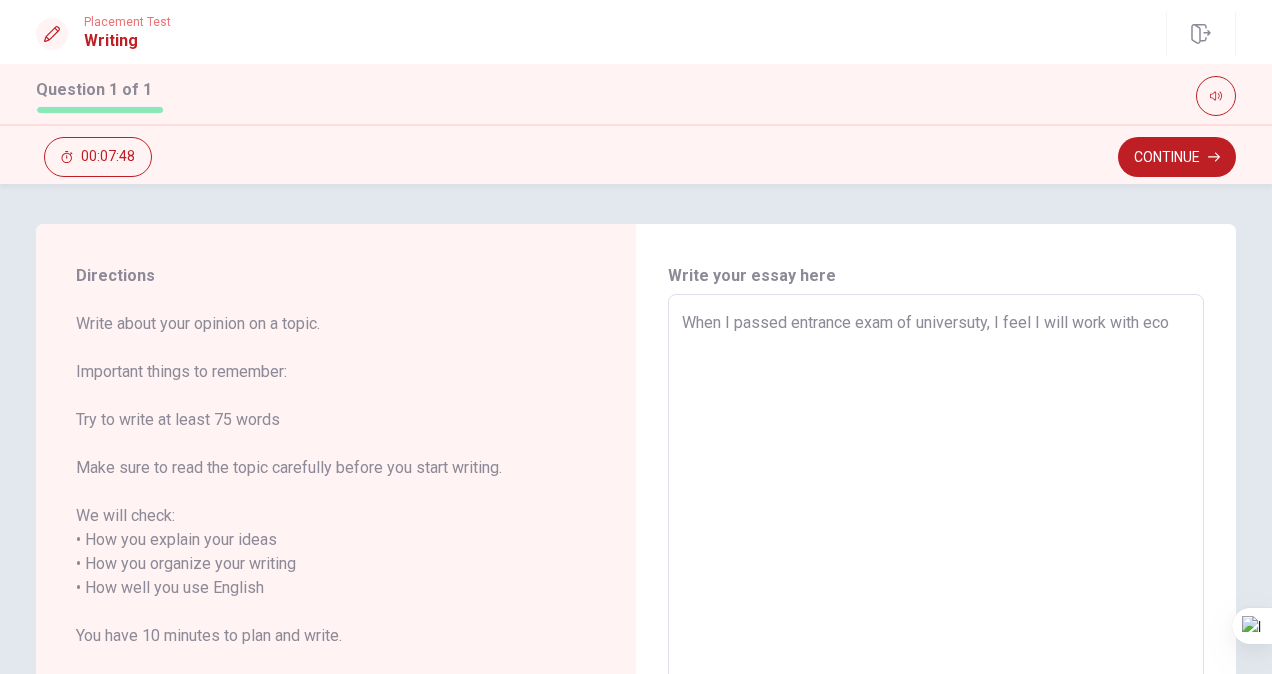 type on "x" 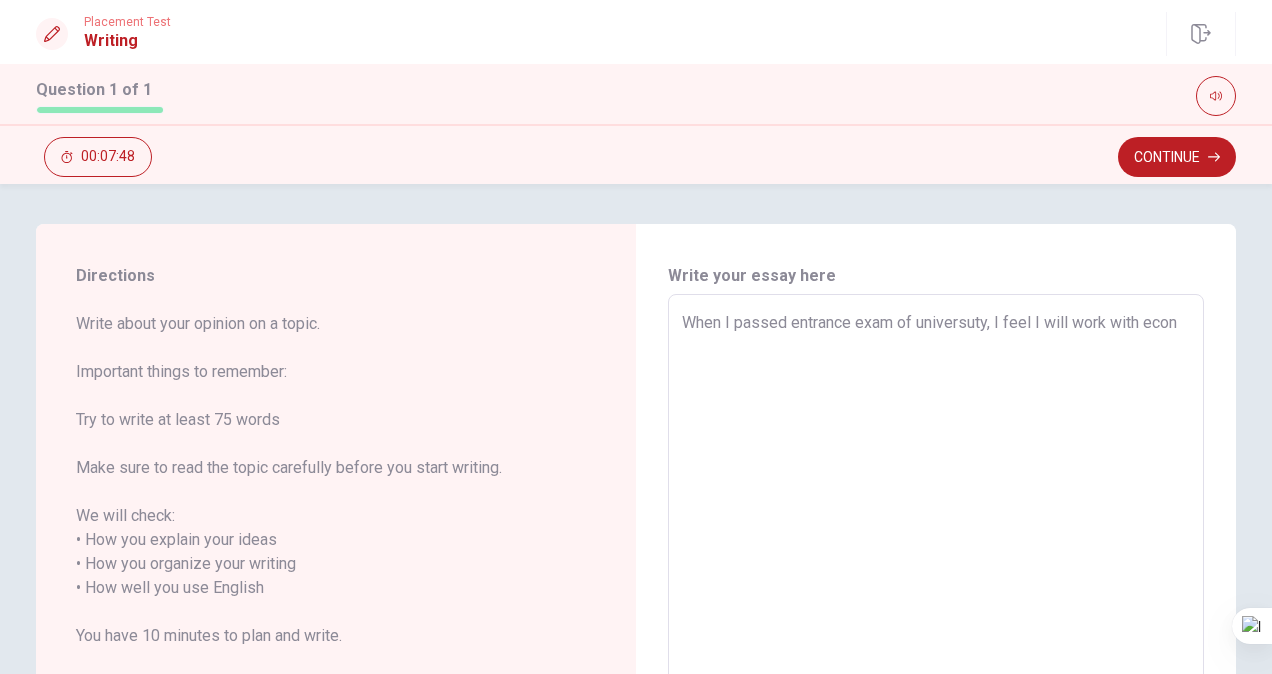 type on "x" 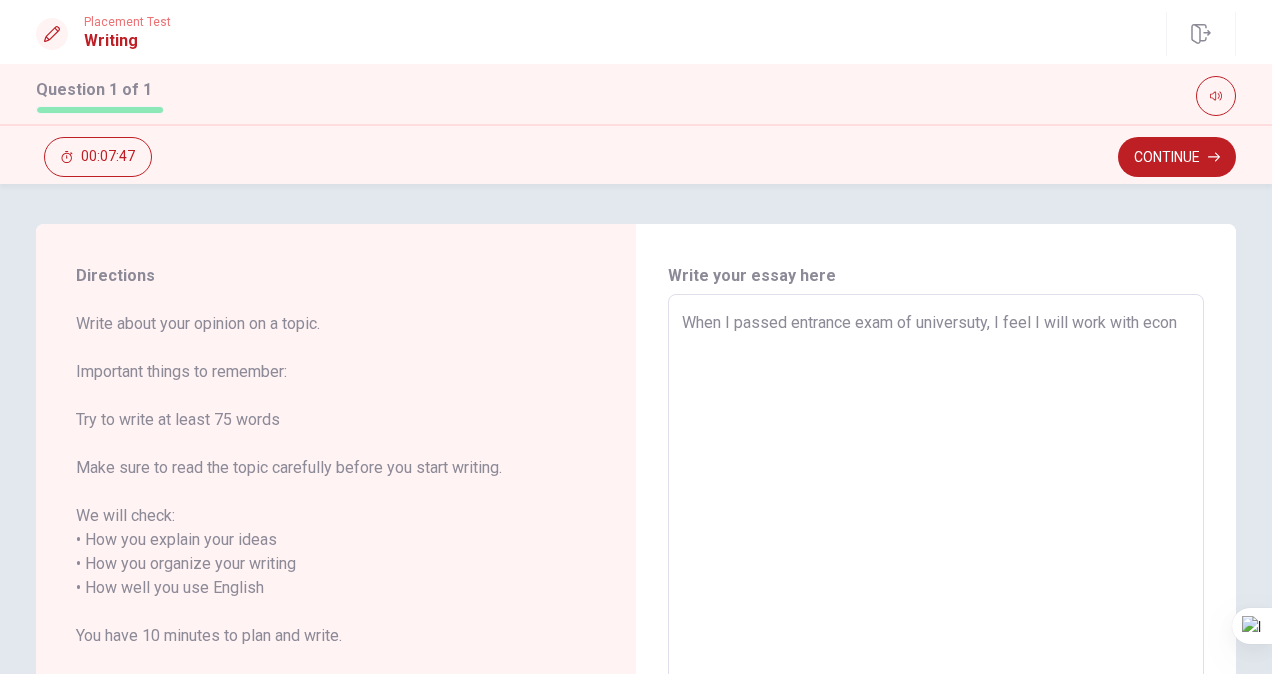 type on "When I passed entrance exam of universuty, I feel I will work with econo" 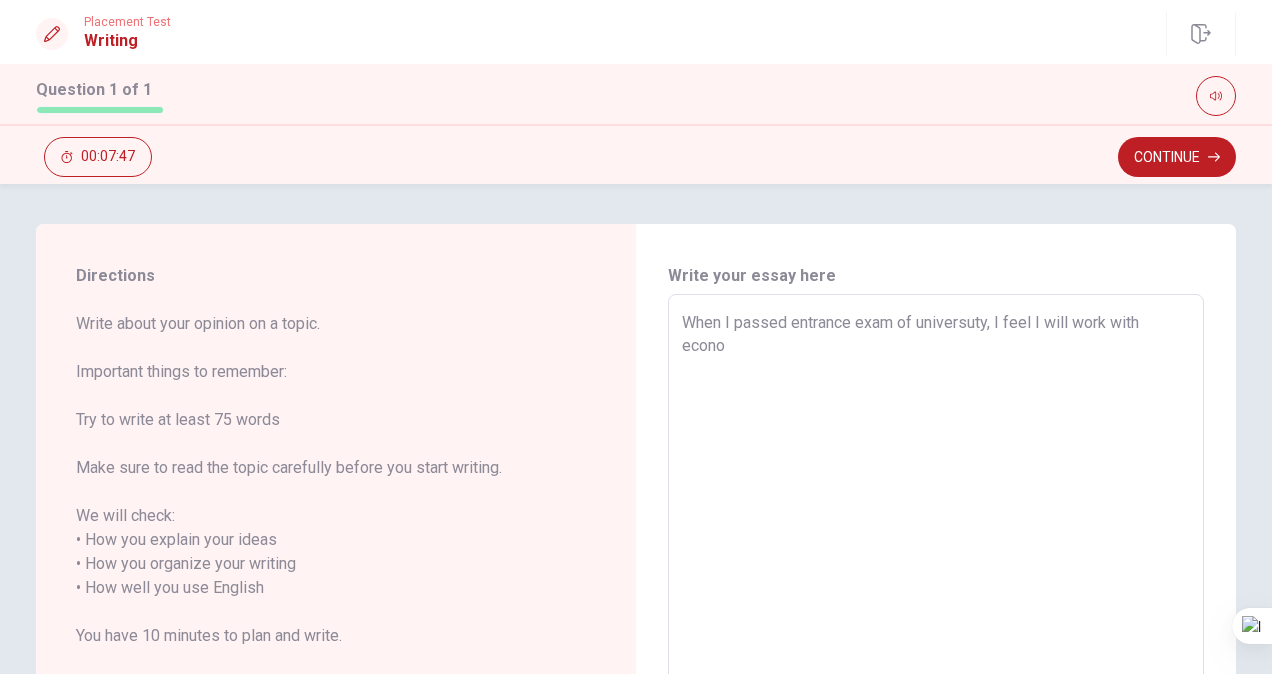 type on "x" 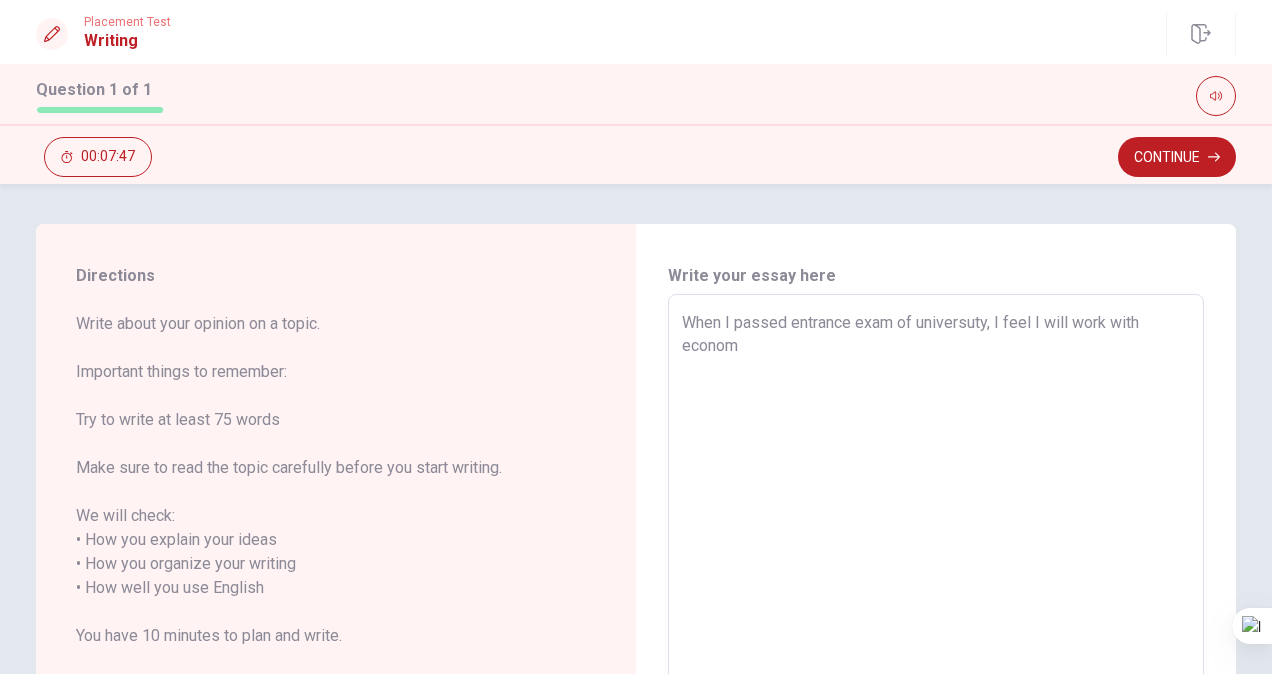 type on "x" 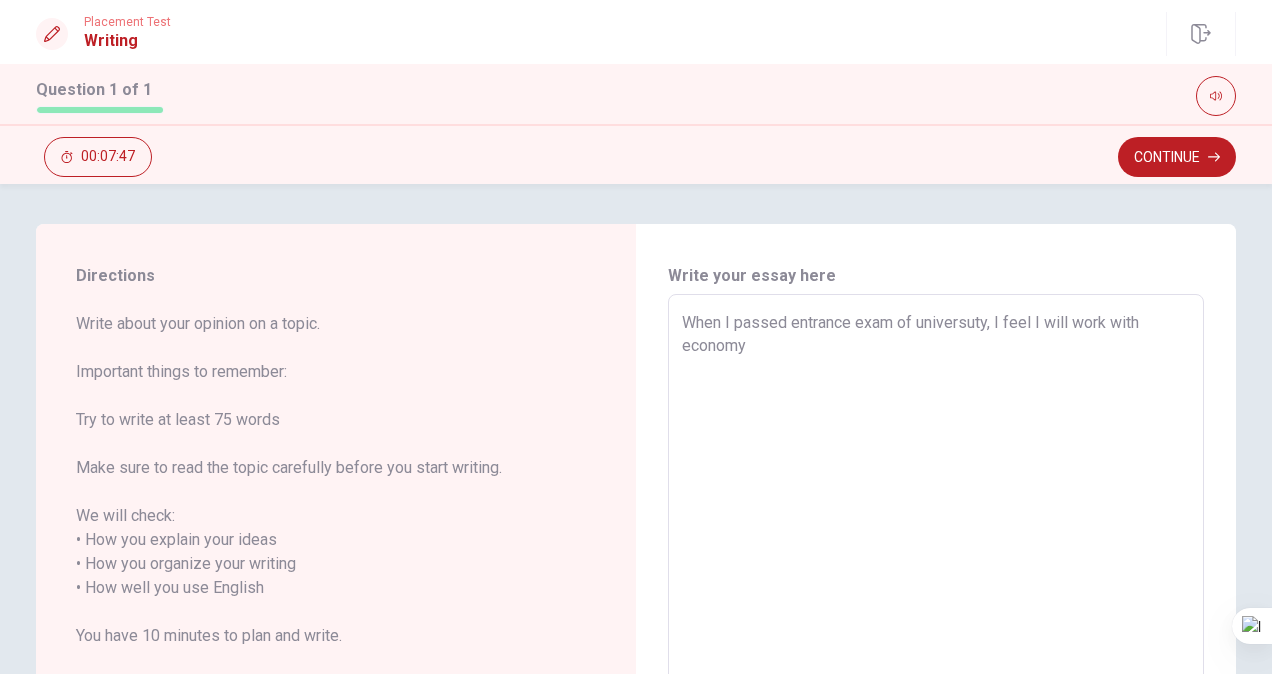 type on "x" 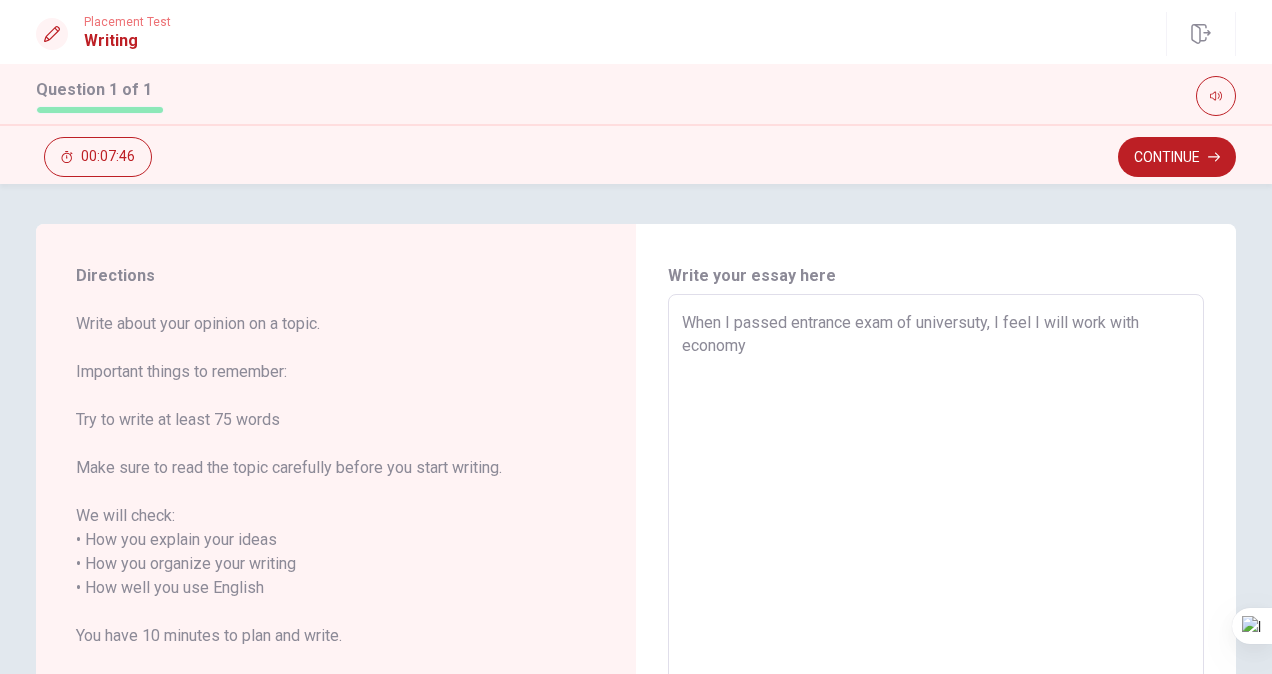 type on "When I passed entrance exam of universuty, I feel I will work with economy," 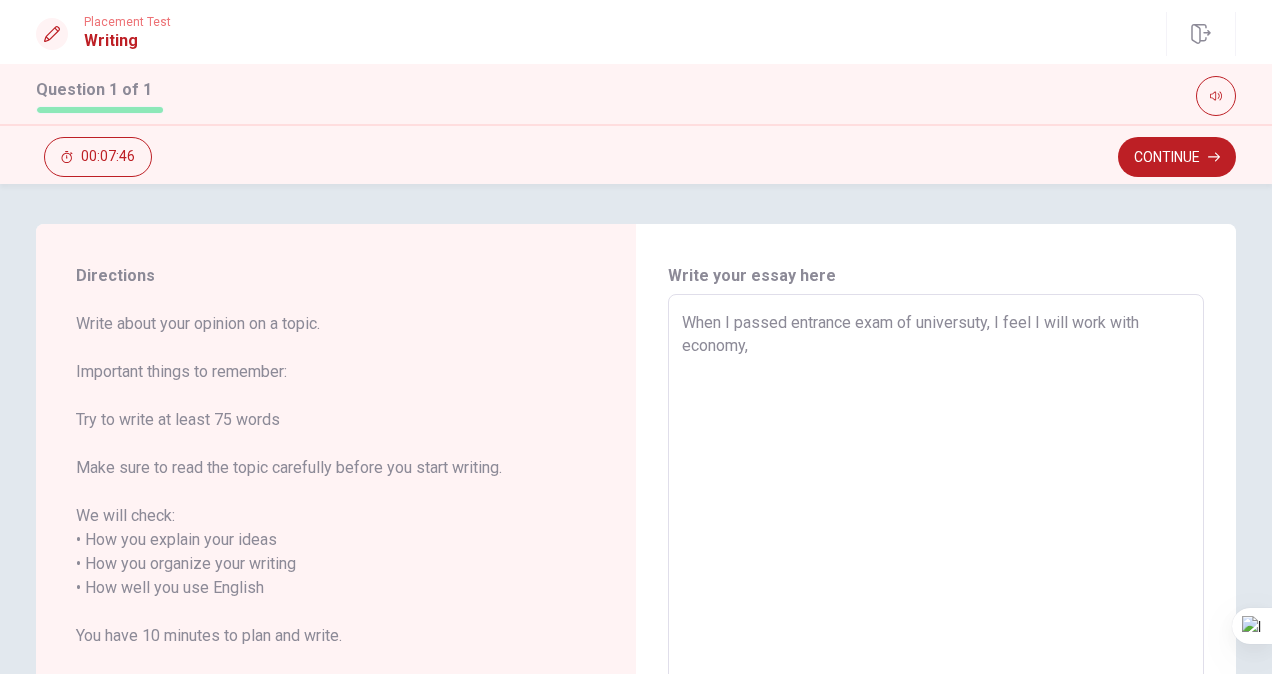type on "x" 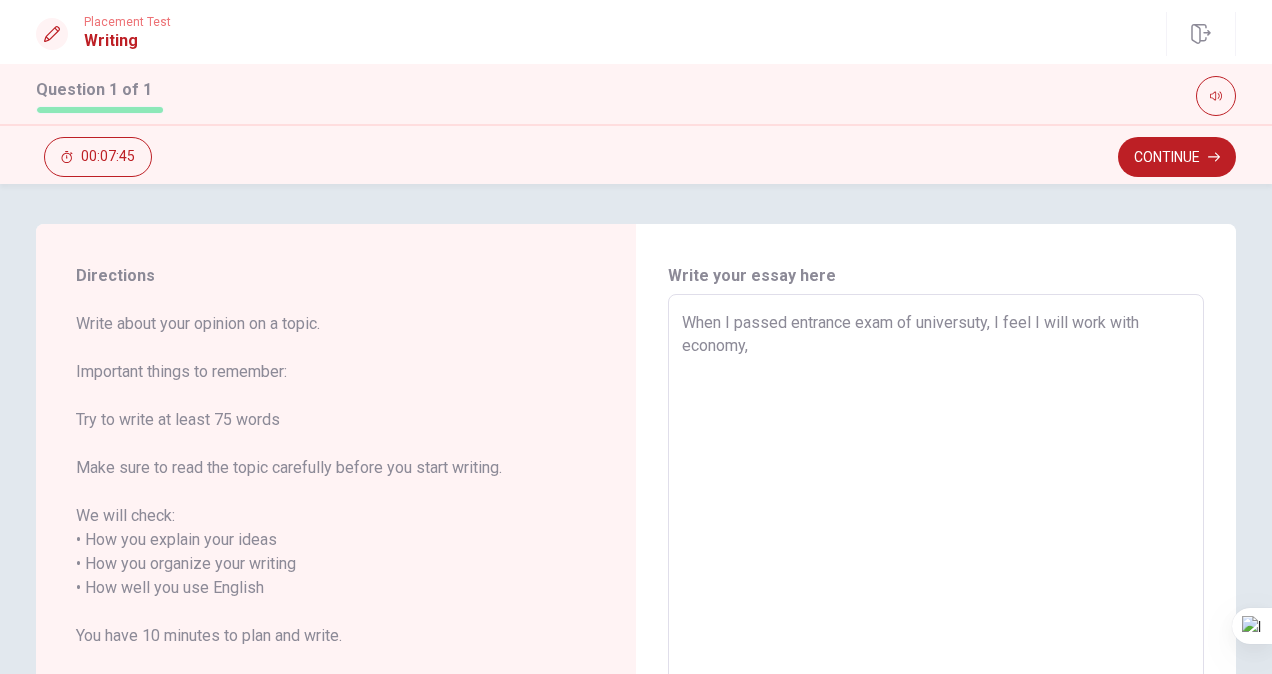 type on "When I passed entrance exam of universuty, I feel I will work with economy" 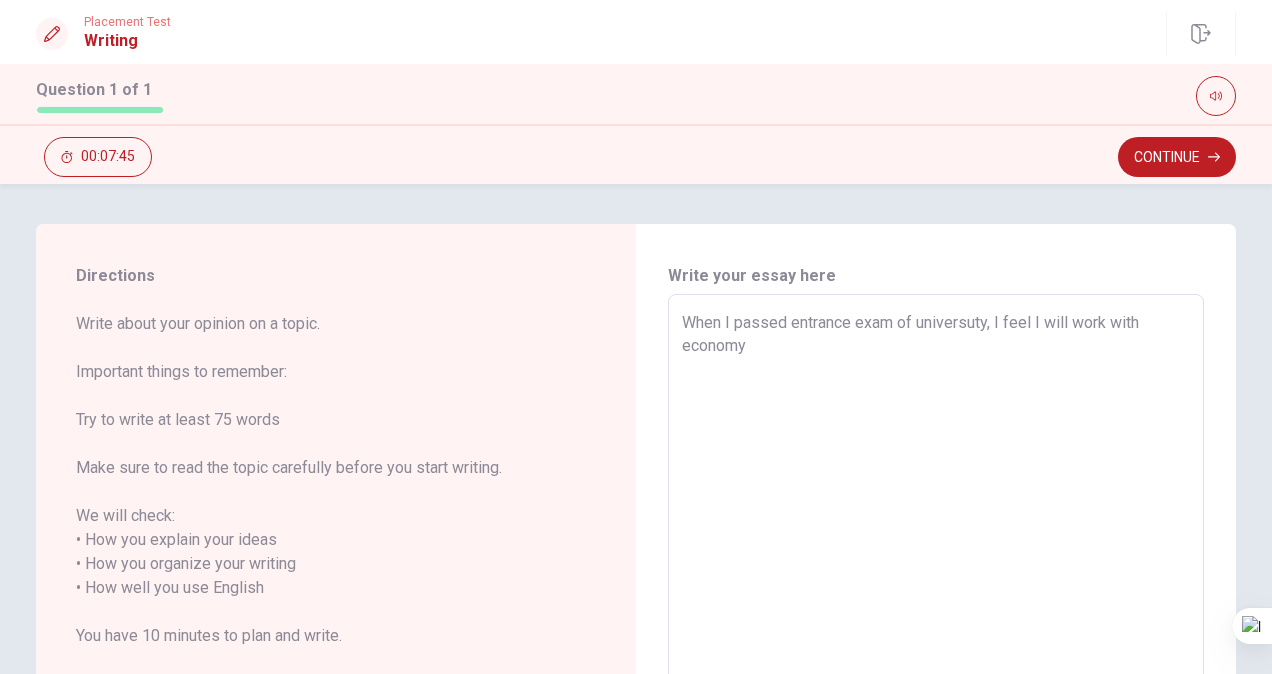 type on "x" 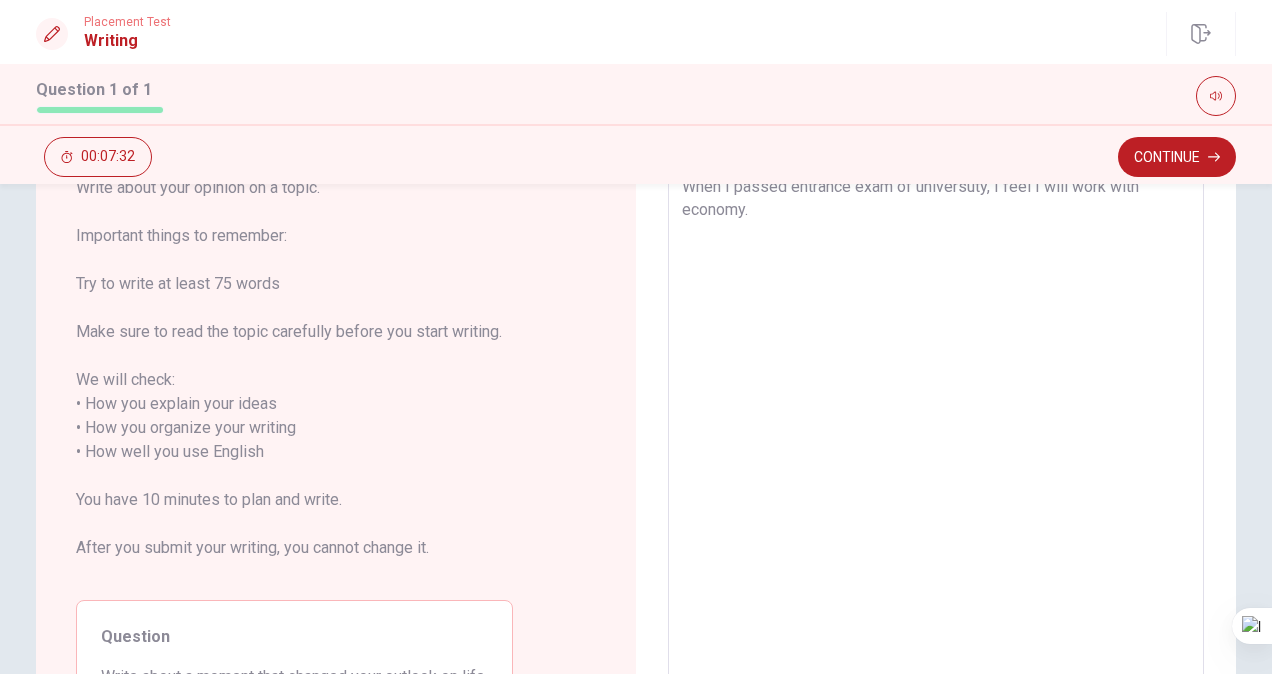 scroll, scrollTop: 0, scrollLeft: 0, axis: both 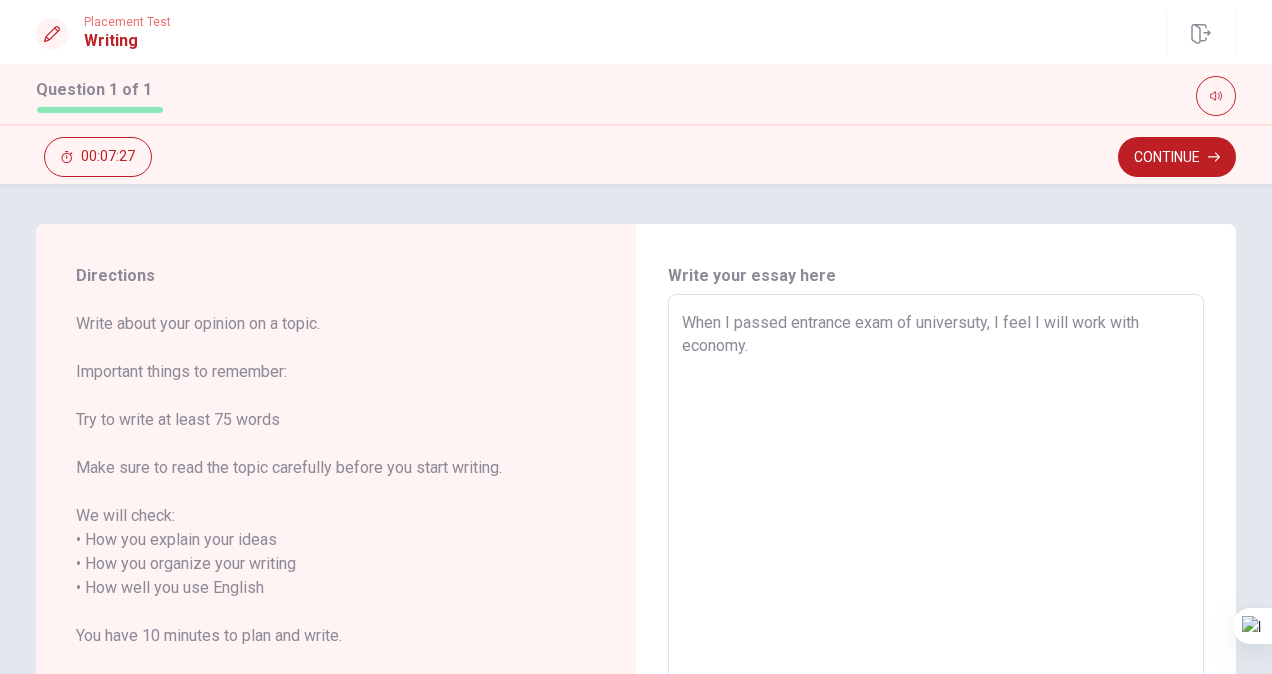 click on "When I passed entrance exam of universuty, I feel I will work with economy." at bounding box center (936, 576) 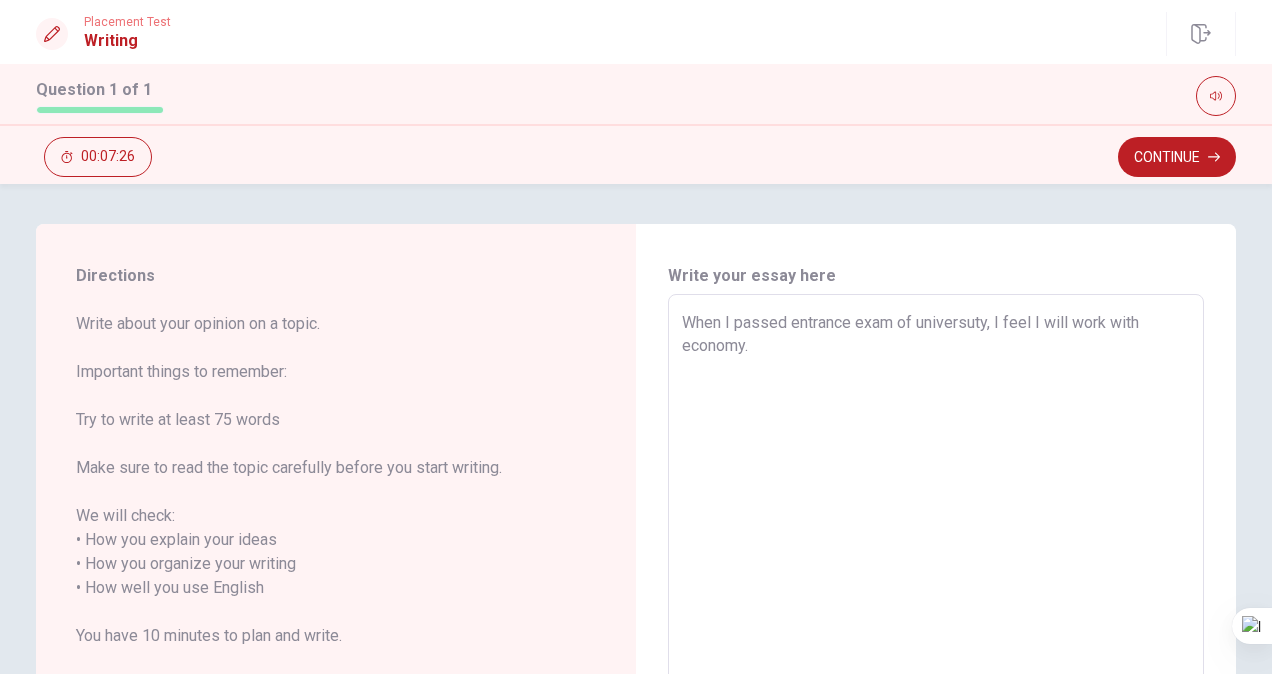 click on "When I passed entrance exam of universuty, I feel I will work with economy." at bounding box center (936, 576) 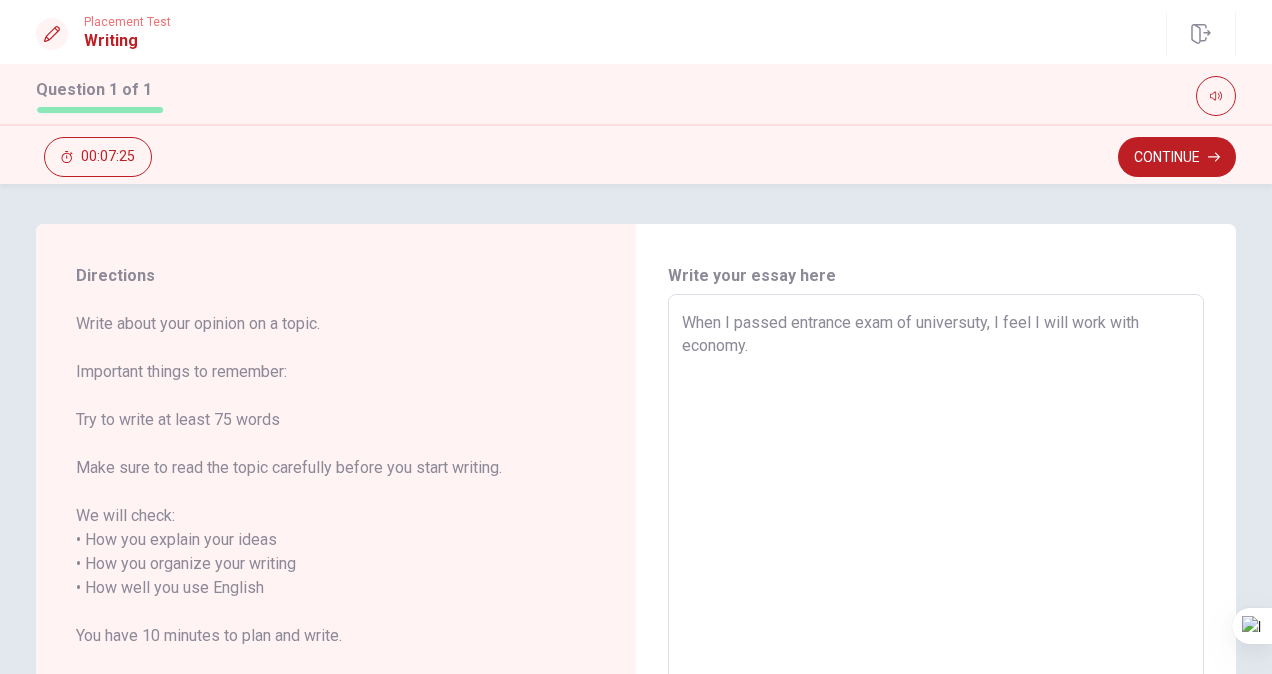 type on "When I passed entrance exam of universty, I feel I will work with economy." 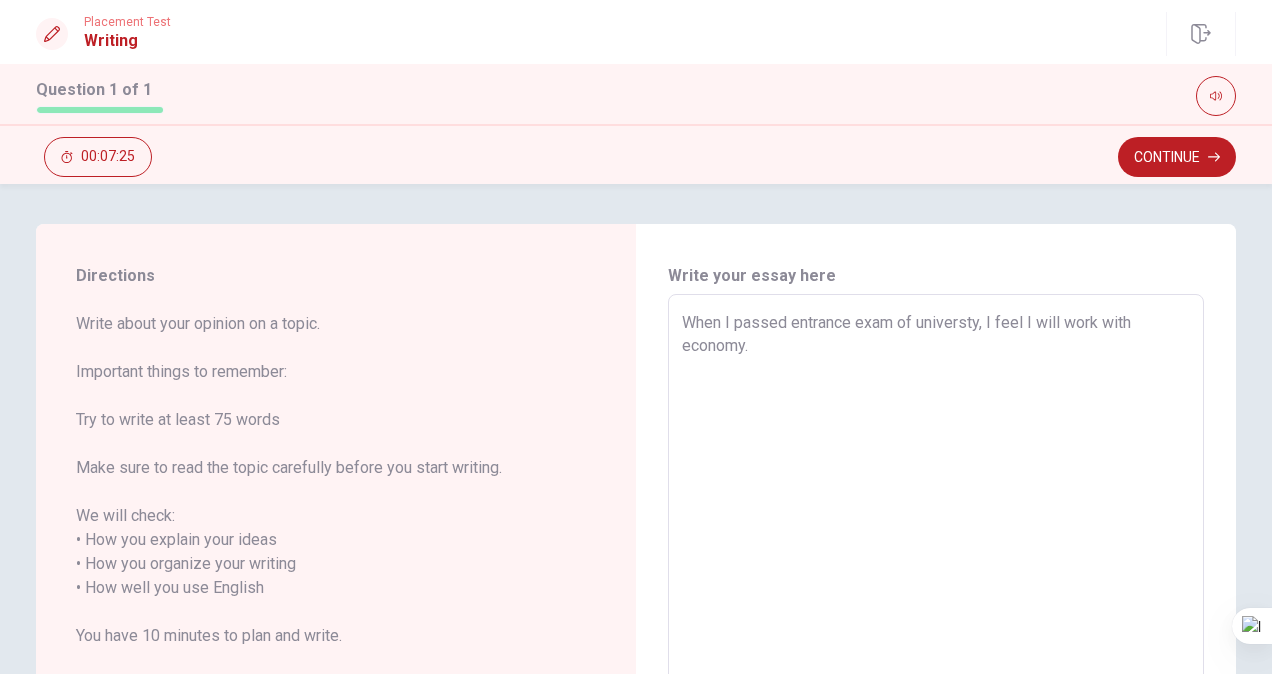 type 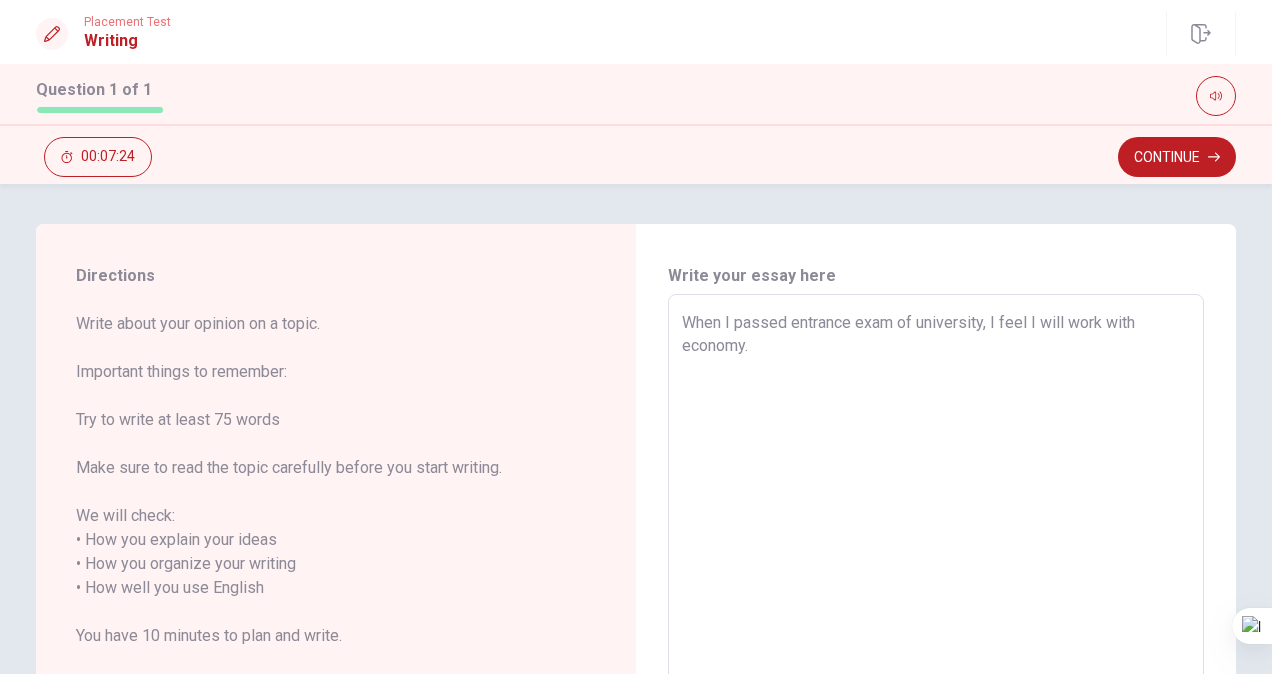 click on "When I passed entrance exam of university, I feel I will work with economy." at bounding box center [936, 576] 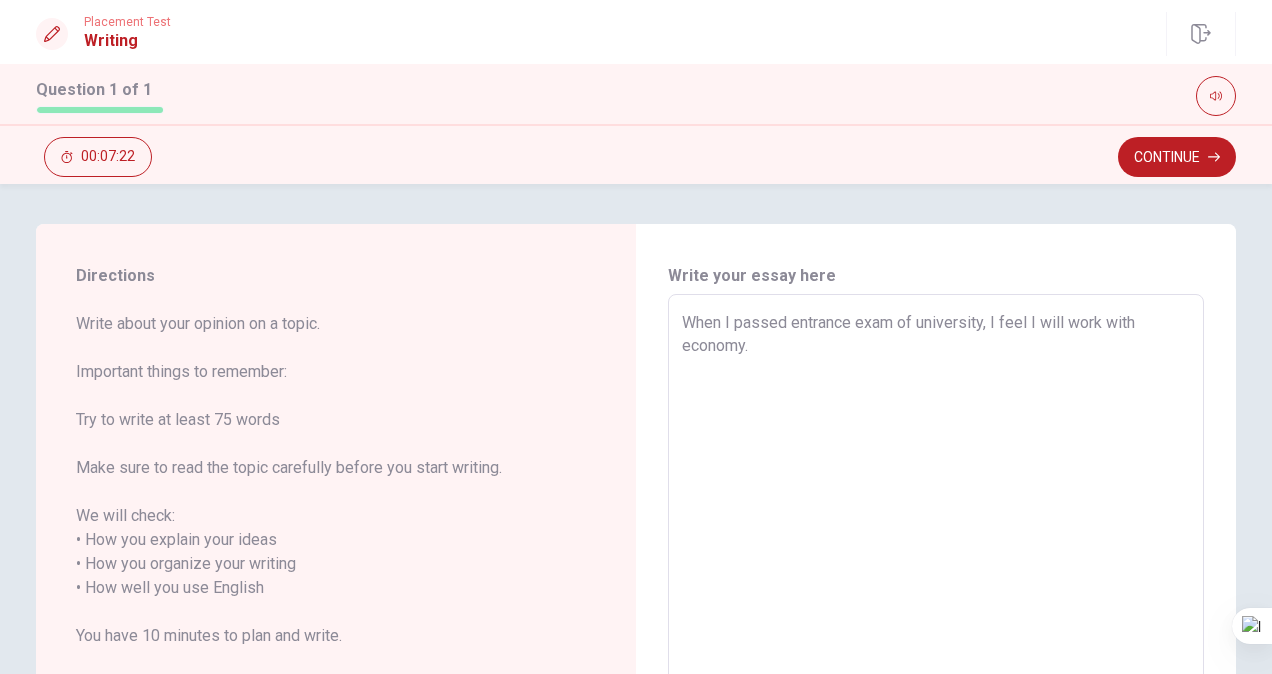 click on "When I passed entrance exam of university, I feel I will work with economy." at bounding box center [936, 576] 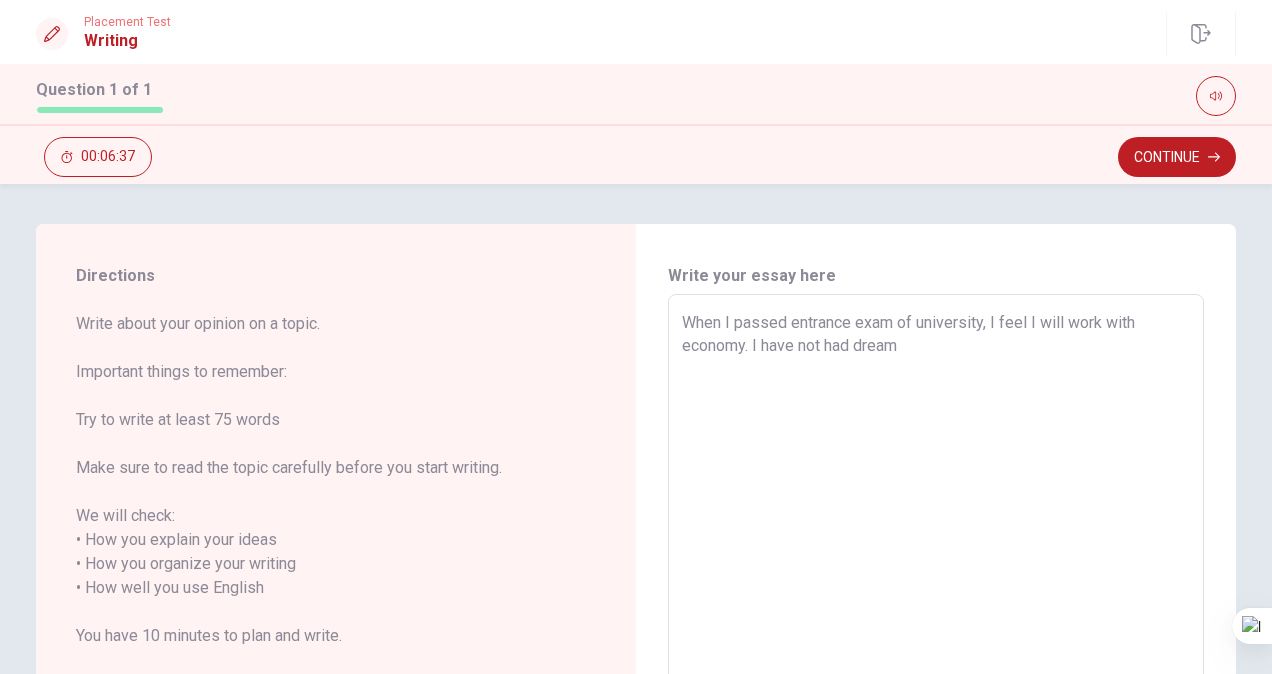 drag, startPoint x: 792, startPoint y: 350, endPoint x: 778, endPoint y: 352, distance: 14.142136 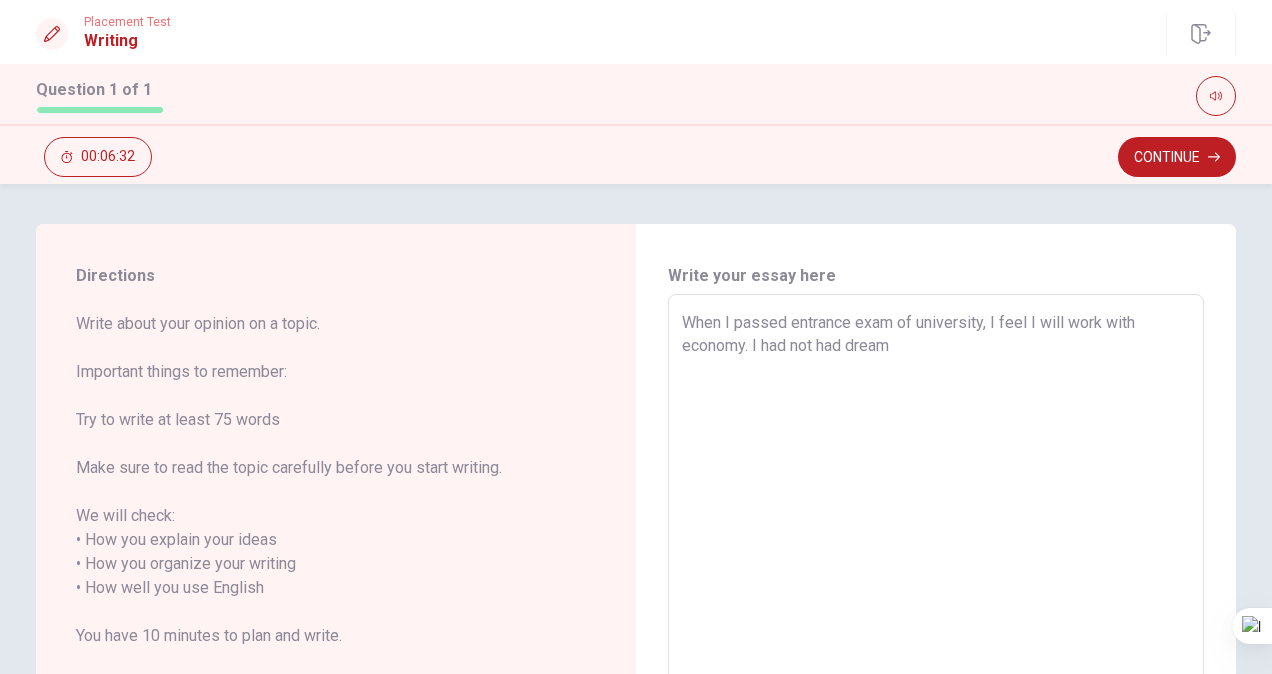click on "When I passed entrance exam of university, I feel I will work with economy. I had not had dream" at bounding box center (936, 576) 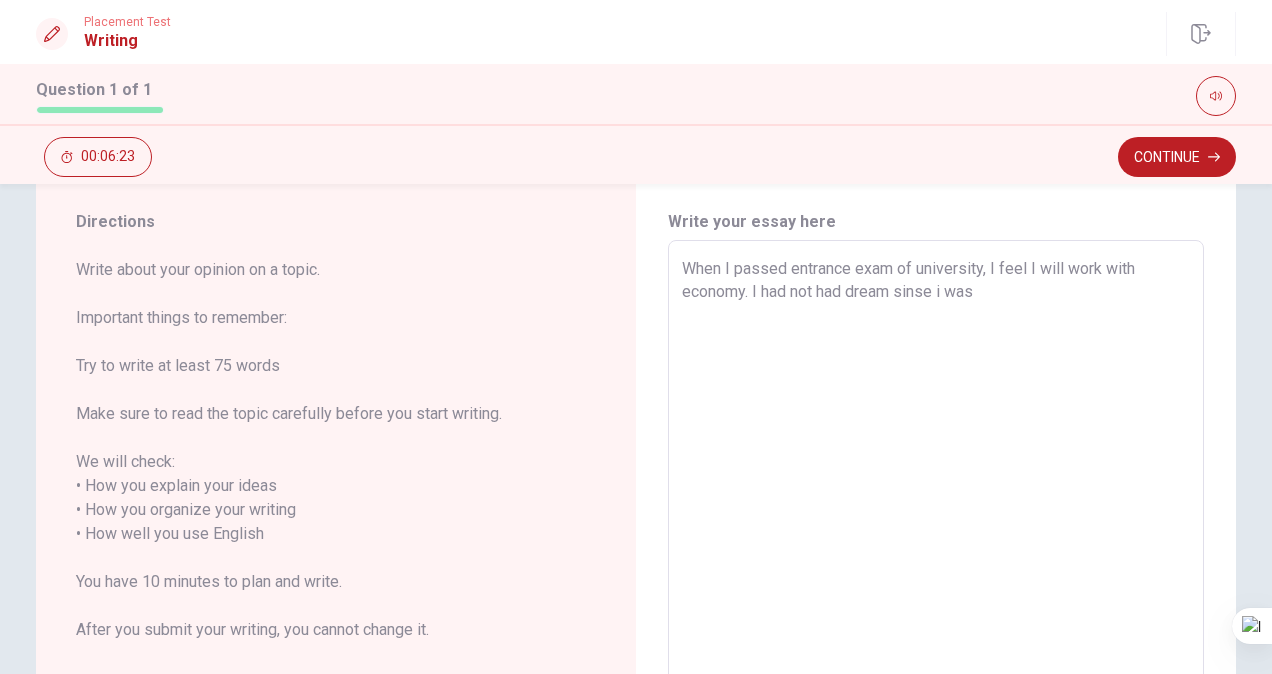scroll, scrollTop: 50, scrollLeft: 0, axis: vertical 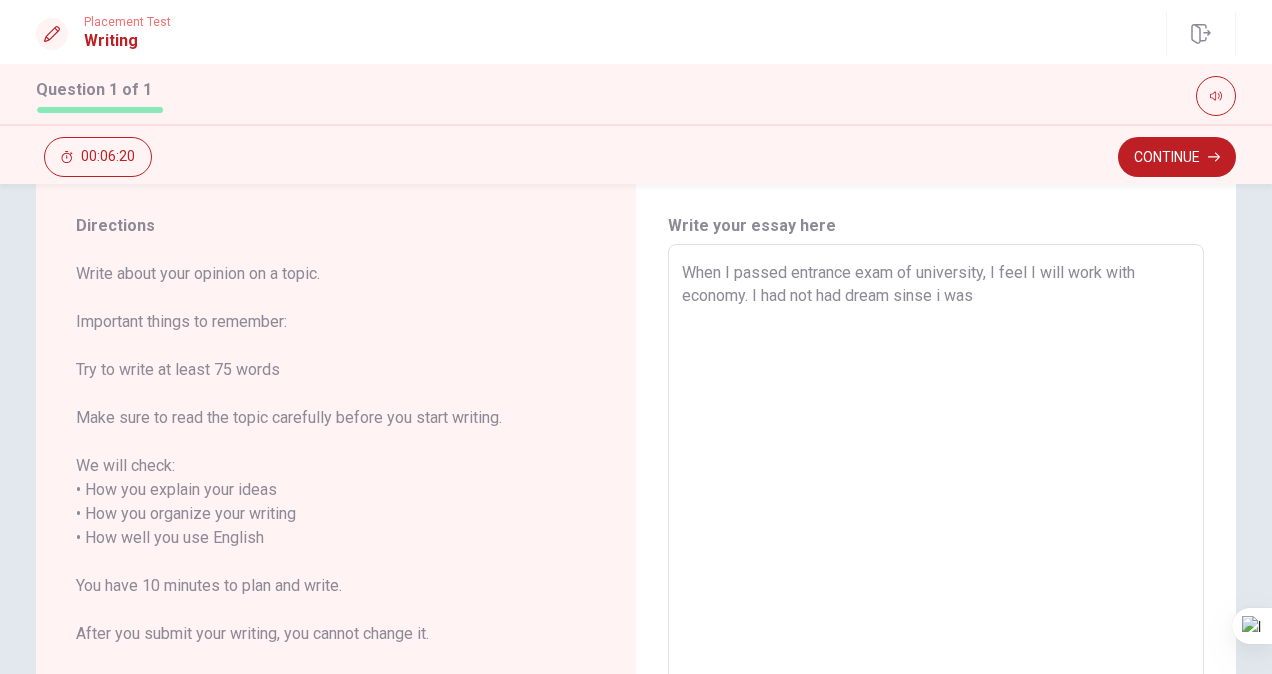 click on "When I passed entrance exam of university, I feel I will work with economy. I had not had dream sinse i was" at bounding box center [936, 526] 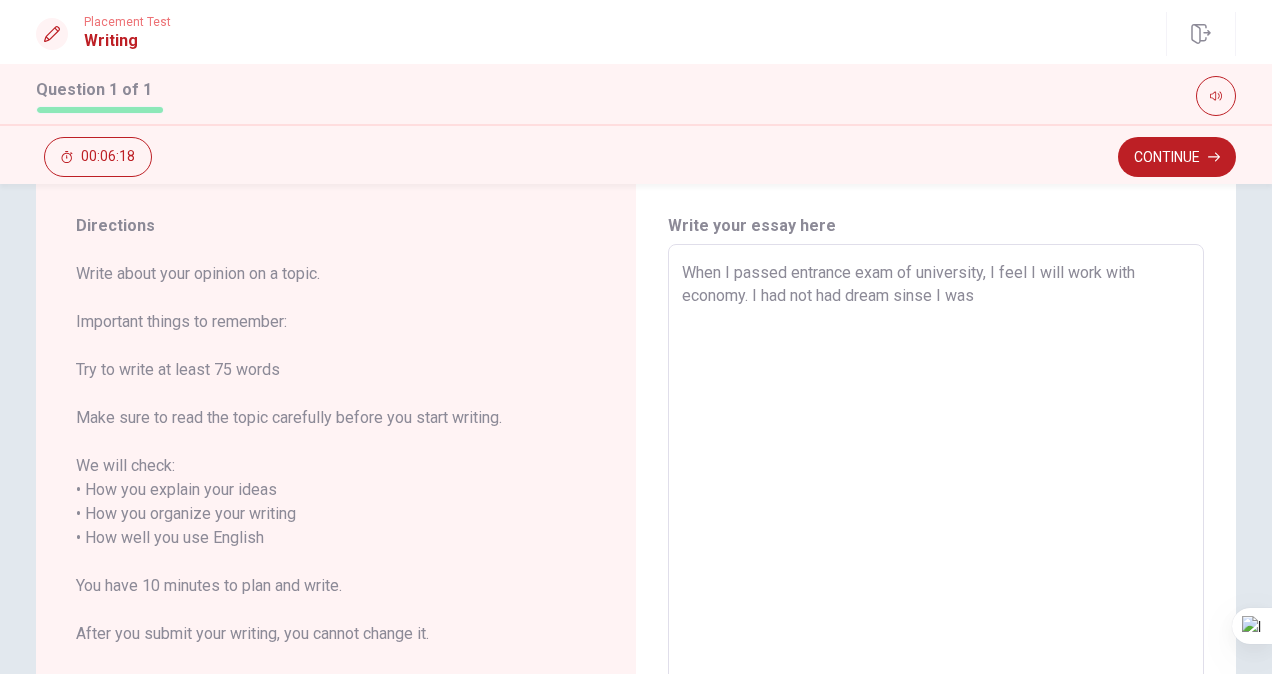 click on "When I passed entrance exam of university, I feel I will work with economy. I had not had dream sinse I was" at bounding box center [936, 526] 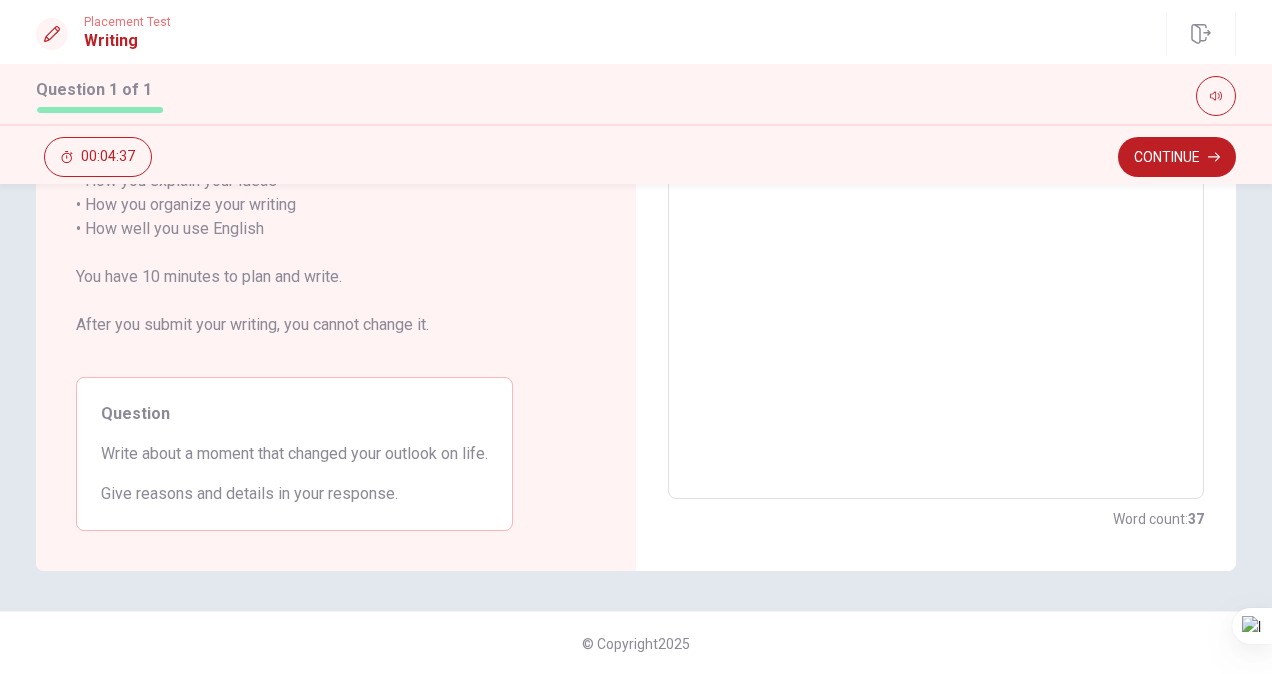 scroll, scrollTop: 0, scrollLeft: 0, axis: both 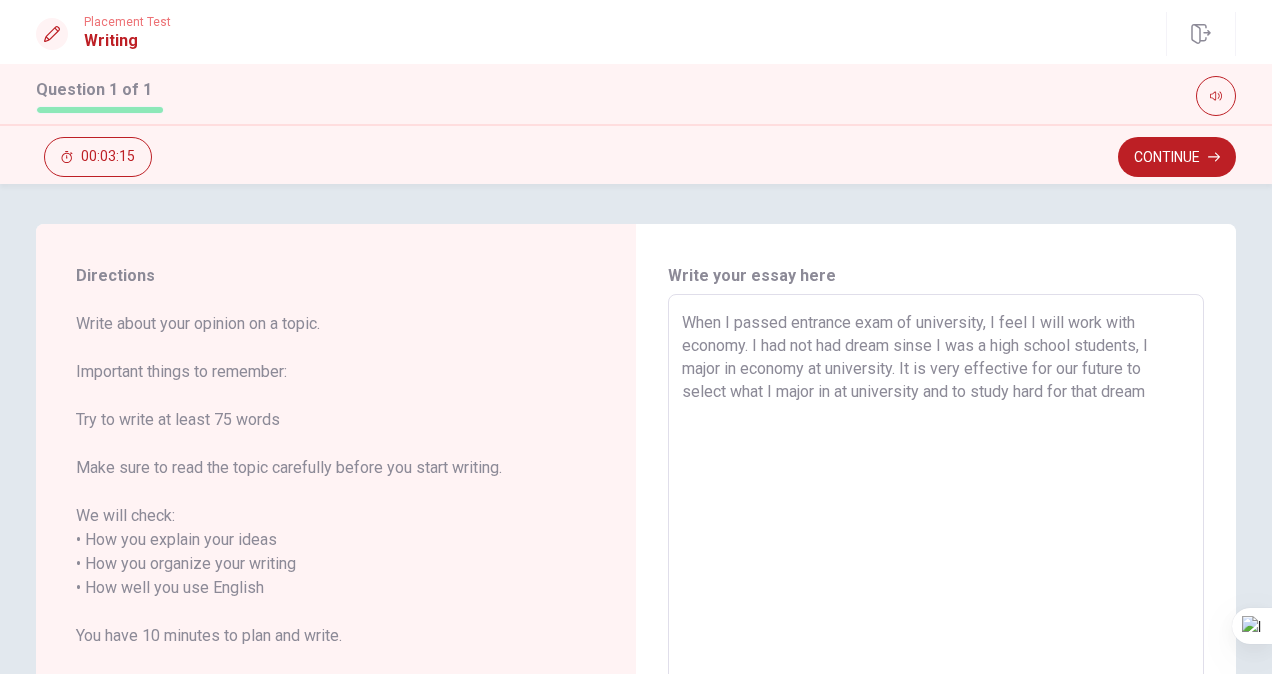 drag, startPoint x: 1107, startPoint y: 395, endPoint x: 1147, endPoint y: 401, distance: 40.4475 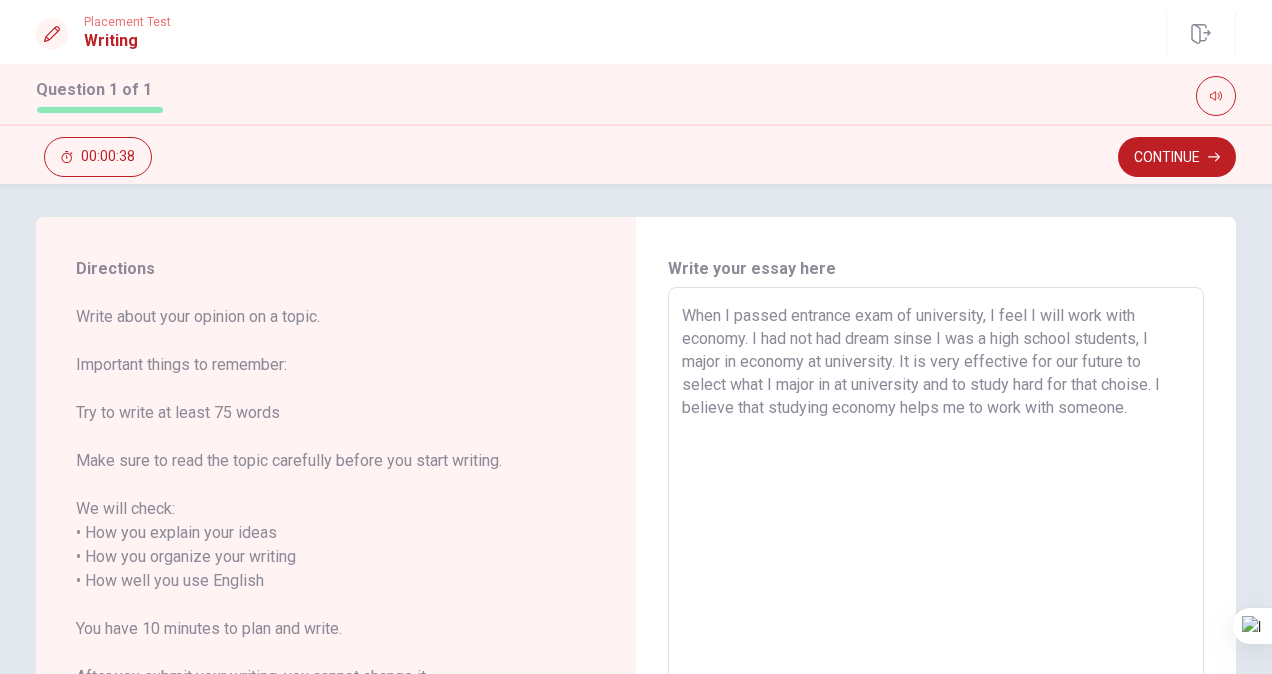 scroll, scrollTop: 0, scrollLeft: 0, axis: both 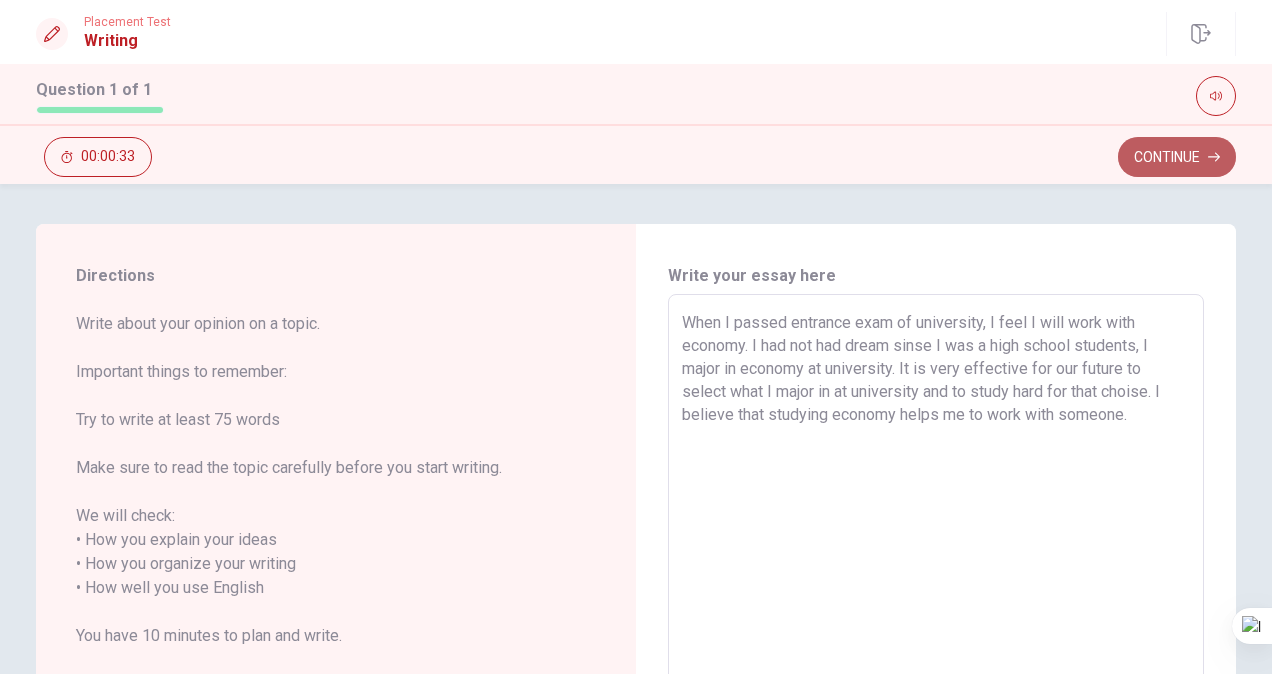 click on "Continue" at bounding box center (1177, 157) 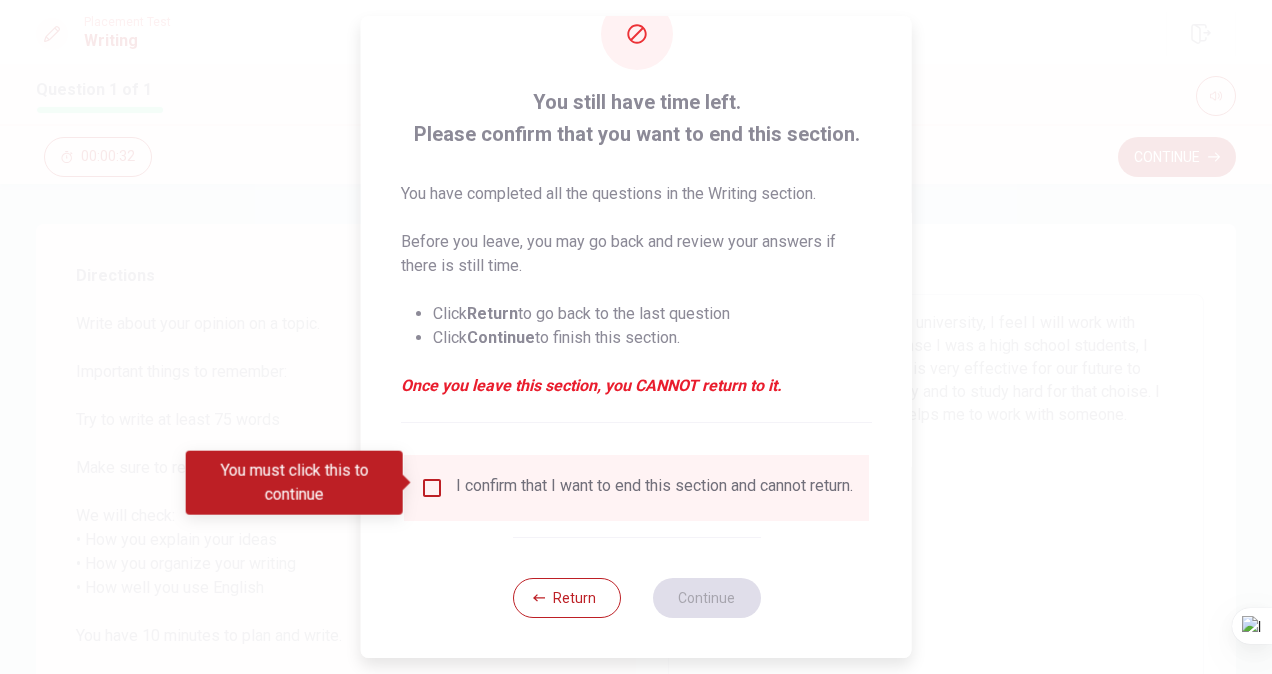 scroll, scrollTop: 72, scrollLeft: 0, axis: vertical 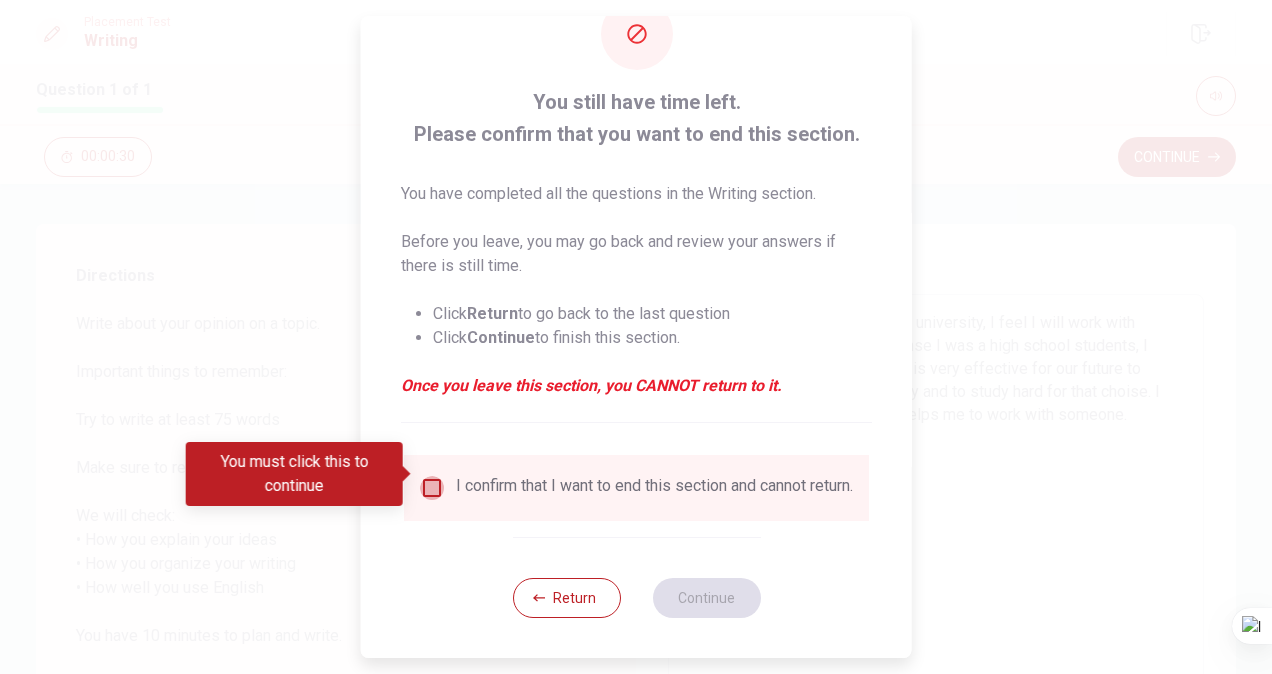 click at bounding box center (432, 488) 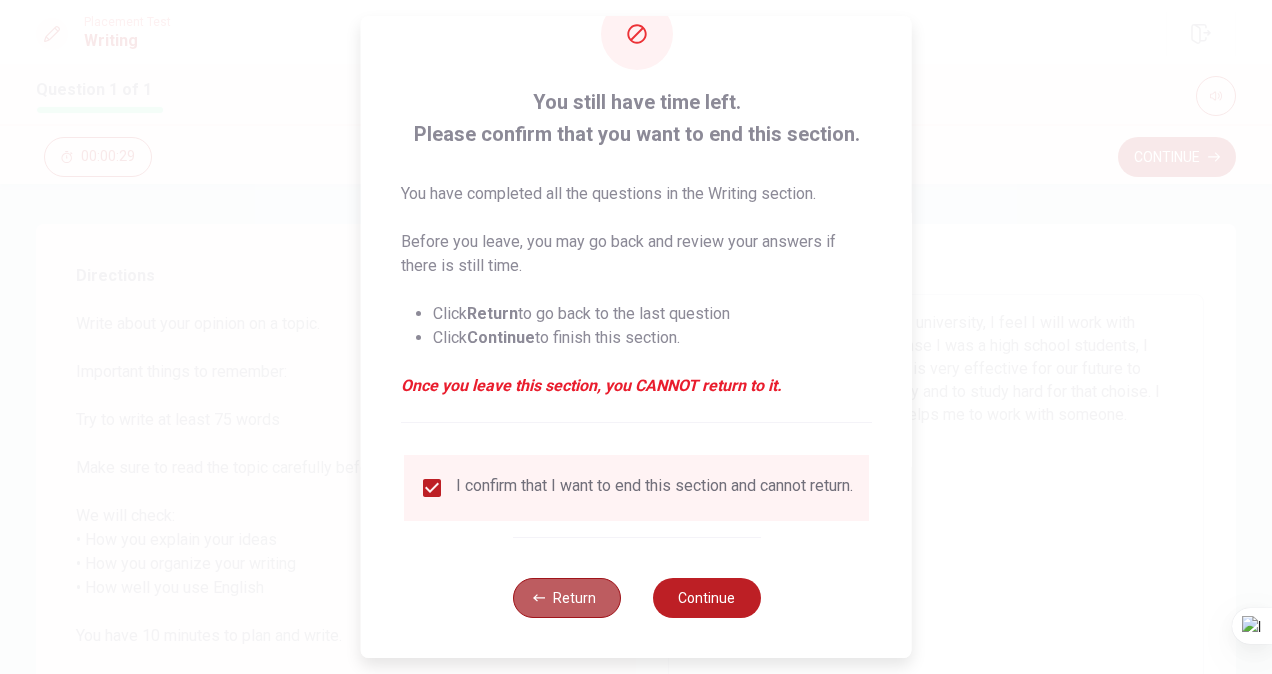 click on "Return" at bounding box center (566, 598) 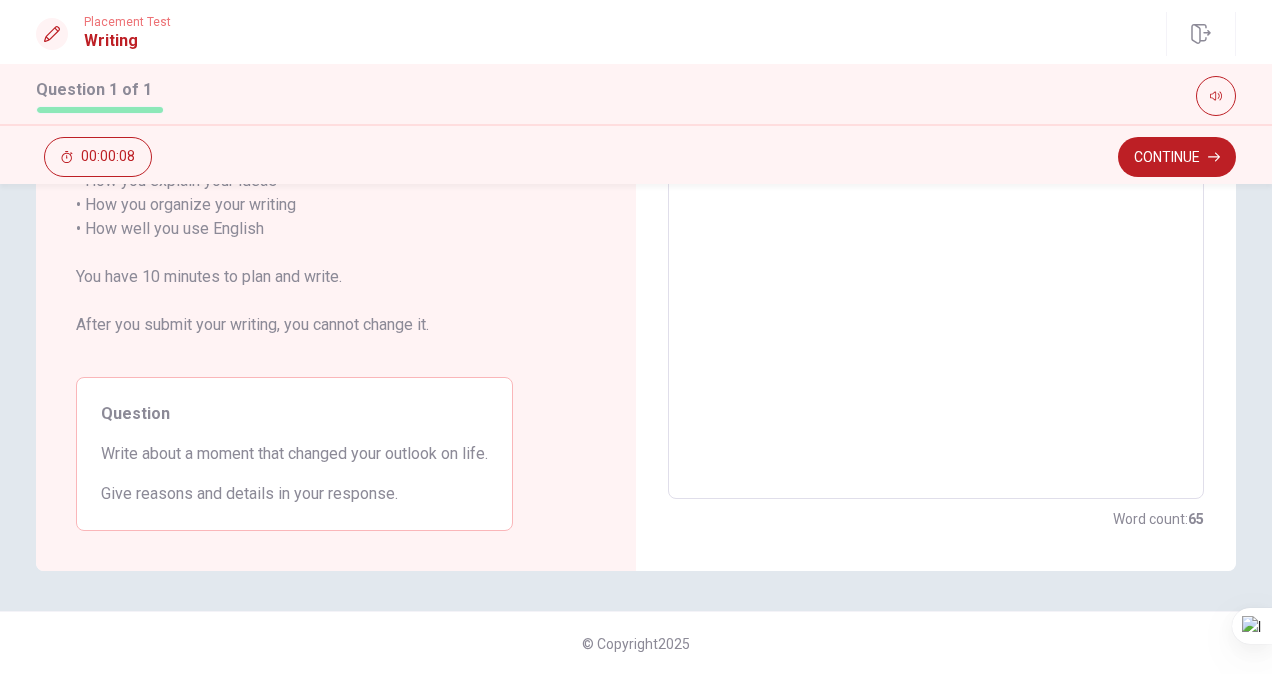 scroll, scrollTop: 0, scrollLeft: 0, axis: both 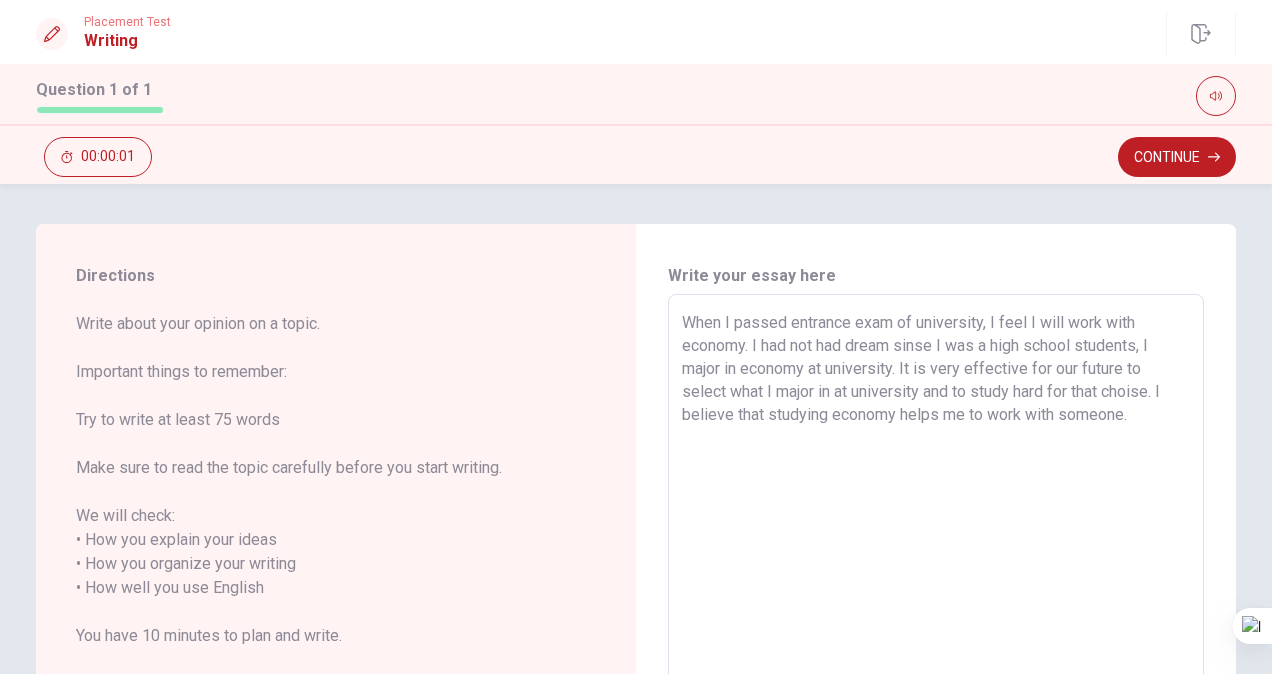click on "When I passed entrance exam of university, I feel I will work with economy. I had not had dream sinse I was a high school students, I major in economy at university. It is very effective for our future to select what I major in at university and to study hard for that choise. I believe that studying economy helps me to work with someone." at bounding box center [936, 576] 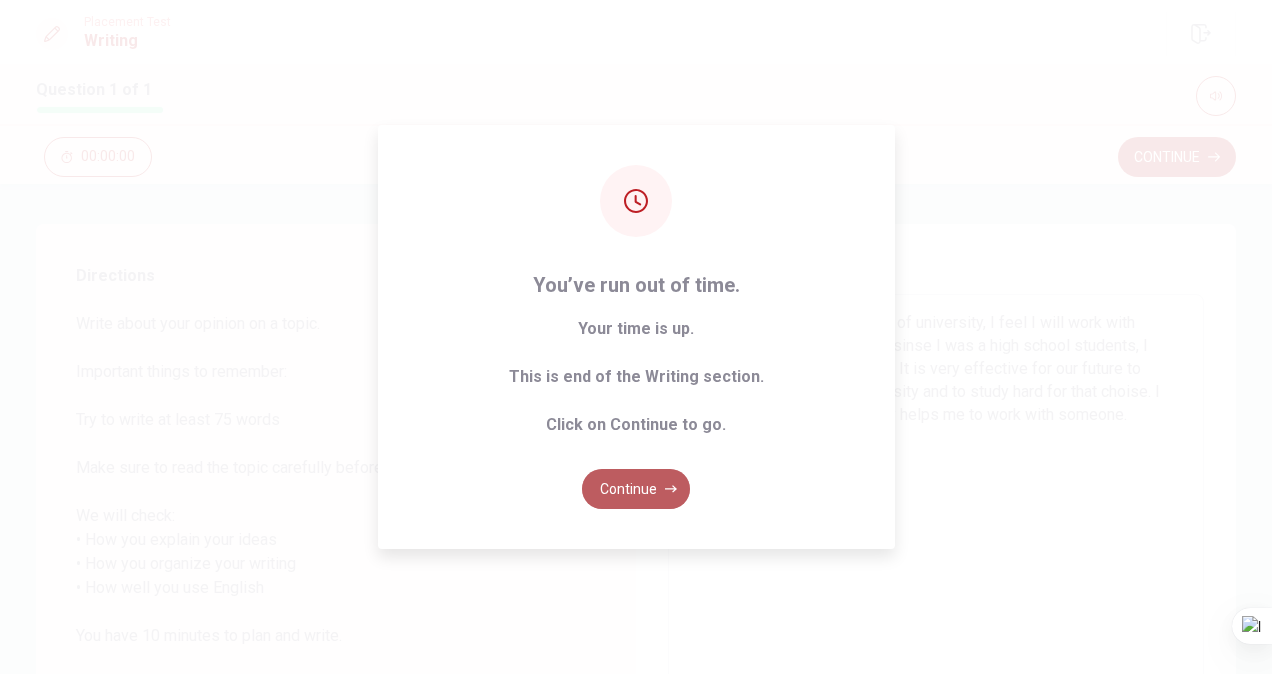 click on "Continue" at bounding box center (636, 489) 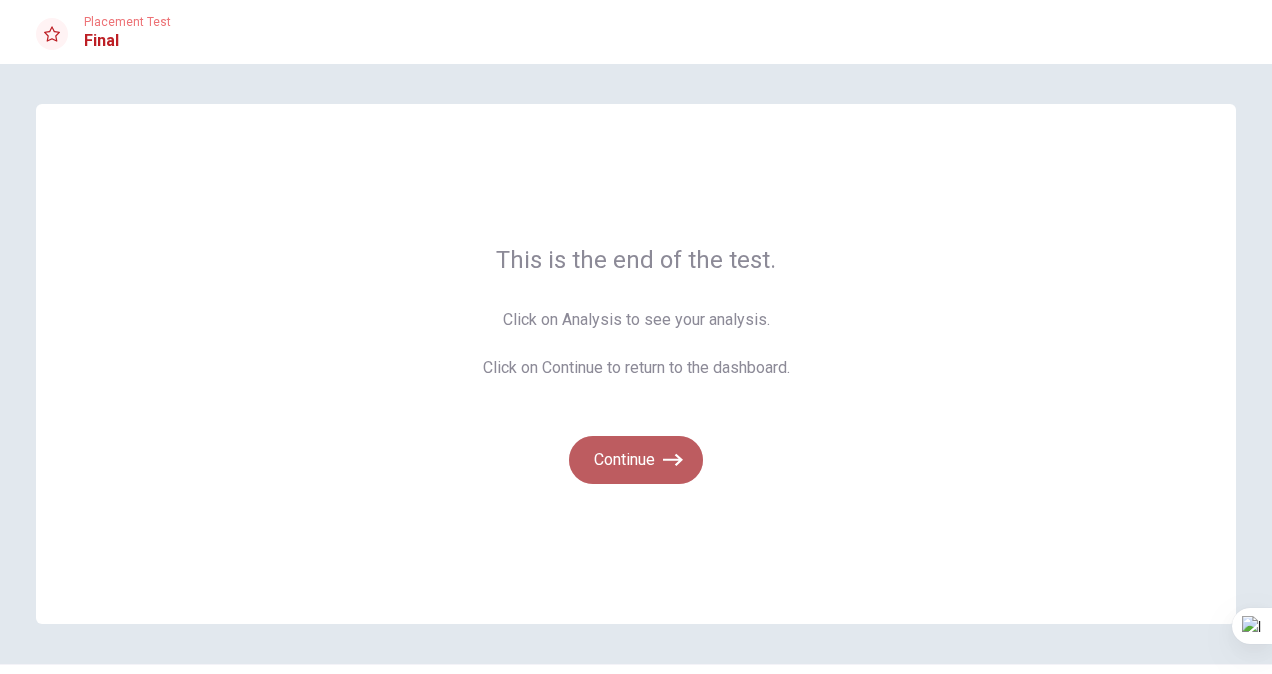 click on "Continue" at bounding box center (636, 460) 